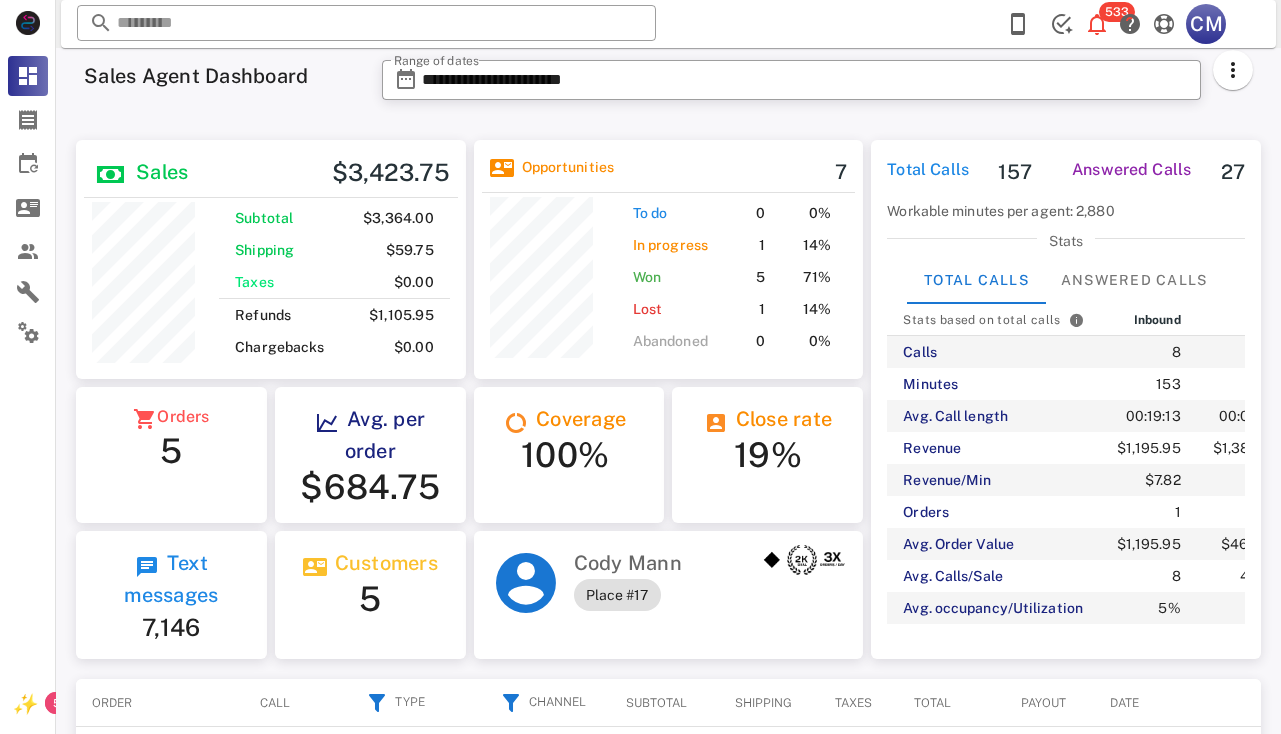 scroll, scrollTop: 0, scrollLeft: 0, axis: both 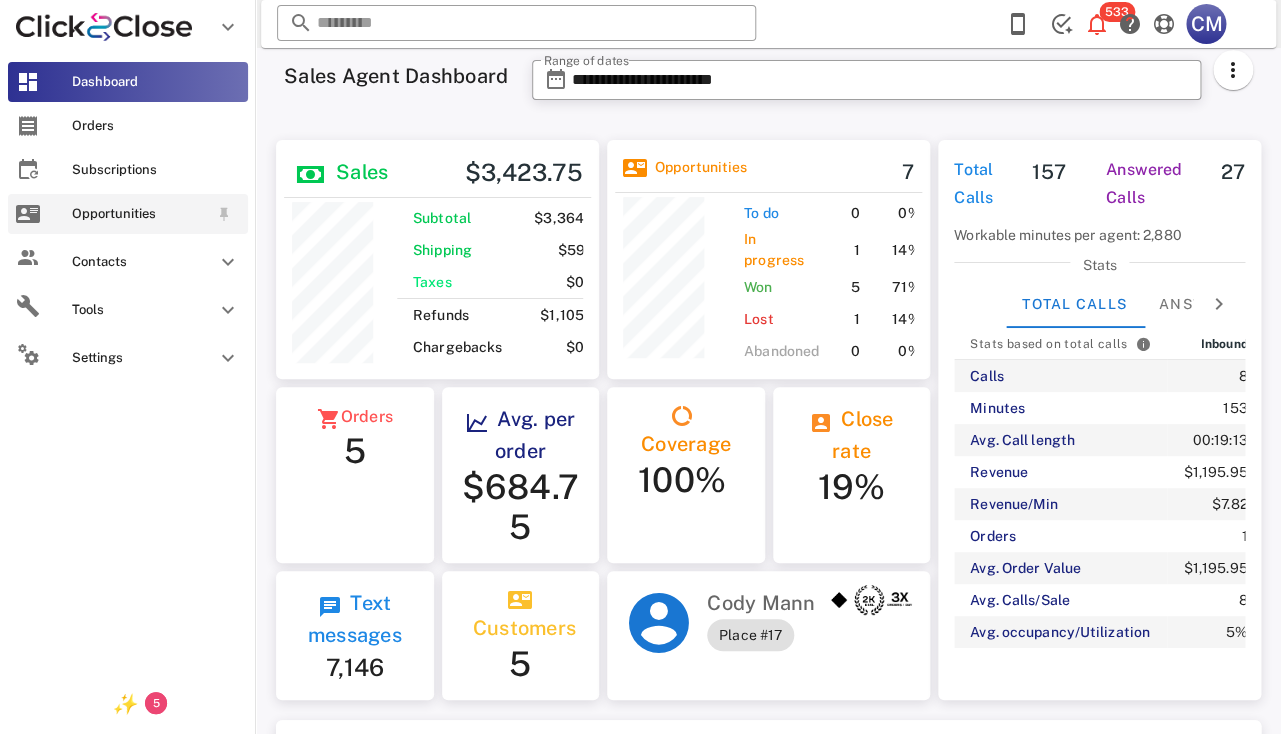 click on "Opportunities" at bounding box center (128, 214) 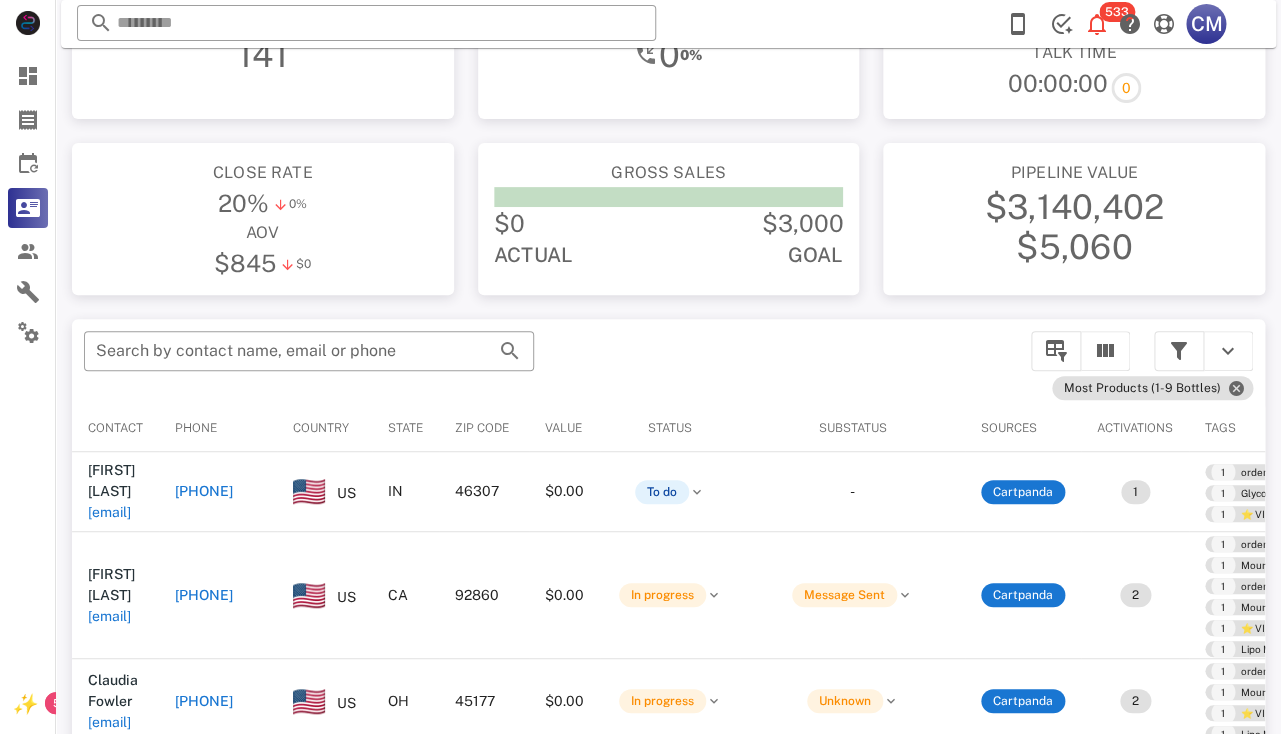 scroll, scrollTop: 291, scrollLeft: 0, axis: vertical 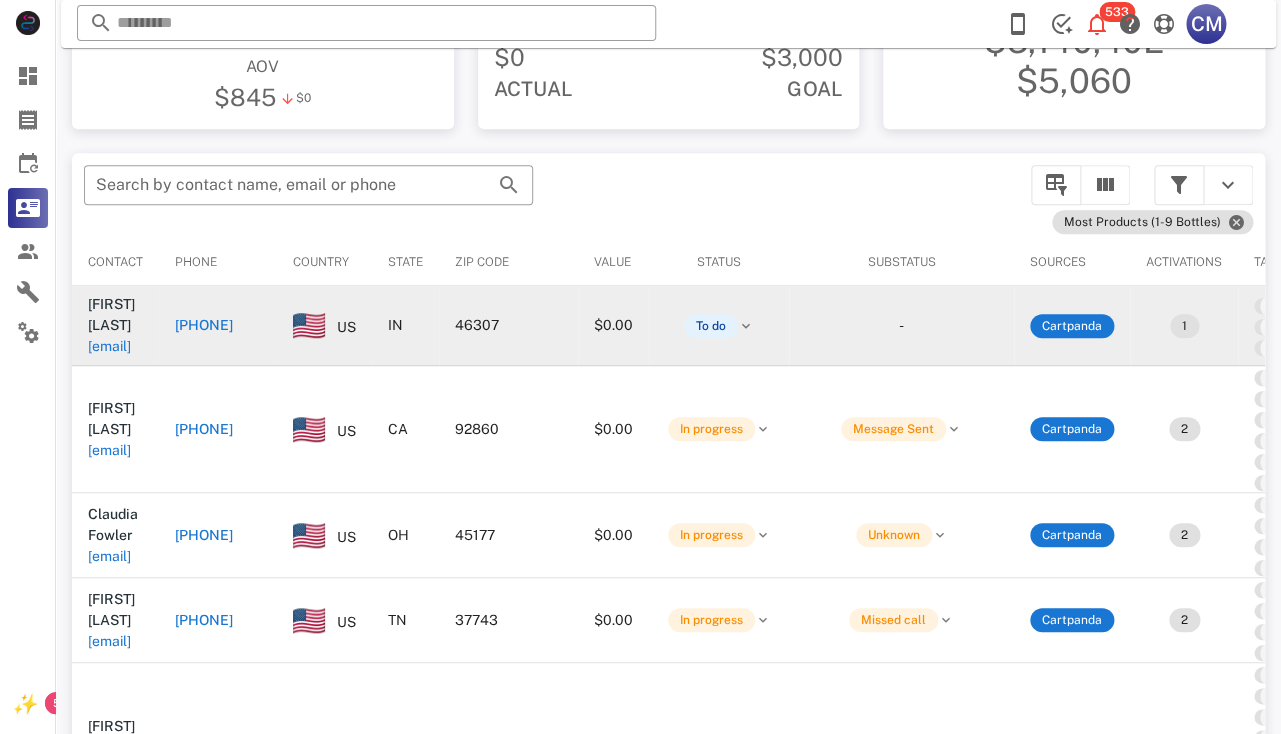 click on "[EMAIL]" at bounding box center [109, 346] 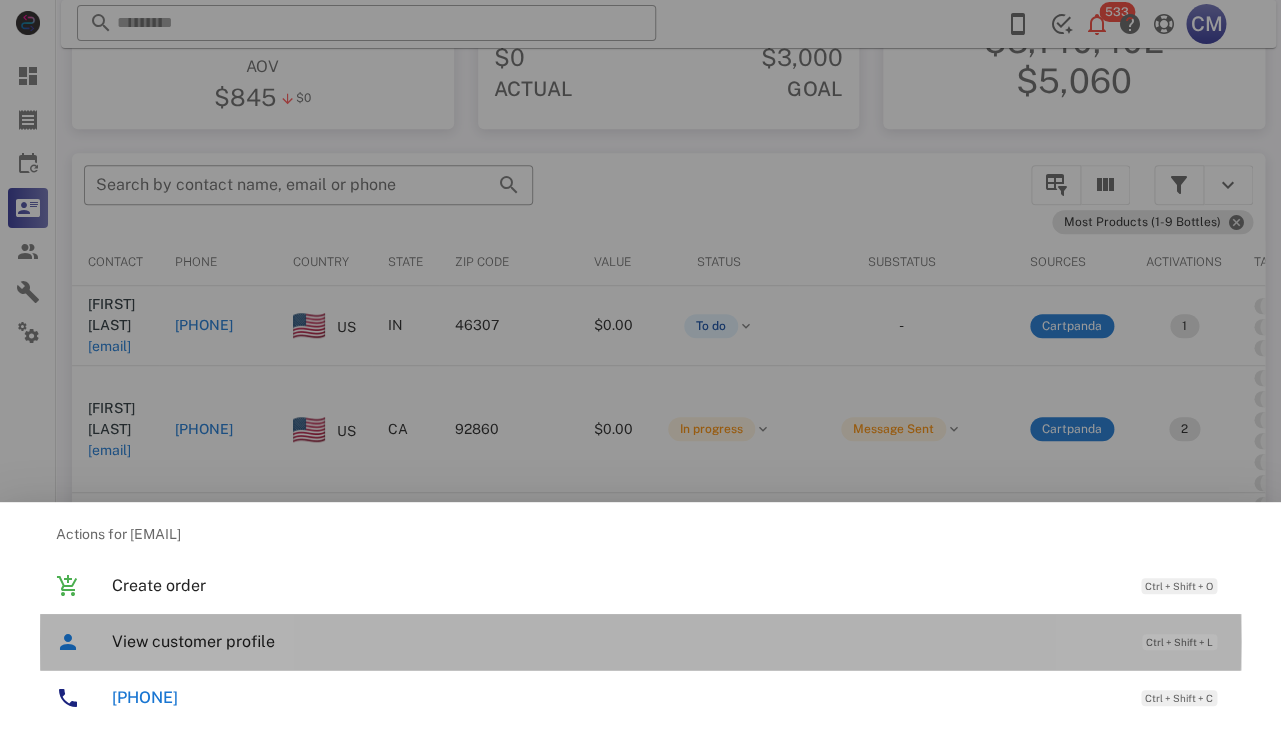 click on "View customer profile Ctrl + Shift + L" at bounding box center (668, 641) 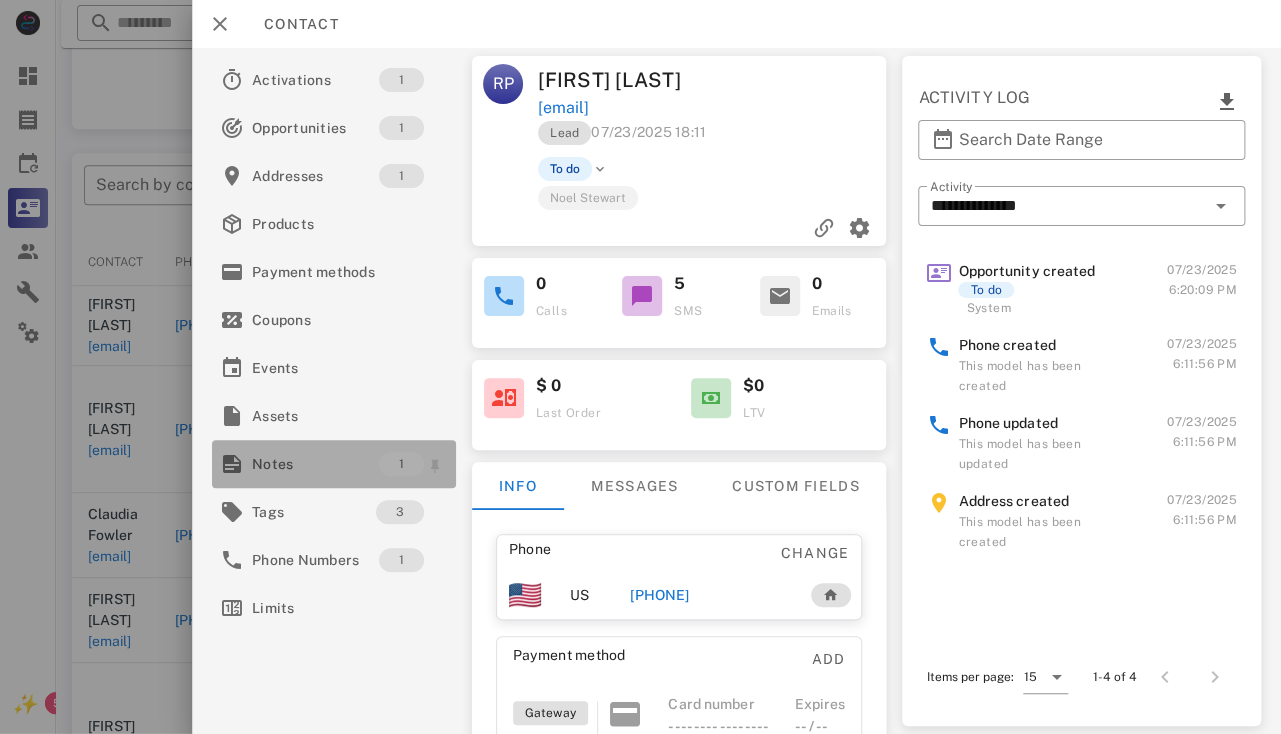 click on "Notes" at bounding box center (315, 464) 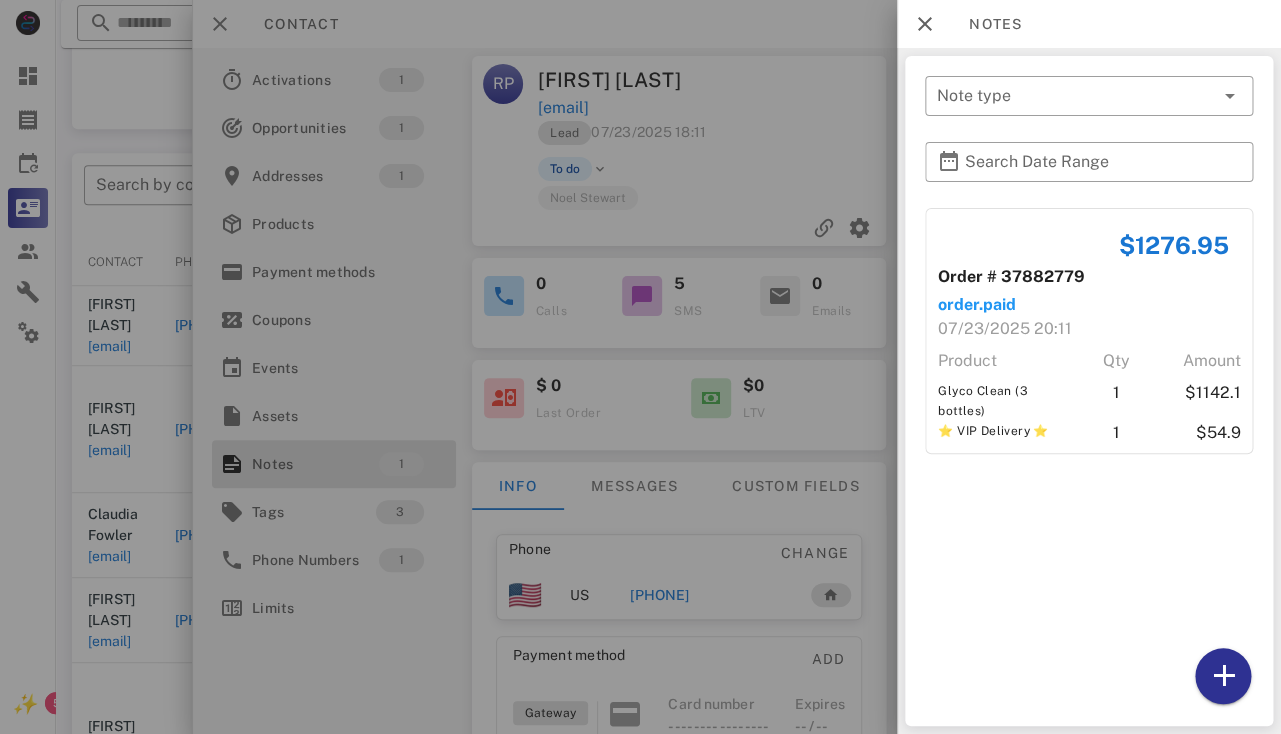 click at bounding box center (640, 367) 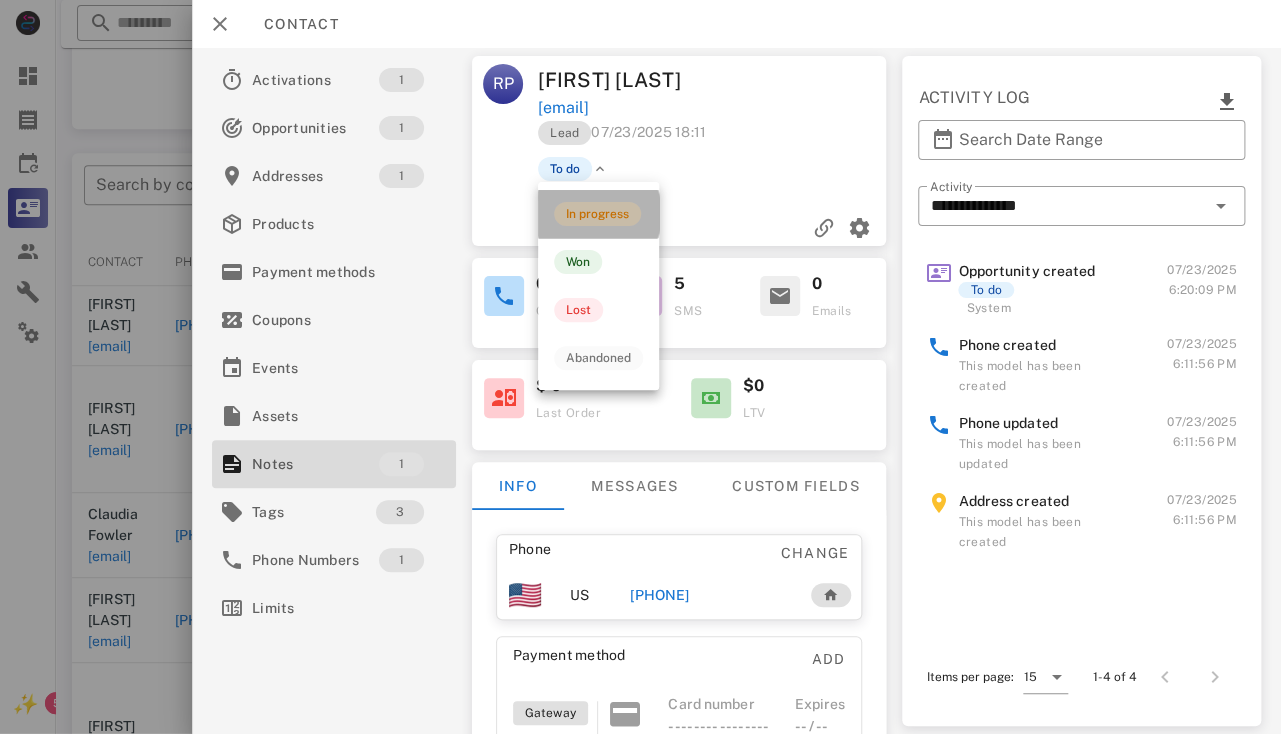 click on "In progress" at bounding box center [597, 214] 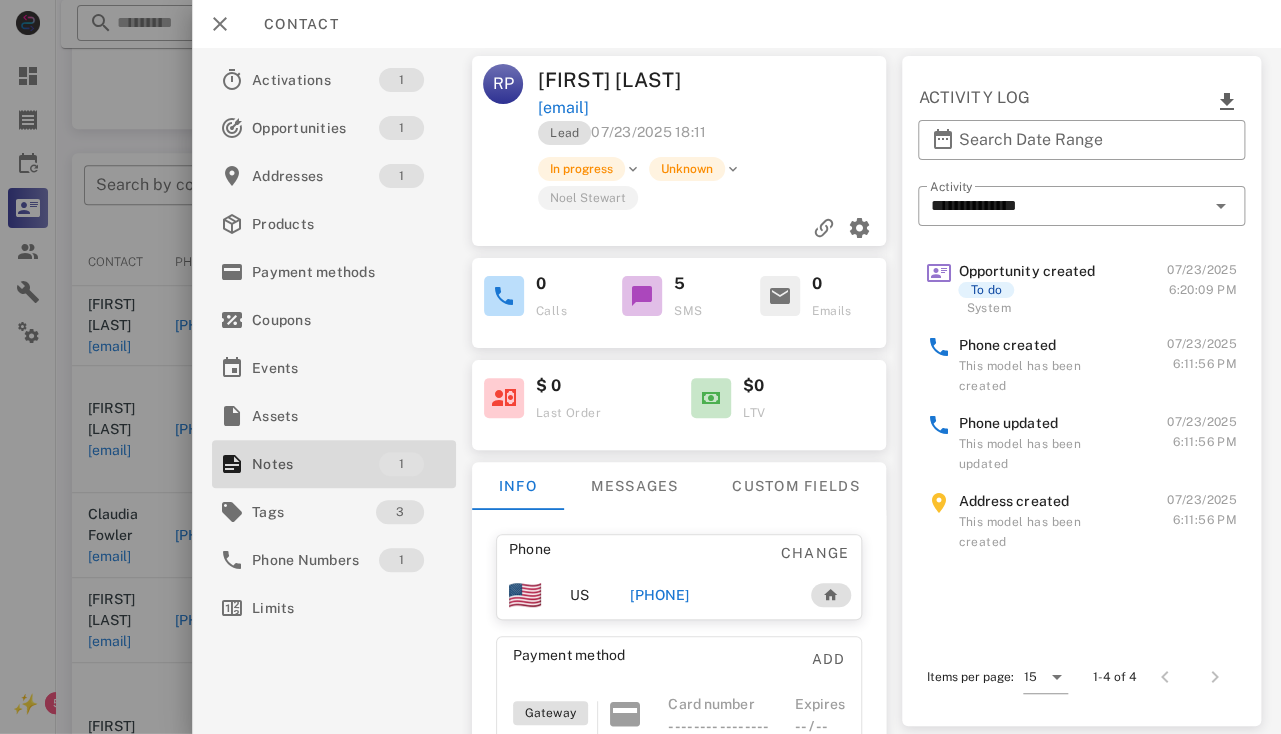 click on "[FIRST] [LAST]" at bounding box center (626, 80) 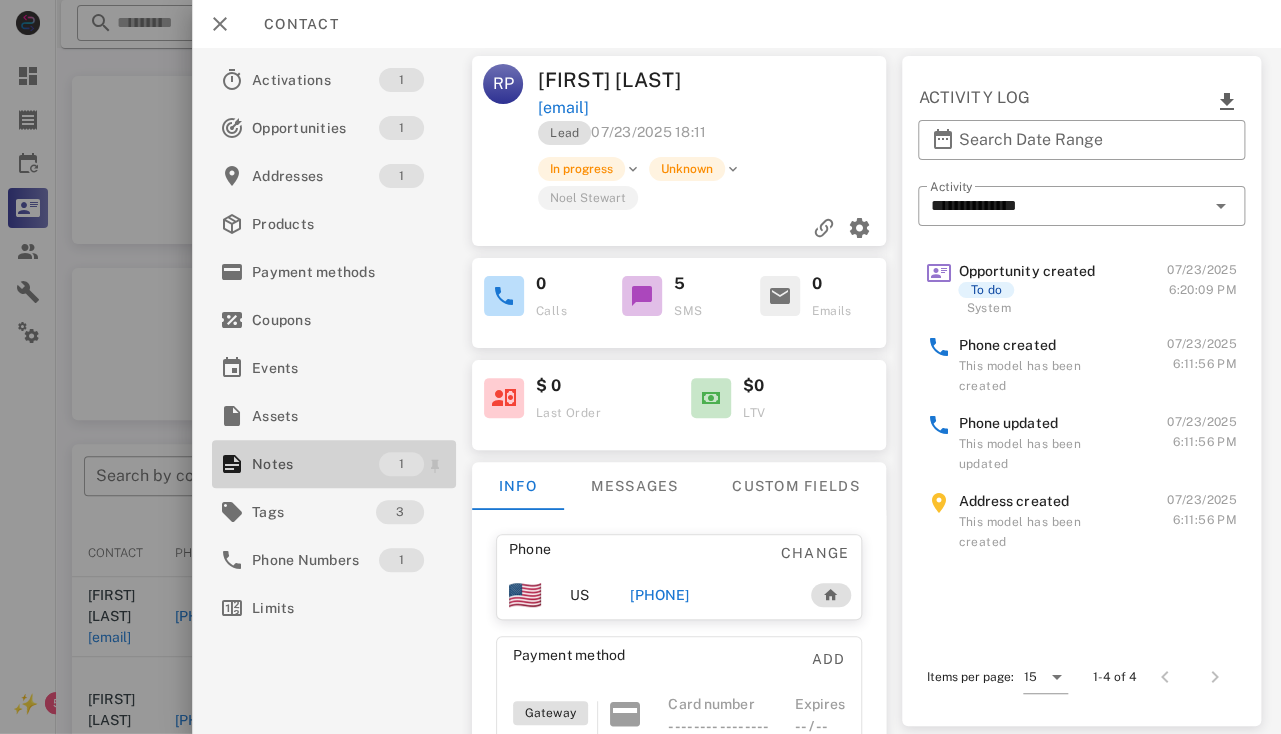 click on "Notes" at bounding box center (315, 464) 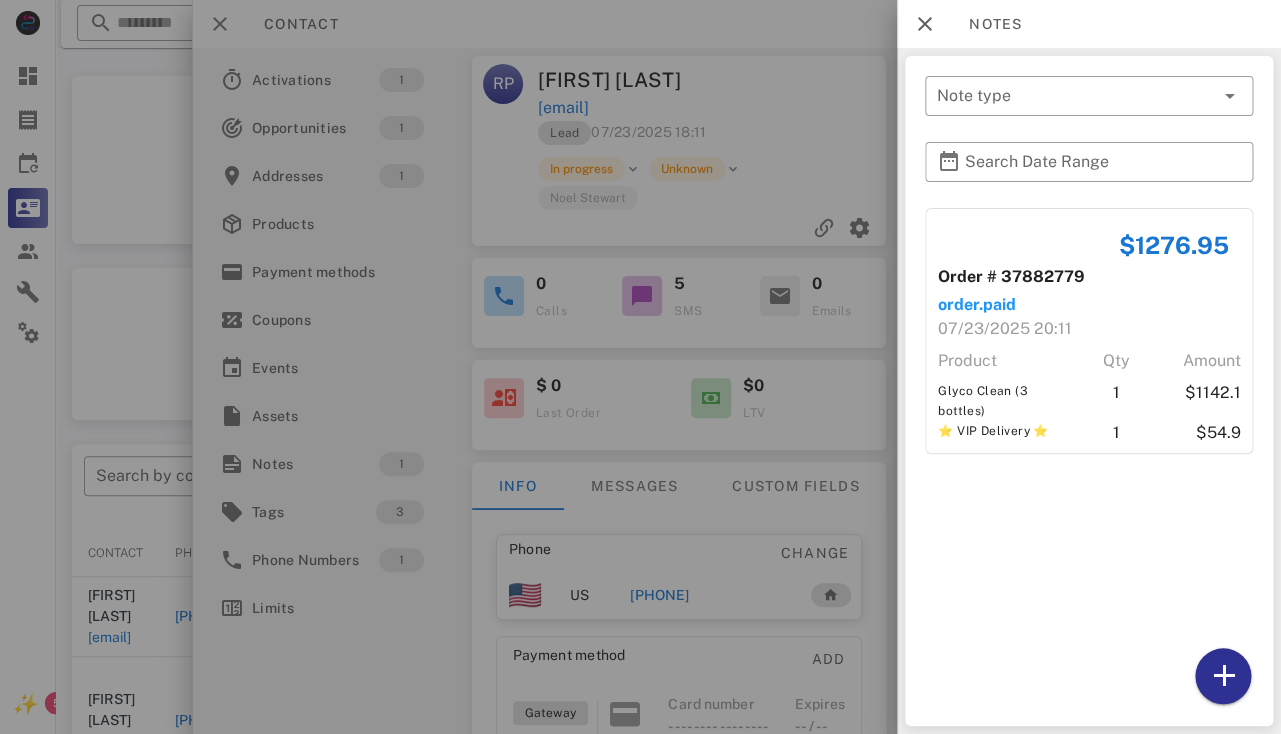 click at bounding box center [640, 367] 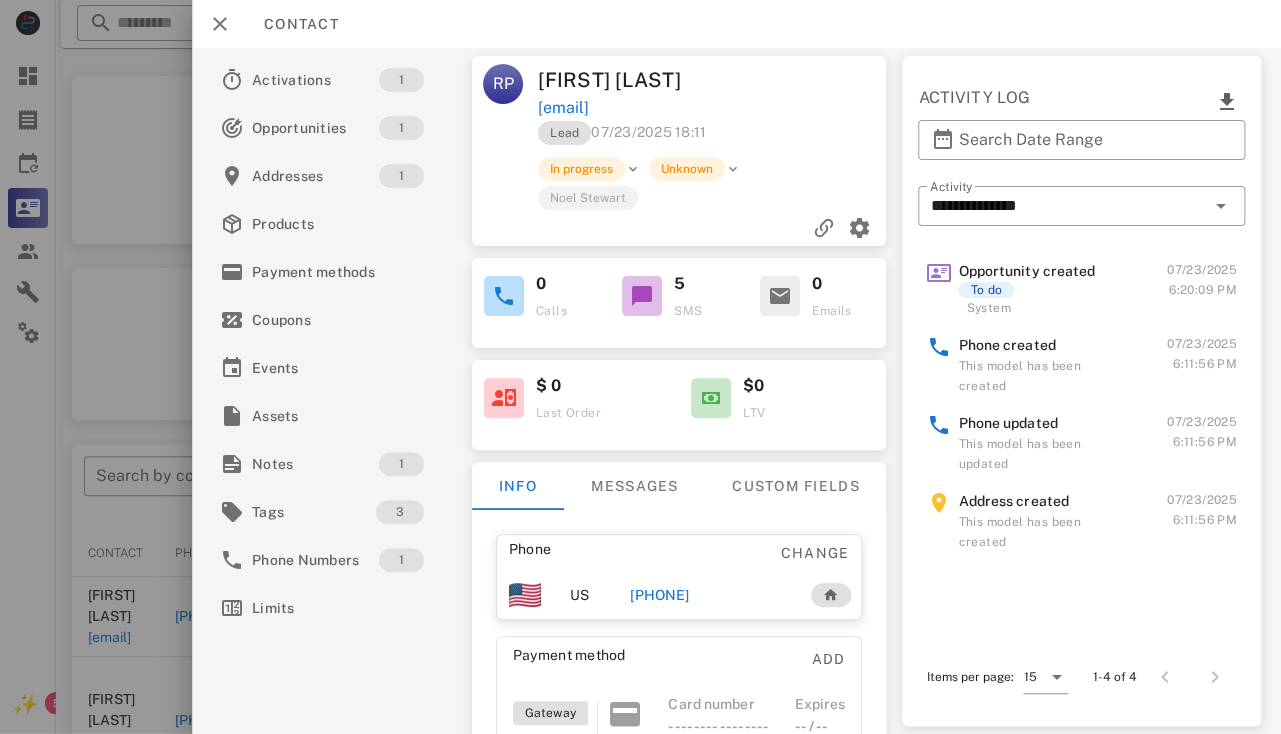 click on "+12015756852" at bounding box center [659, 595] 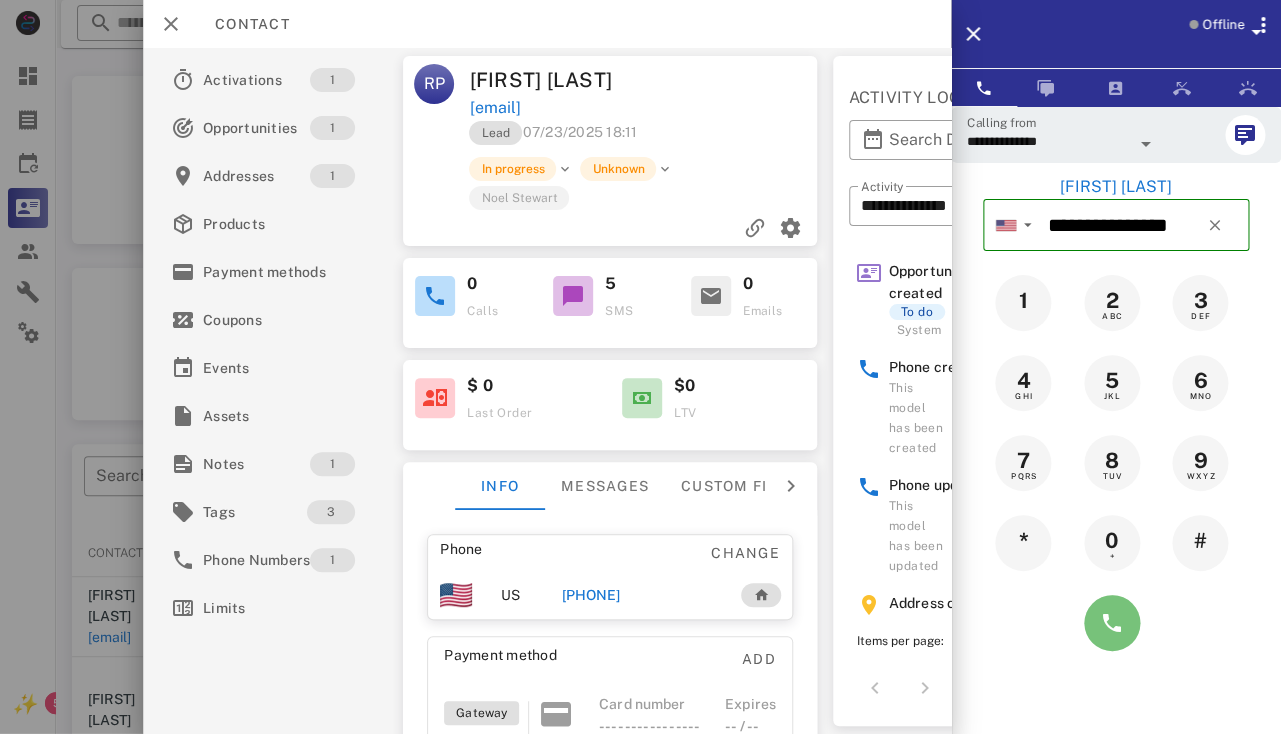 click at bounding box center (1112, 623) 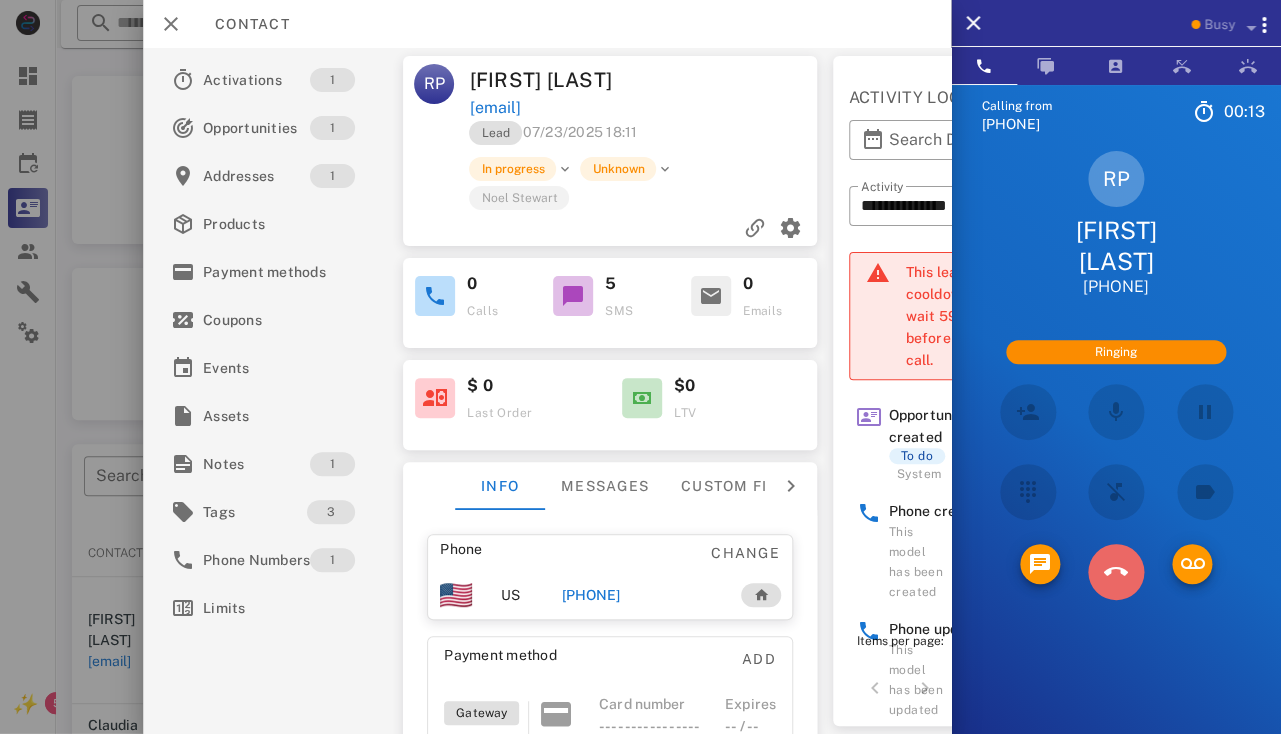click at bounding box center (1116, 572) 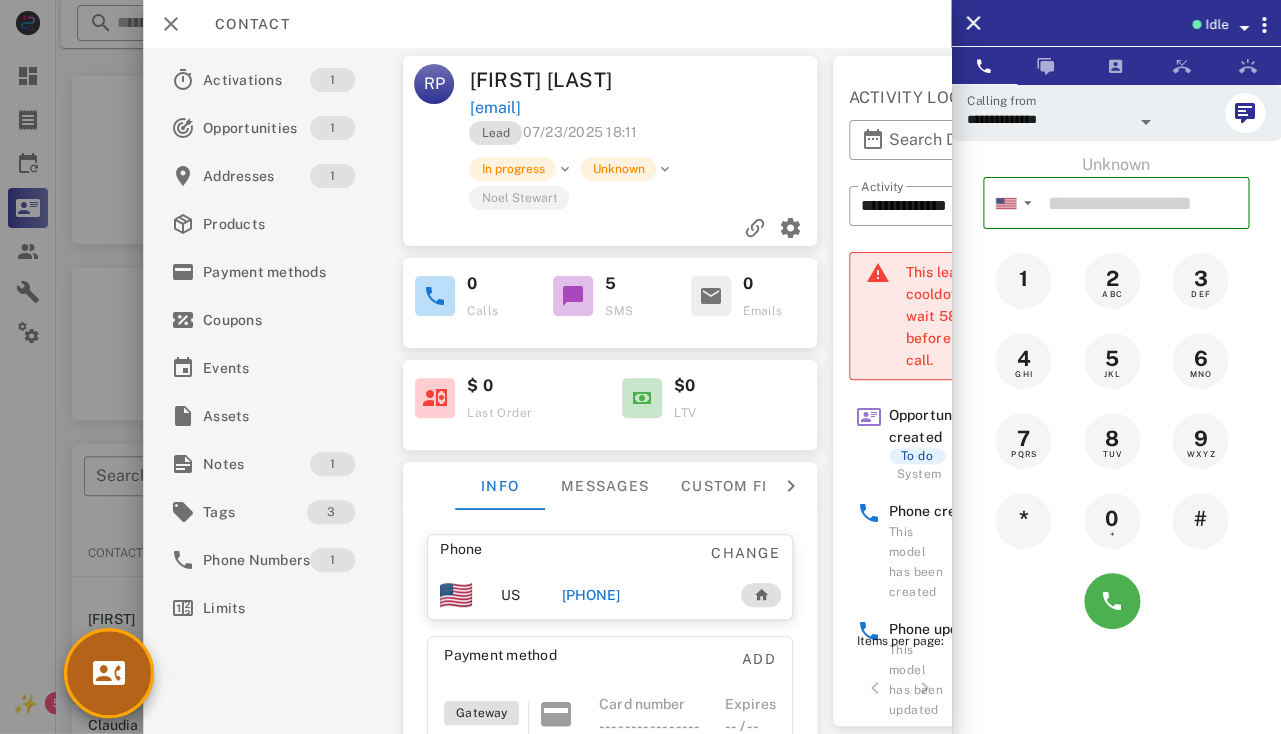 click at bounding box center (109, 673) 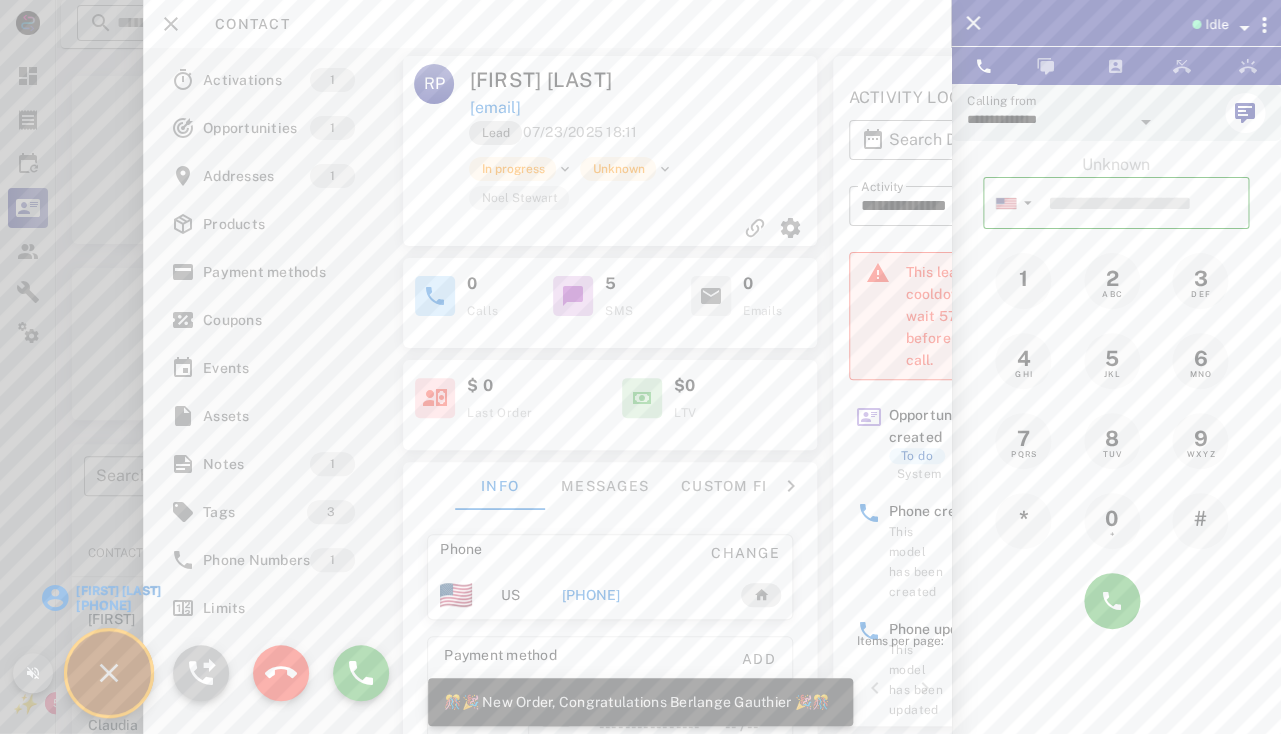 click on "Sheila Harris" at bounding box center [117, 591] 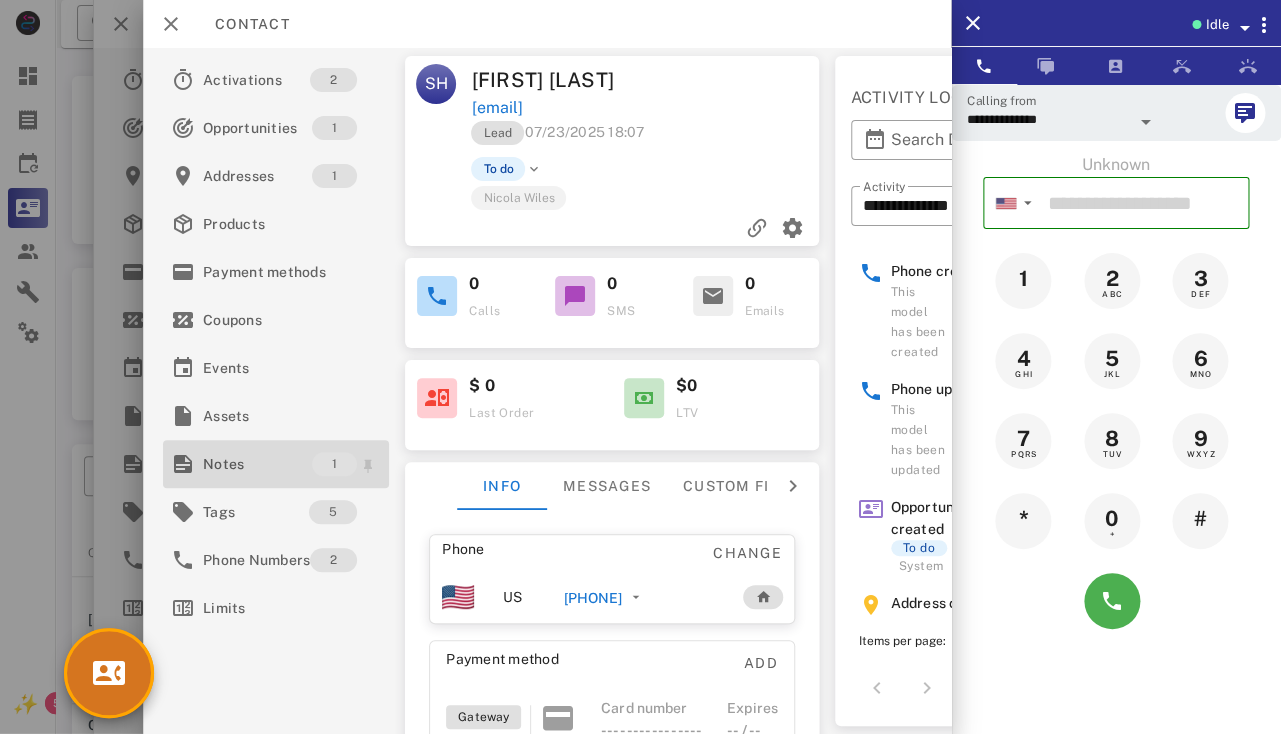 click on "Notes" at bounding box center [257, 464] 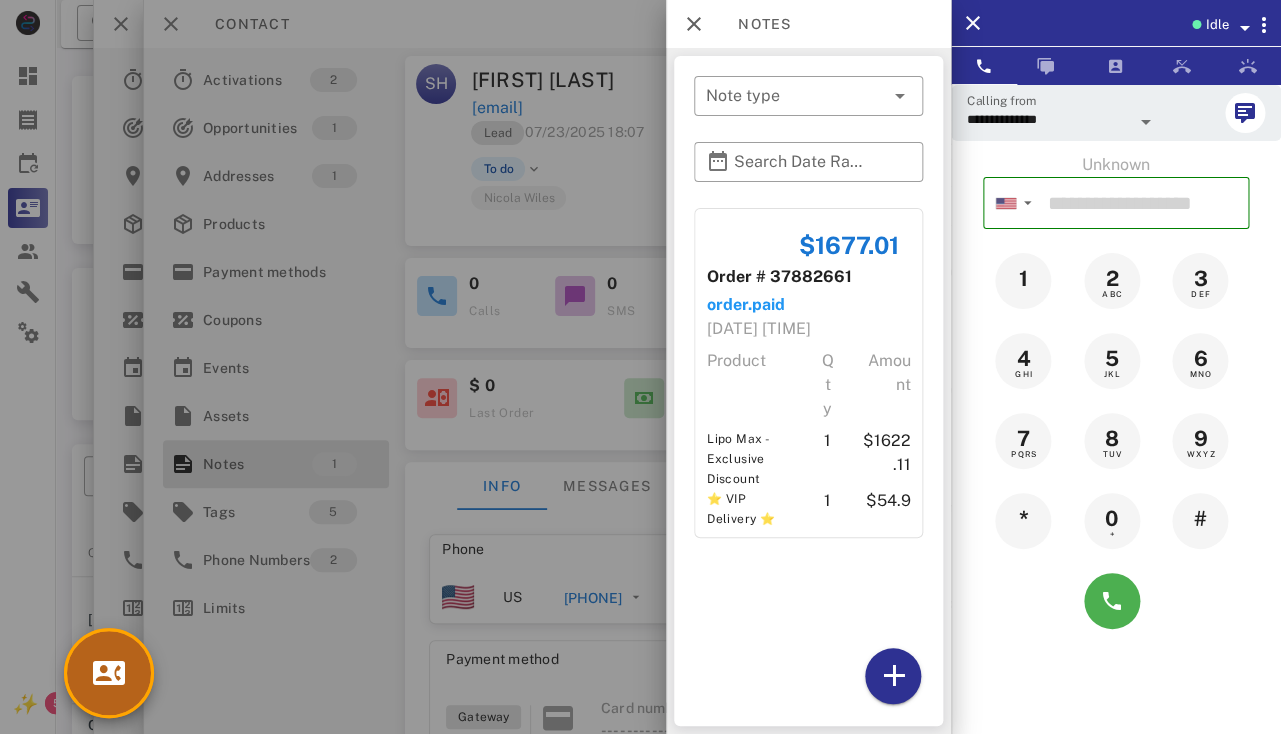 click at bounding box center [109, 673] 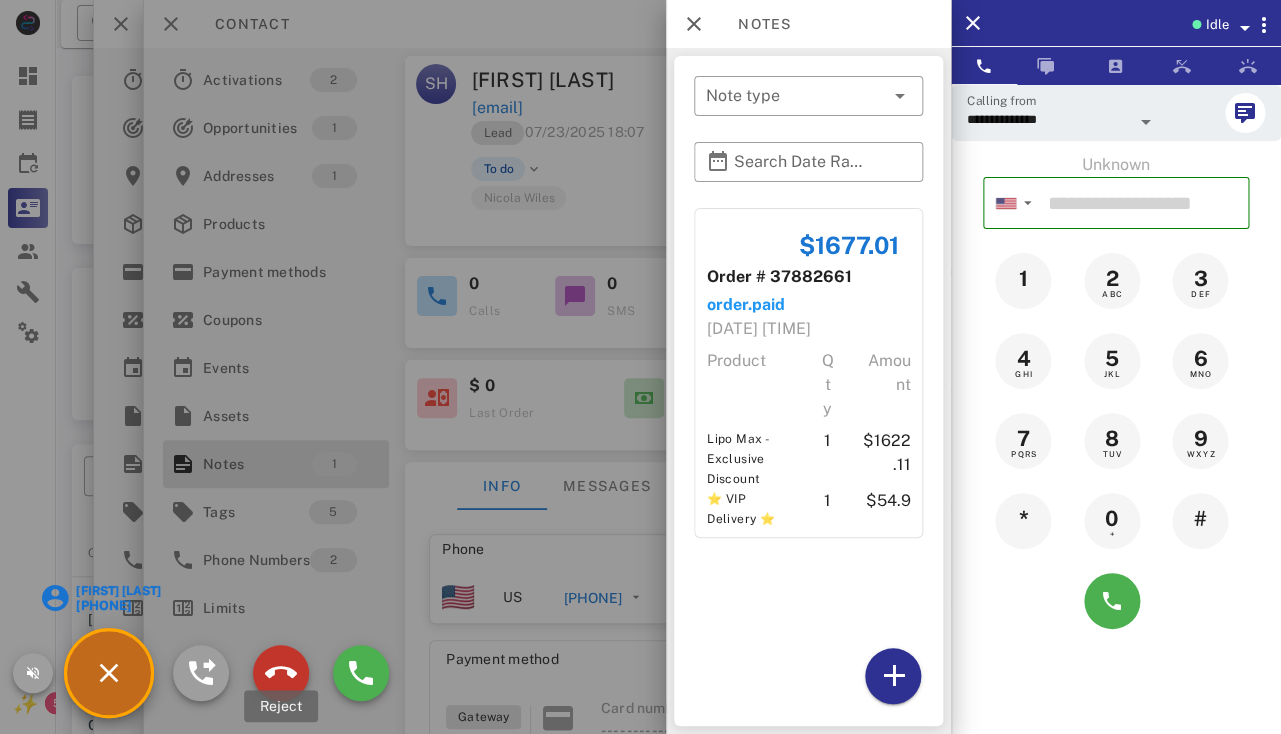 click at bounding box center [281, 673] 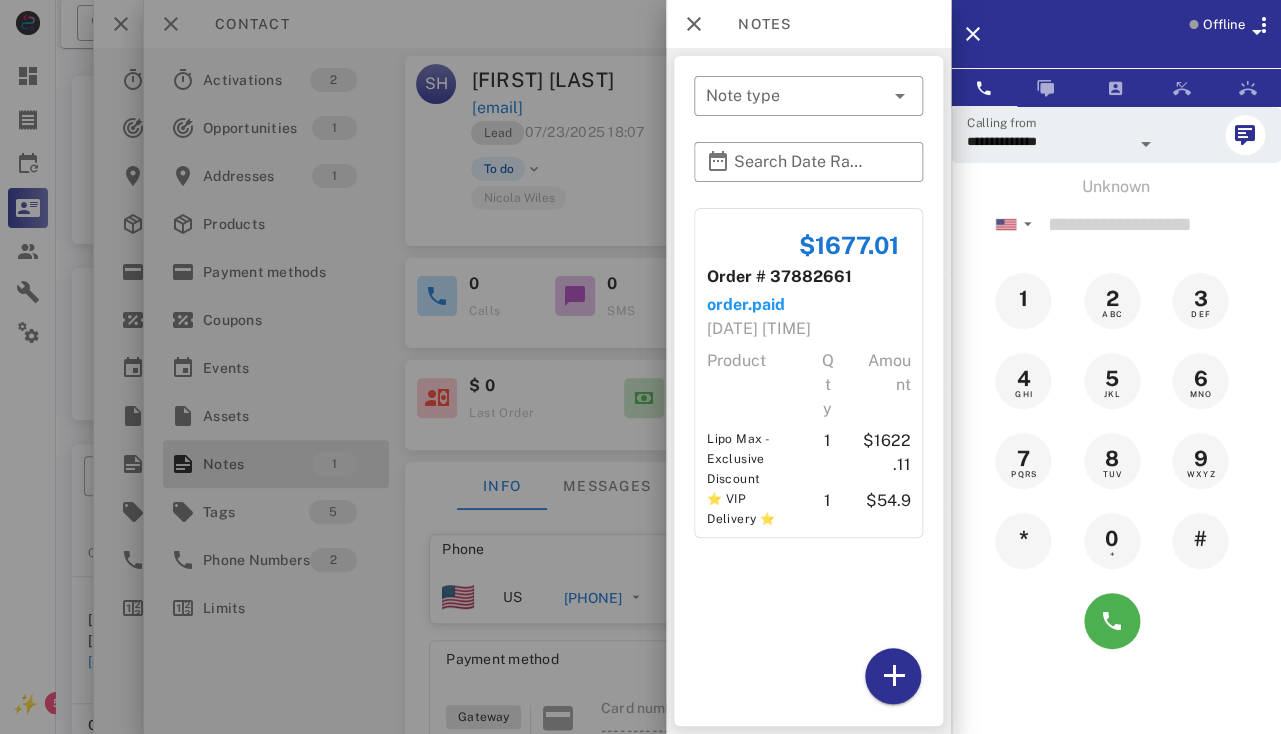 click at bounding box center (640, 367) 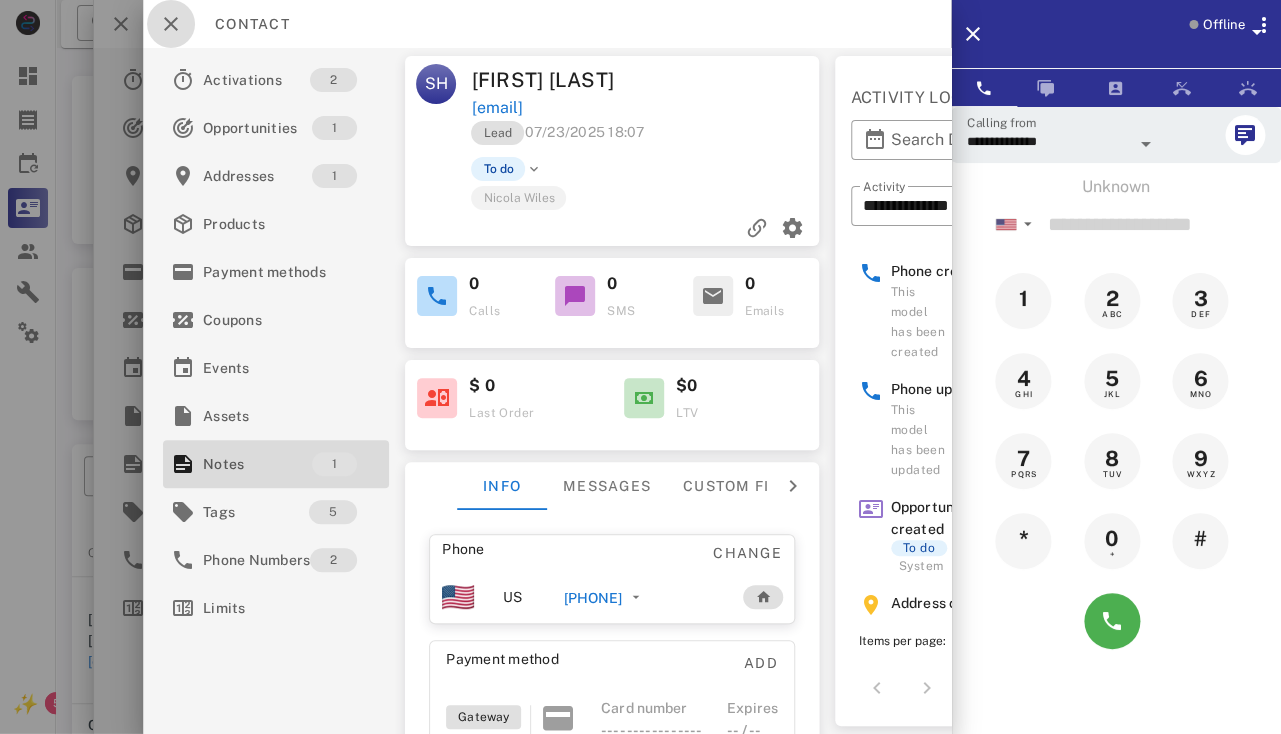 click at bounding box center (171, 24) 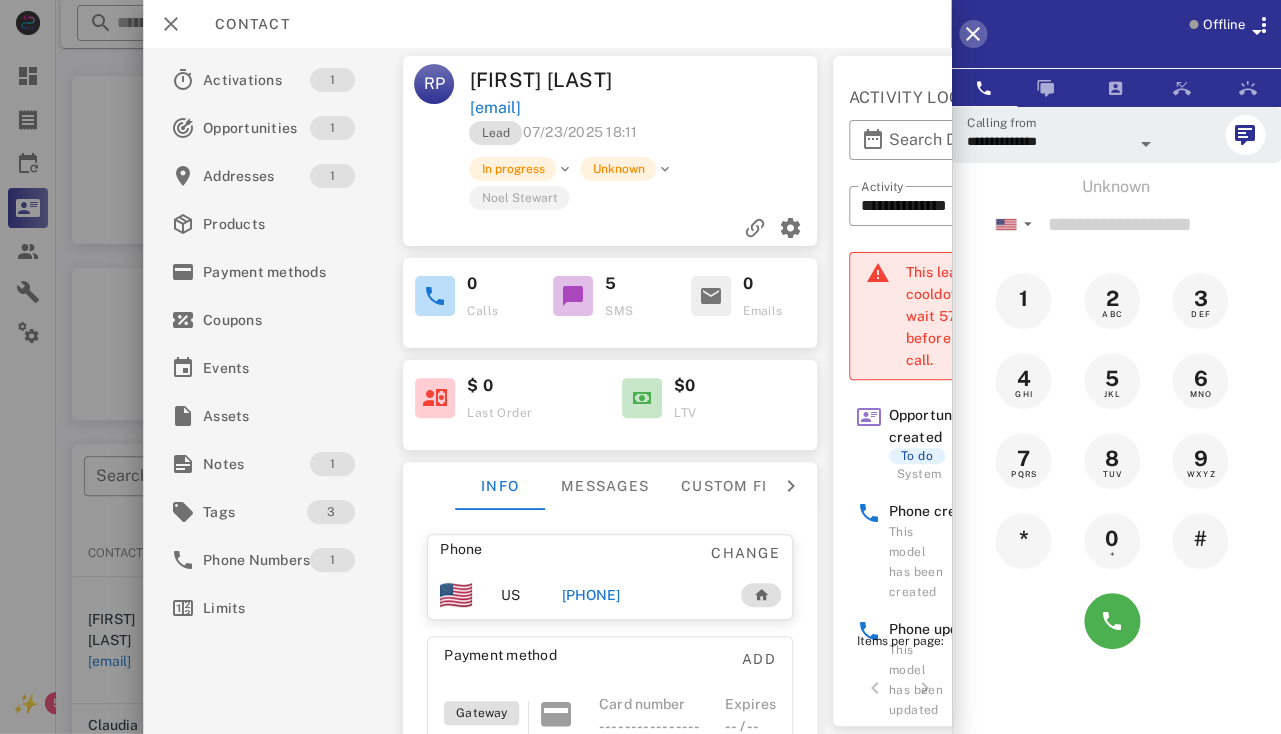 click at bounding box center [973, 34] 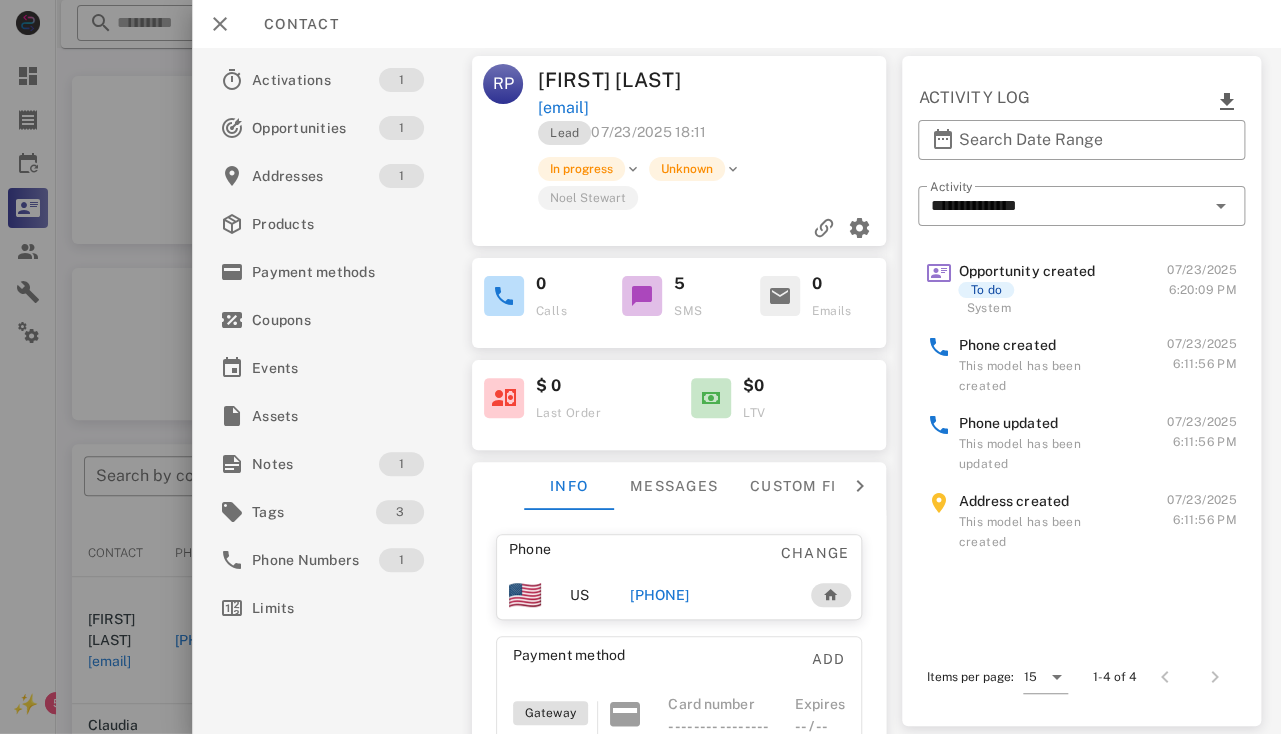 click on "+12015756852" at bounding box center [659, 595] 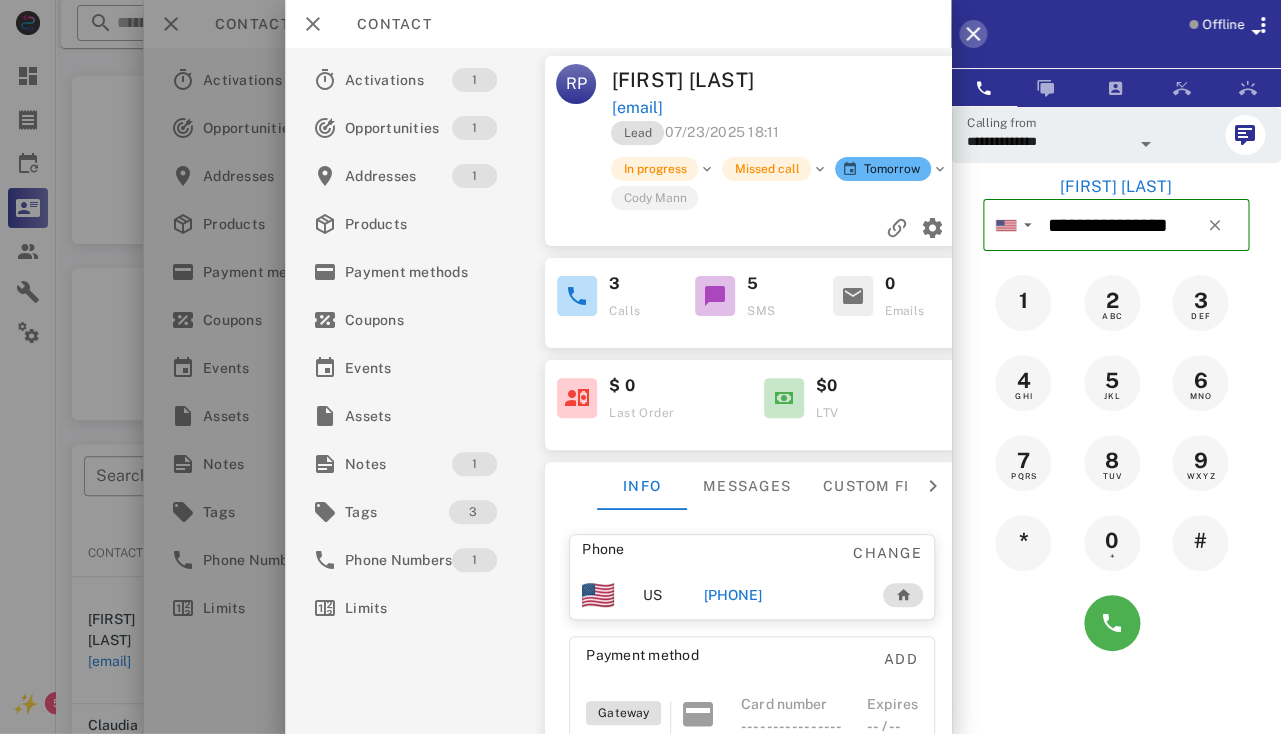 click at bounding box center (973, 34) 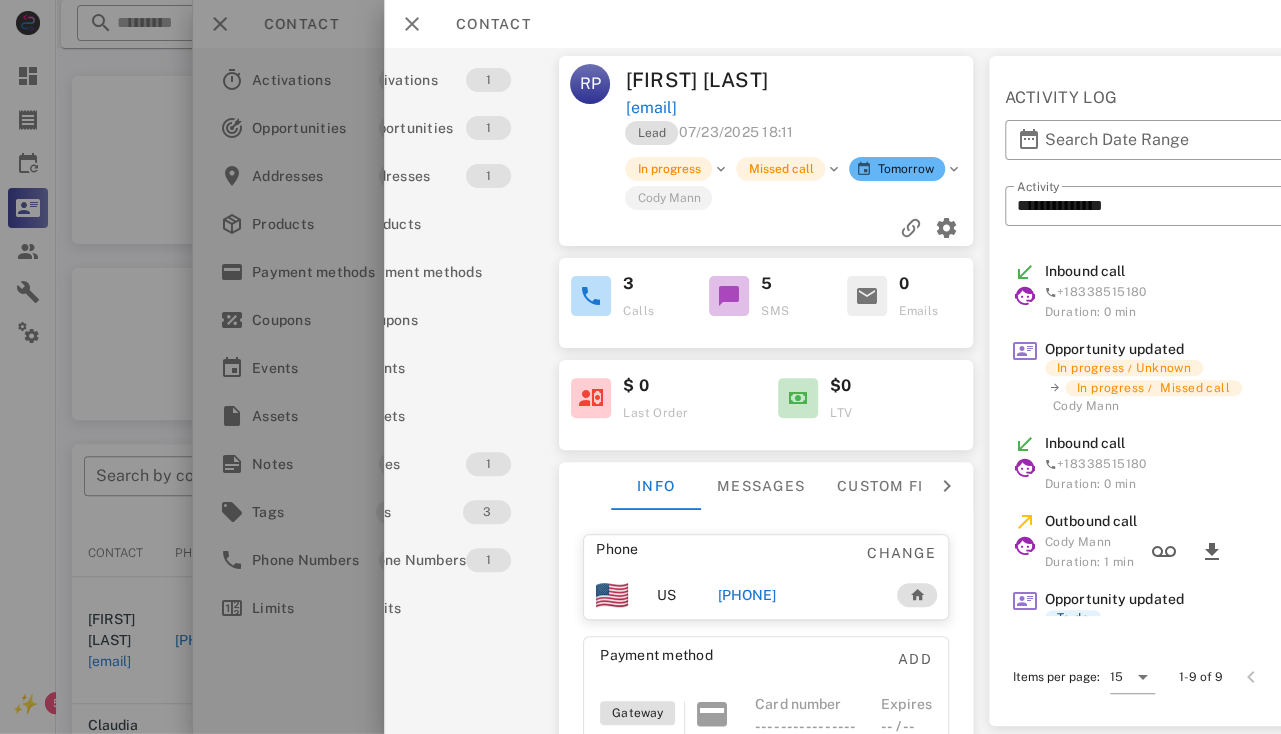scroll, scrollTop: 0, scrollLeft: 198, axis: horizontal 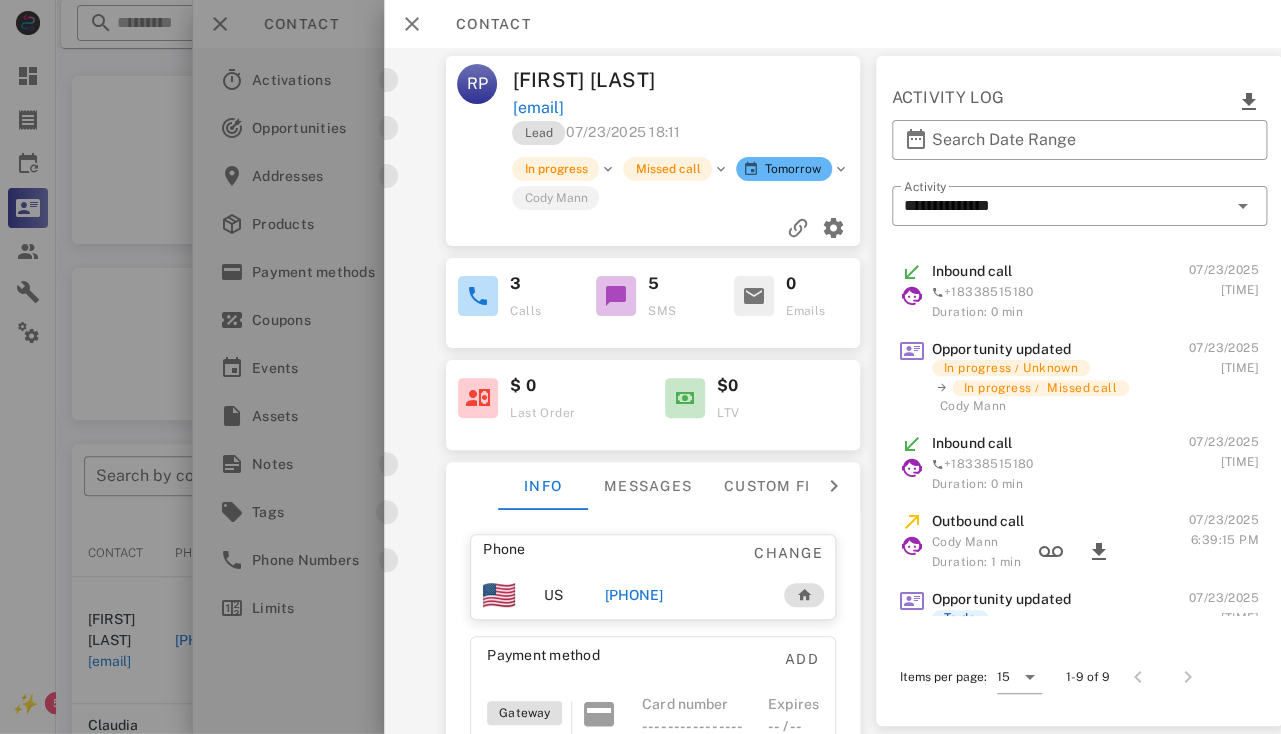 click on "+12015756852" at bounding box center (634, 595) 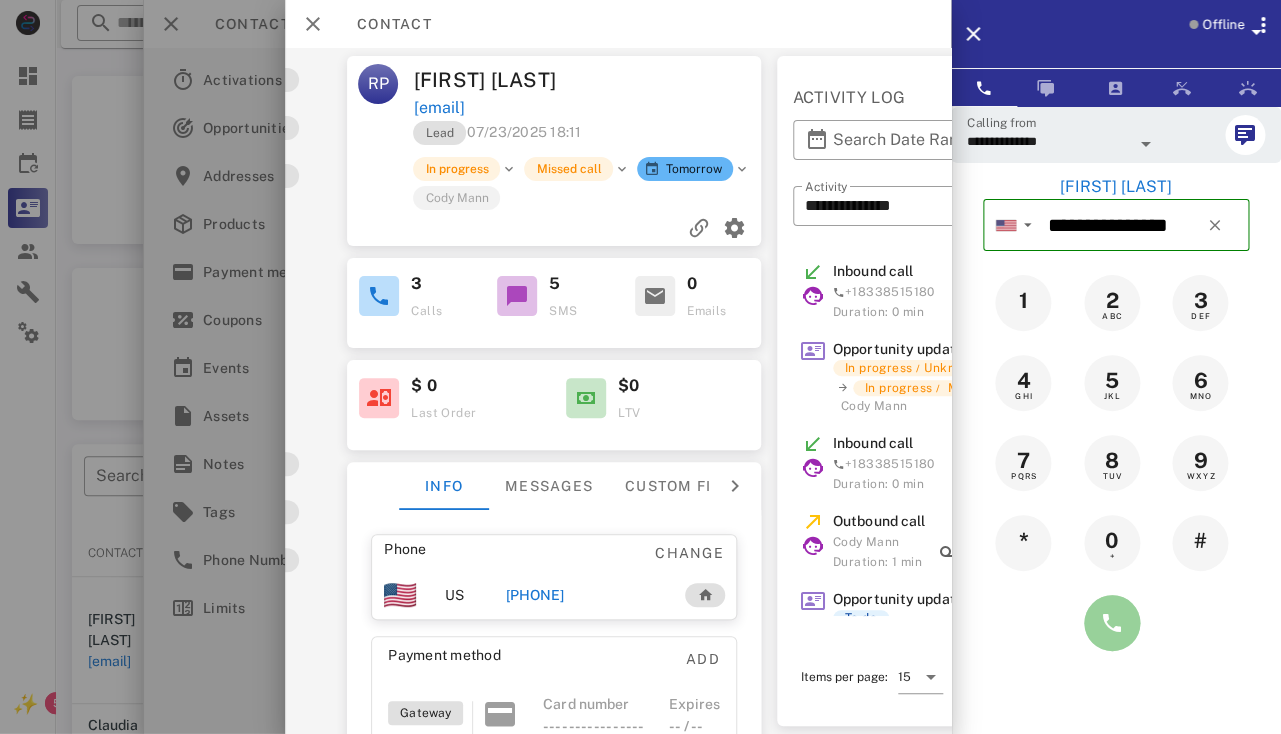 click at bounding box center [1112, 623] 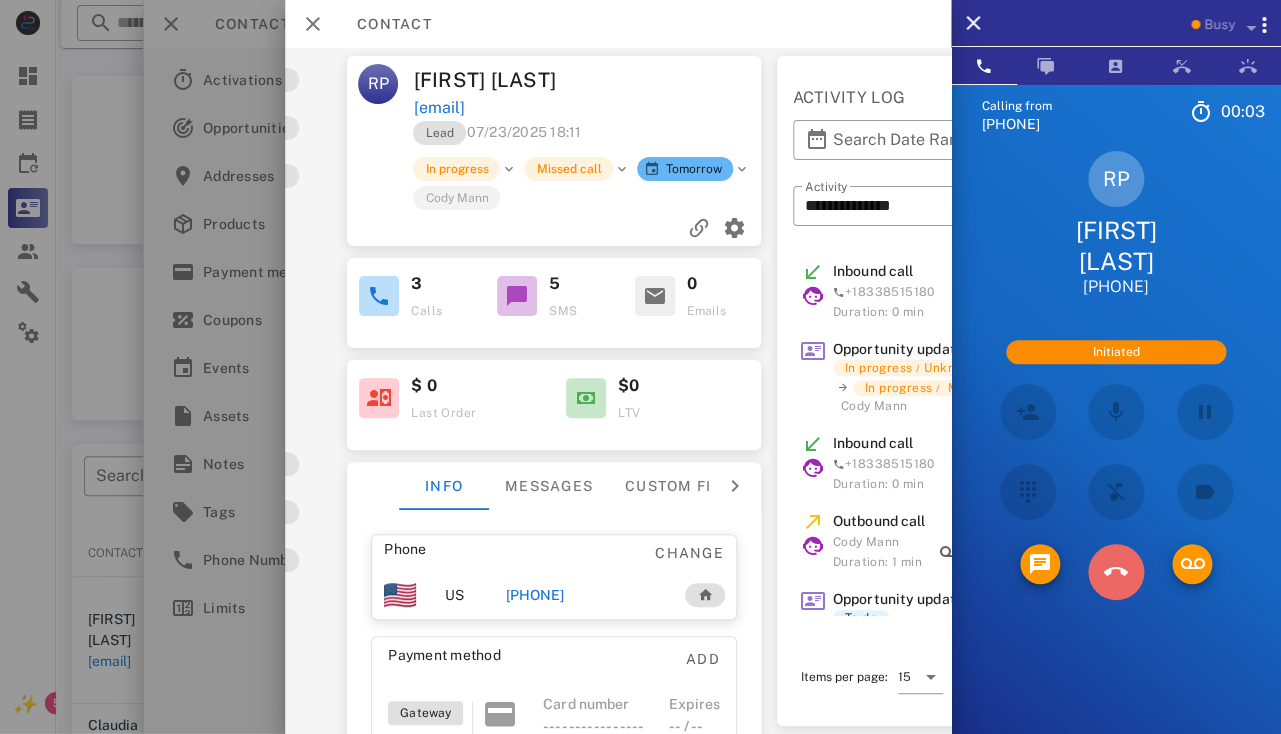click at bounding box center (1116, 572) 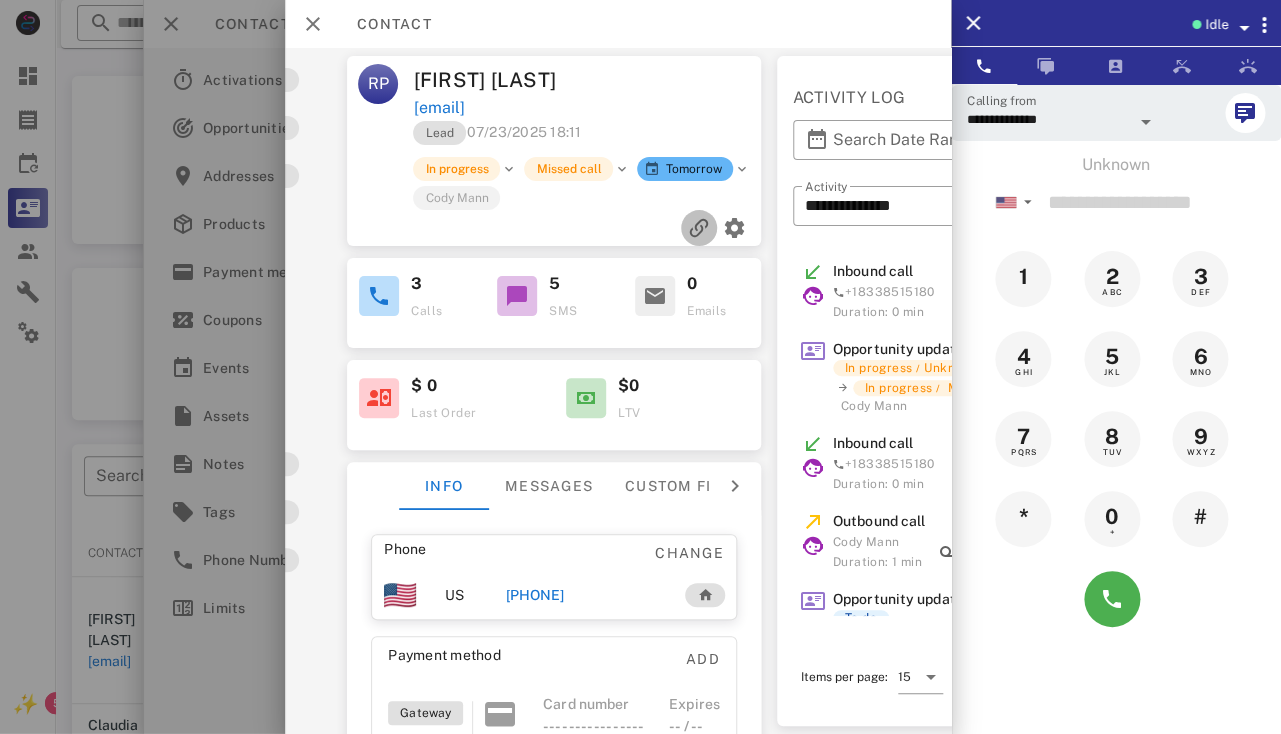 click at bounding box center (699, 228) 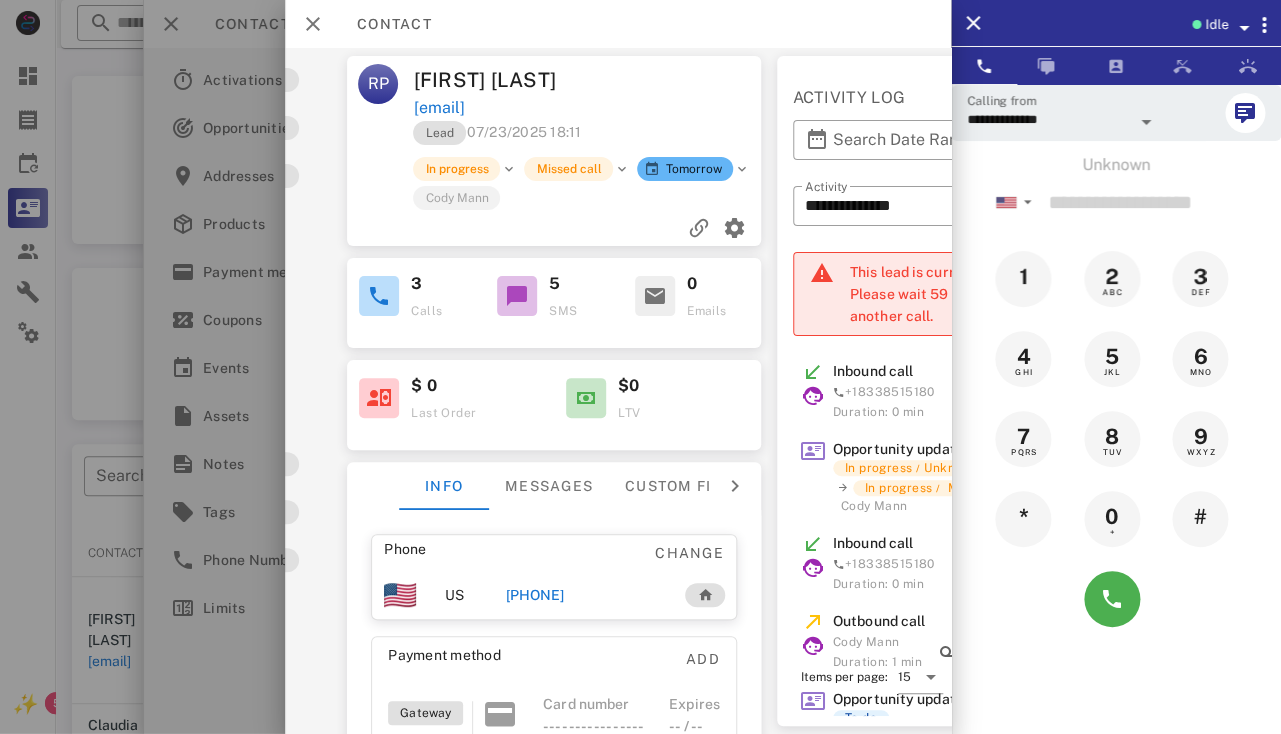 click on "+12015756852" at bounding box center [535, 595] 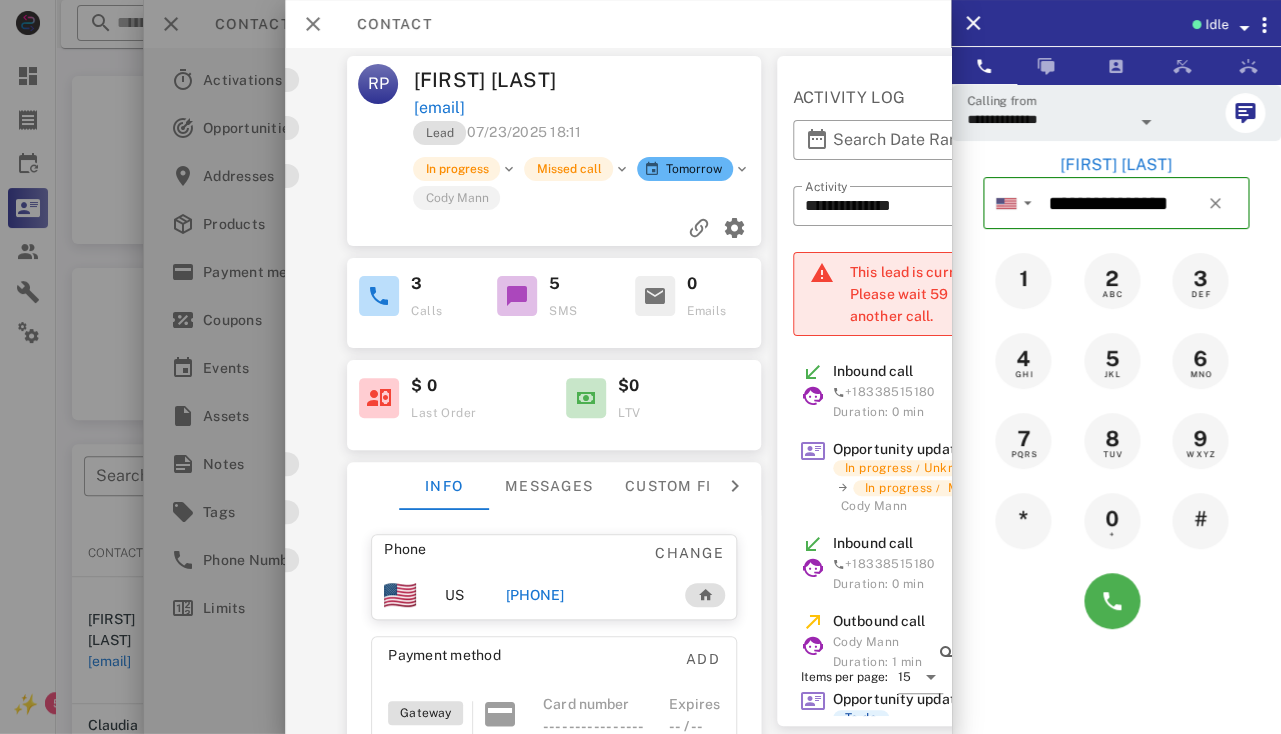 click on "+12015756852" at bounding box center [535, 595] 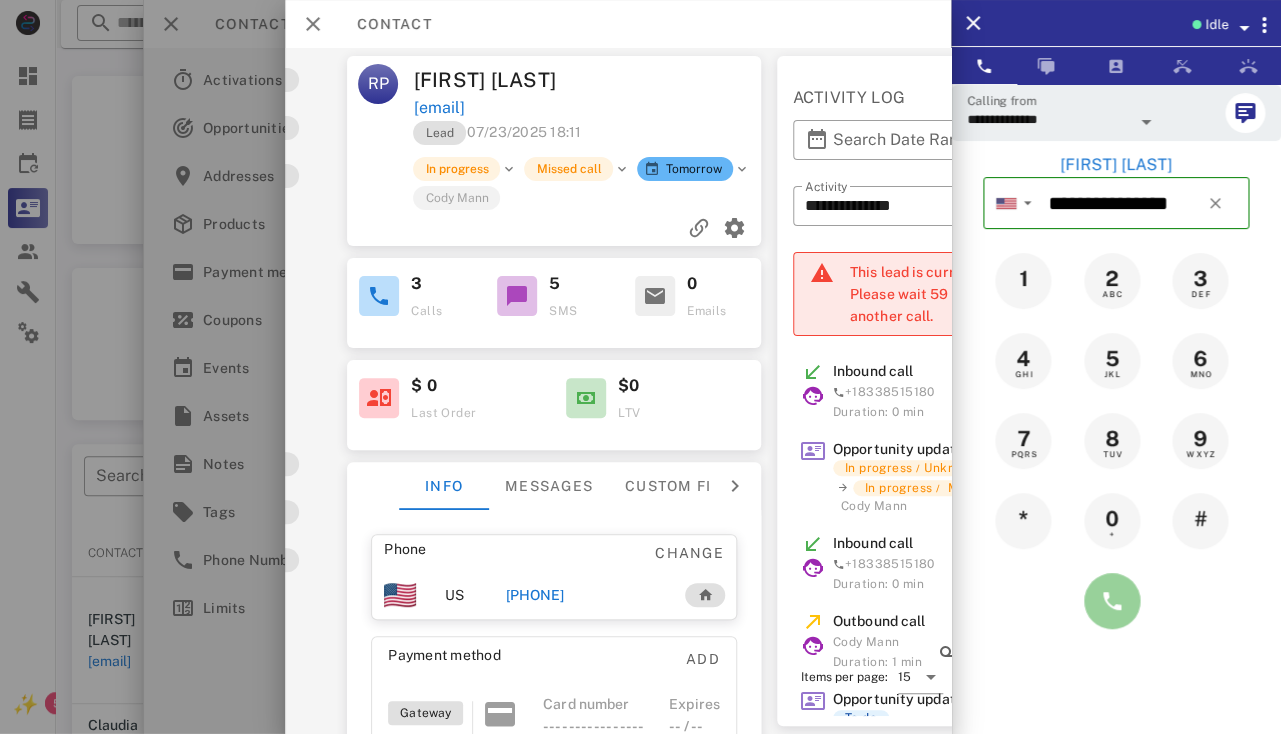 click at bounding box center (1112, 601) 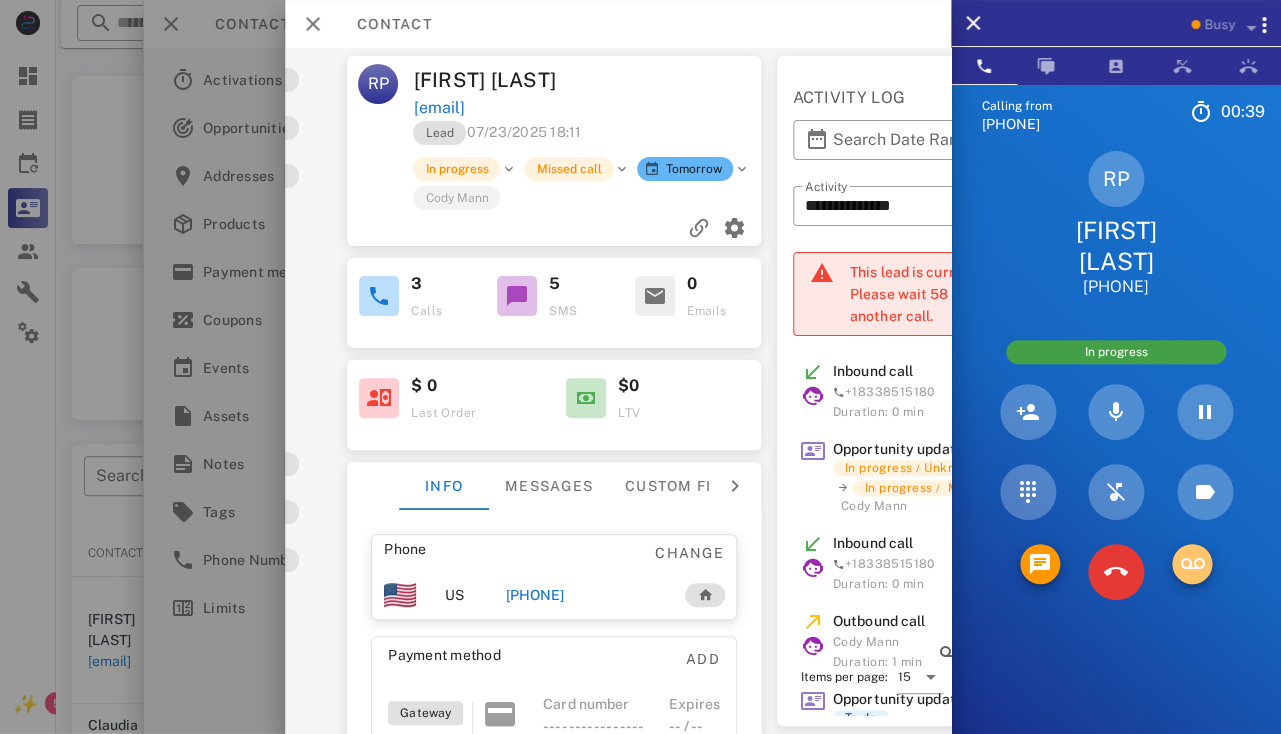 click at bounding box center [1192, 564] 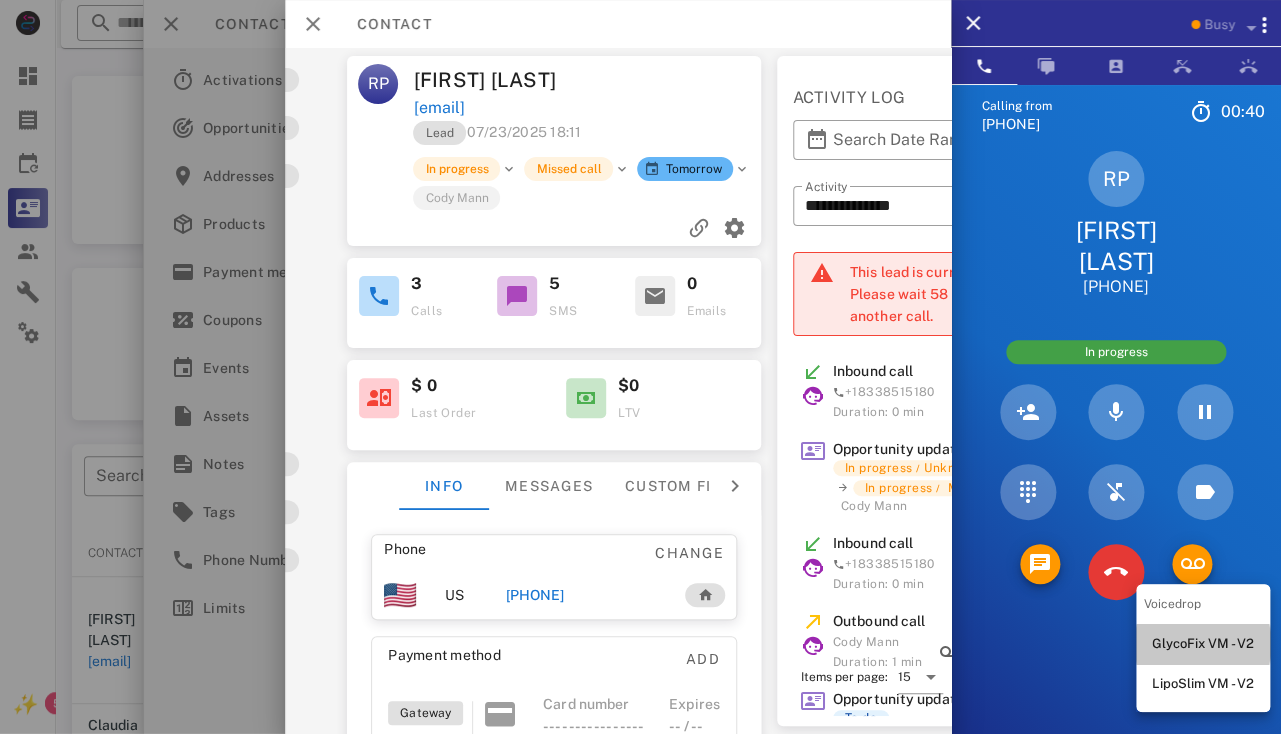 click on "GlycoFix VM - V2" at bounding box center [1203, 644] 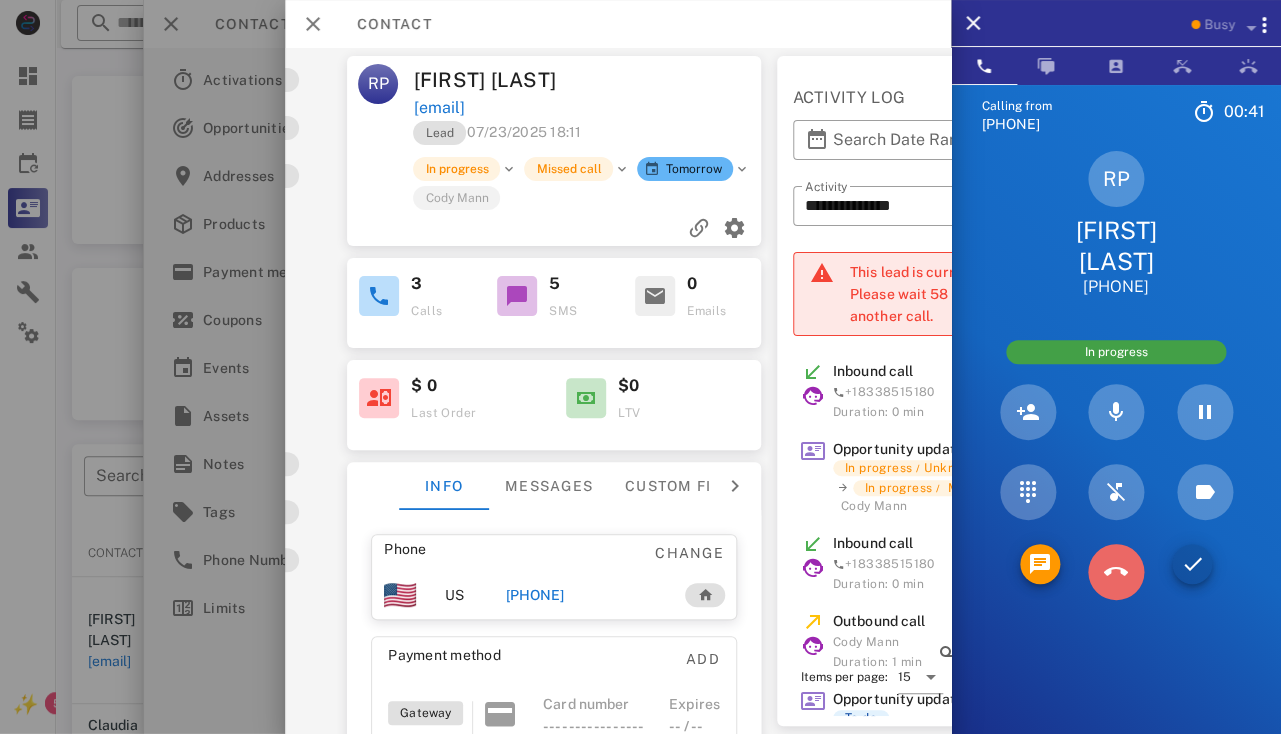 click at bounding box center (1116, 572) 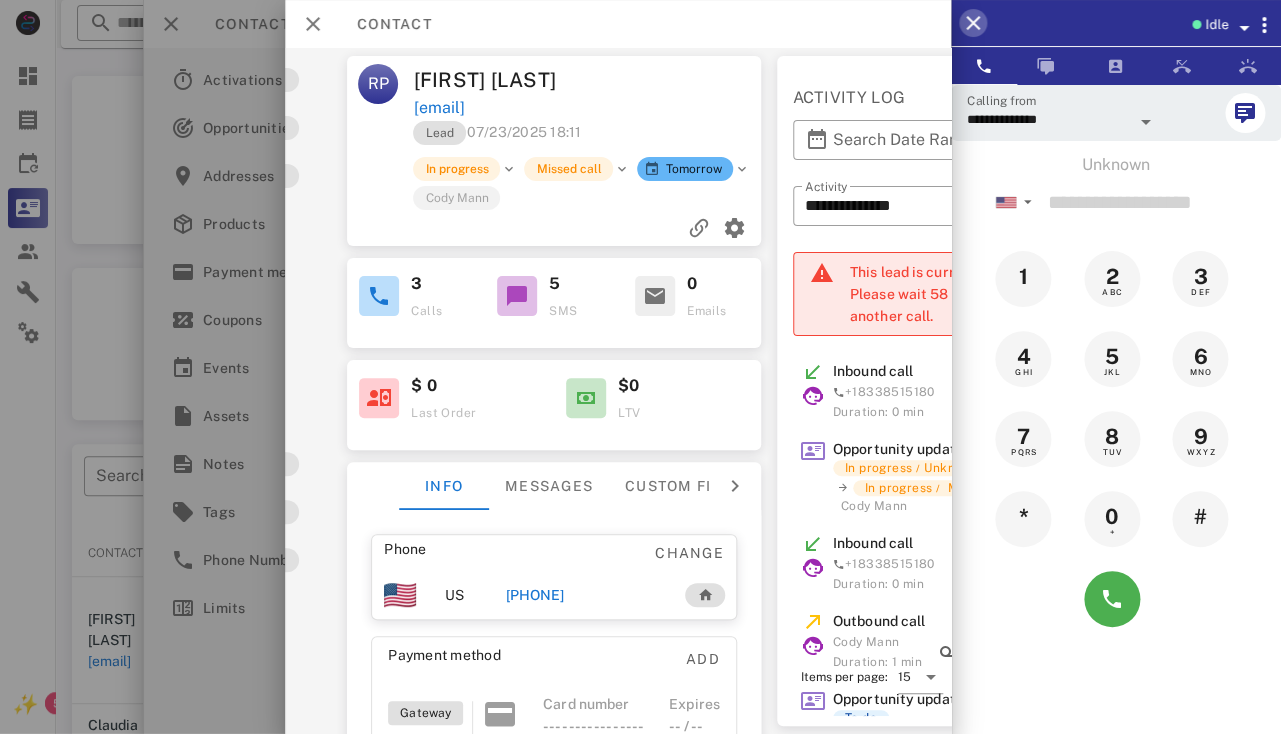 click at bounding box center [973, 23] 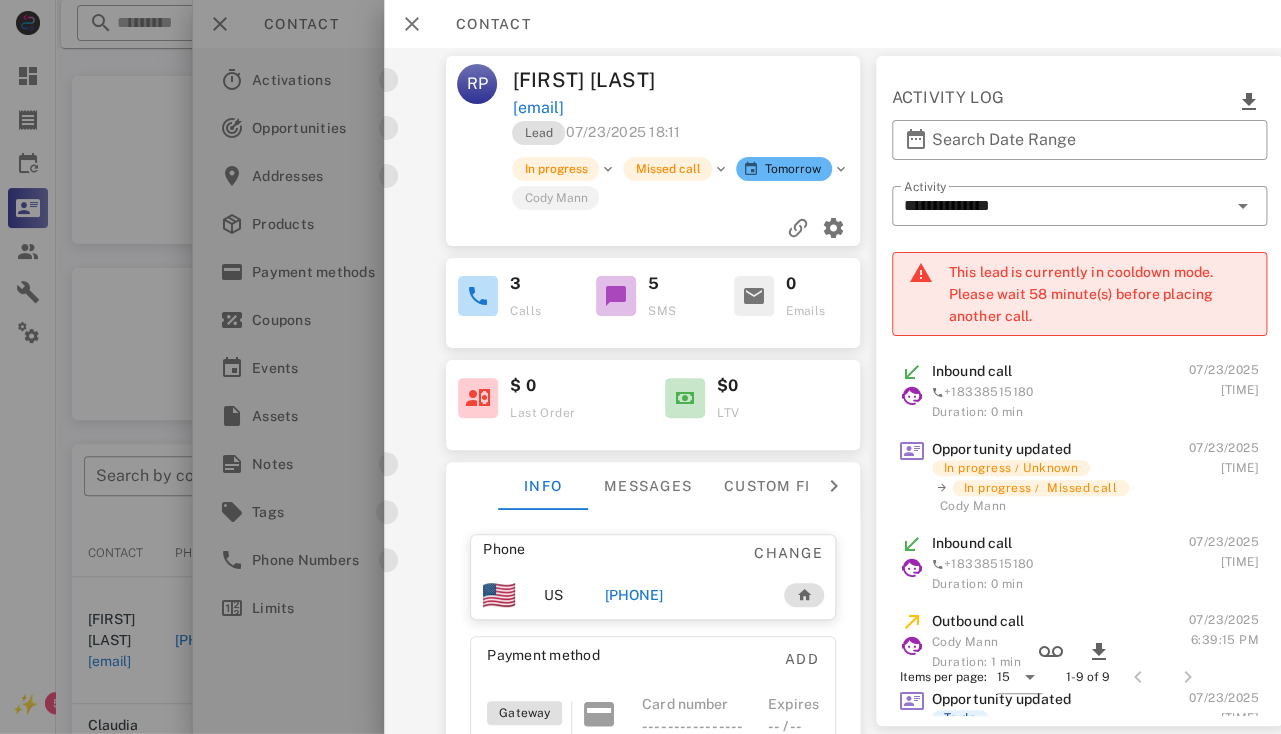scroll, scrollTop: 1, scrollLeft: 0, axis: vertical 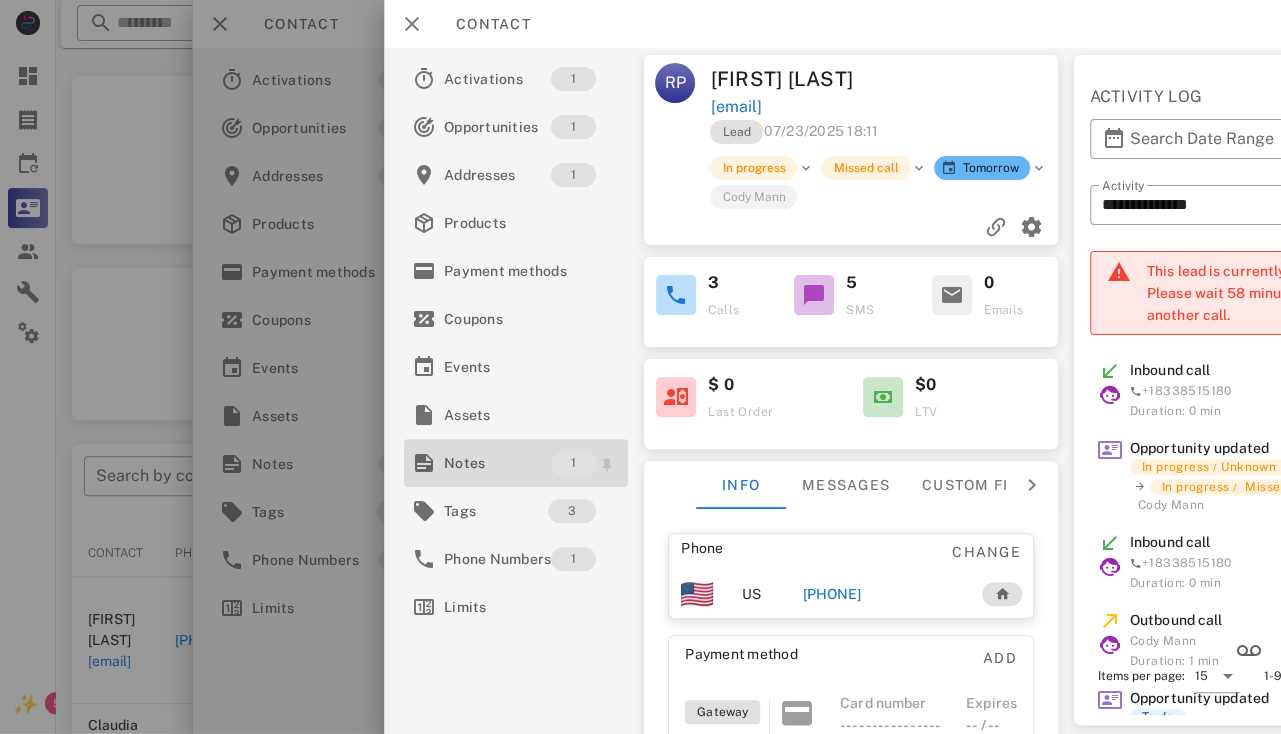 click on "Notes" at bounding box center [497, 463] 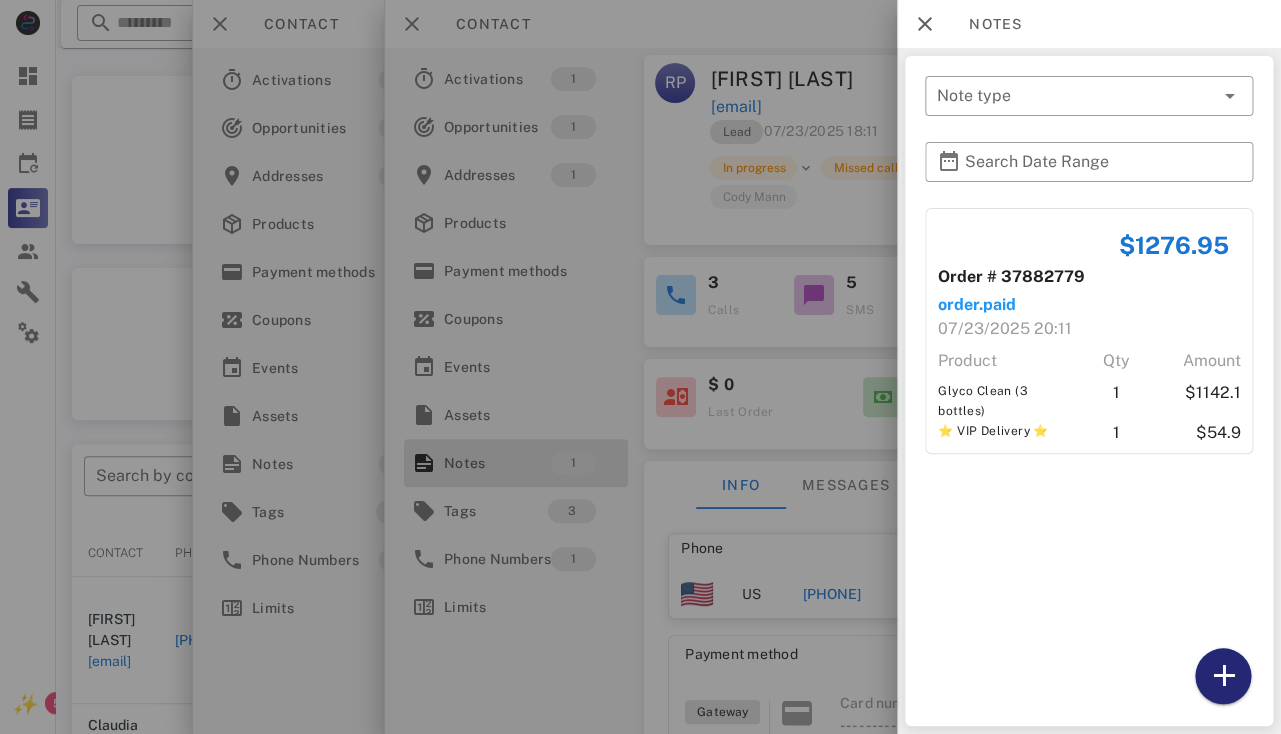 click at bounding box center (1223, 676) 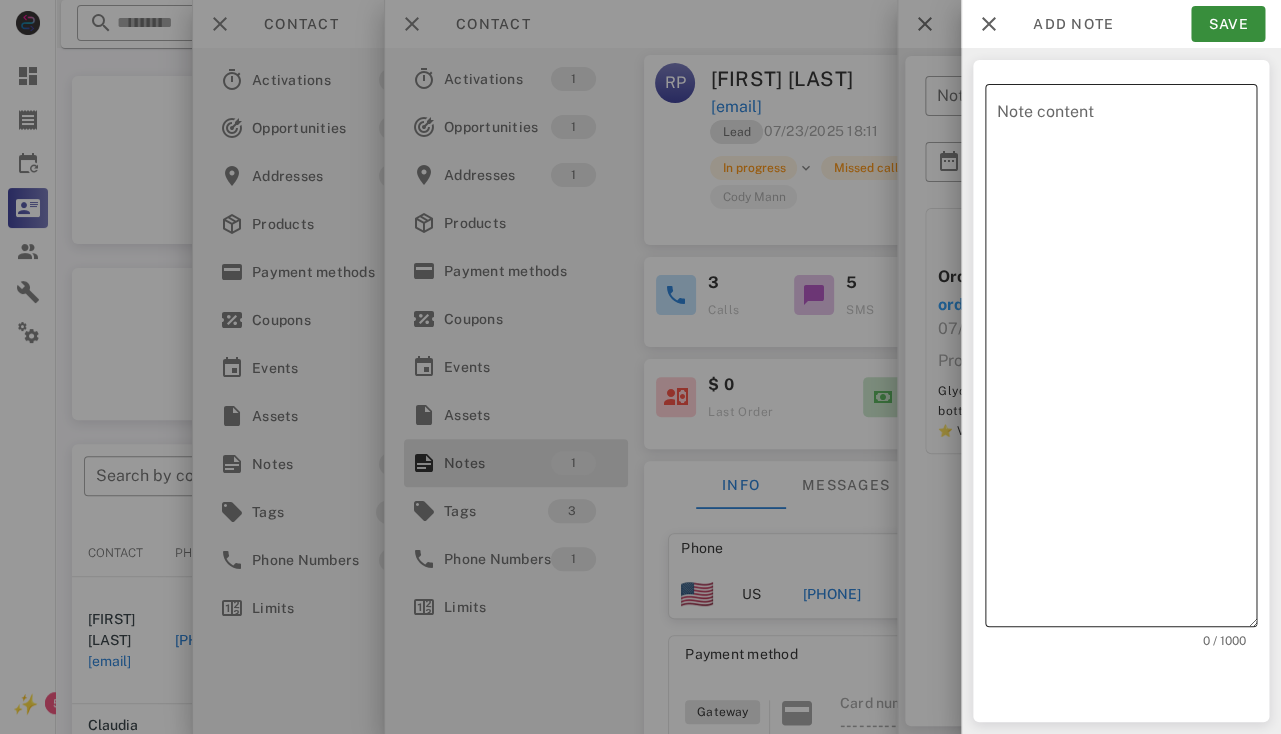 click on "Note content" at bounding box center [1127, 360] 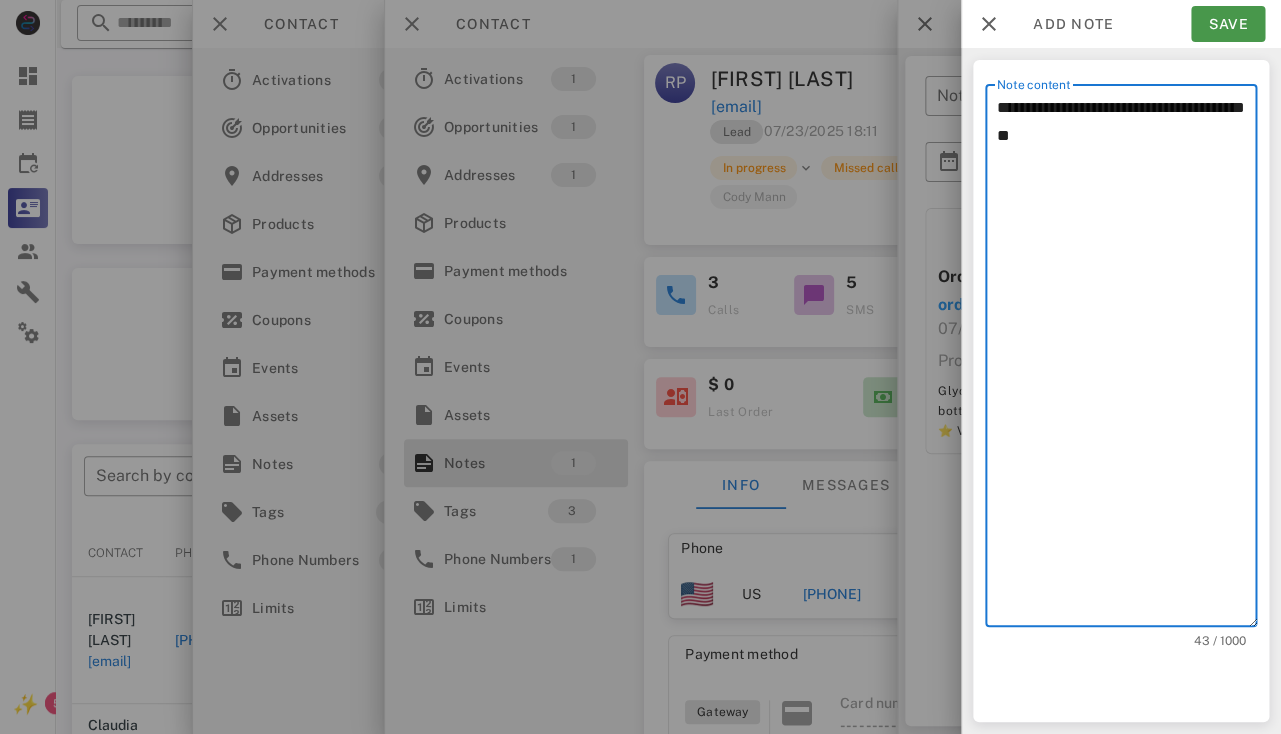 type on "**********" 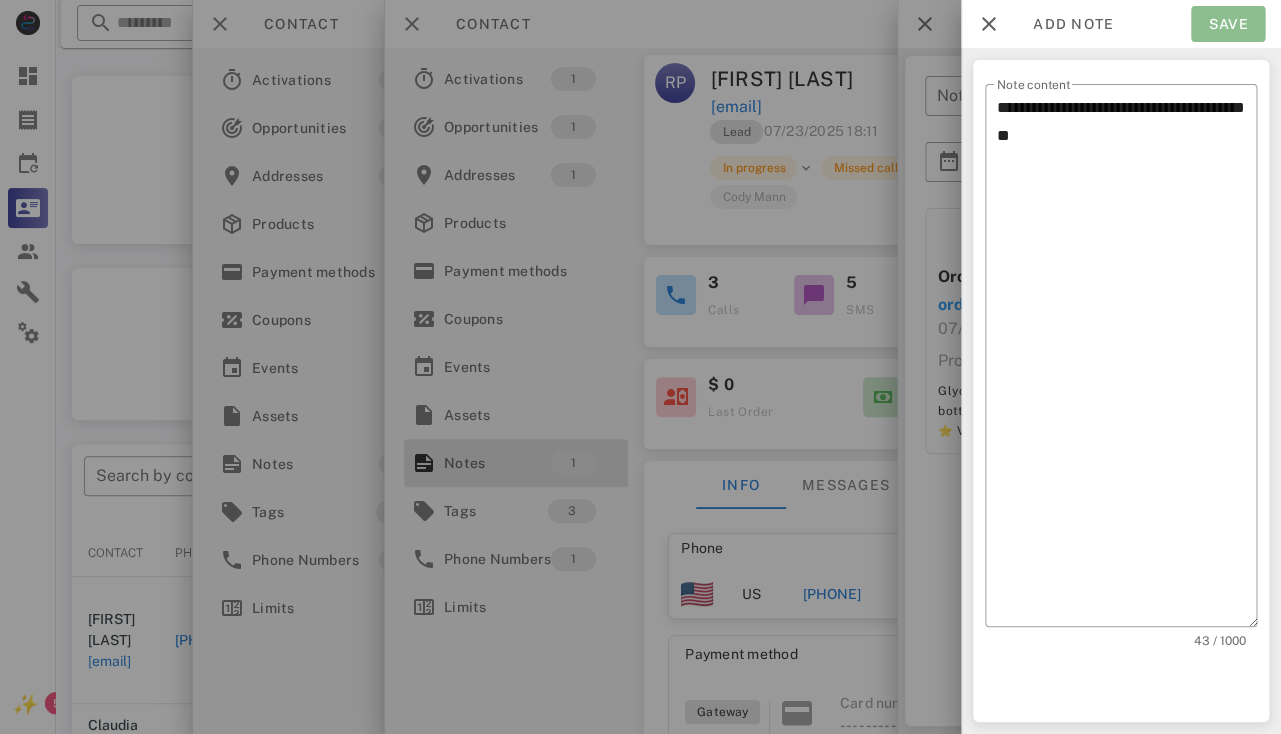 click on "Save" at bounding box center (1228, 24) 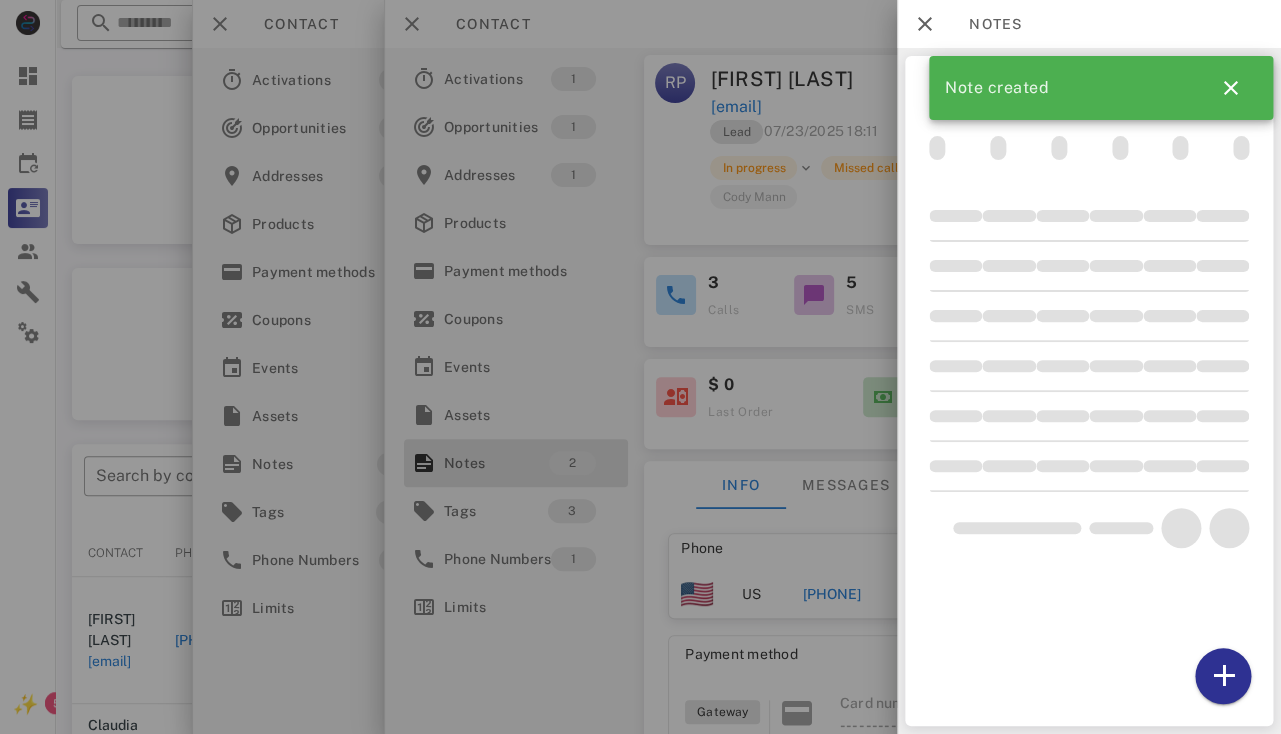 click at bounding box center (640, 367) 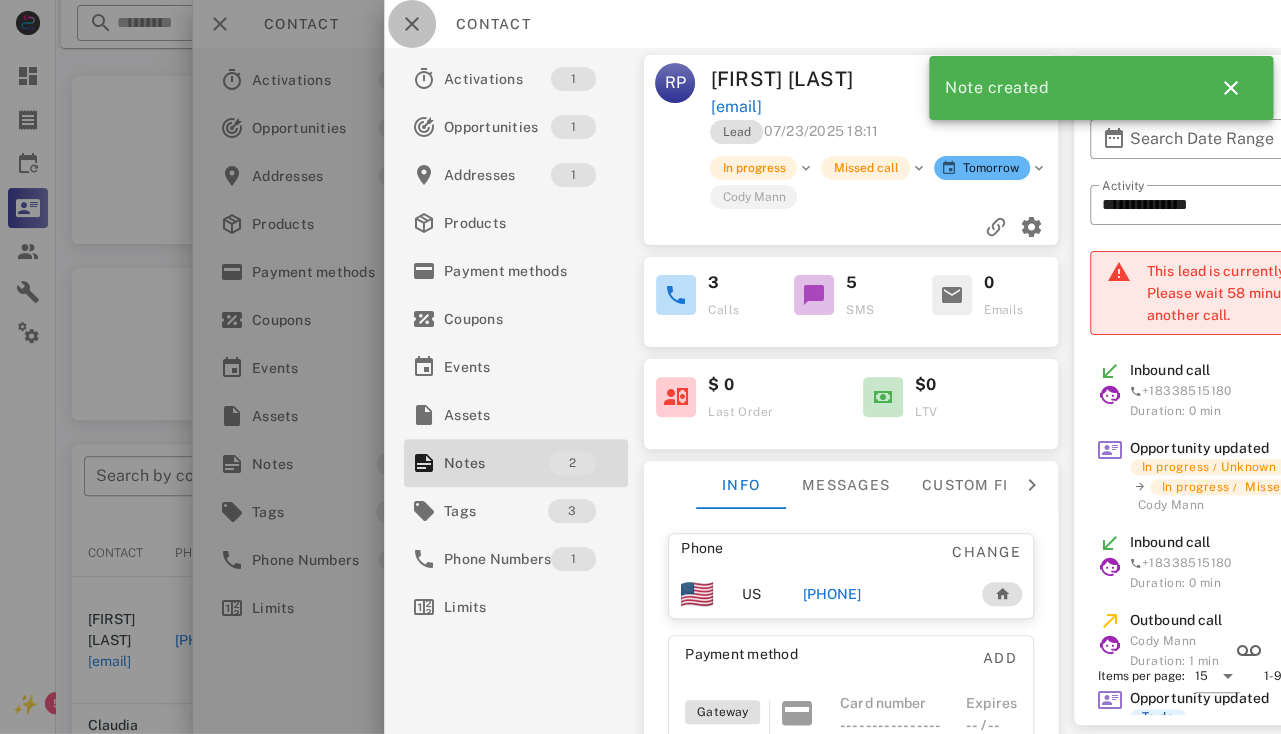 click at bounding box center (412, 24) 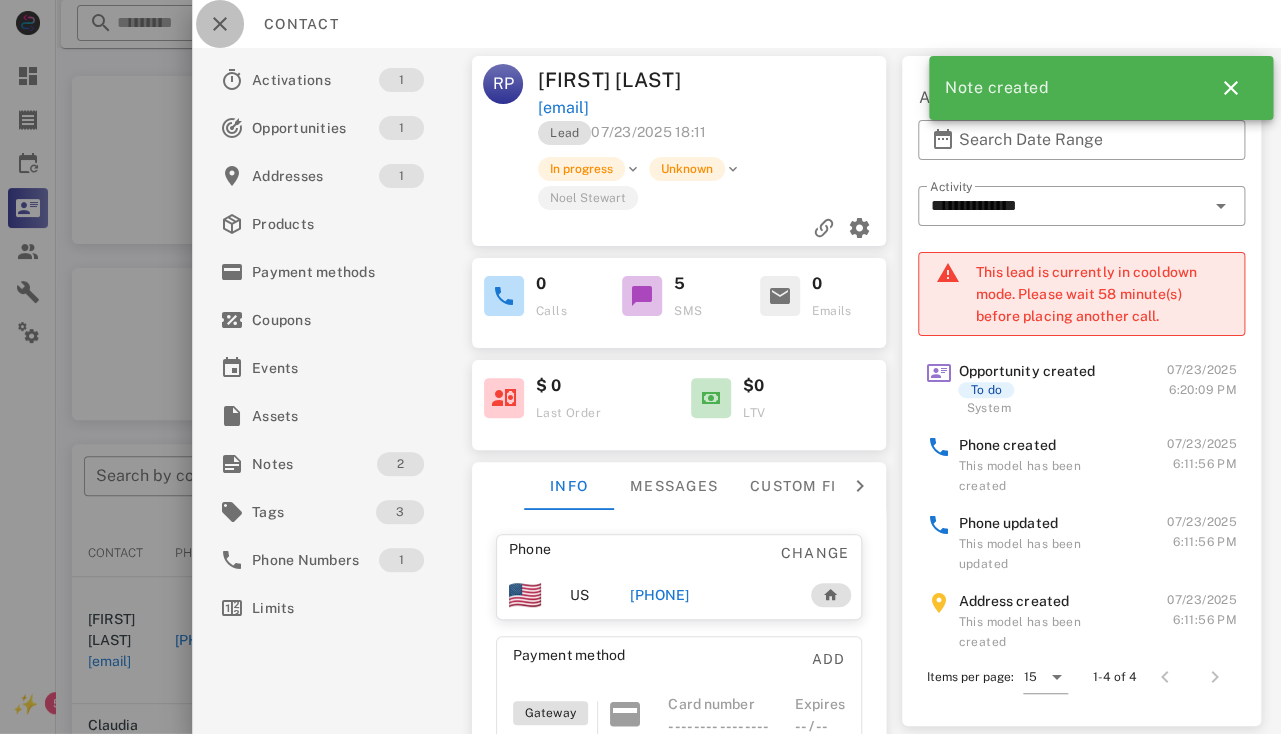 click at bounding box center [220, 24] 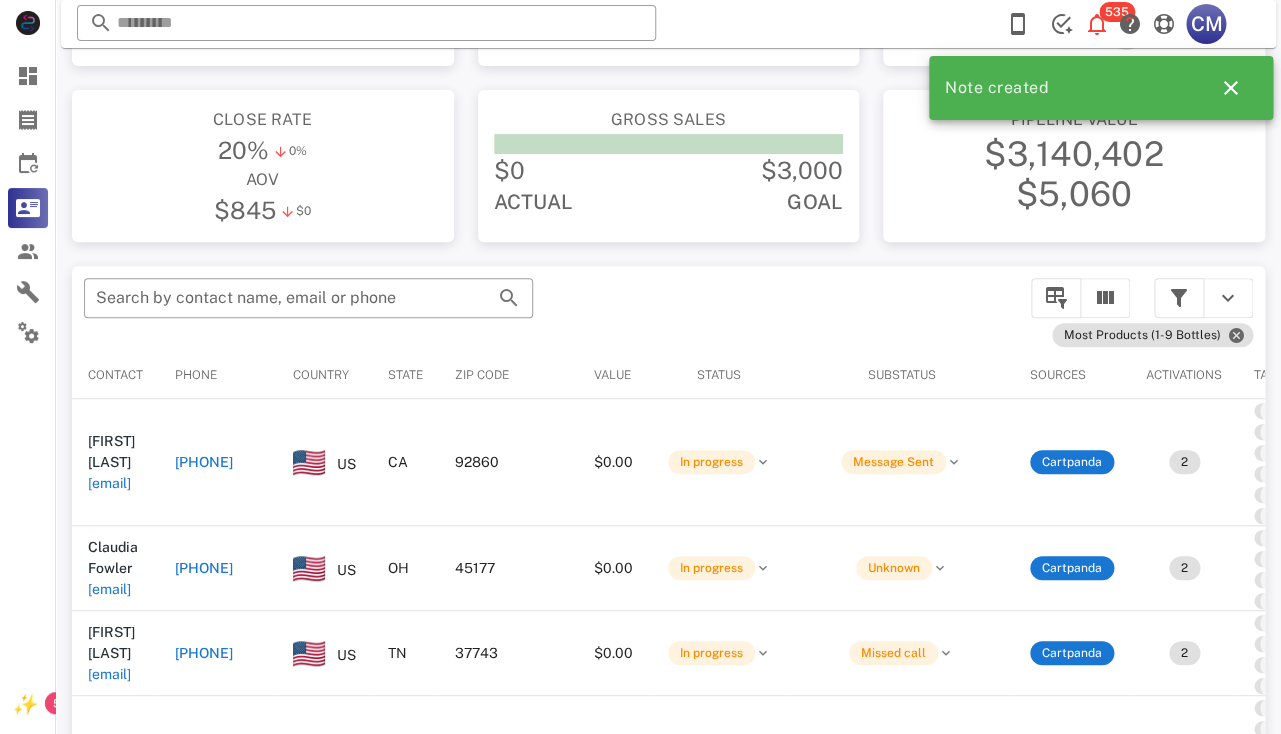 scroll, scrollTop: 381, scrollLeft: 0, axis: vertical 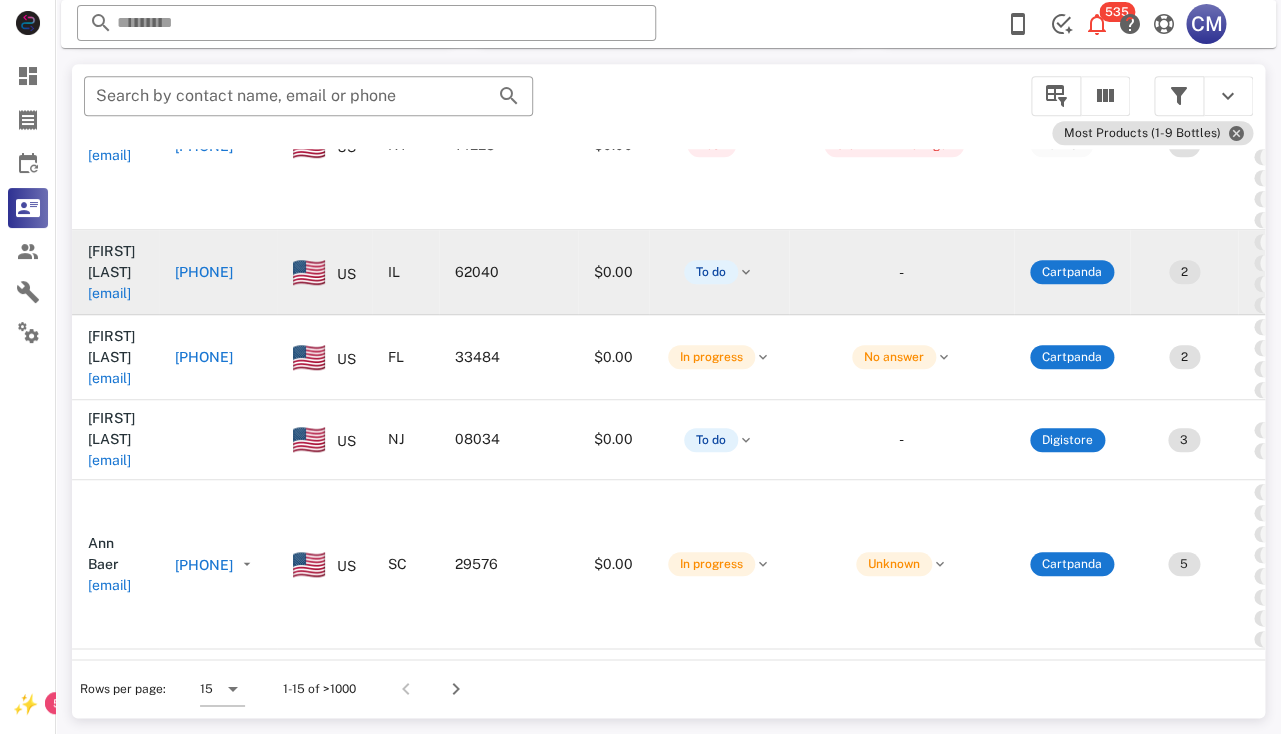 click on "hotson_eve@yahoo.com" at bounding box center (109, 293) 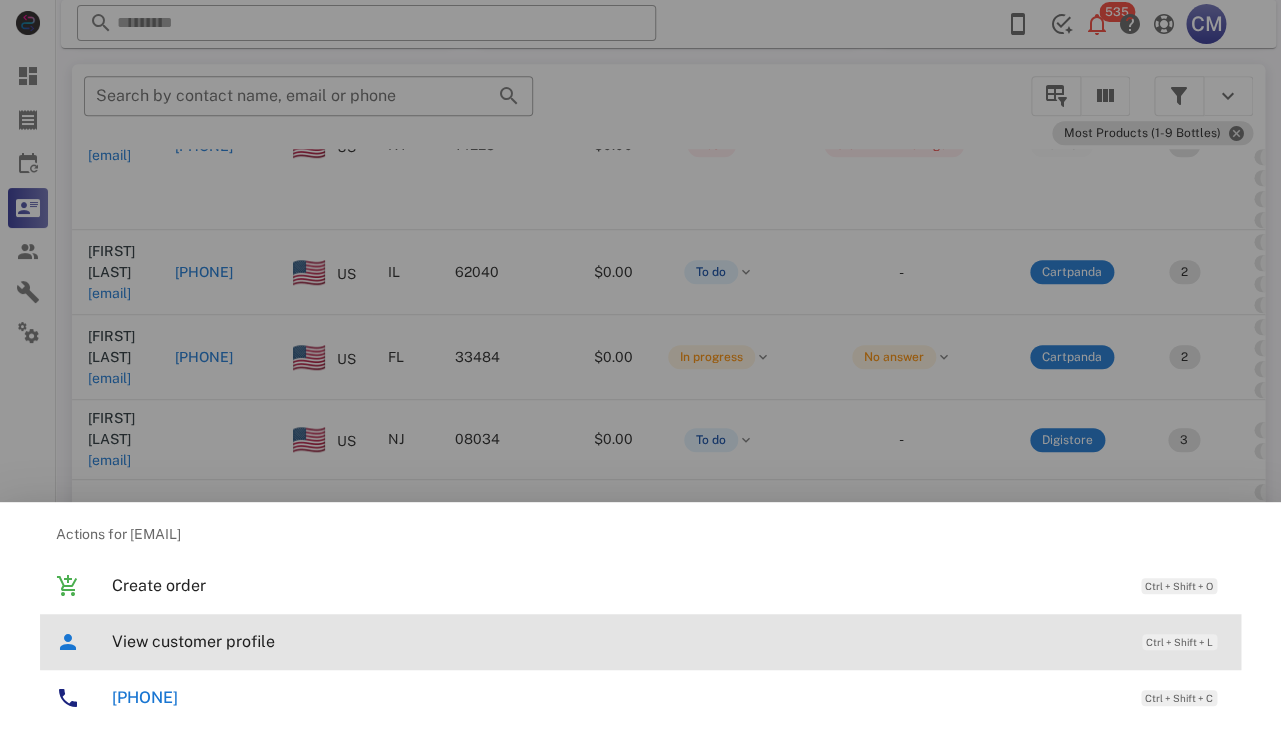 click on "View customer profile Ctrl + Shift + L" at bounding box center (668, 641) 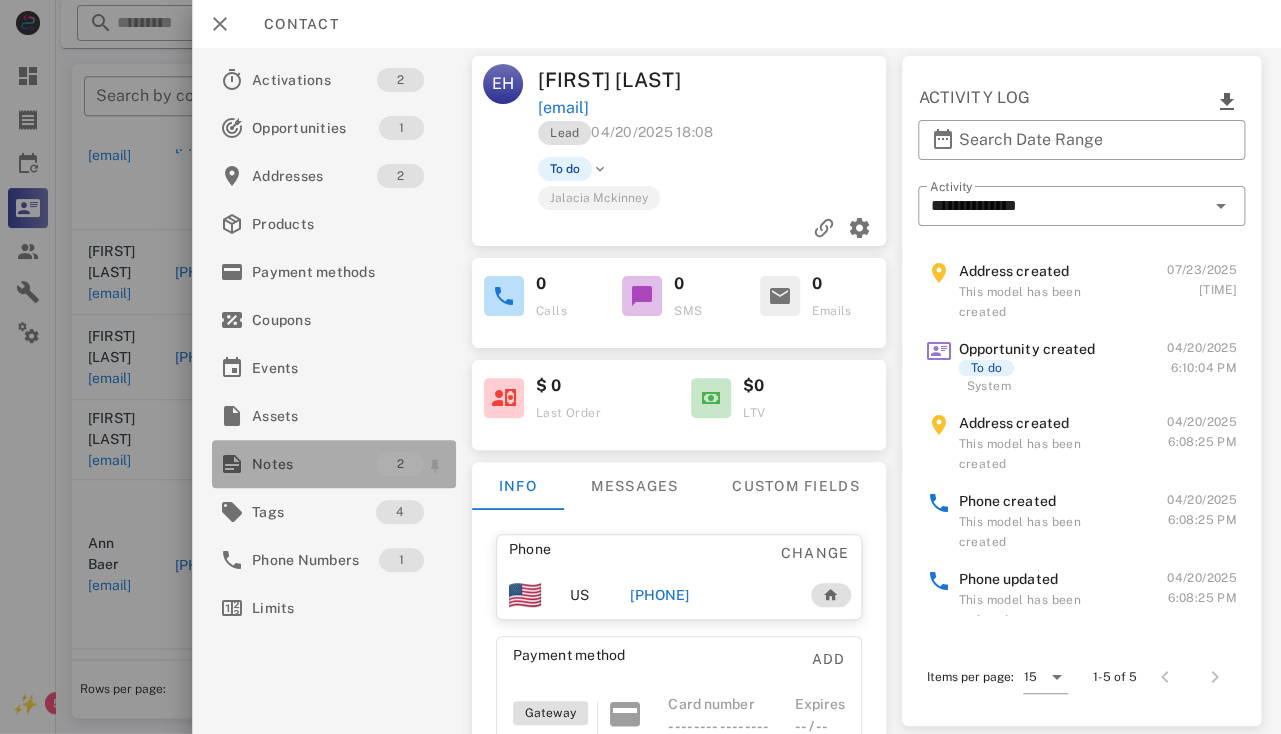 click on "Notes" at bounding box center (314, 464) 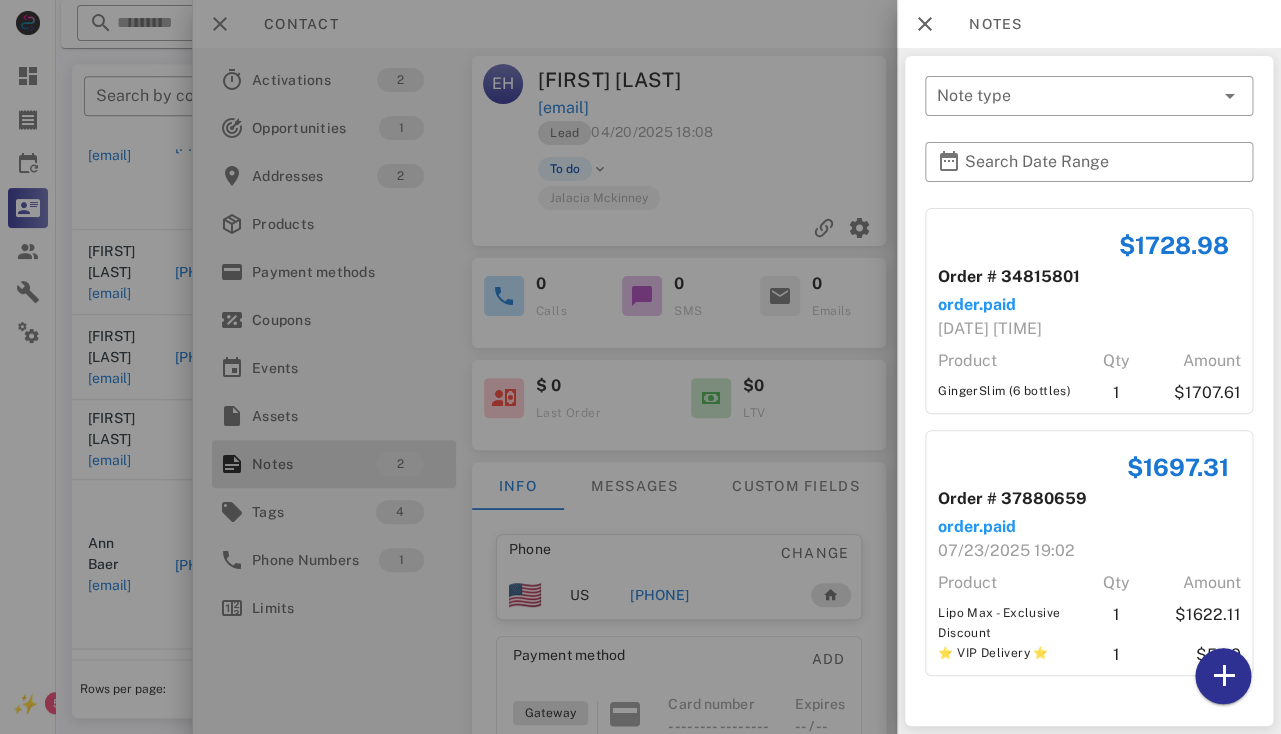 click at bounding box center [640, 367] 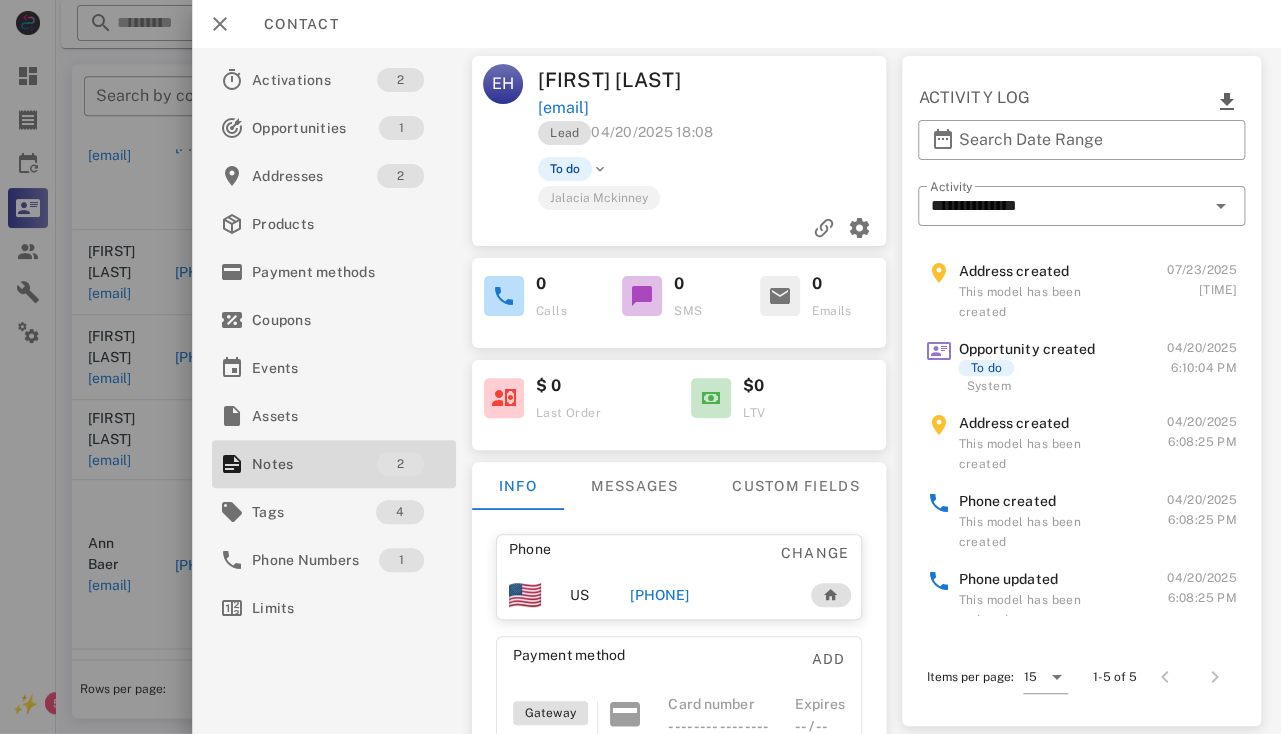 click at bounding box center [640, 367] 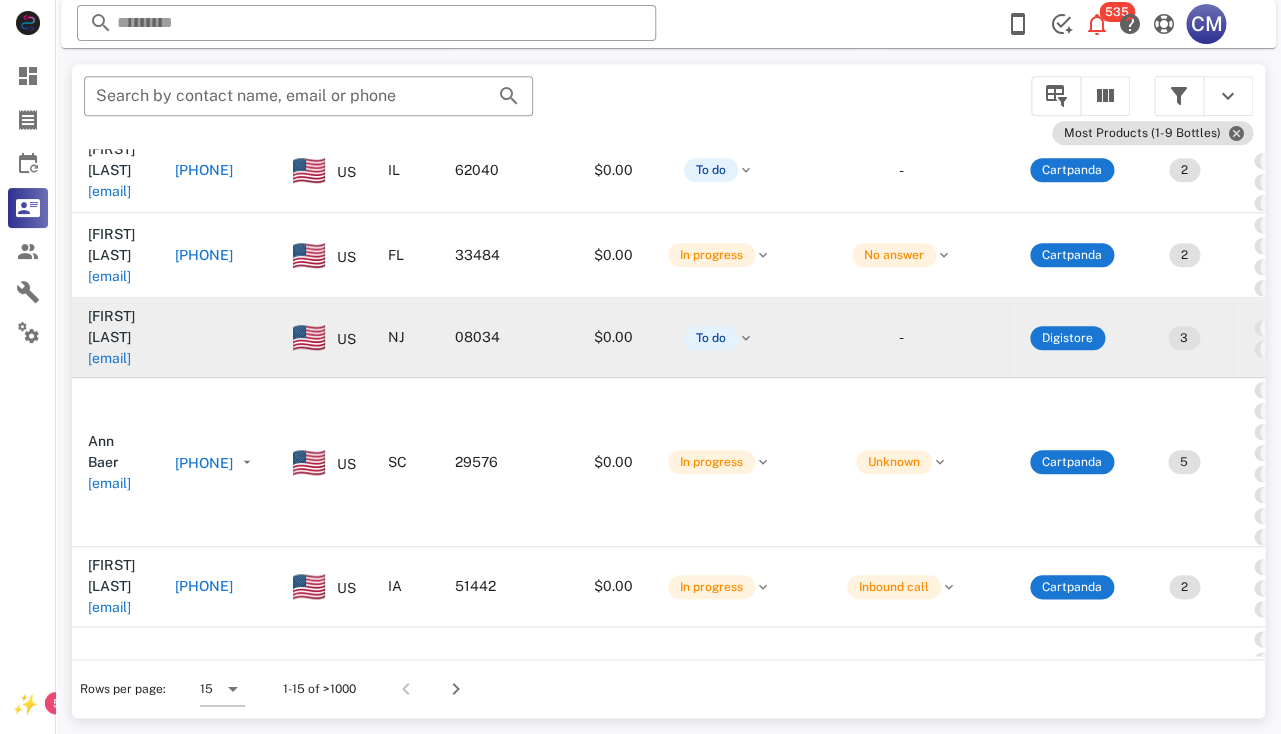 scroll, scrollTop: 1040, scrollLeft: 0, axis: vertical 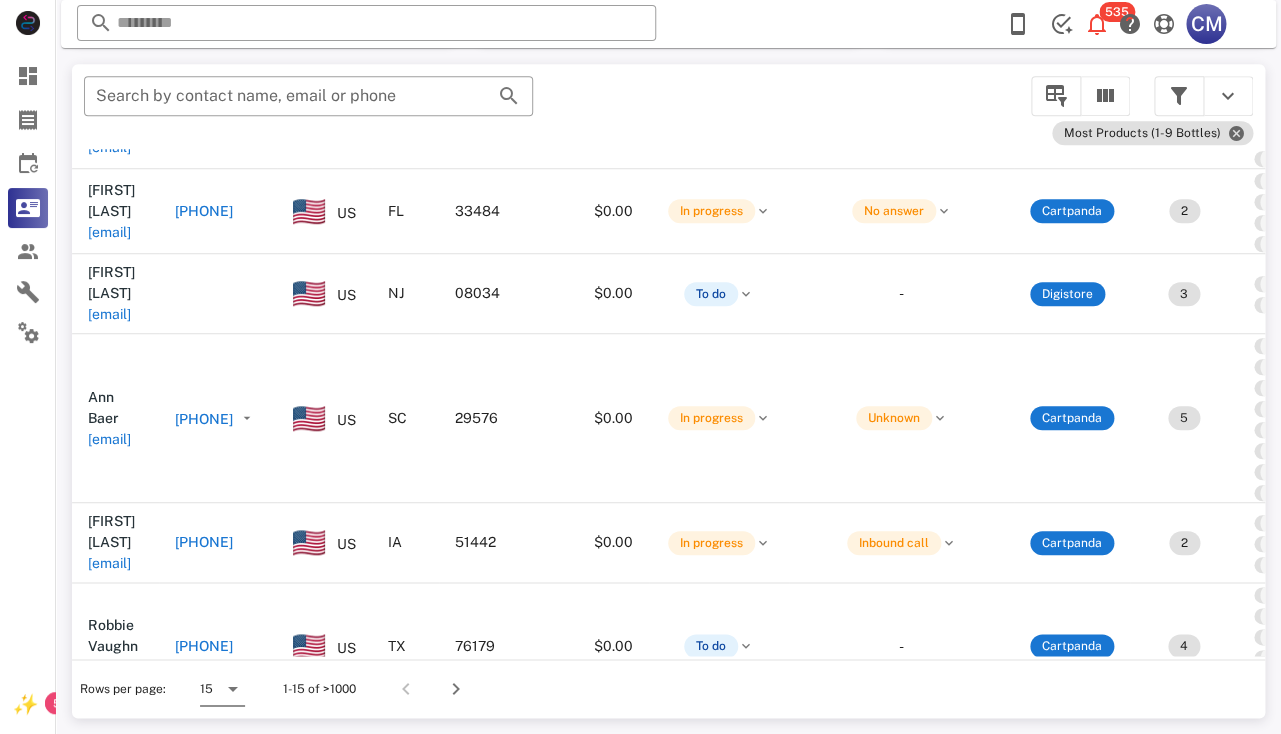 click at bounding box center (233, 689) 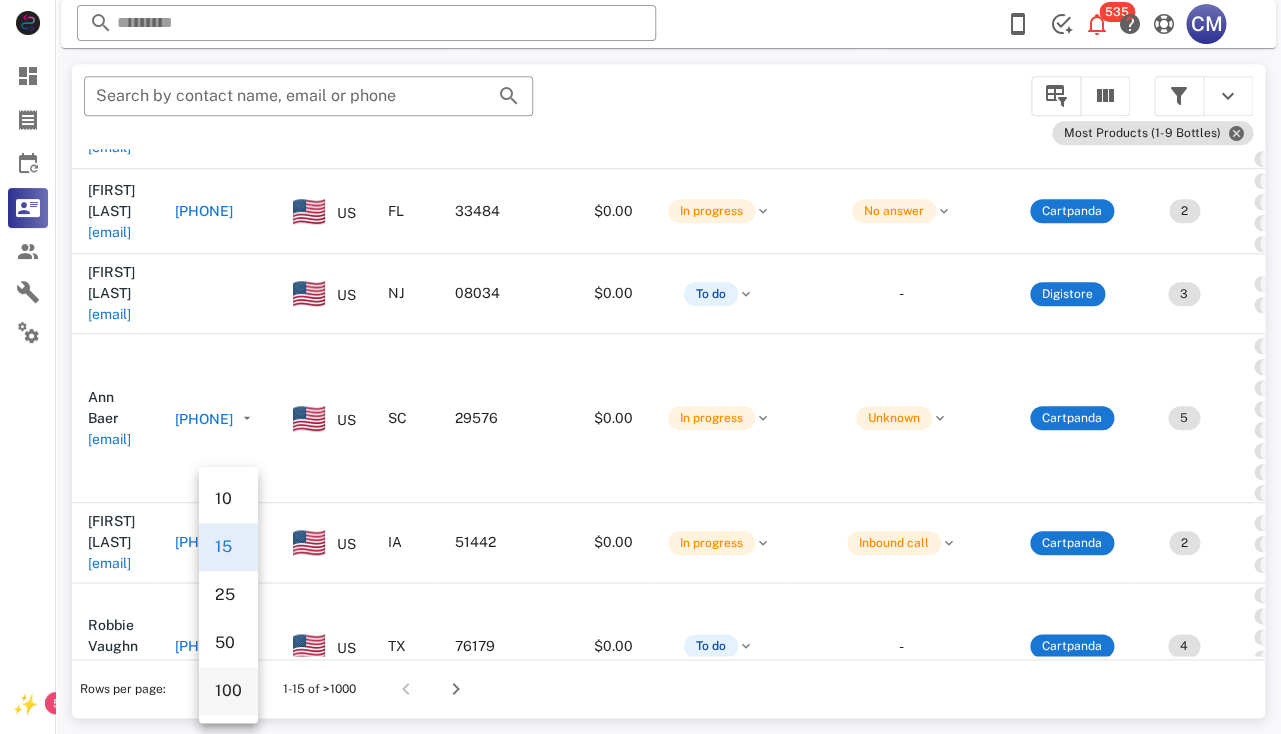click on "100" at bounding box center [228, 690] 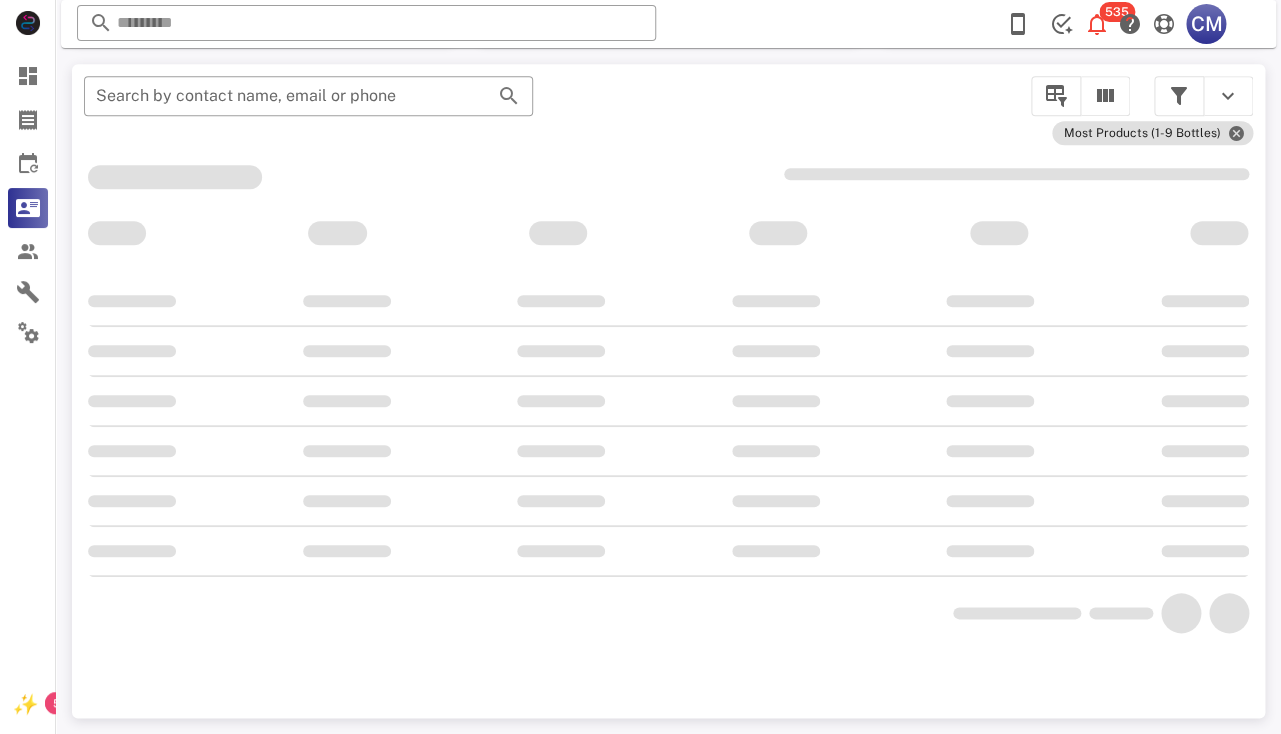 scroll, scrollTop: 357, scrollLeft: 0, axis: vertical 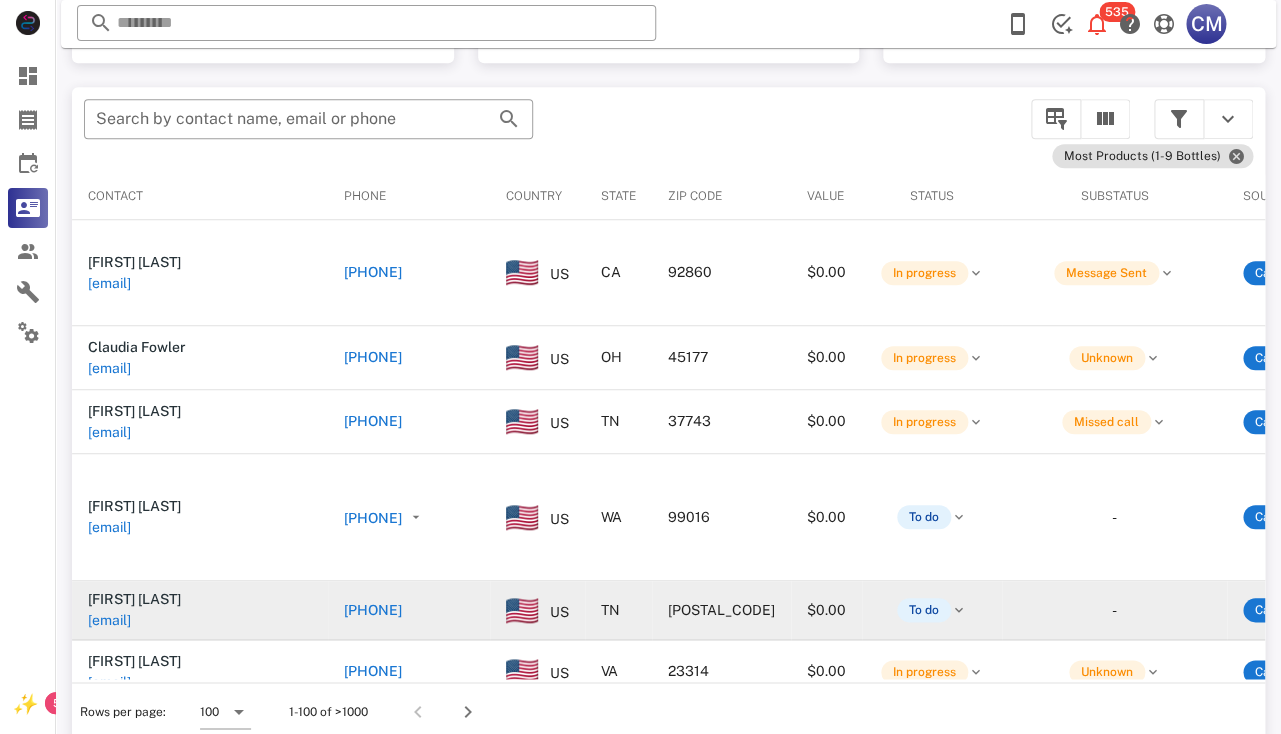 click on "chapmanautorepair61@gmail.com" at bounding box center (109, 620) 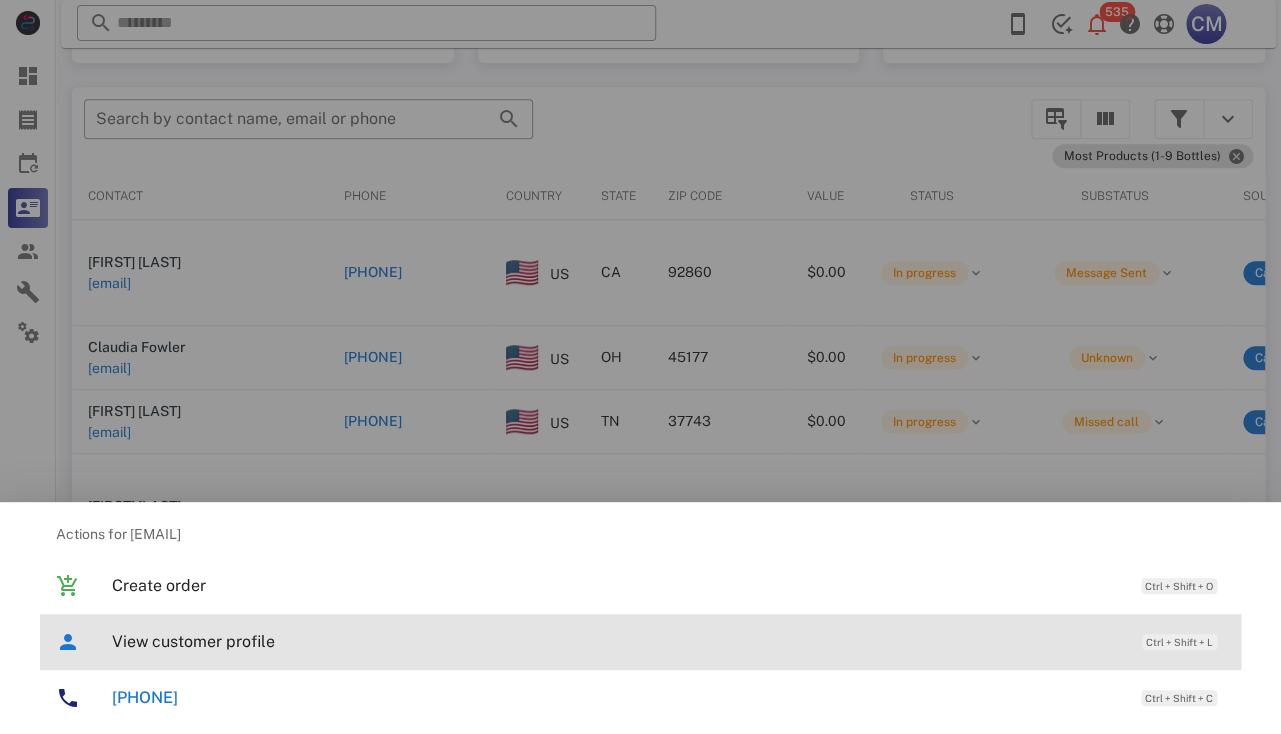click on "View customer profile Ctrl + Shift + L" at bounding box center (668, 641) 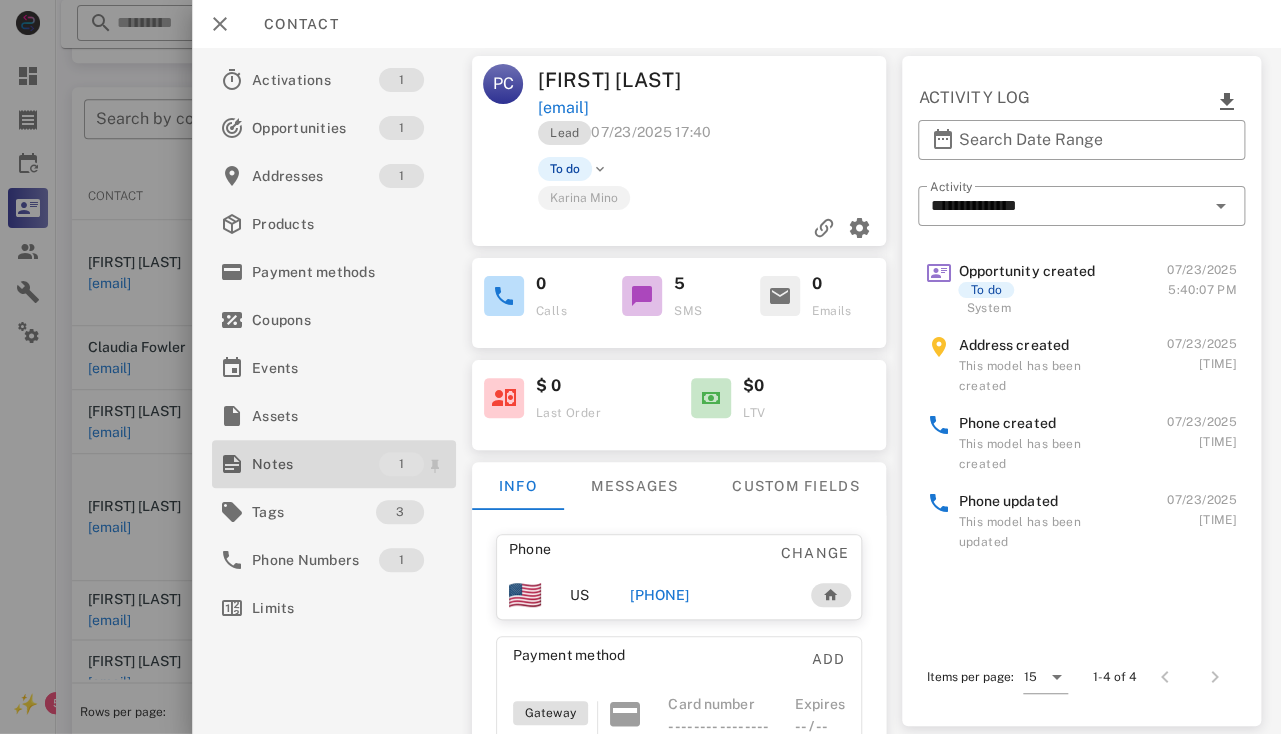 click on "Notes" at bounding box center [315, 464] 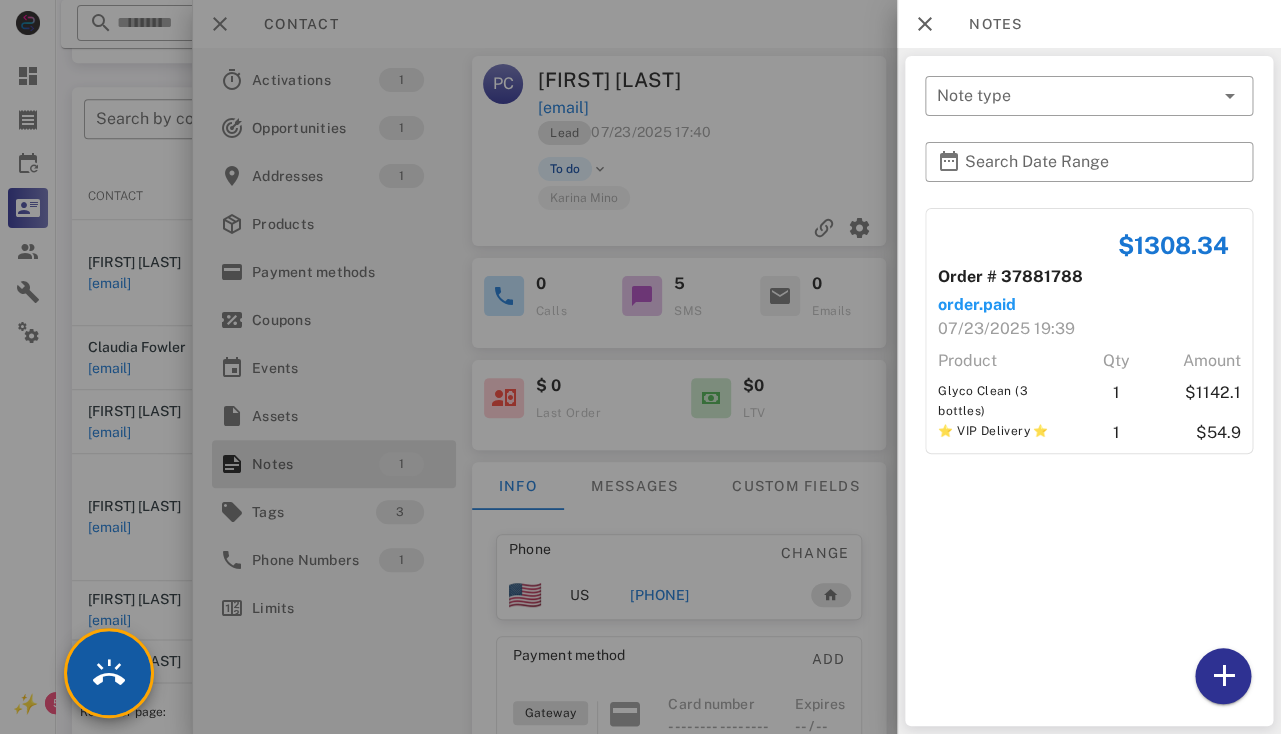 click at bounding box center (109, 673) 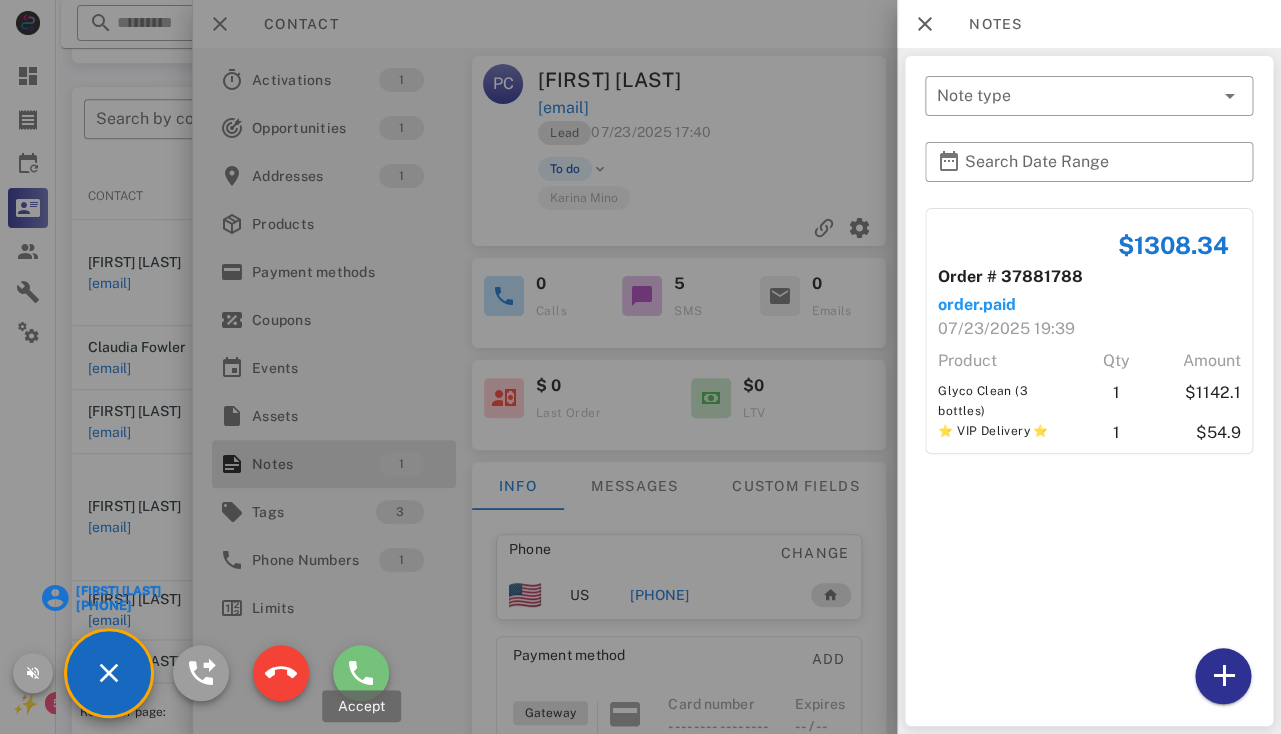 click at bounding box center [361, 673] 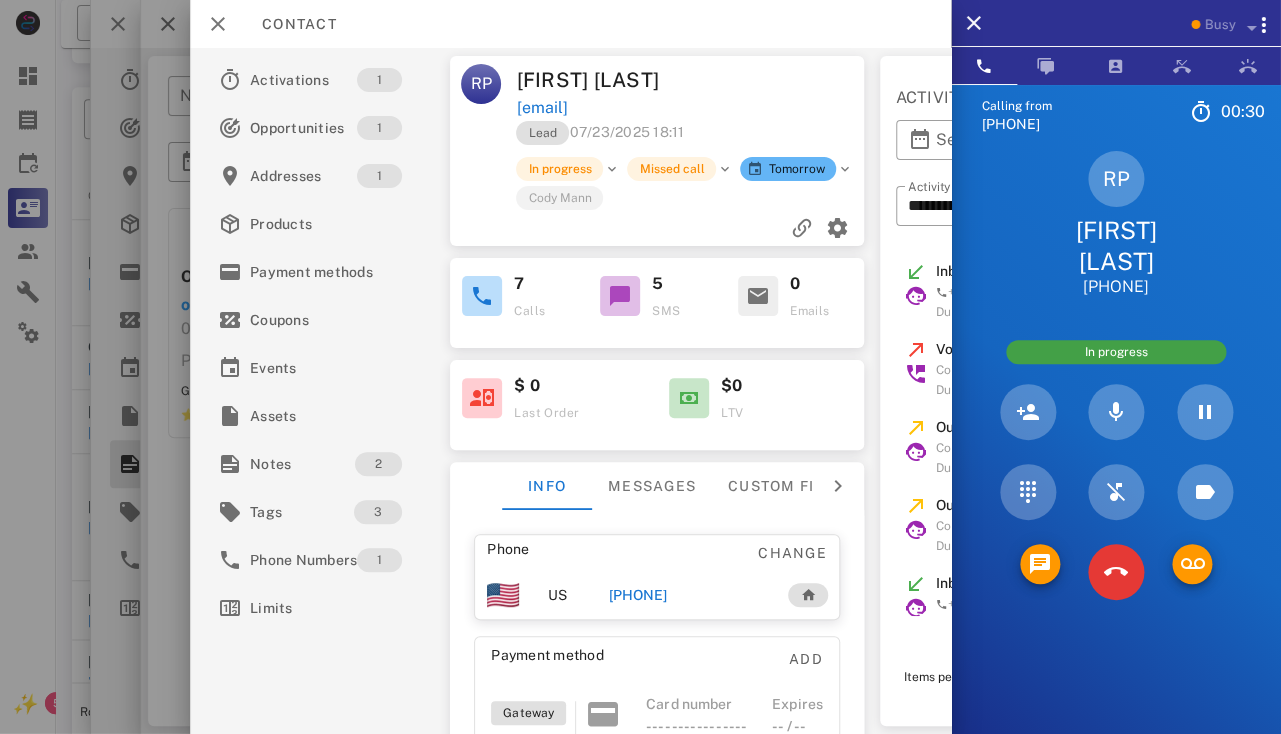 scroll, scrollTop: 190, scrollLeft: 0, axis: vertical 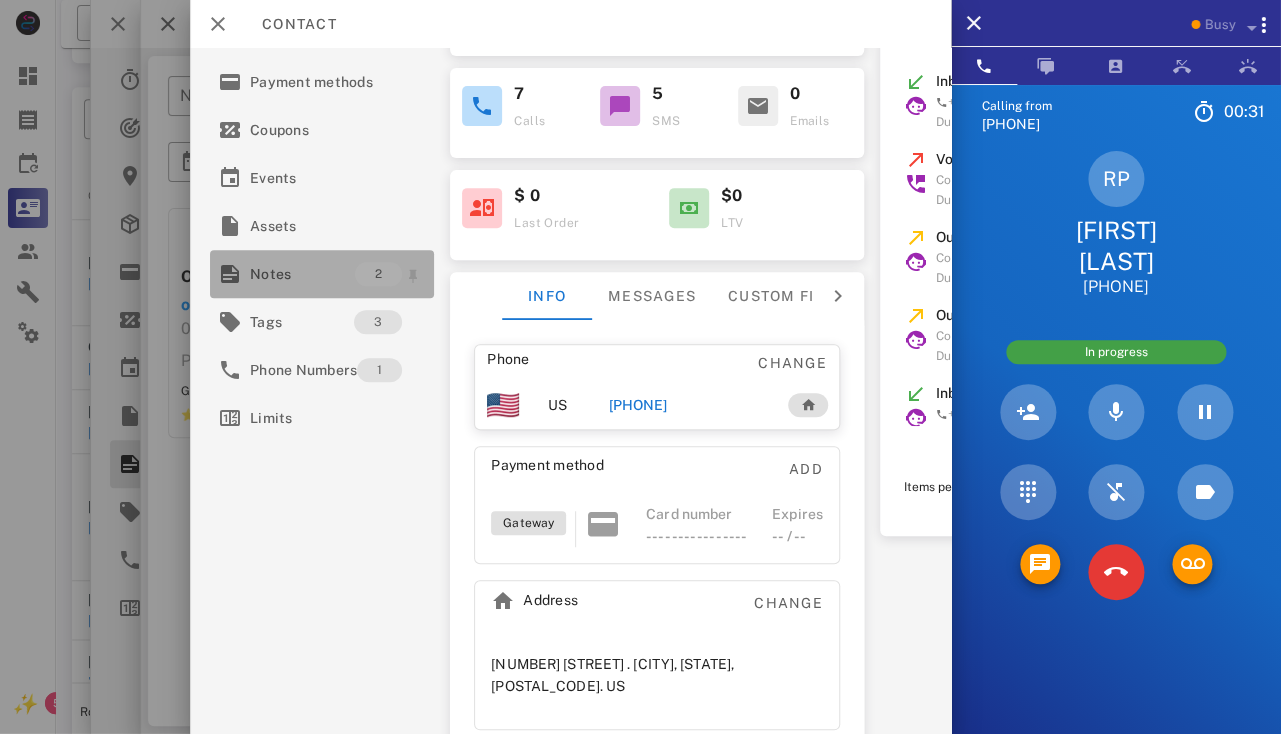 click on "Notes" at bounding box center (302, 274) 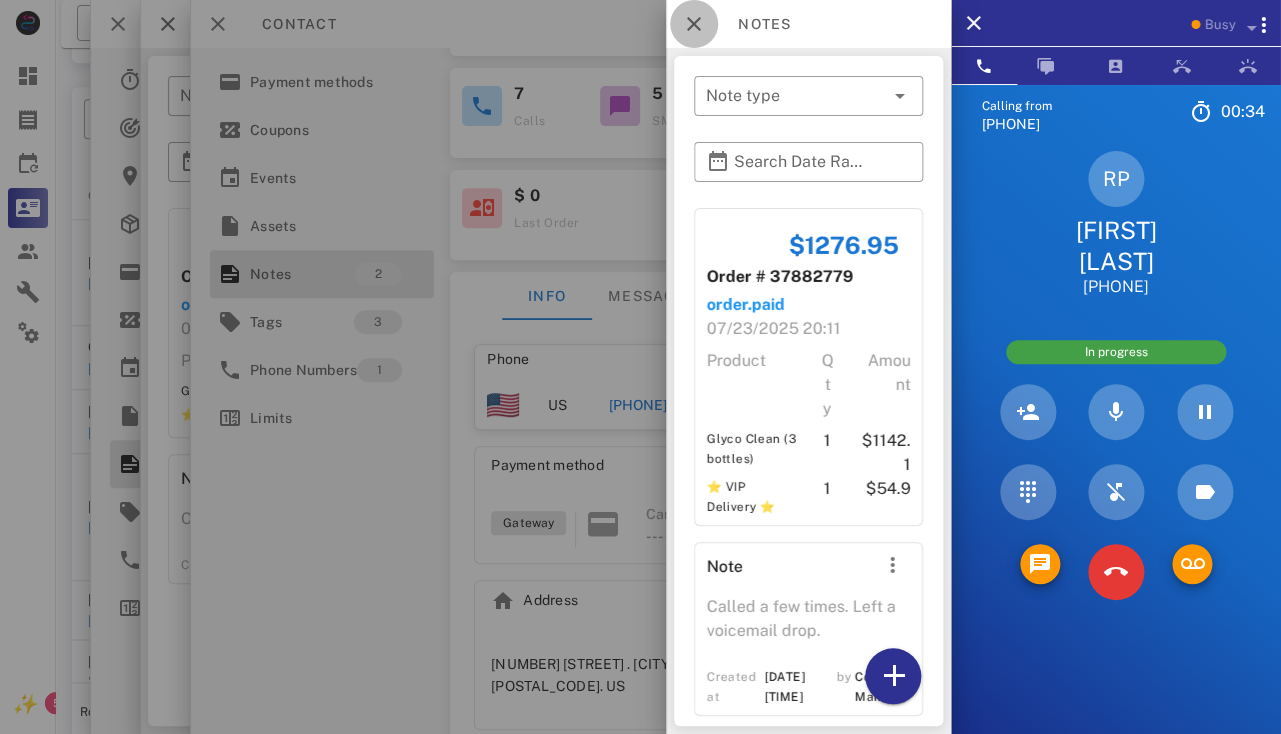 click at bounding box center [694, 24] 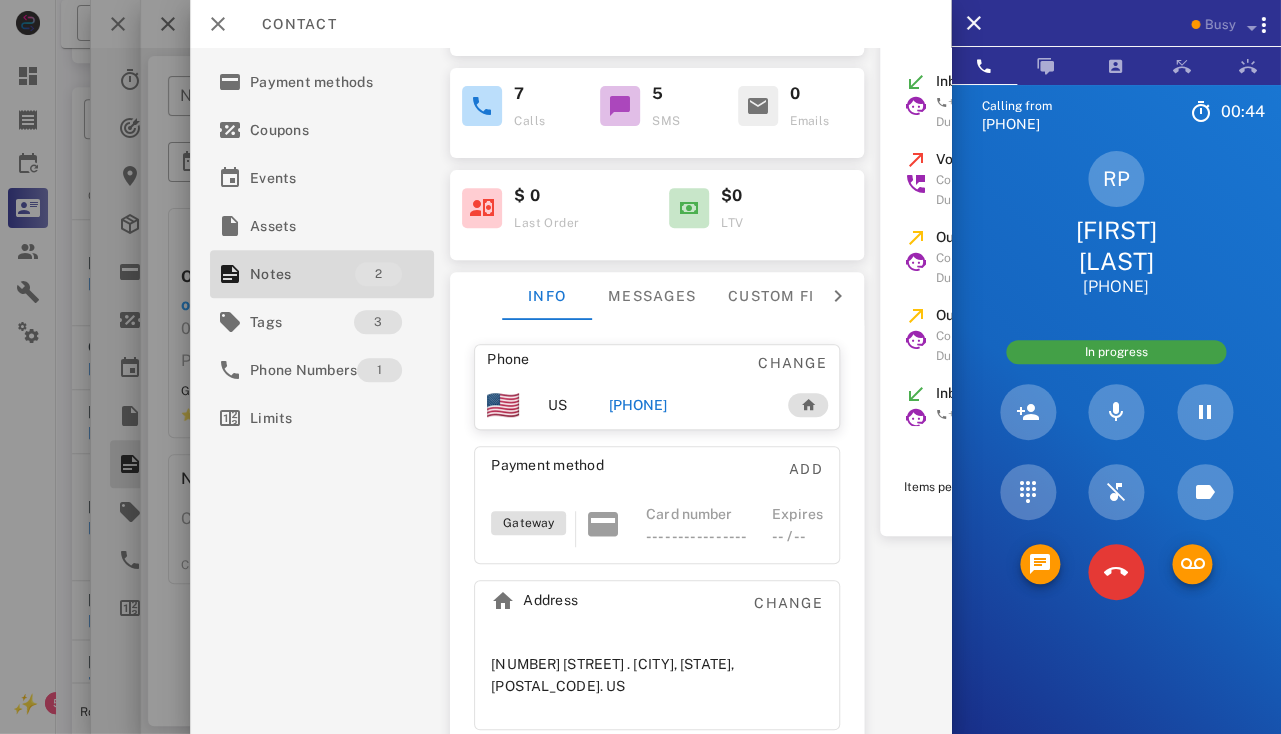 click on "908 Heritage Court .
Crown Point, IN, 46307.
US" at bounding box center [657, 675] 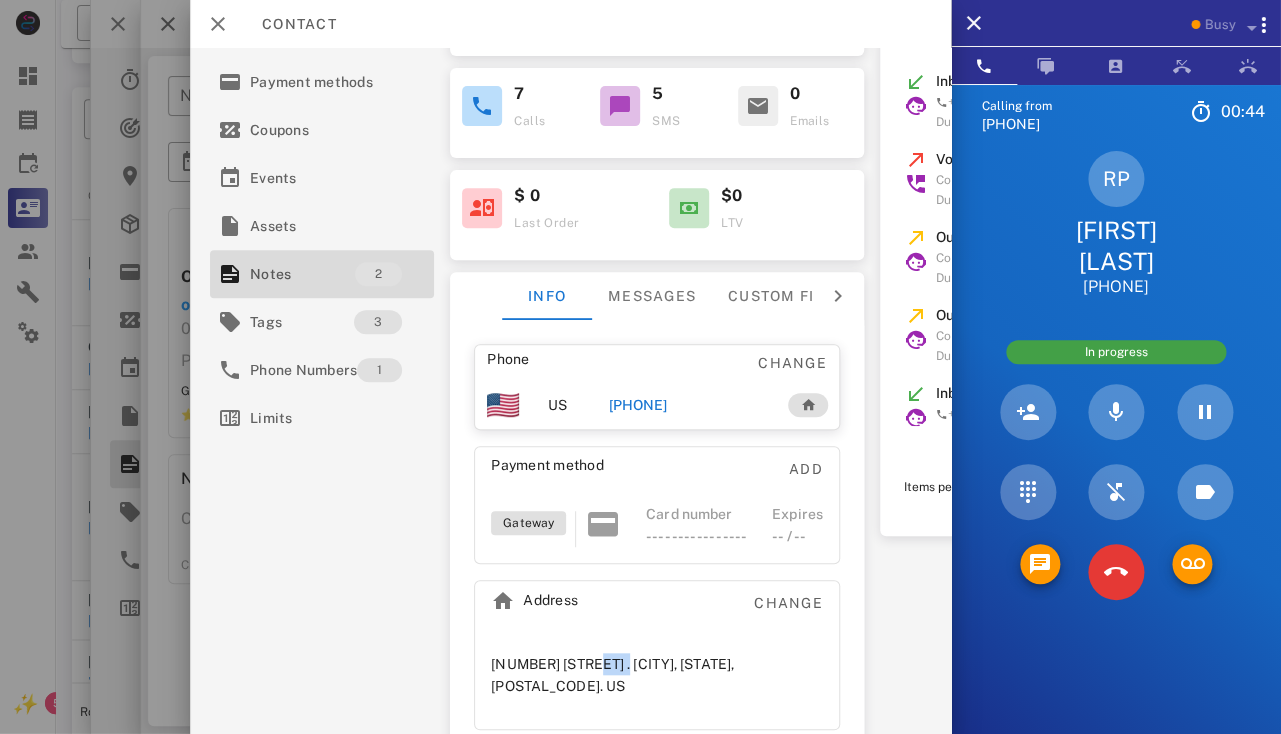 click on "908 Heritage Court .
Crown Point, IN, 46307.
US" at bounding box center [657, 675] 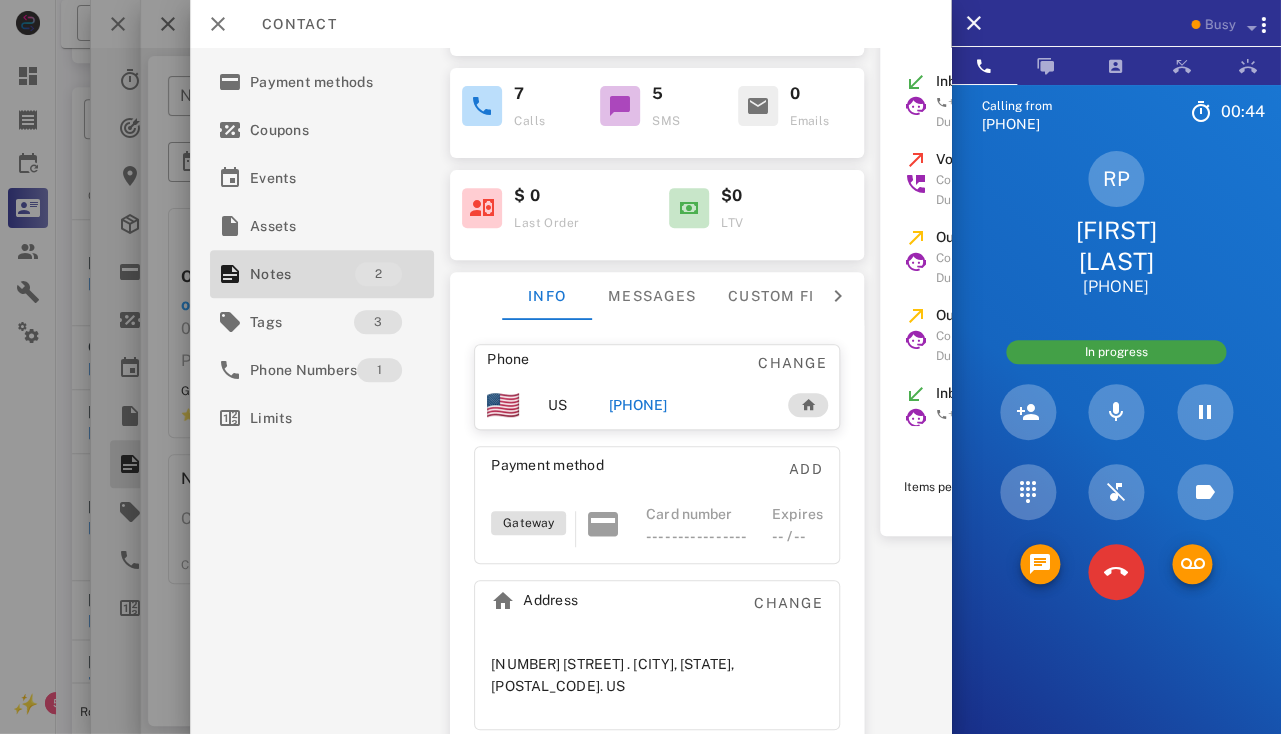 click on "908 Heritage Court .
Crown Point, IN, 46307.
US" at bounding box center (657, 675) 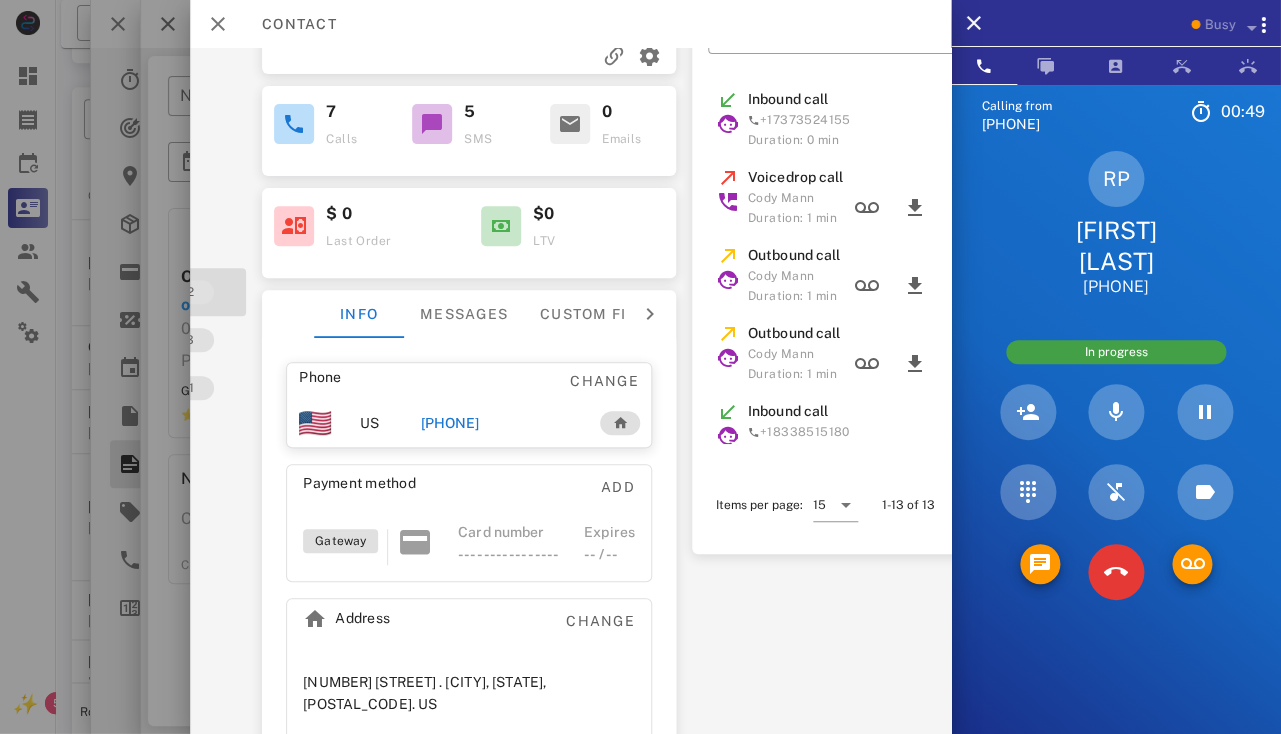 scroll, scrollTop: 190, scrollLeft: 188, axis: both 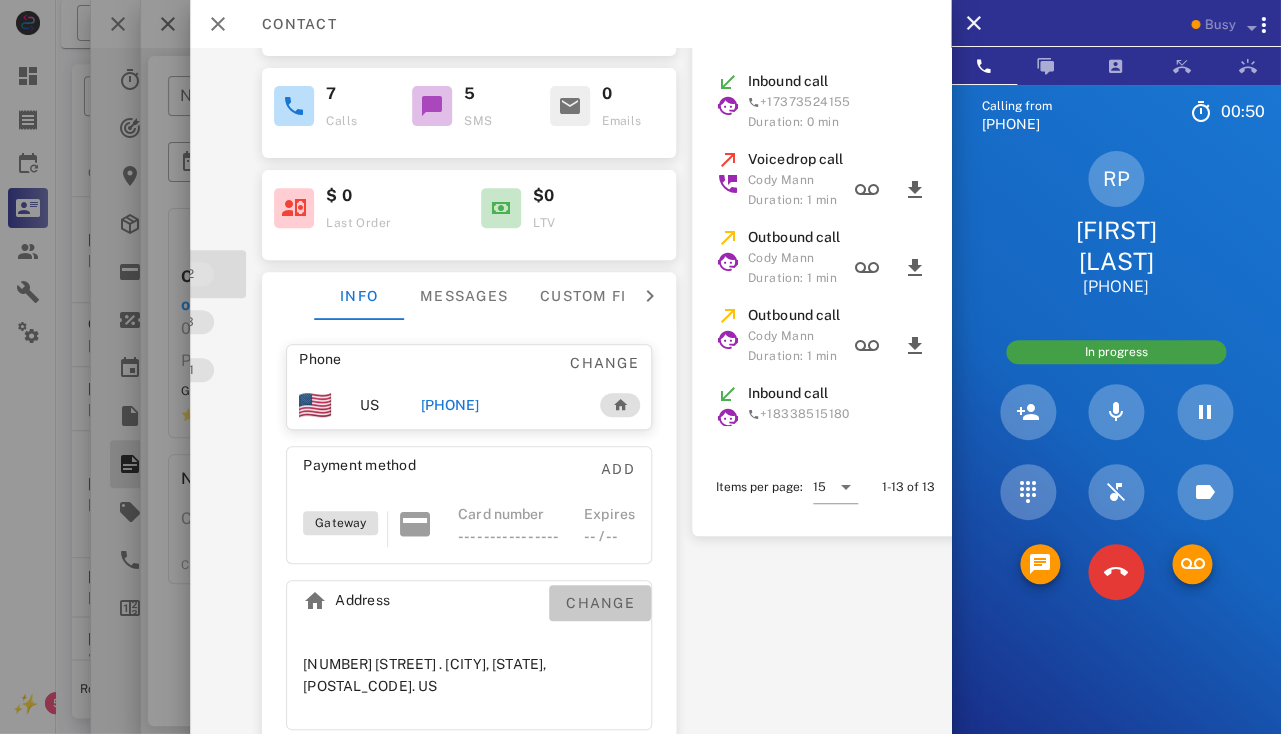 click on "Change" at bounding box center (600, 603) 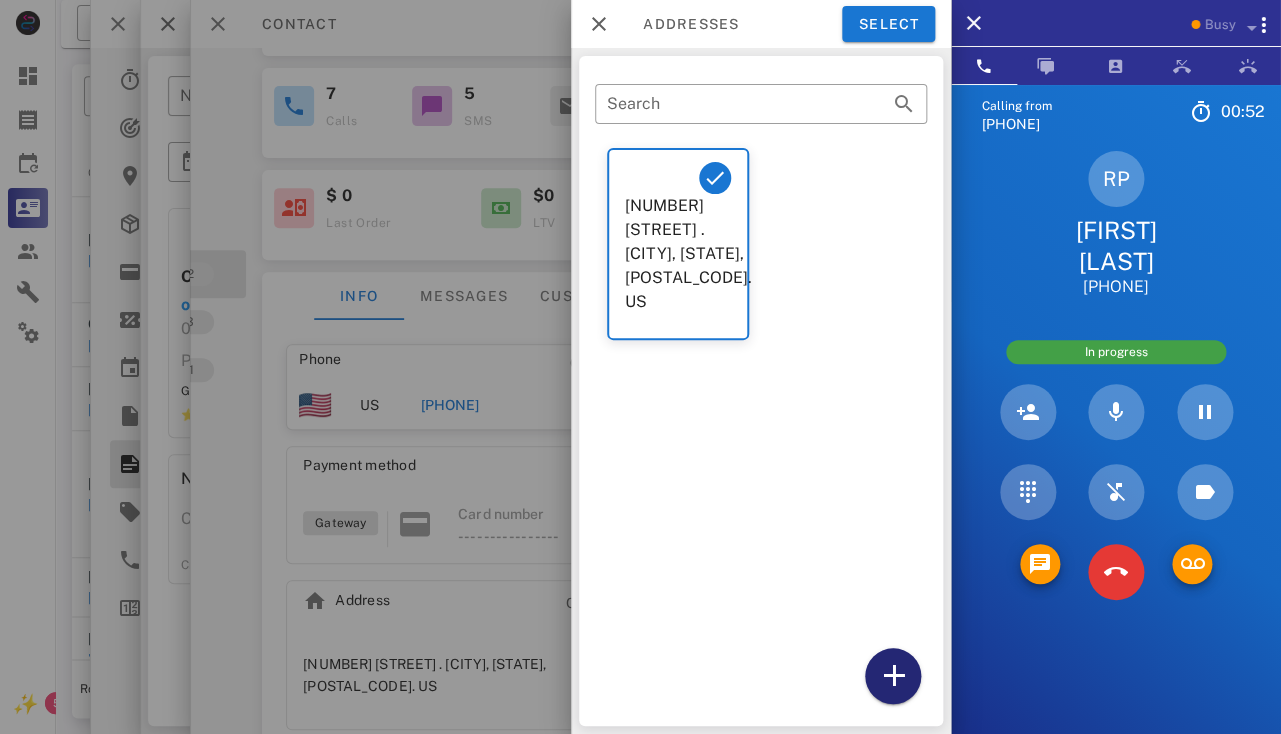 click at bounding box center [893, 676] 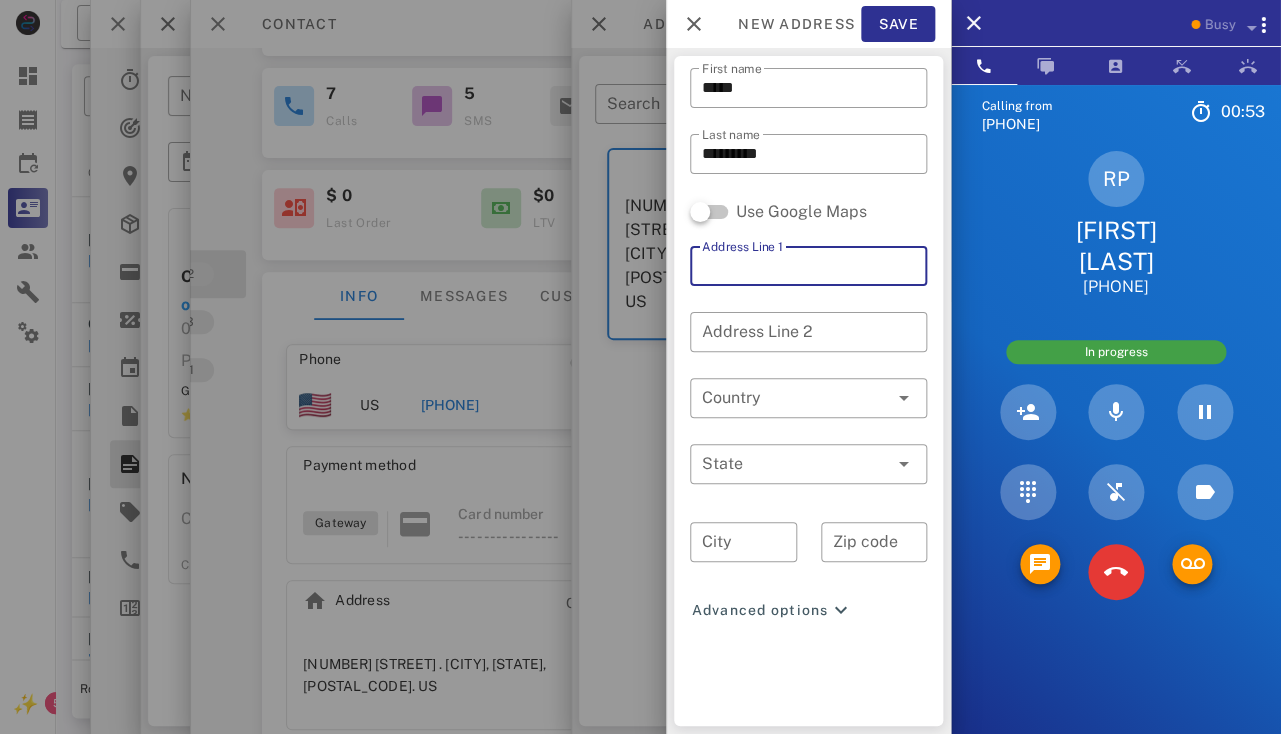 click on "Address Line 1" at bounding box center [808, 266] 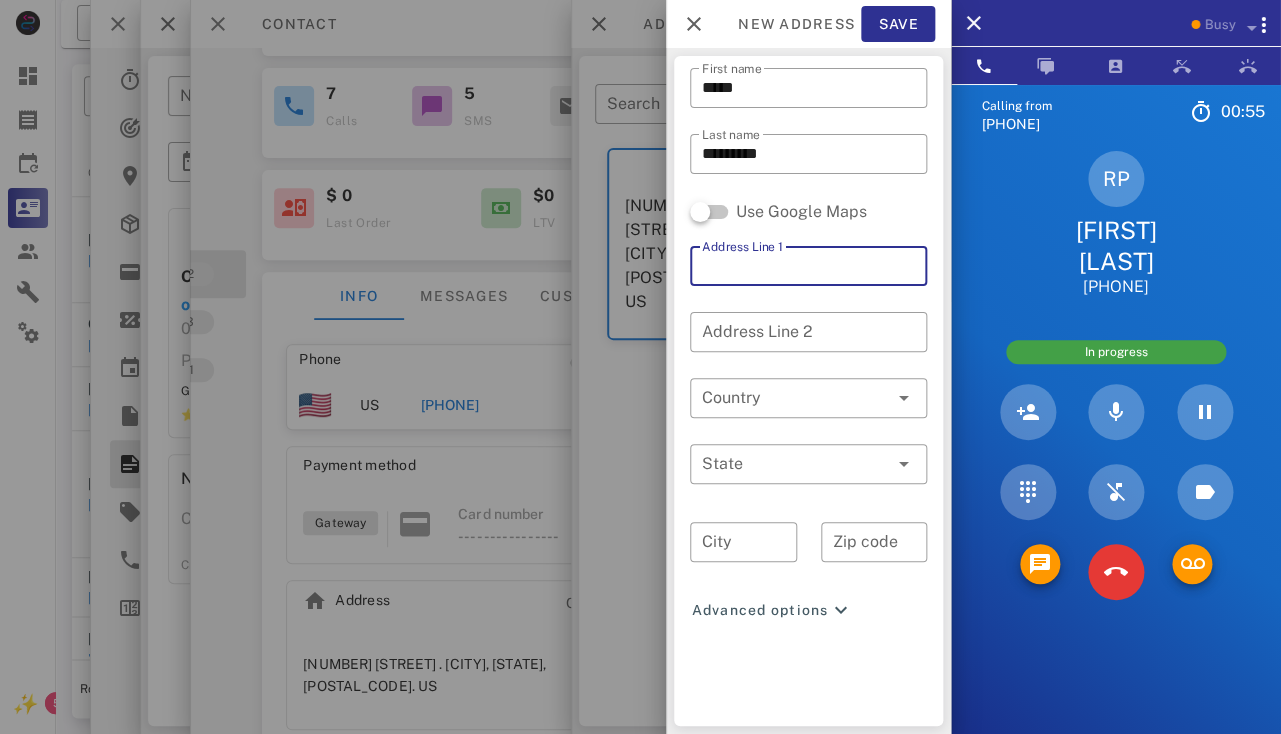 click at bounding box center [640, 367] 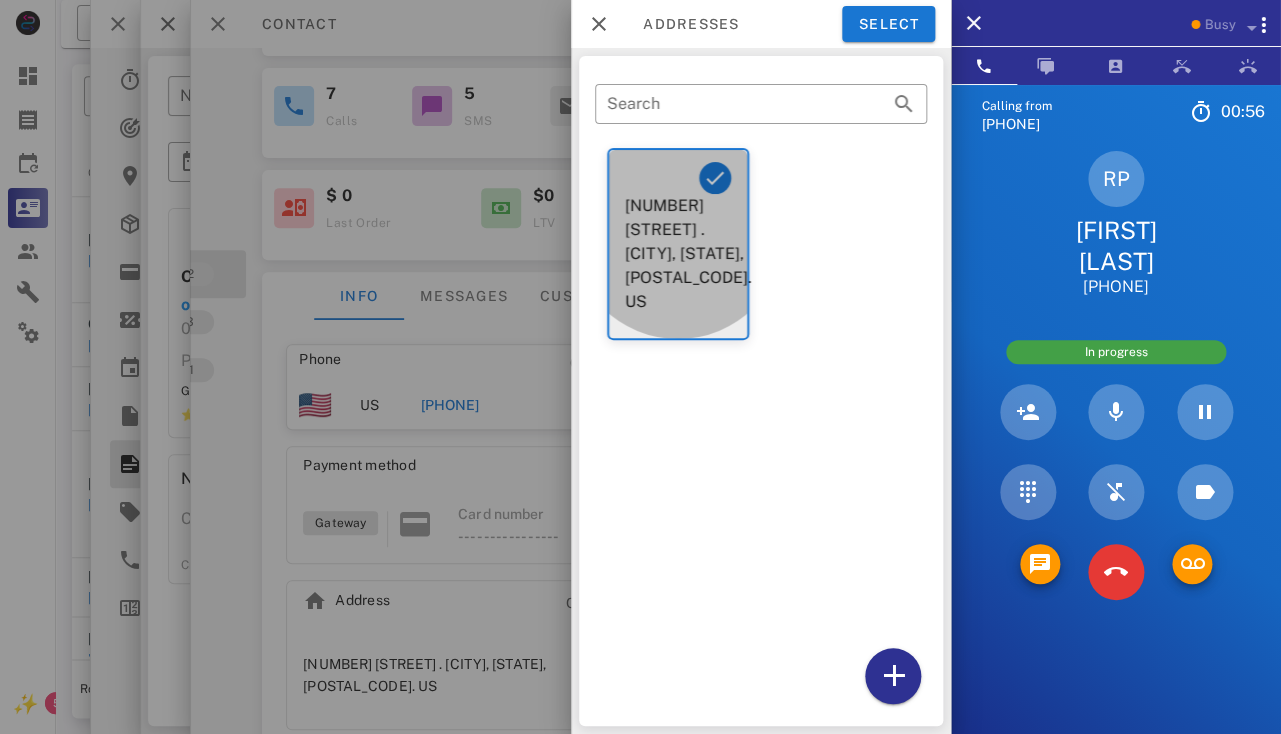 click on "908 Heritage Court.
Crown Point, IN, 46307.
US" at bounding box center (678, 254) 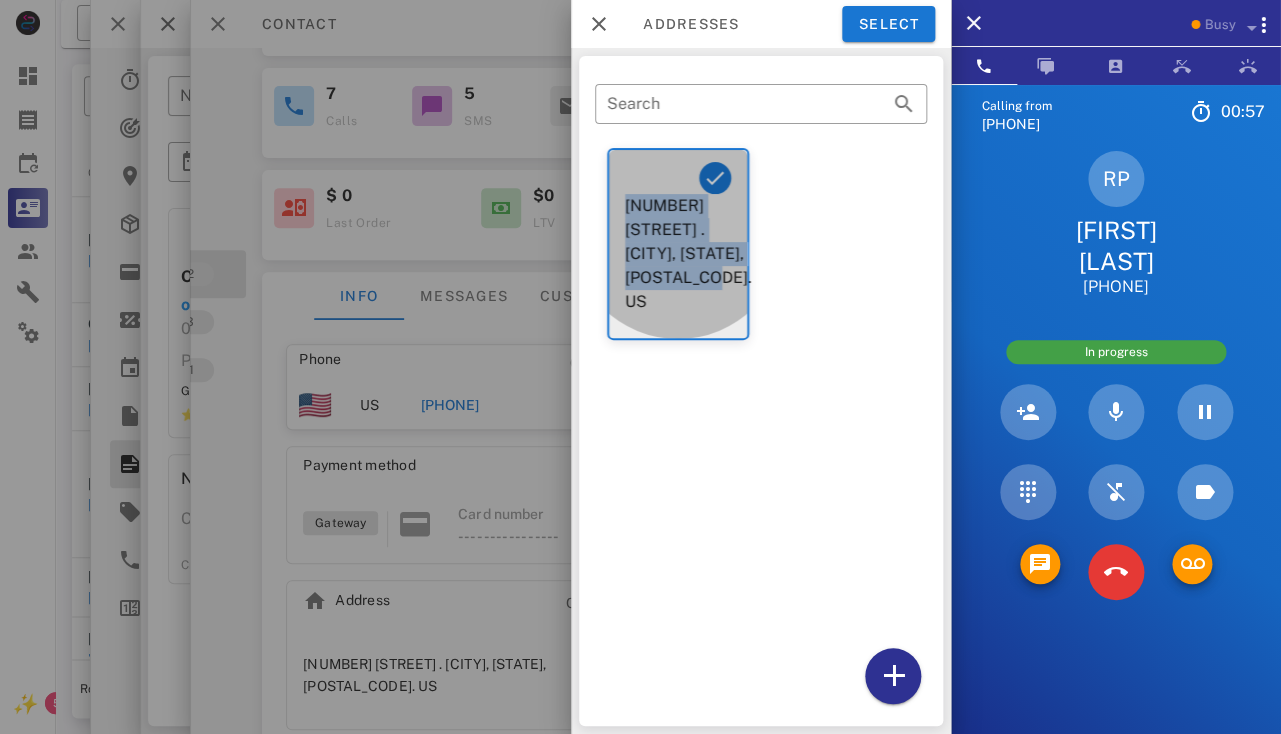 copy on "908 Heritage Court.
Crown Point, IN, 46307.
US" 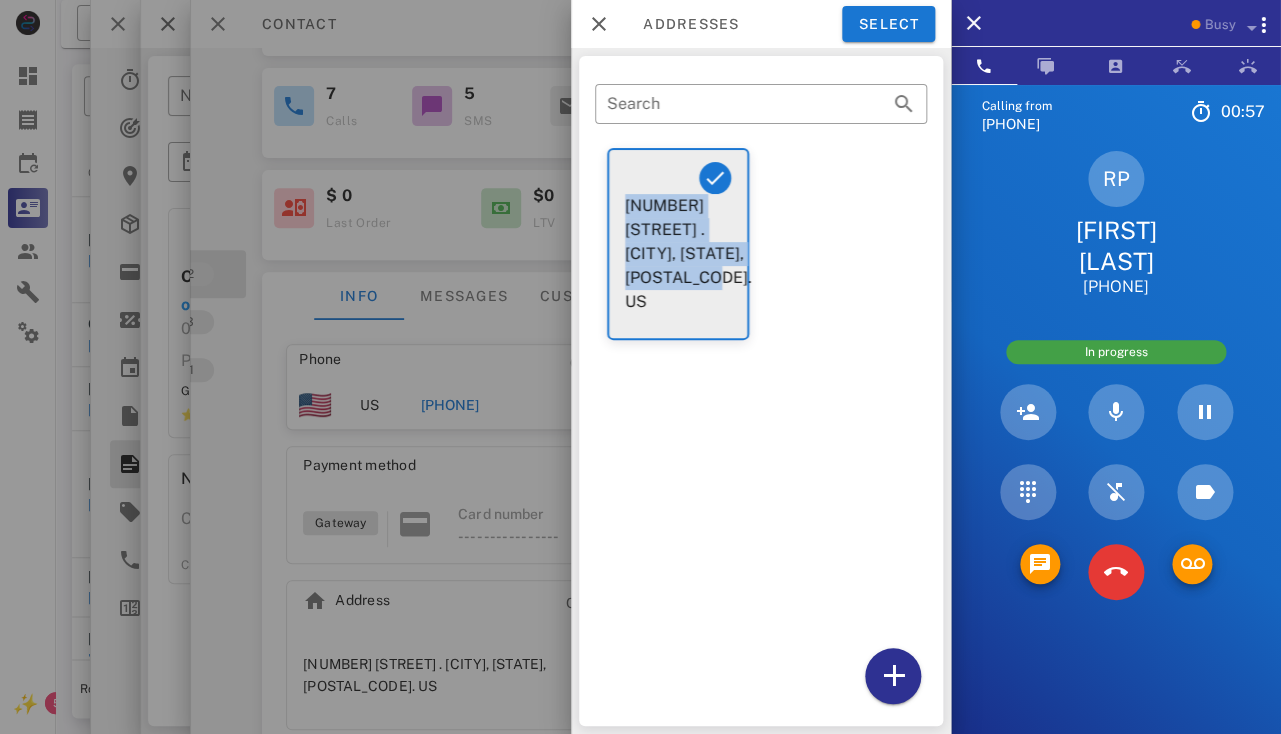 drag, startPoint x: 703, startPoint y: 279, endPoint x: 616, endPoint y: 210, distance: 111.040535 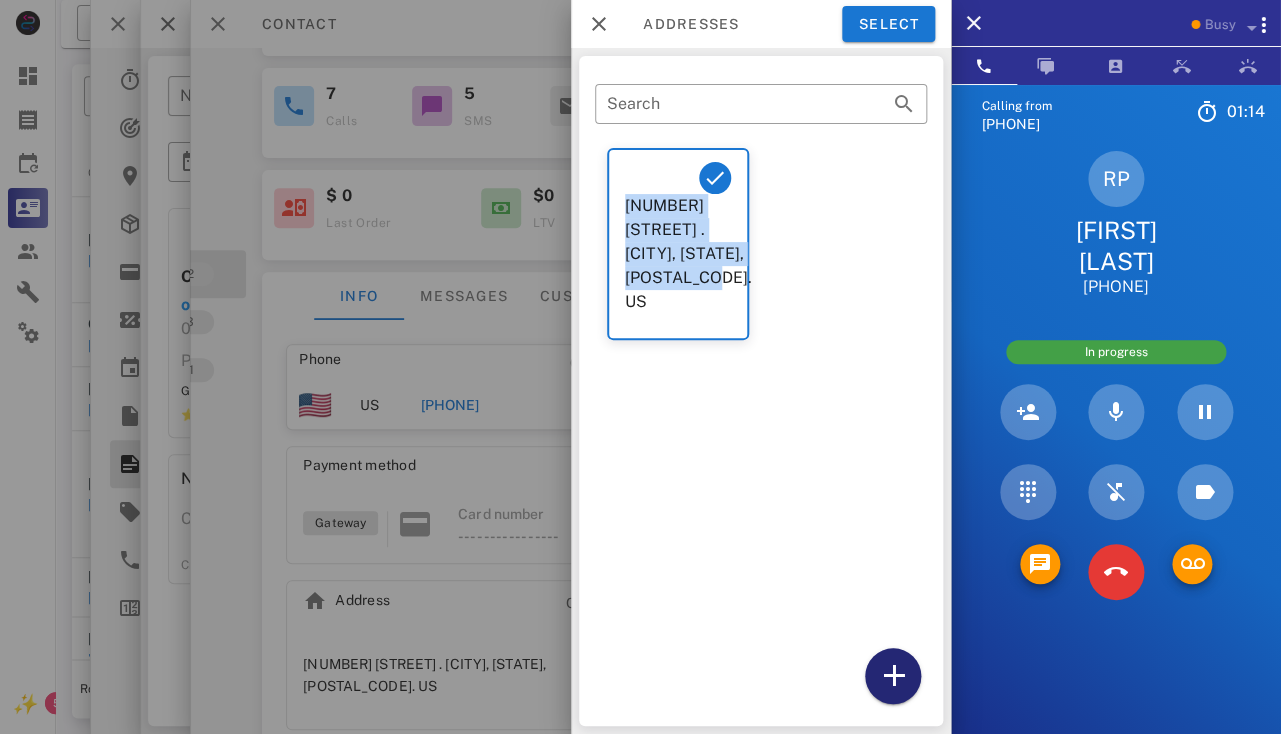 click at bounding box center (893, 676) 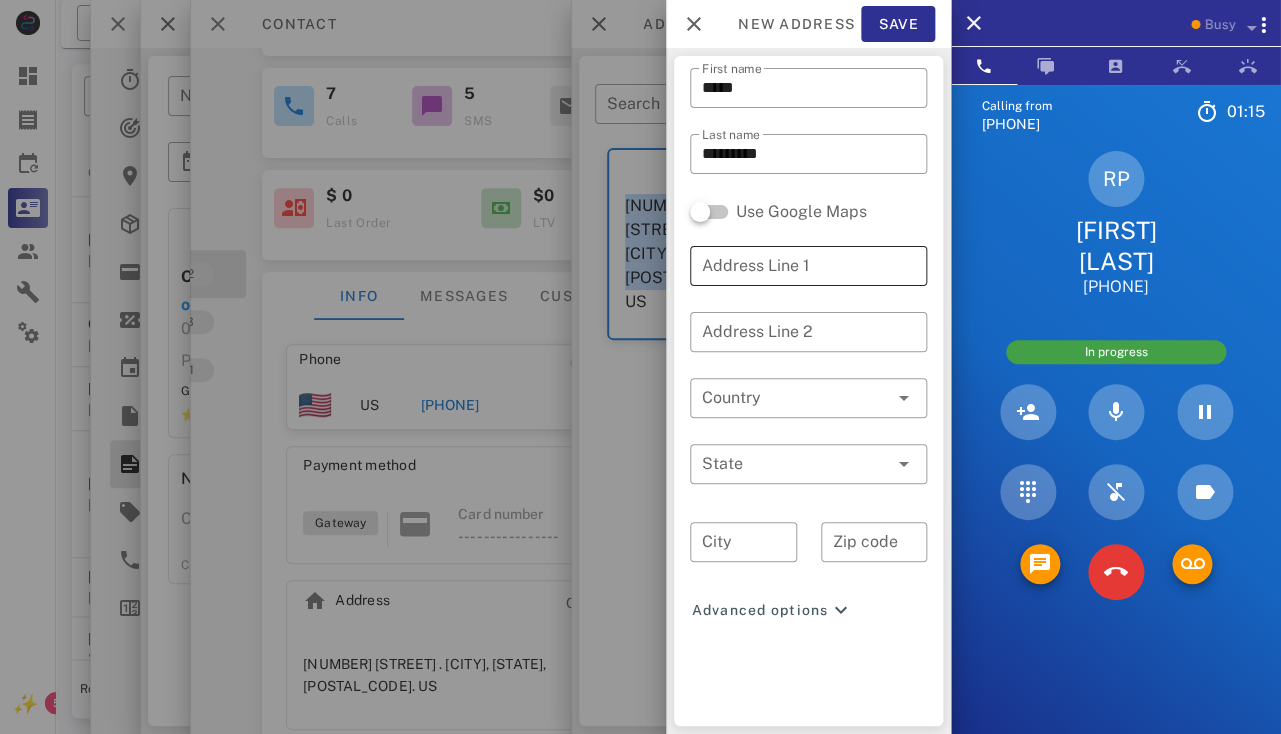 click on "Address Line 1" at bounding box center [808, 266] 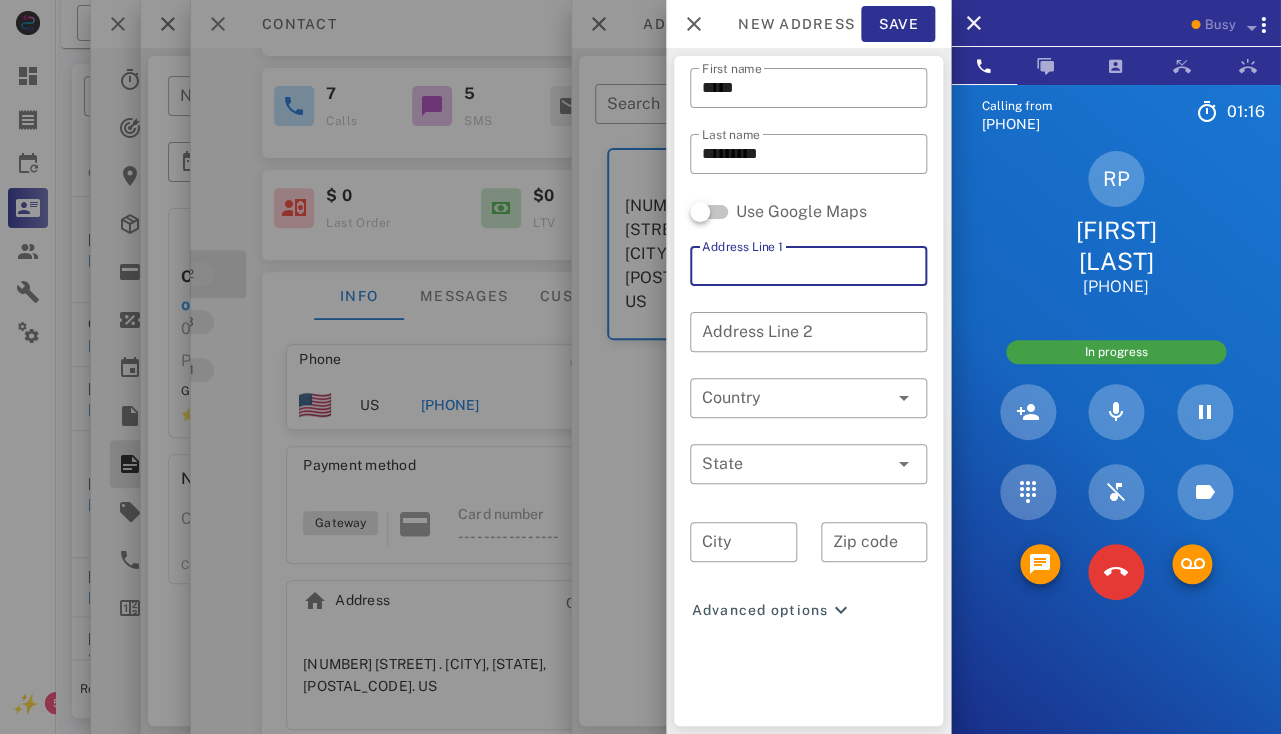 paste on "**********" 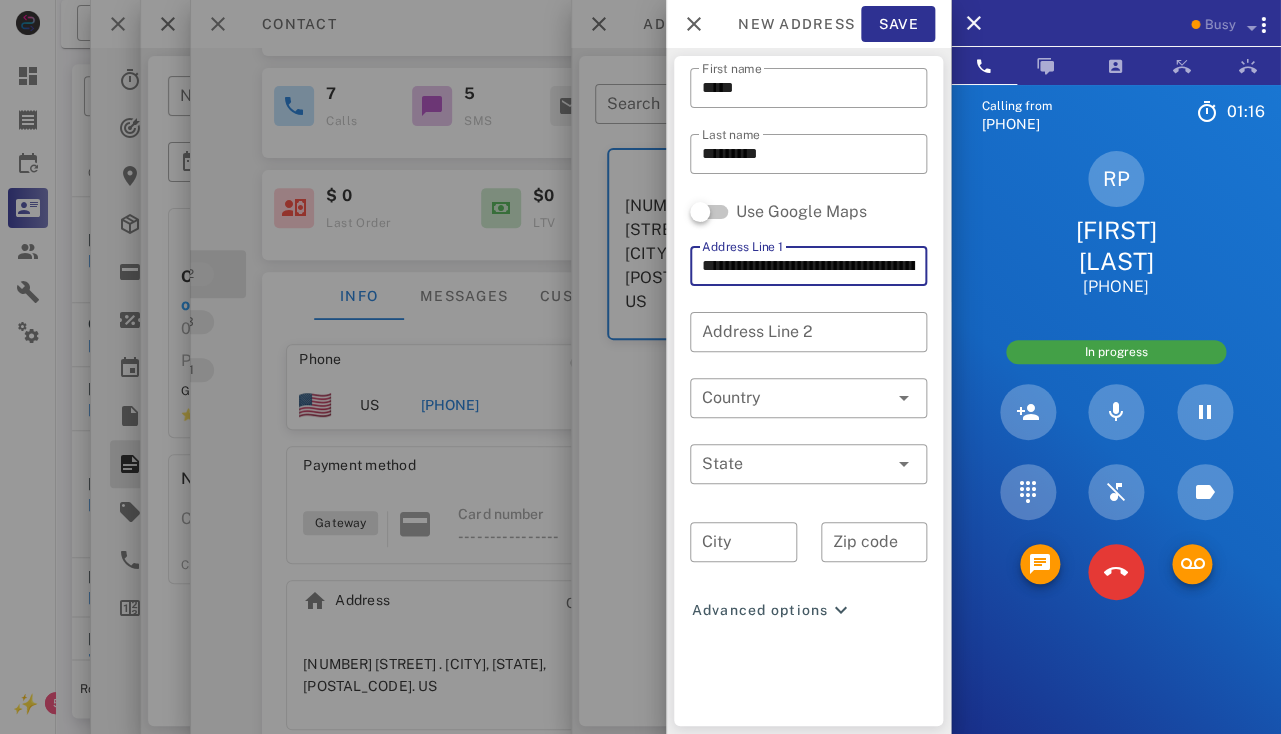 scroll, scrollTop: 0, scrollLeft: 197, axis: horizontal 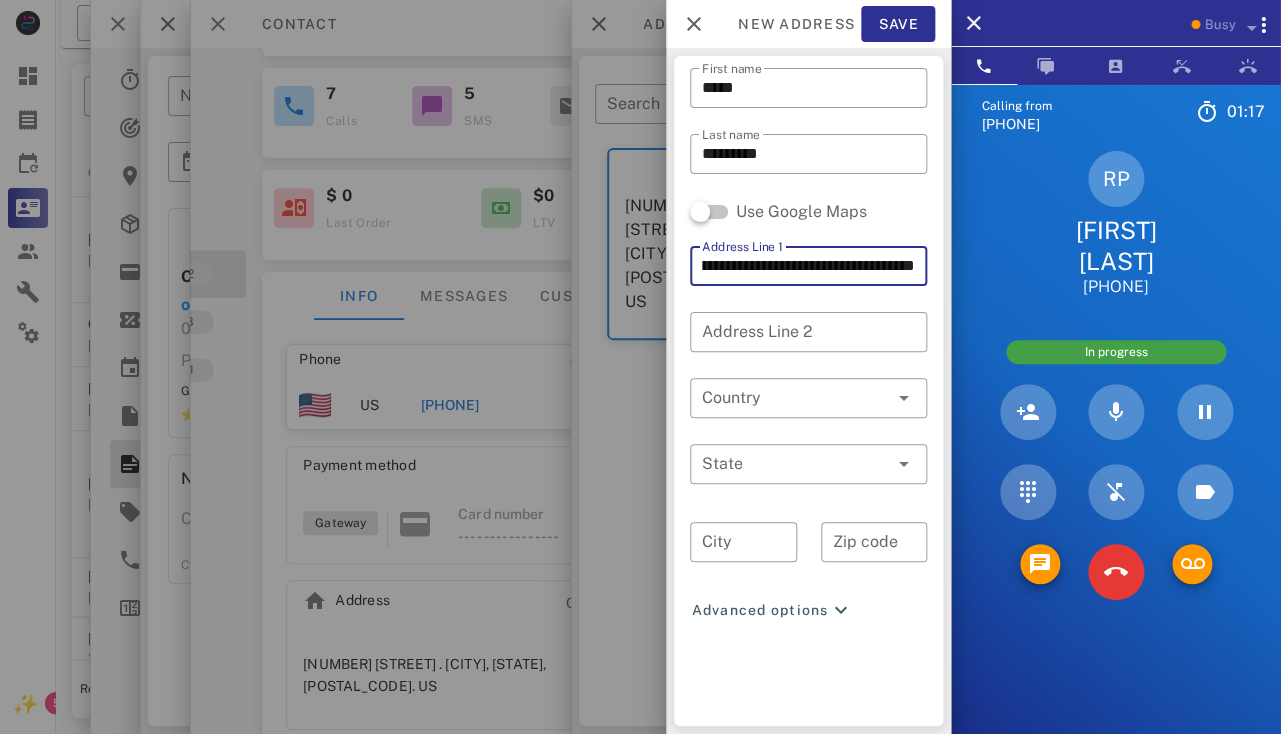 click on "**********" at bounding box center [808, 266] 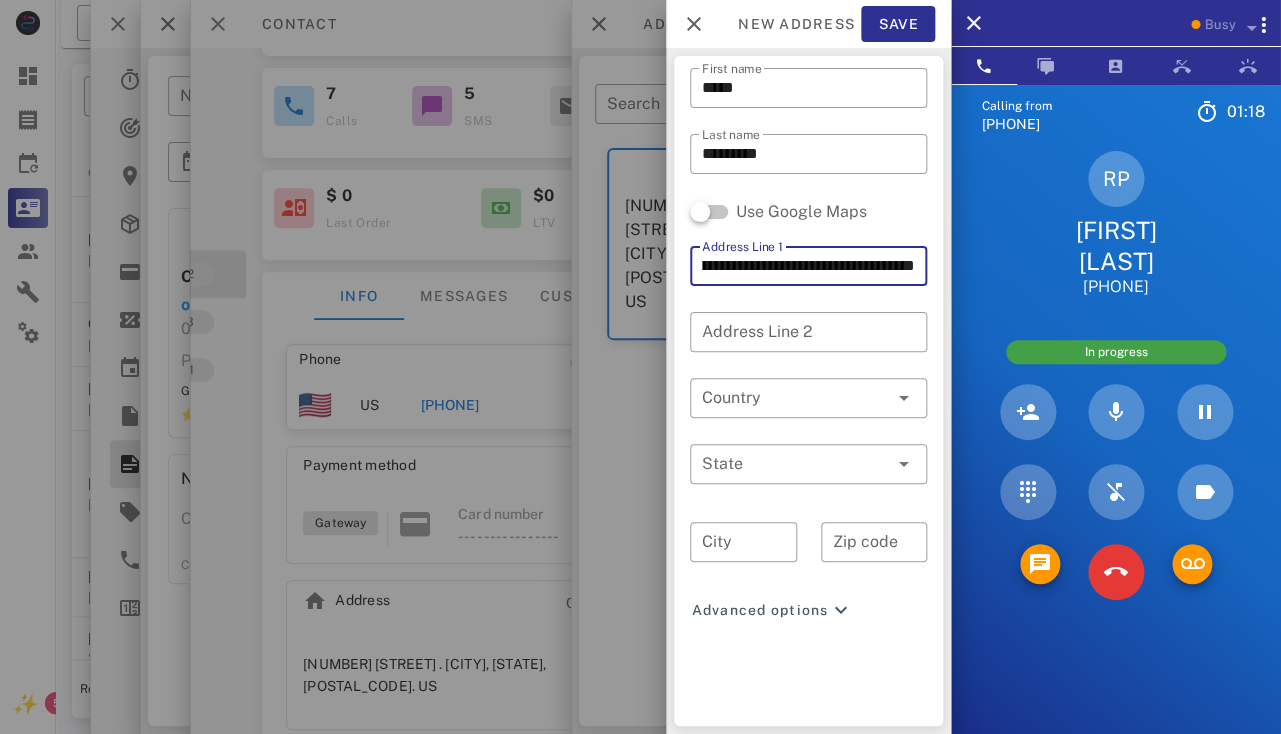 scroll, scrollTop: 0, scrollLeft: 150, axis: horizontal 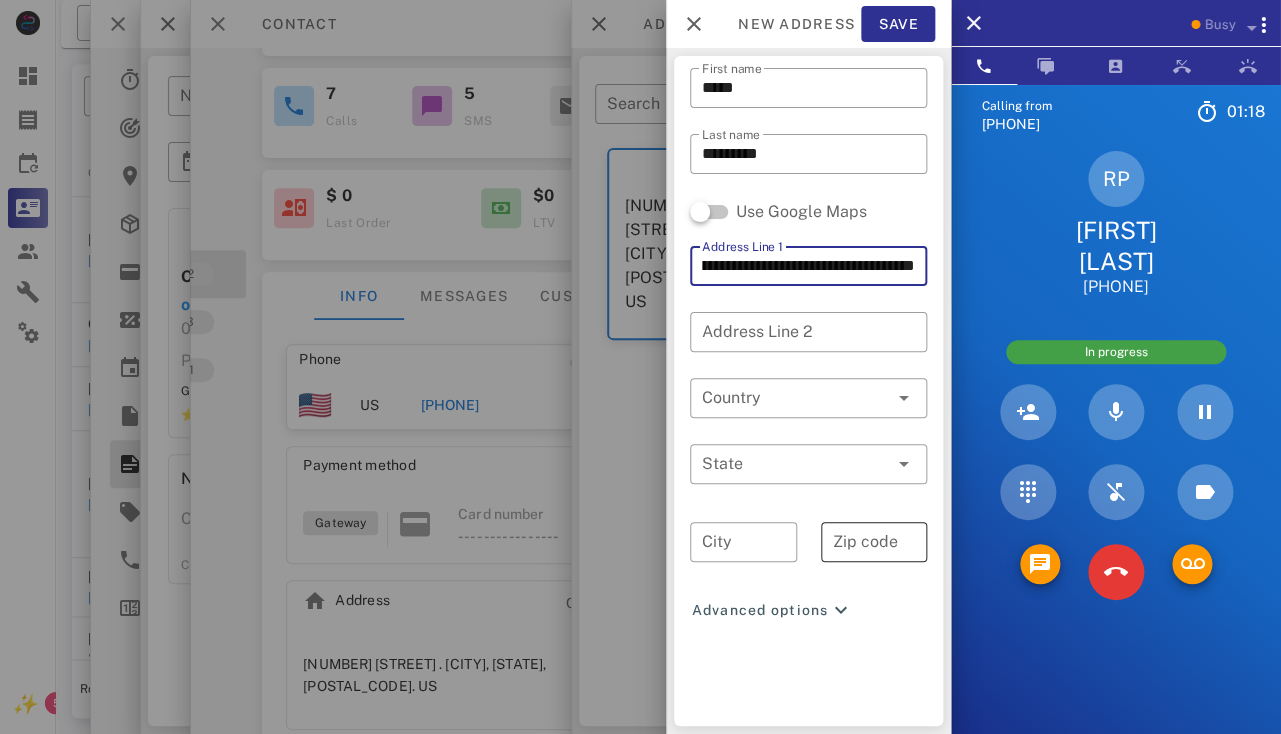 type on "**********" 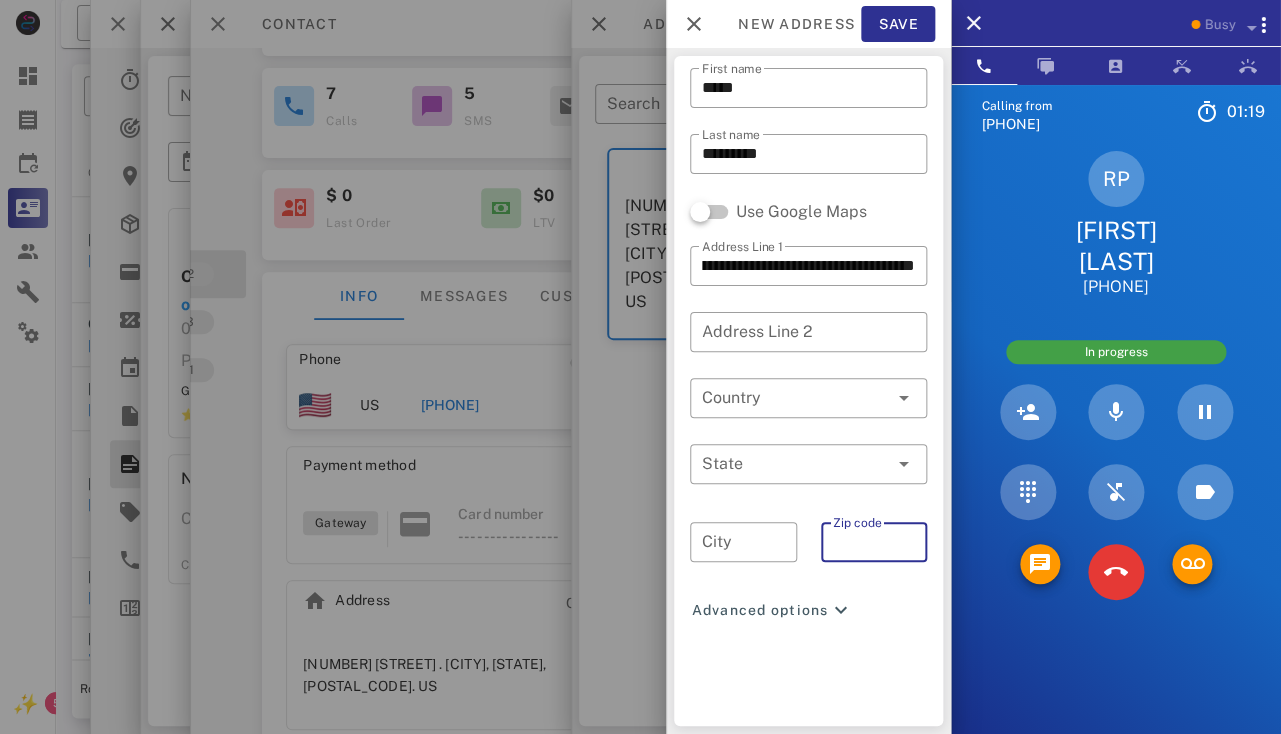 paste on "*****" 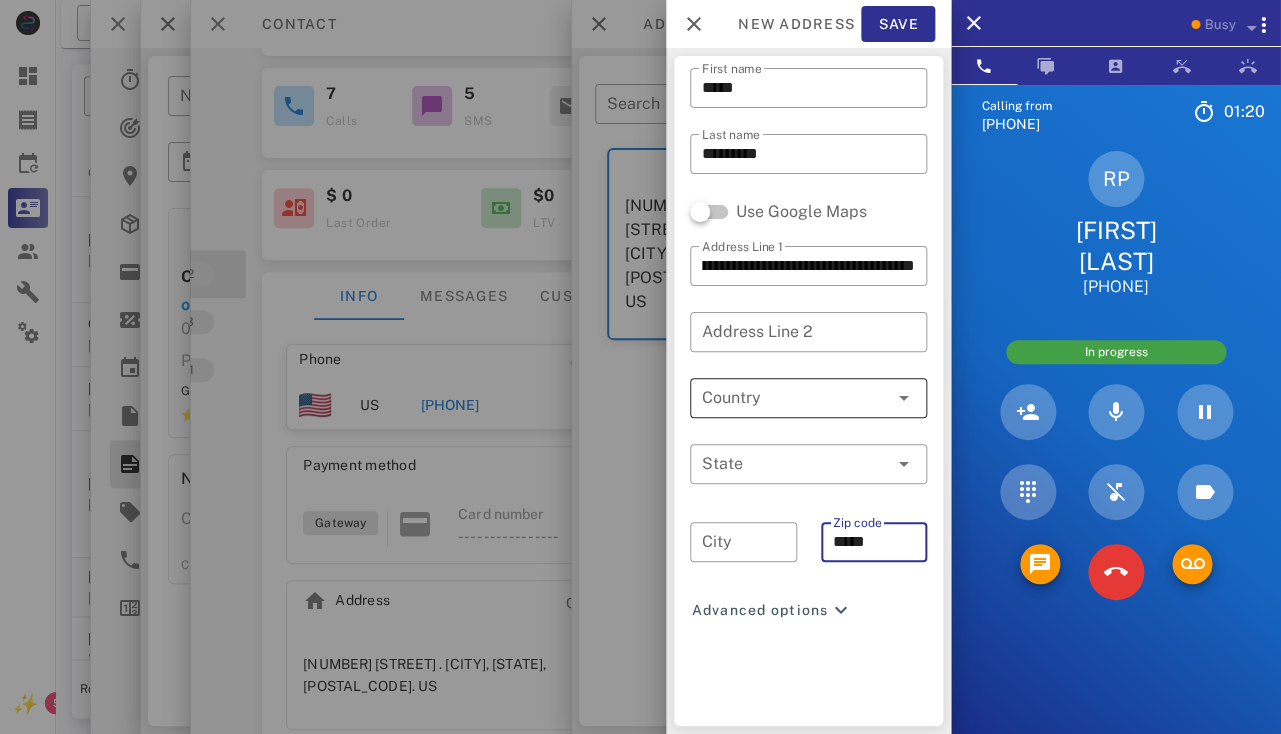 type on "*****" 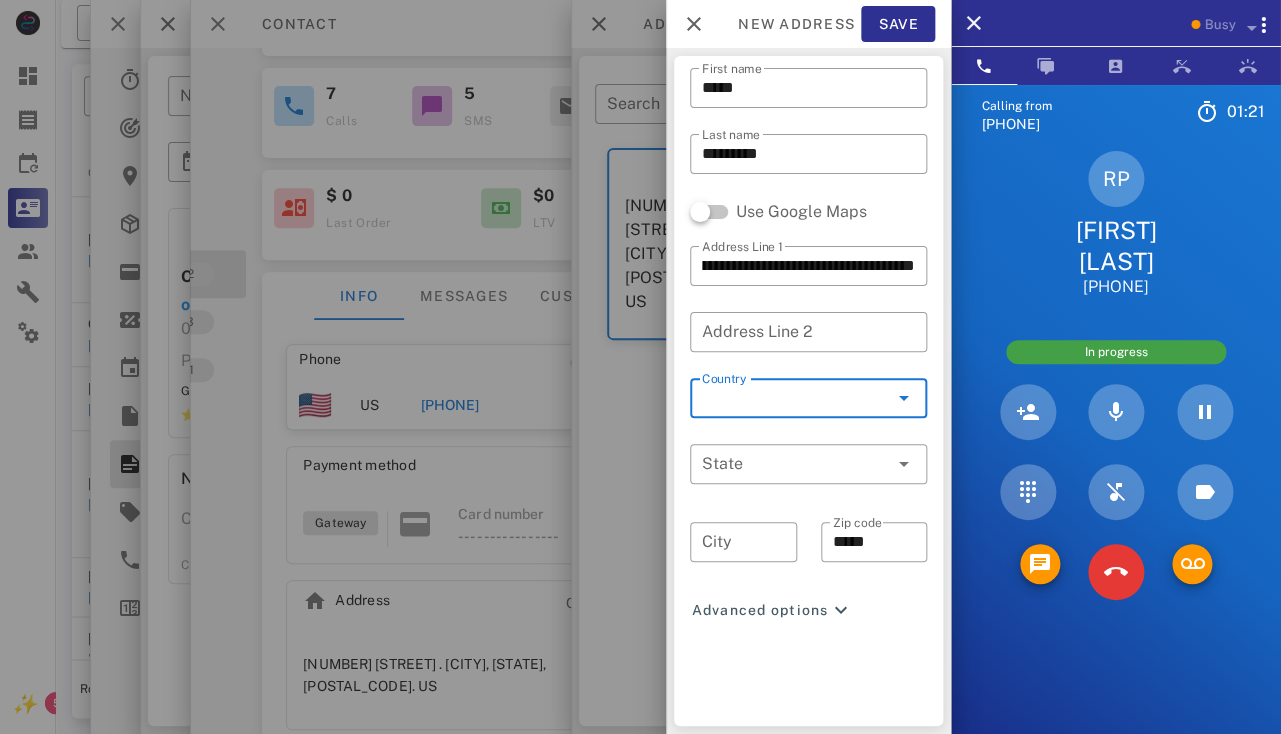 click on "Country" at bounding box center [794, 398] 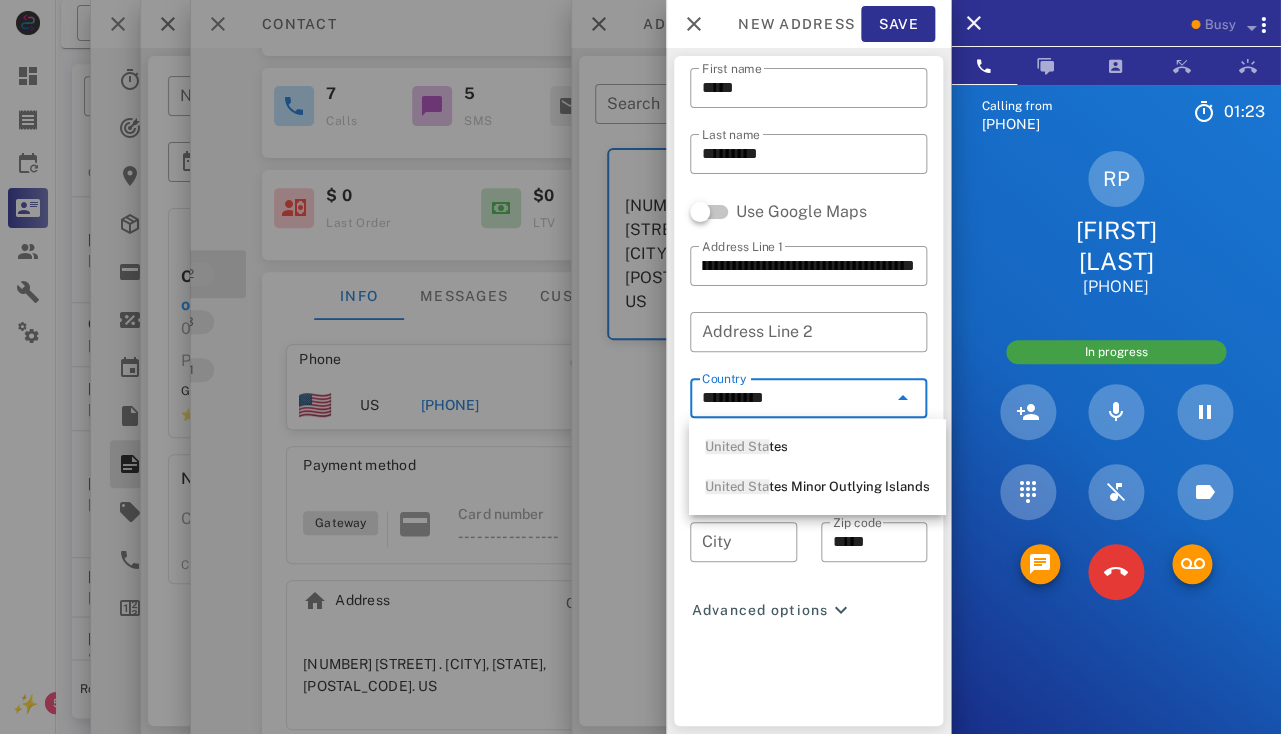 click on "United Sta" at bounding box center [737, 446] 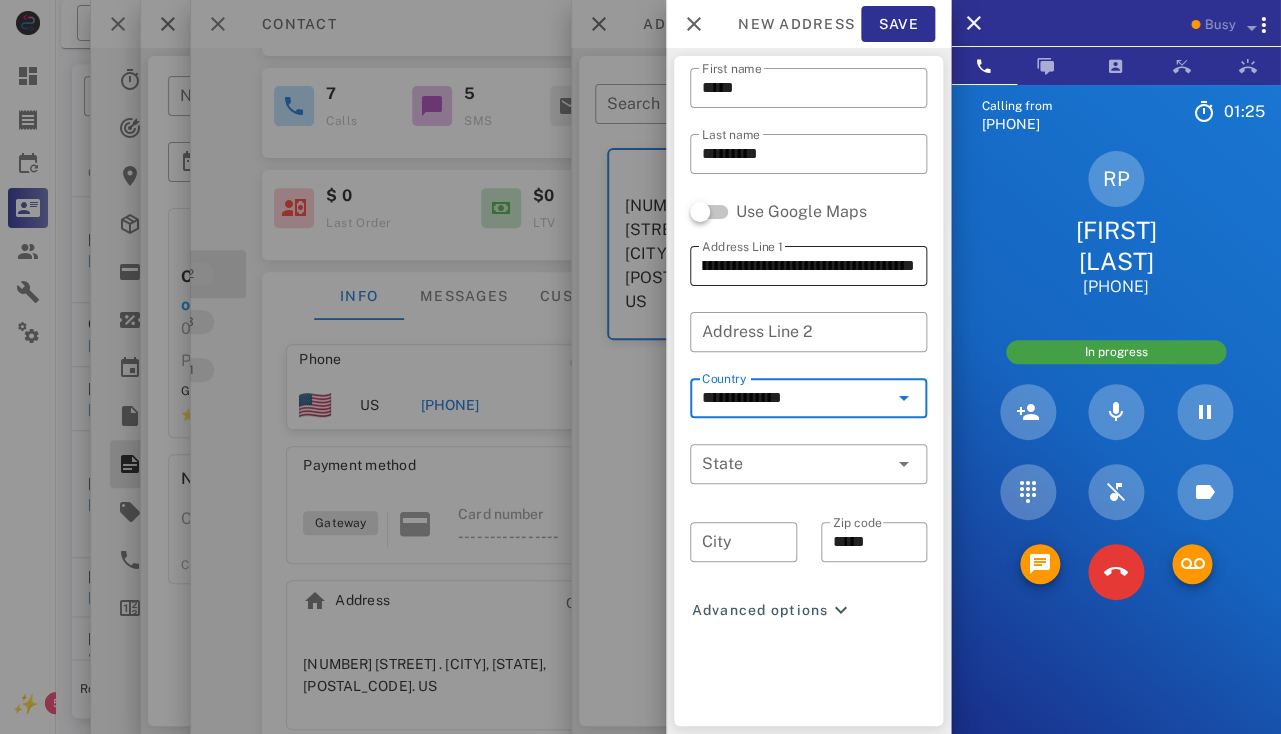 type on "**********" 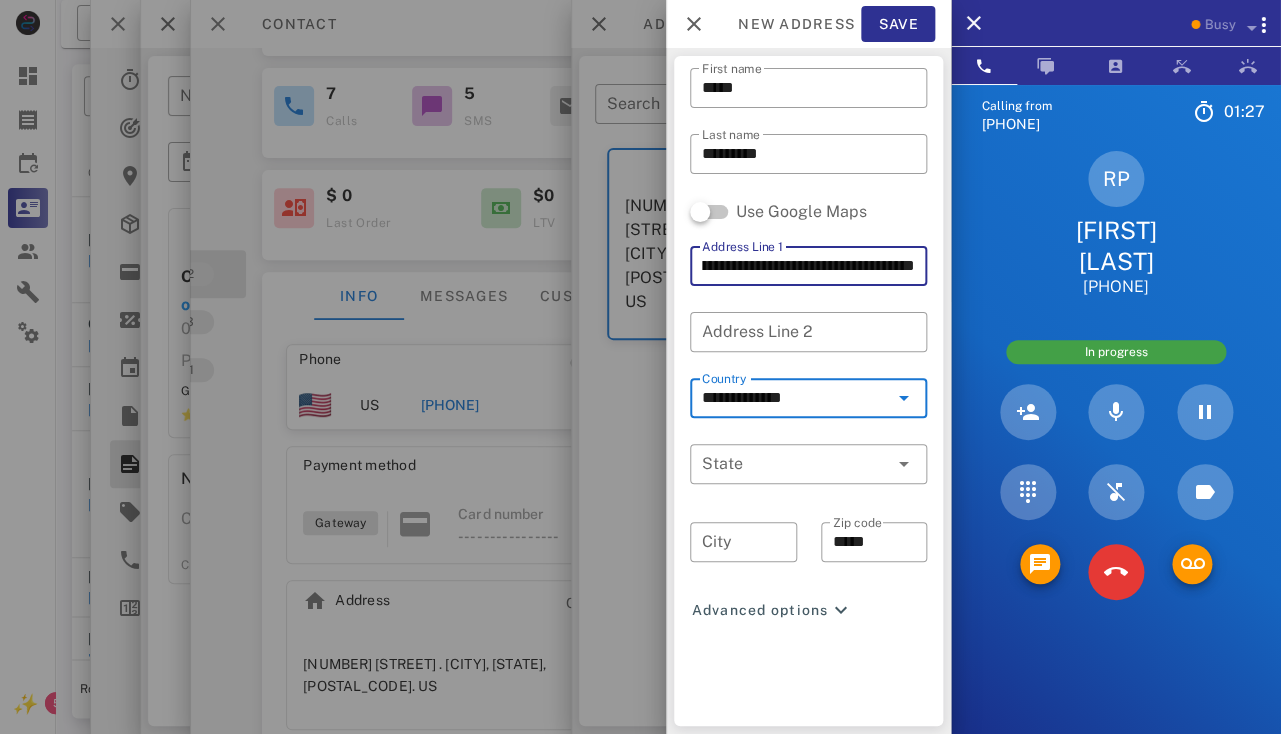 scroll, scrollTop: 0, scrollLeft: 60, axis: horizontal 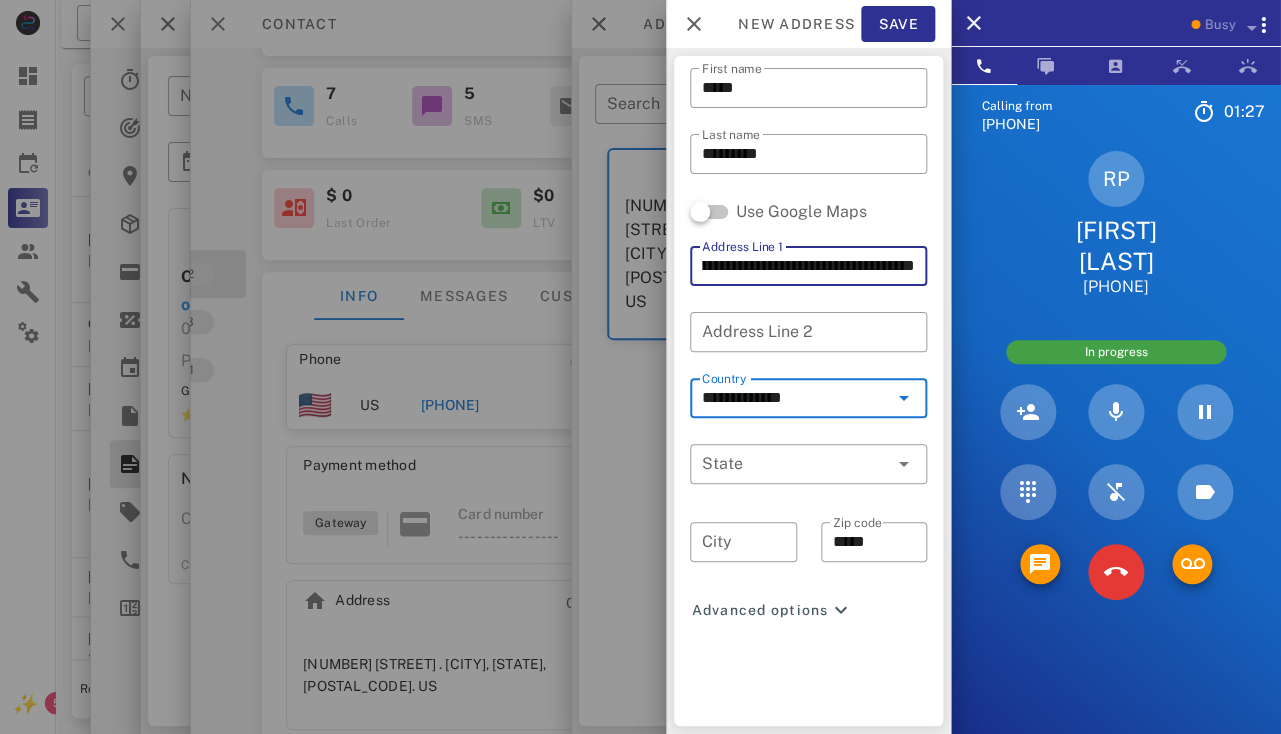 drag, startPoint x: 852, startPoint y: 267, endPoint x: 766, endPoint y: 269, distance: 86.023254 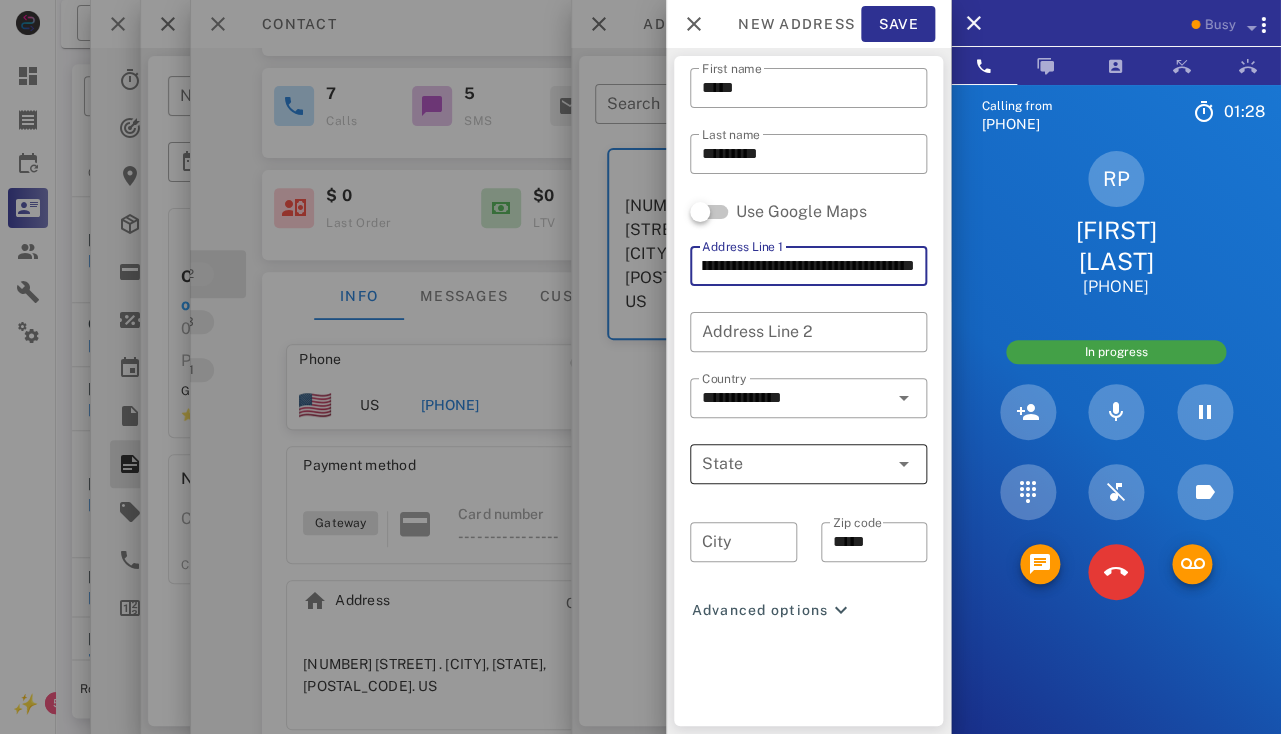 type on "**********" 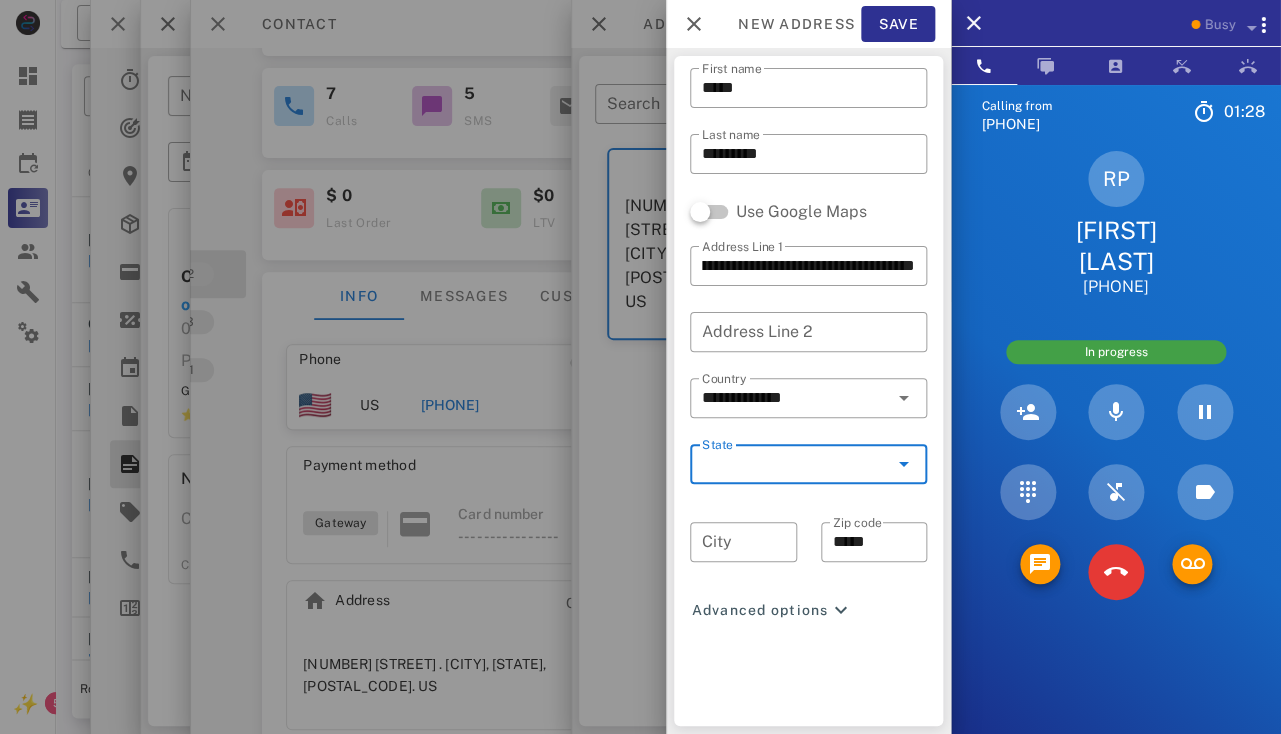 click on "State" at bounding box center (794, 464) 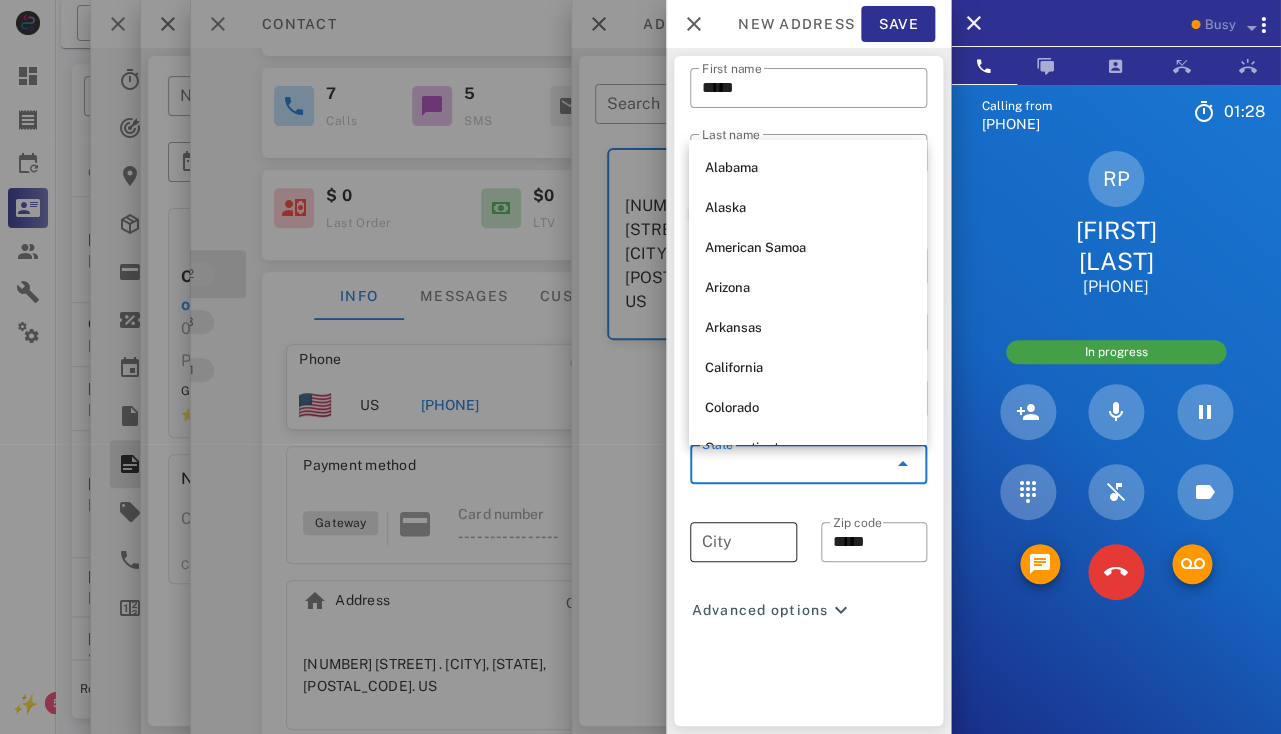 click on "City" at bounding box center (743, 542) 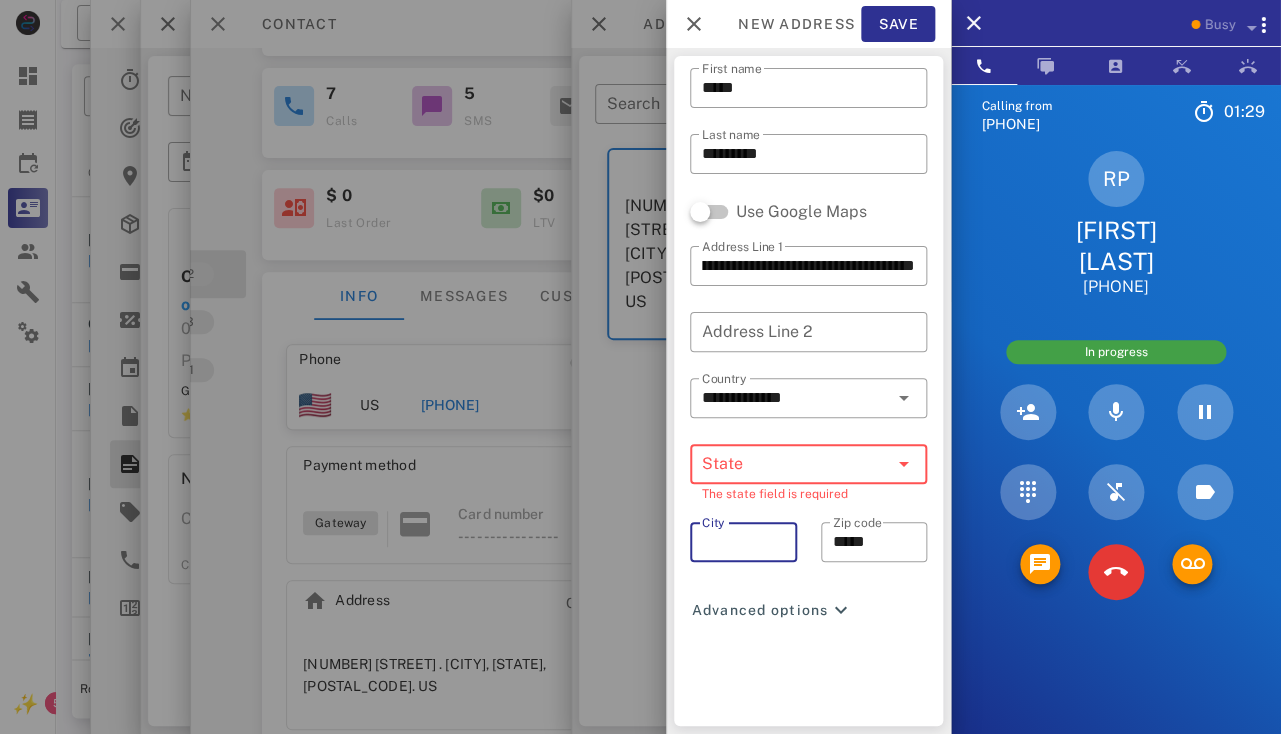 paste on "**********" 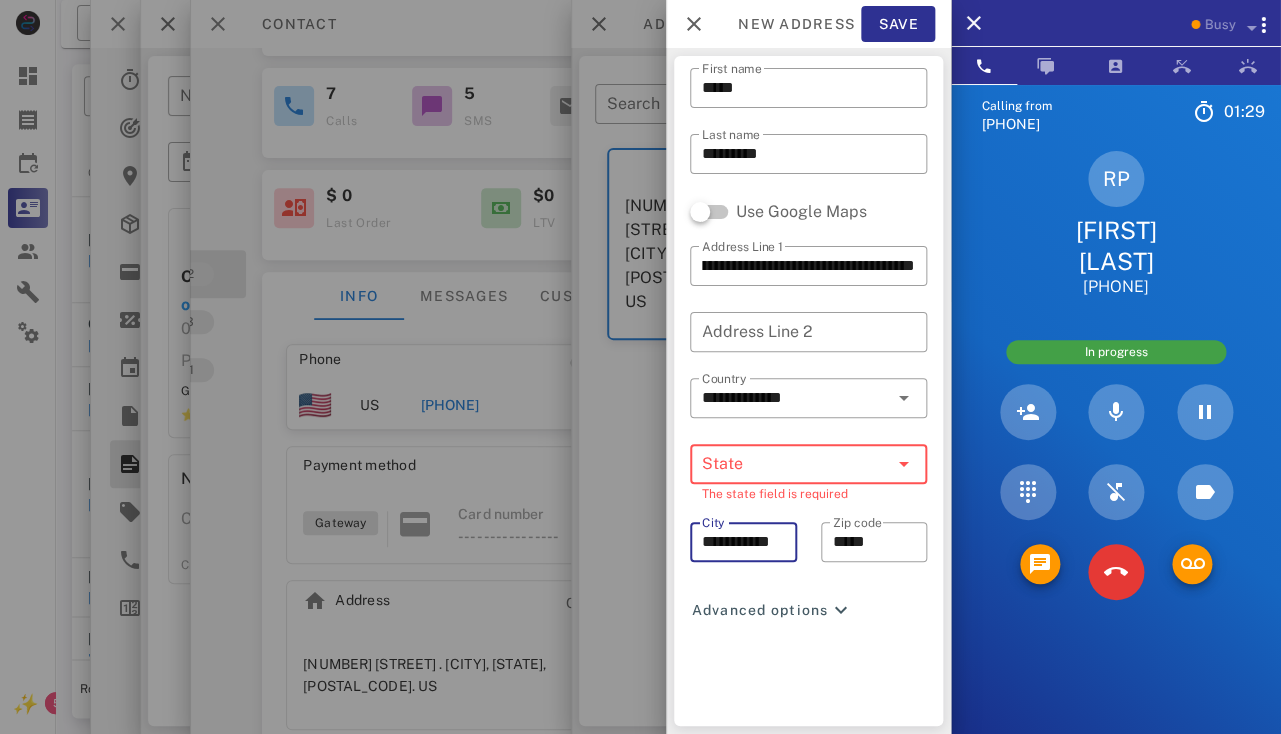 scroll, scrollTop: 0, scrollLeft: 7, axis: horizontal 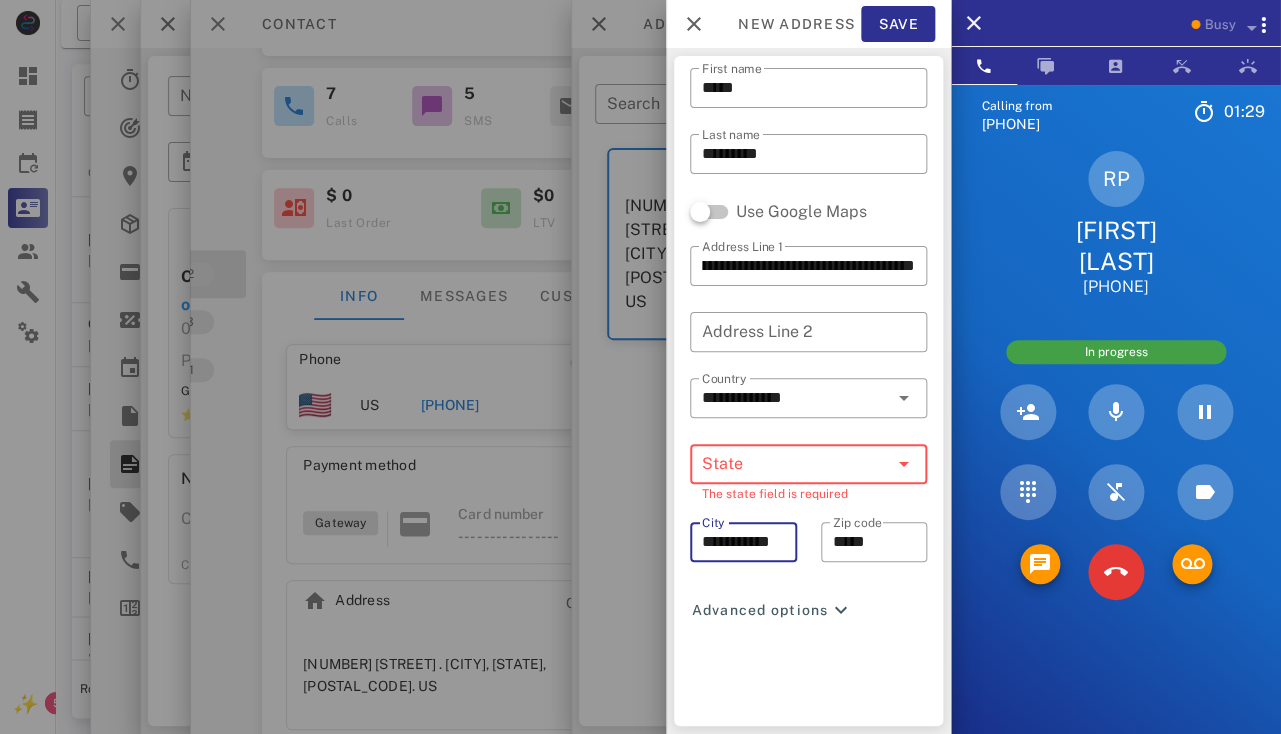 click on "State" at bounding box center [794, 464] 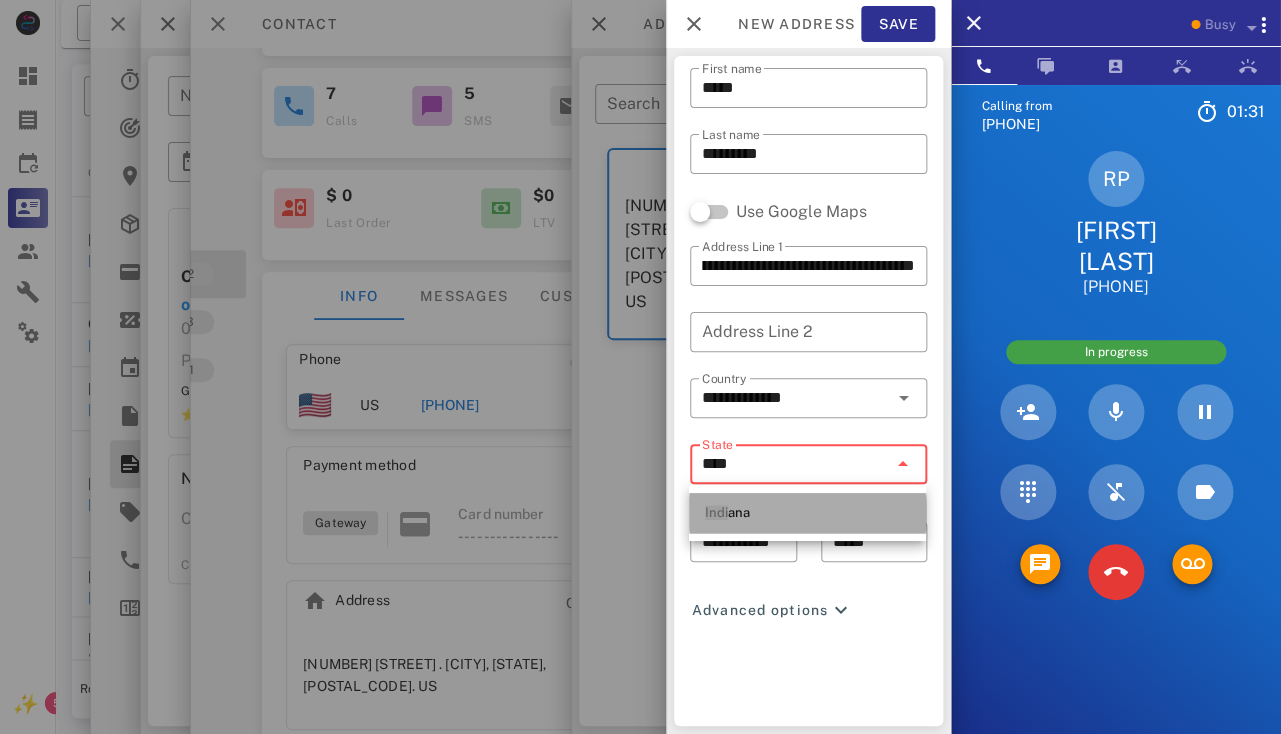 click on "Indi ana" at bounding box center (807, 513) 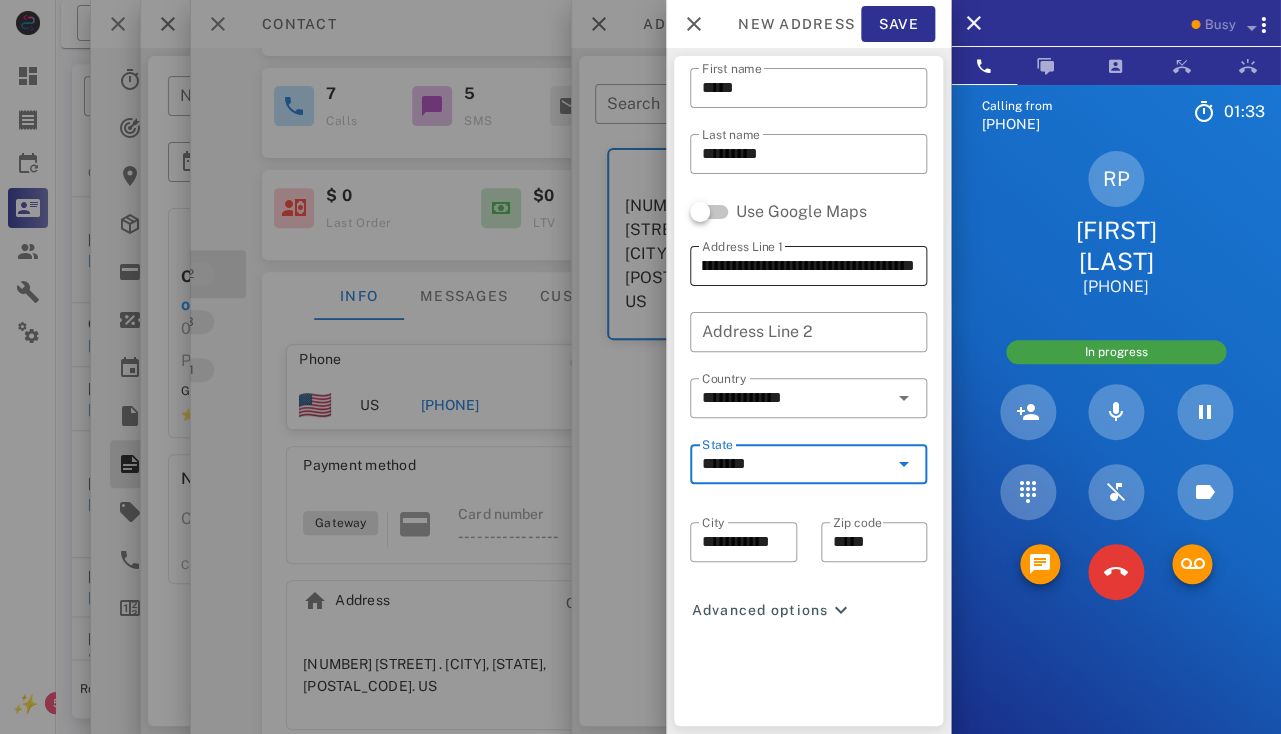 type on "*******" 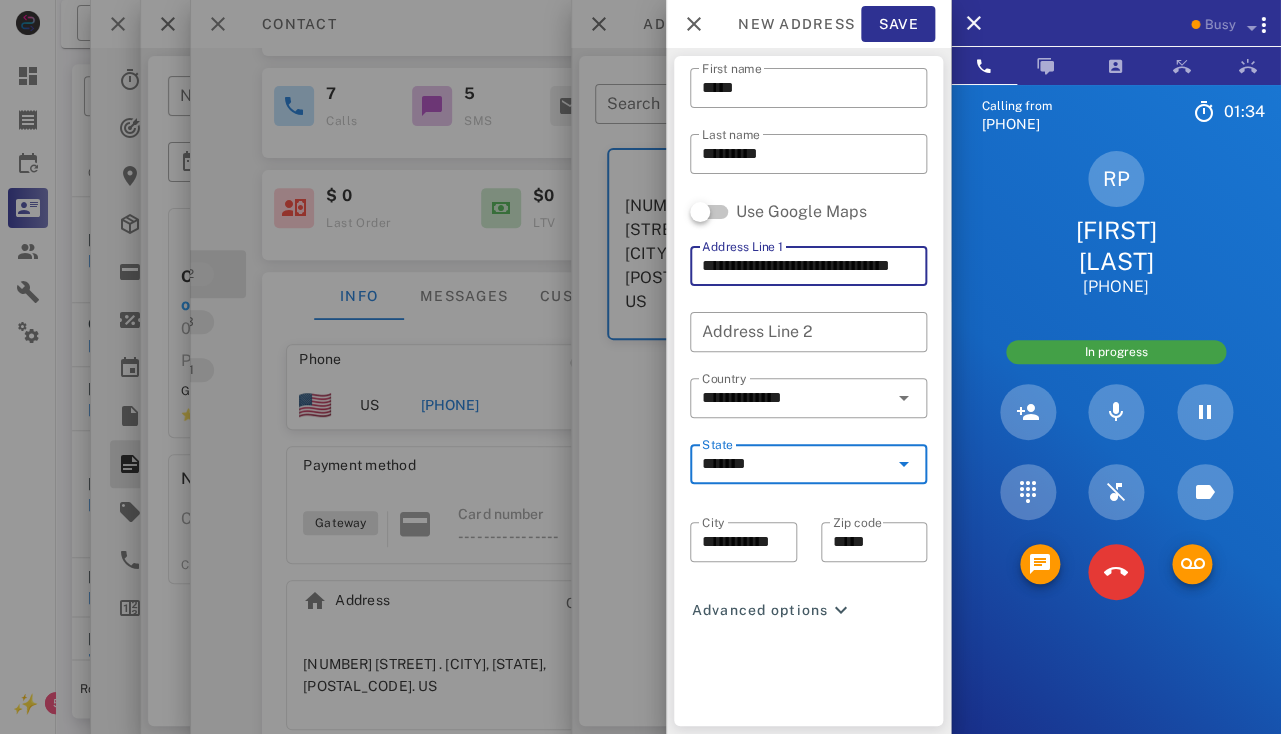 scroll, scrollTop: 0, scrollLeft: 3, axis: horizontal 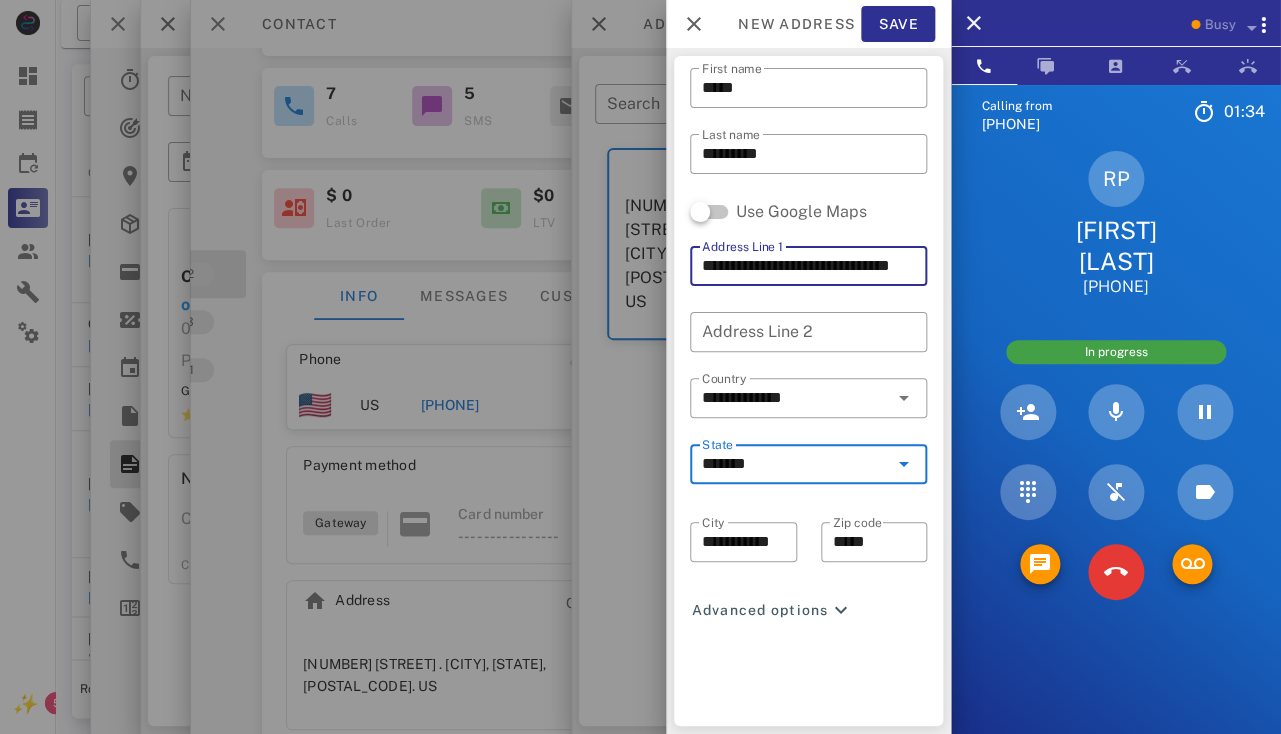 drag, startPoint x: 791, startPoint y: 266, endPoint x: 846, endPoint y: 272, distance: 55.326305 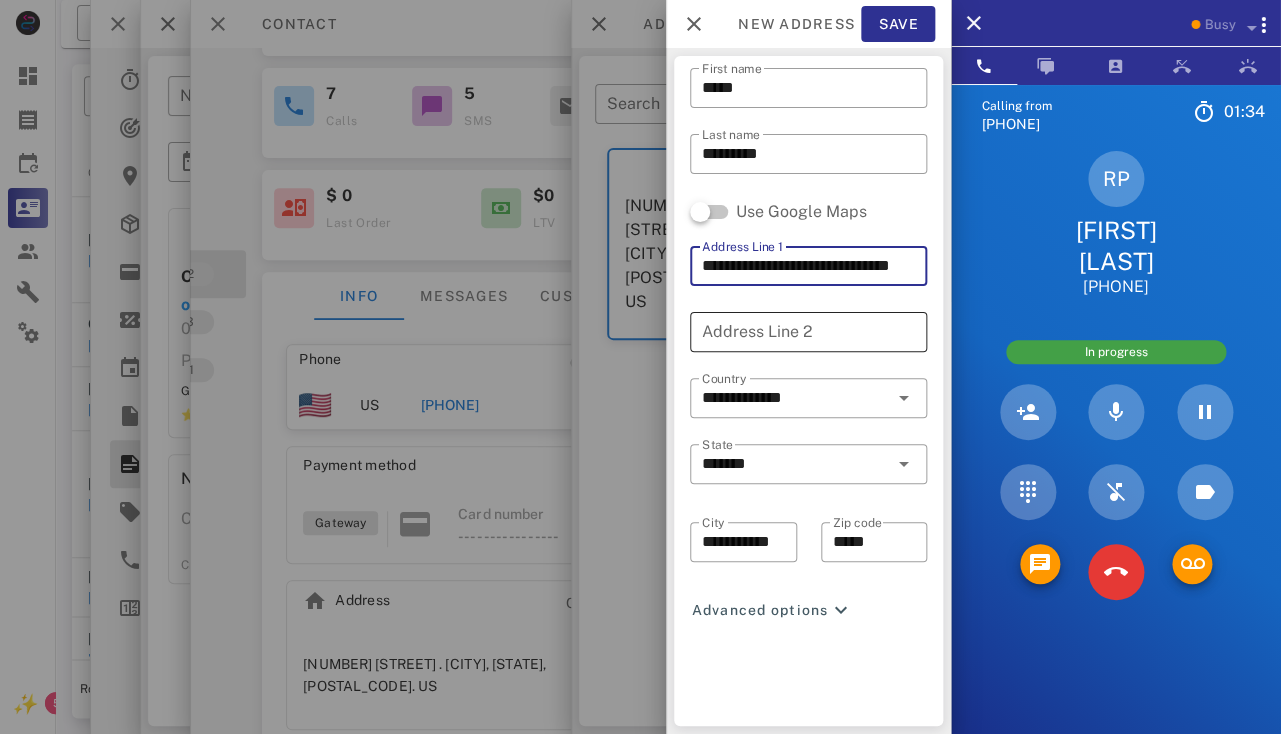 type on "**********" 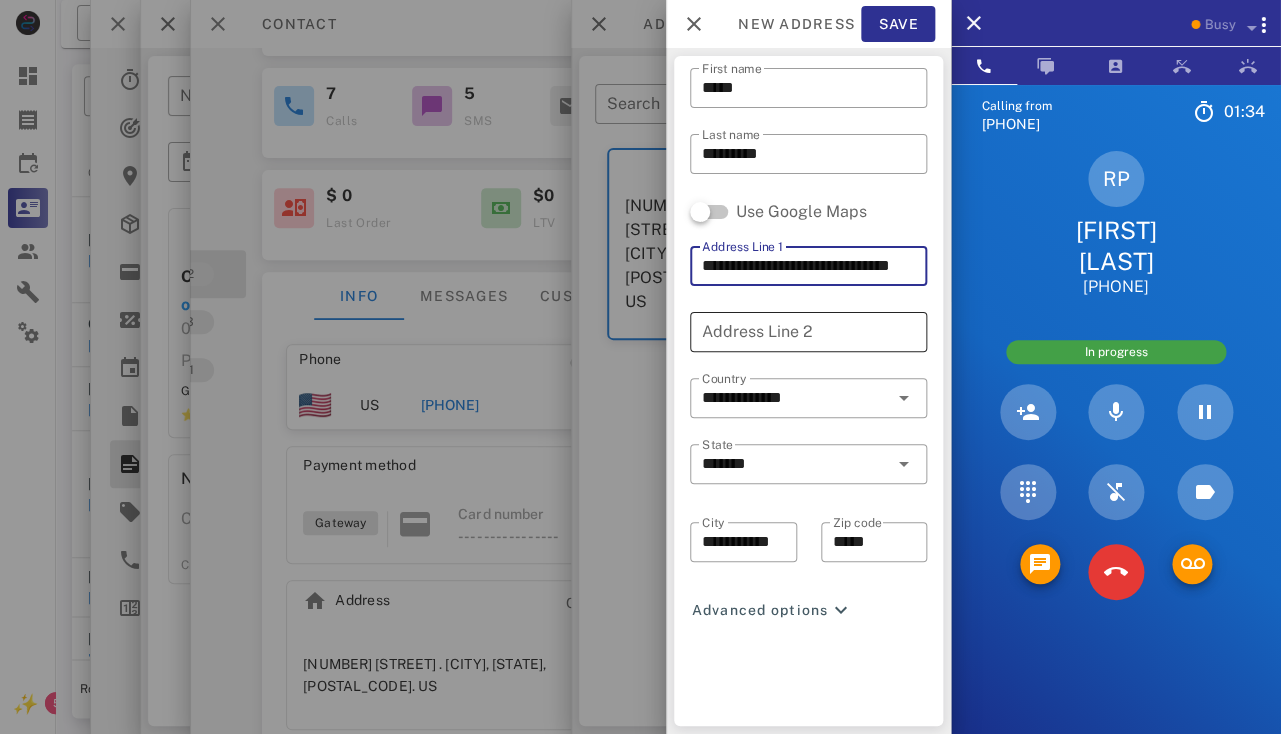 click on "Address Line 2" at bounding box center (808, 332) 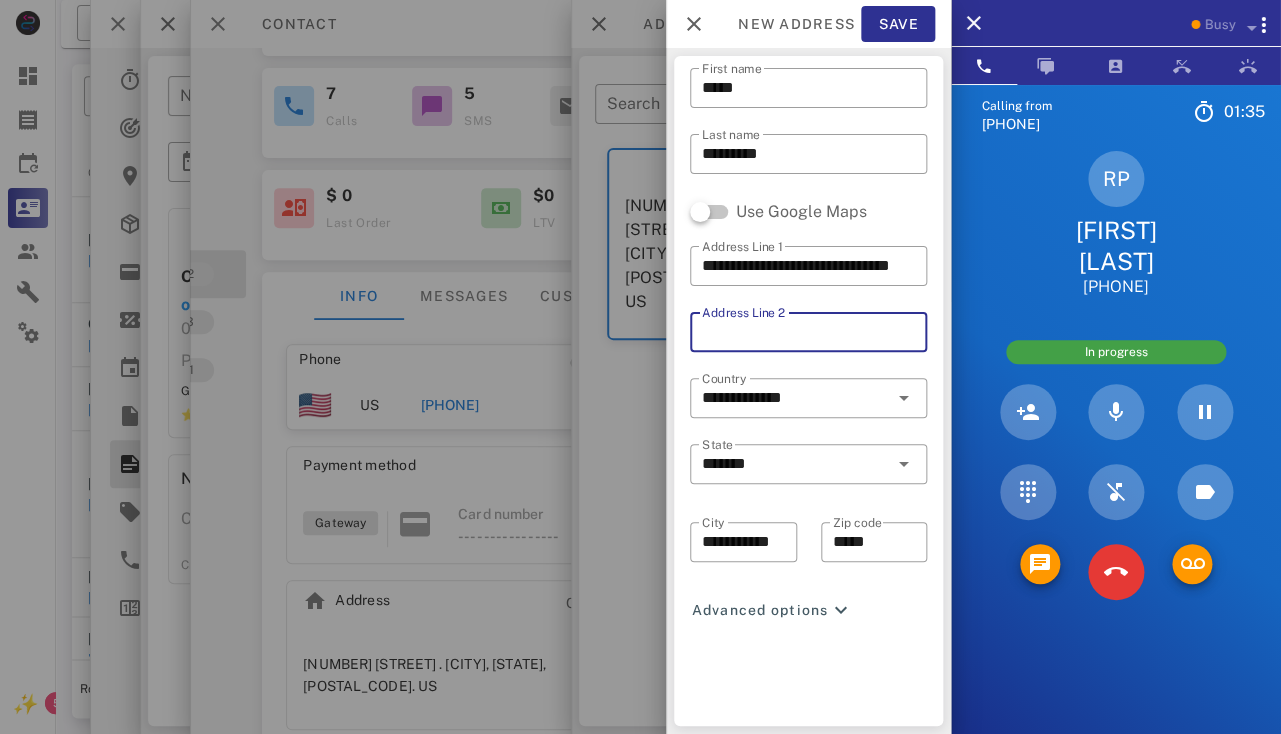 paste on "*******" 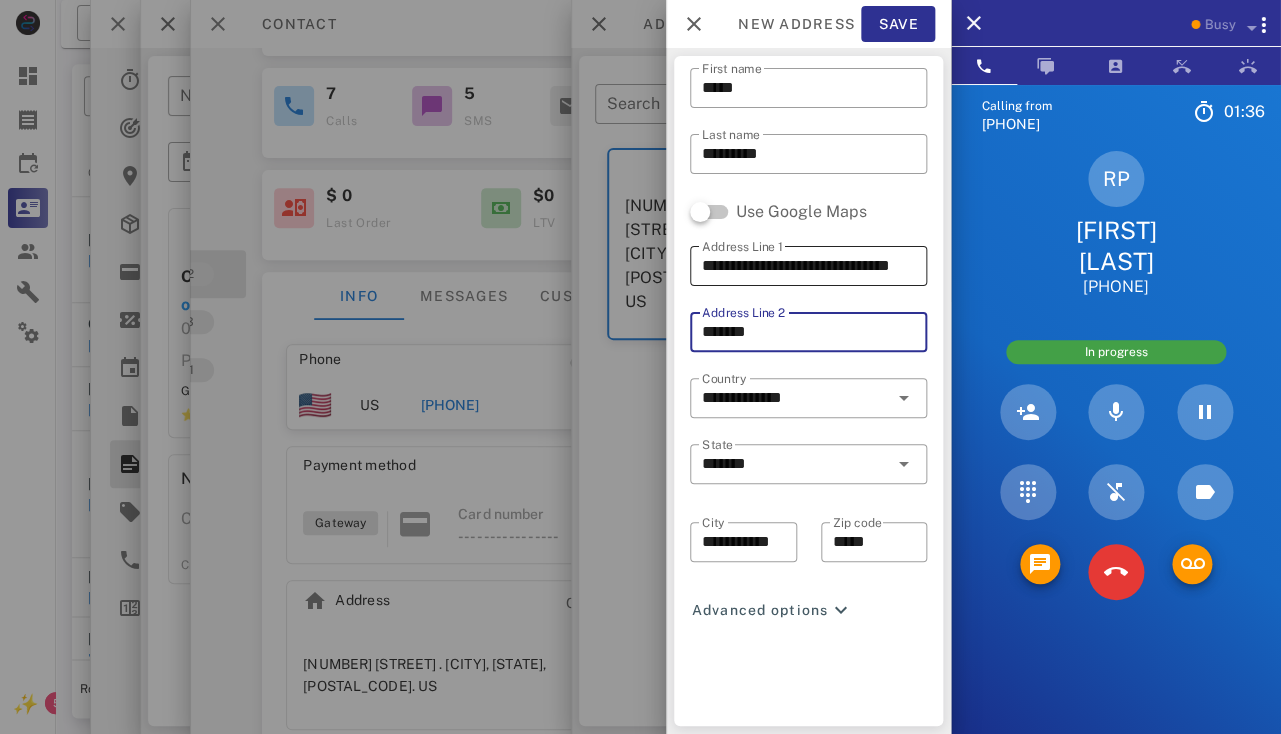 type on "*******" 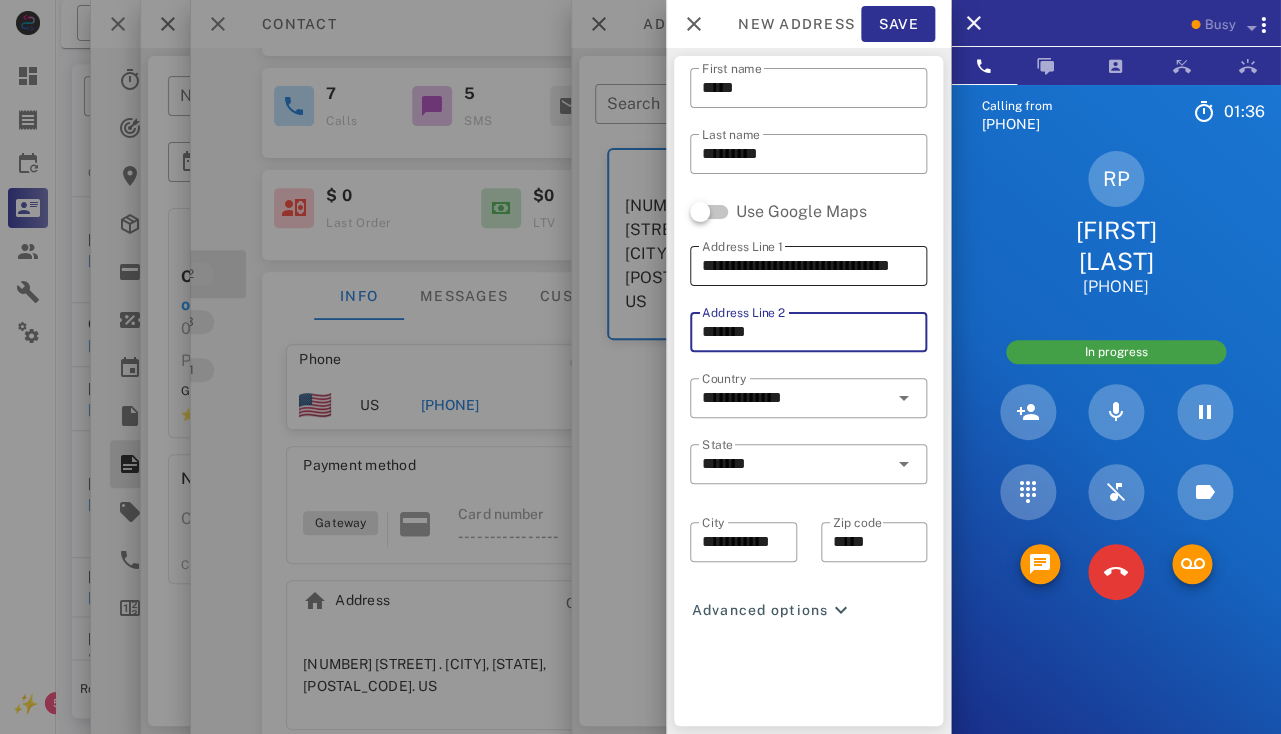 click on "**********" at bounding box center [808, 266] 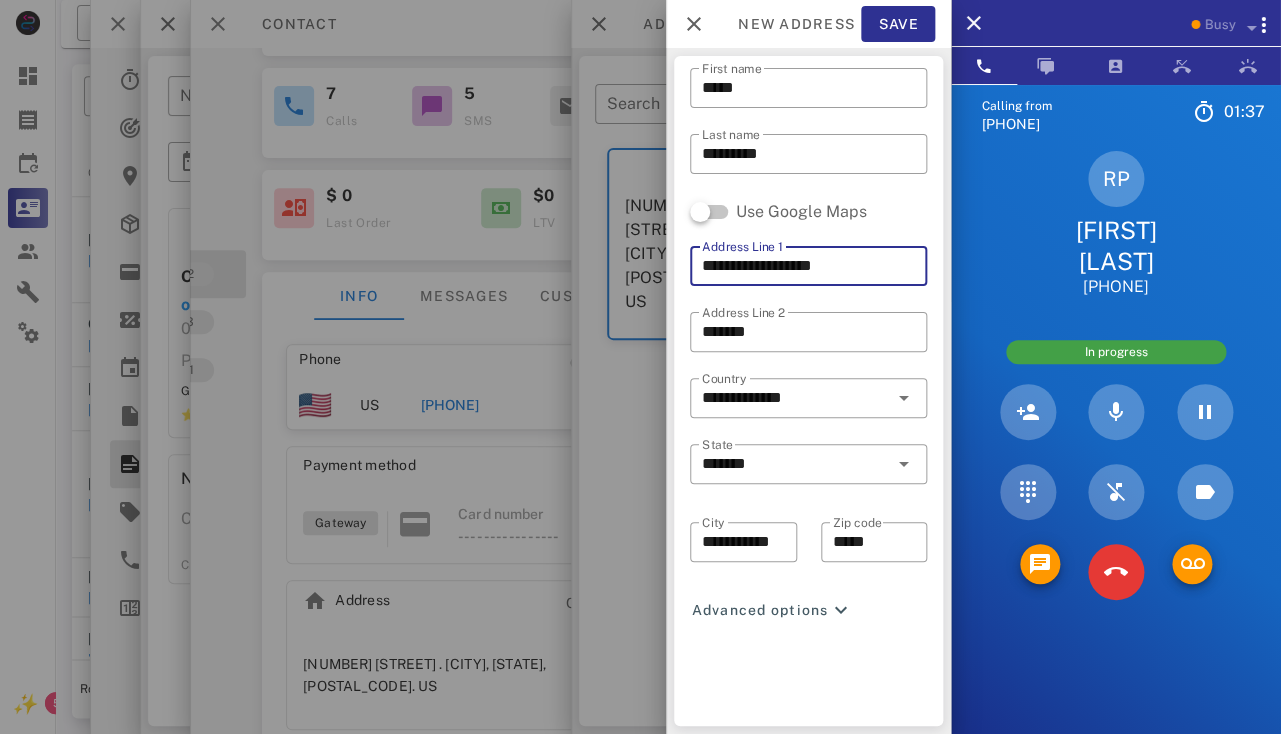 scroll, scrollTop: 0, scrollLeft: 0, axis: both 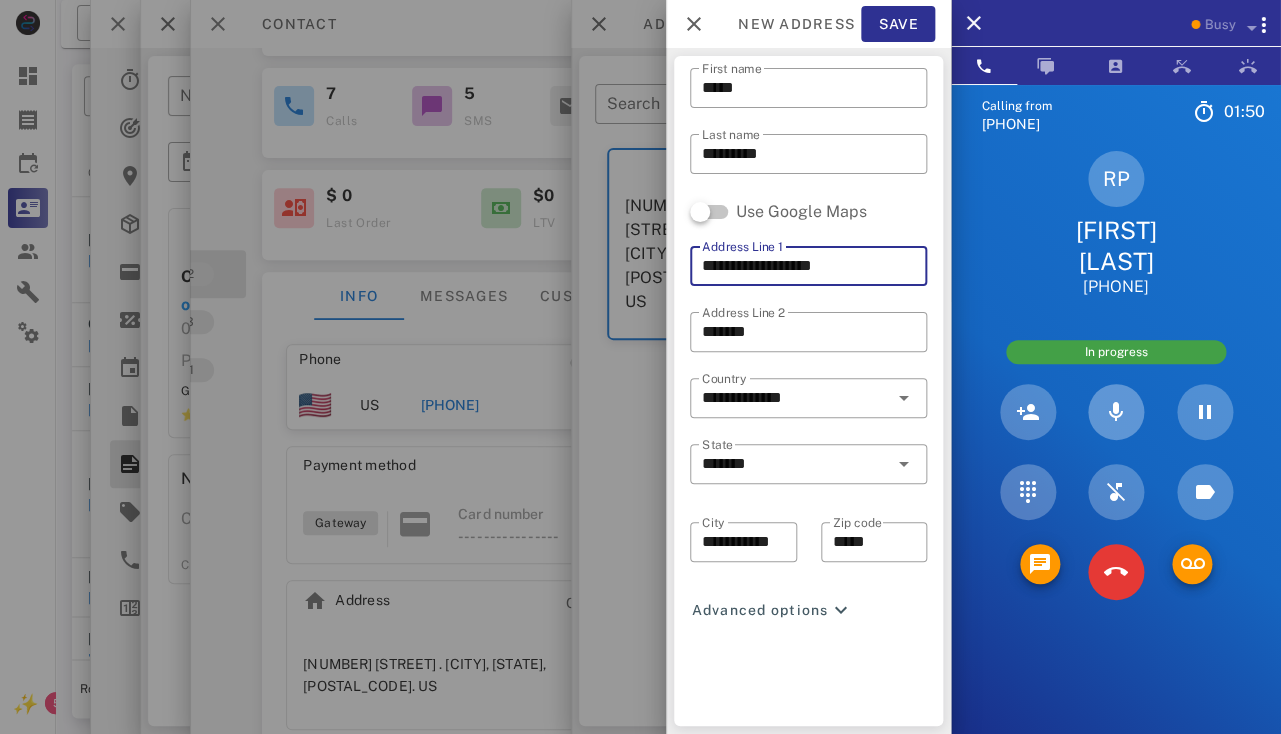 type on "**********" 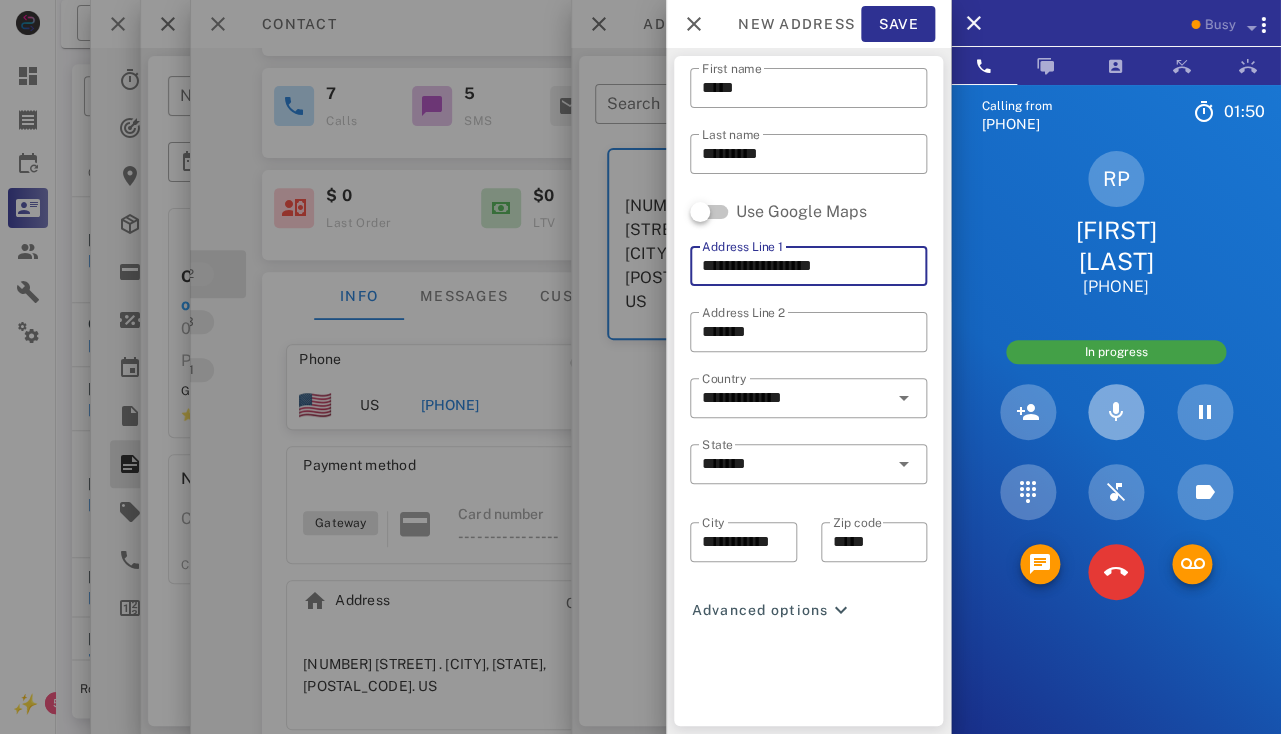 click at bounding box center [1116, 412] 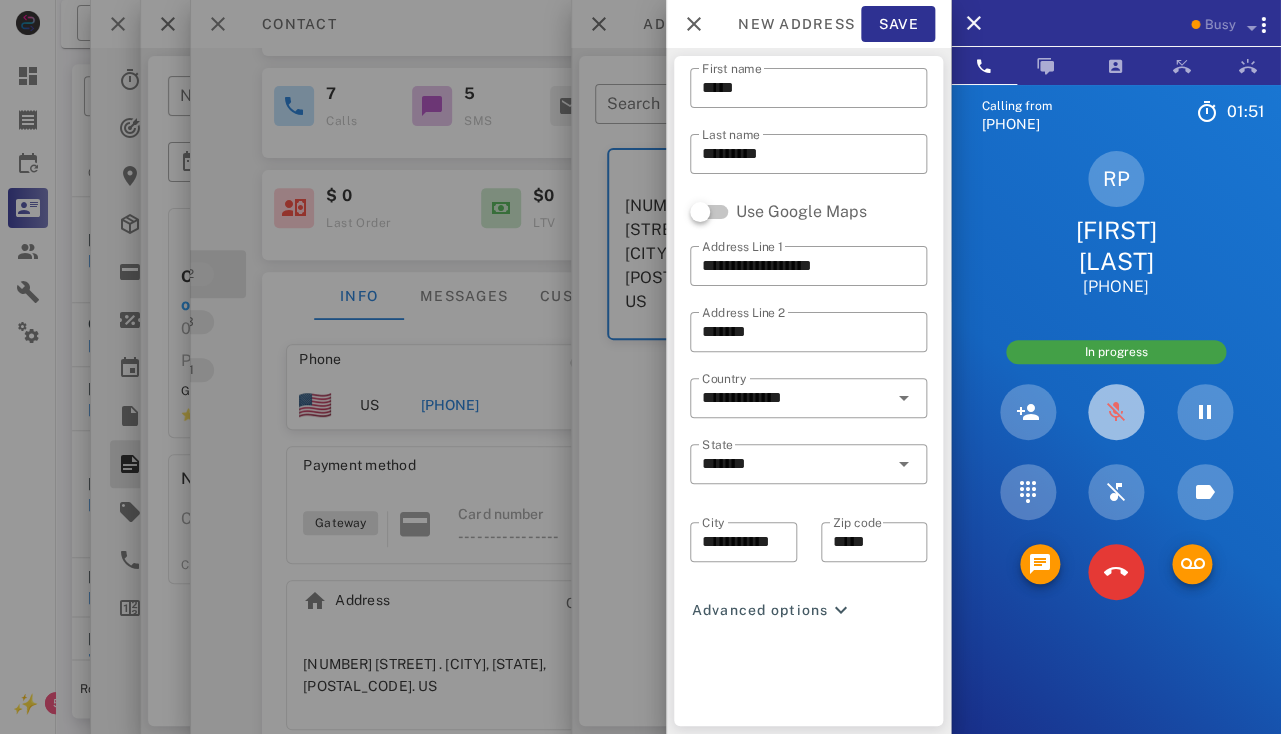click at bounding box center [1116, 412] 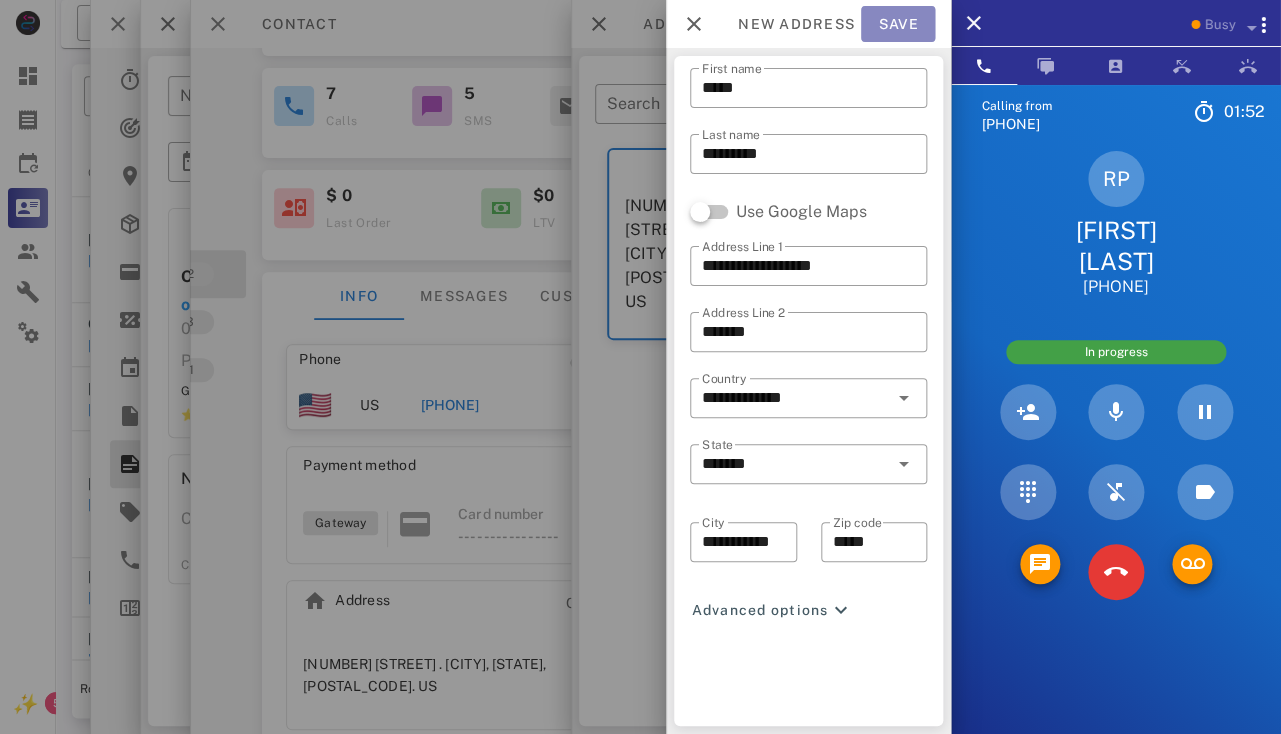 click on "Save" at bounding box center (898, 24) 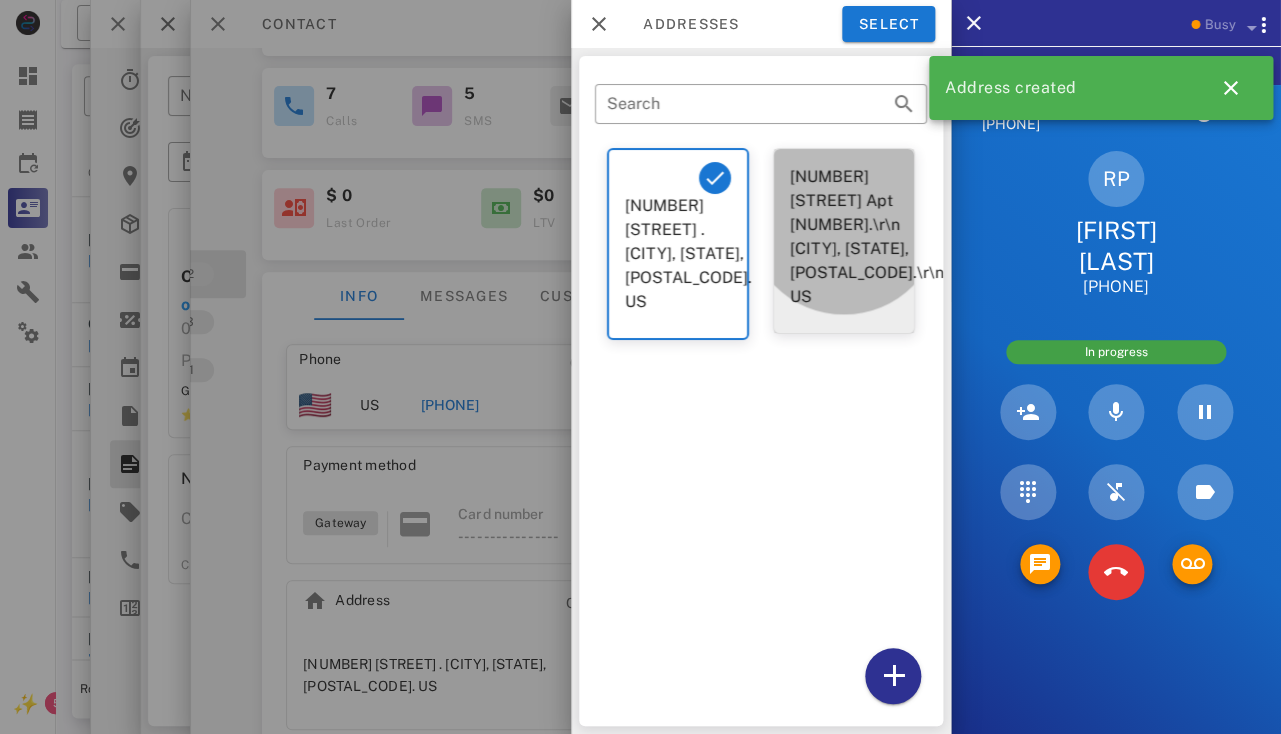 click on "908 Heritage Court Apt 102.
Crown Point, IN, 46307.
US" at bounding box center (844, 237) 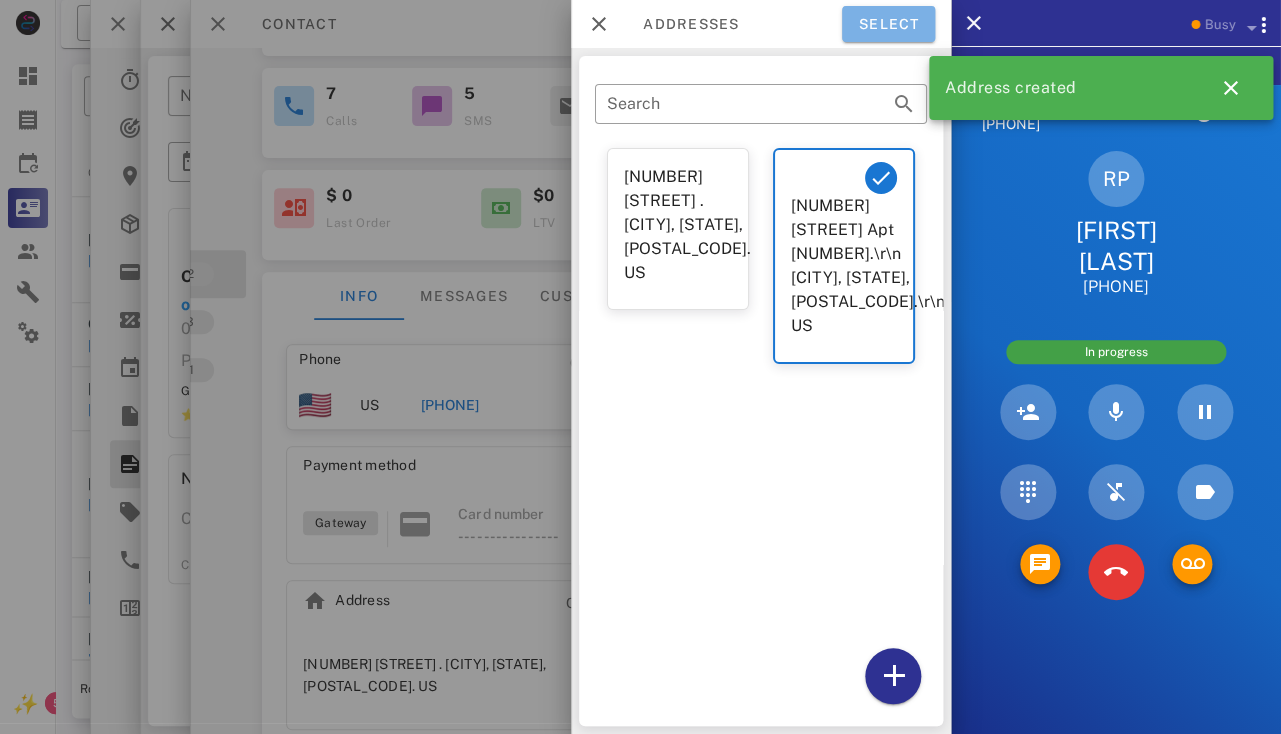 click on "Select" at bounding box center [888, 24] 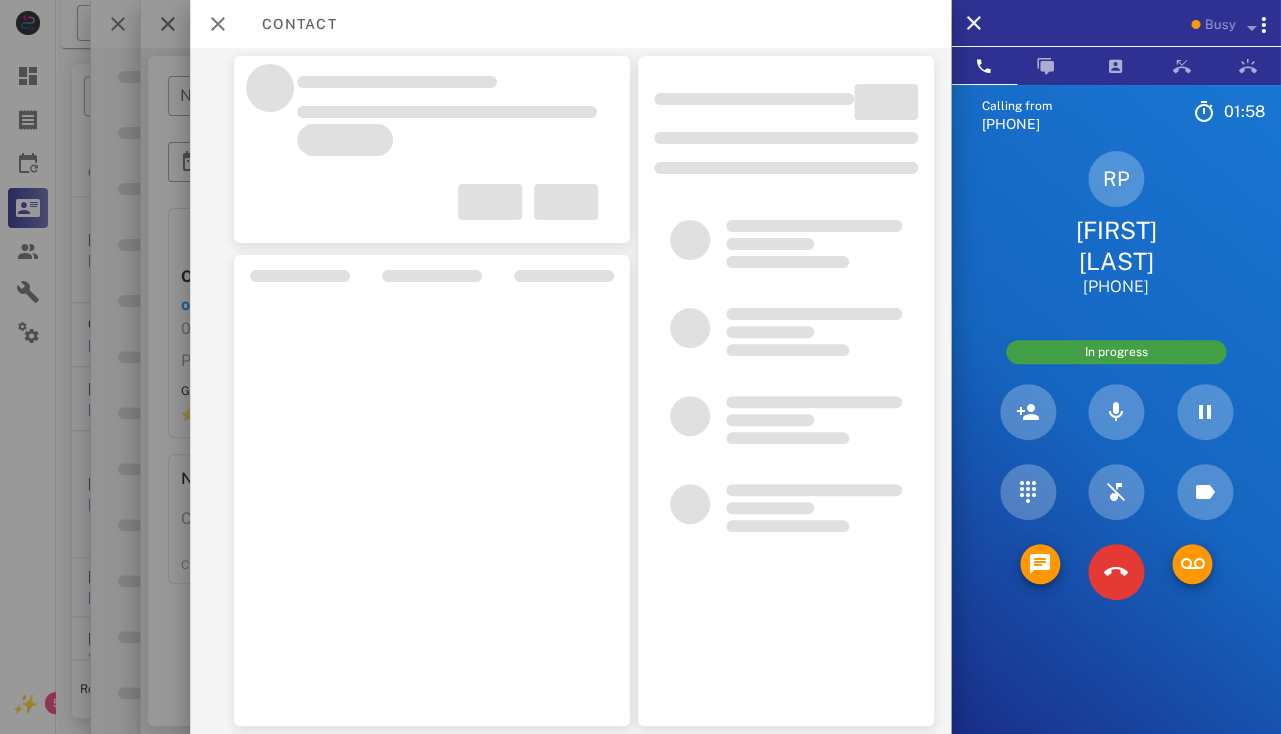 scroll, scrollTop: 0, scrollLeft: 0, axis: both 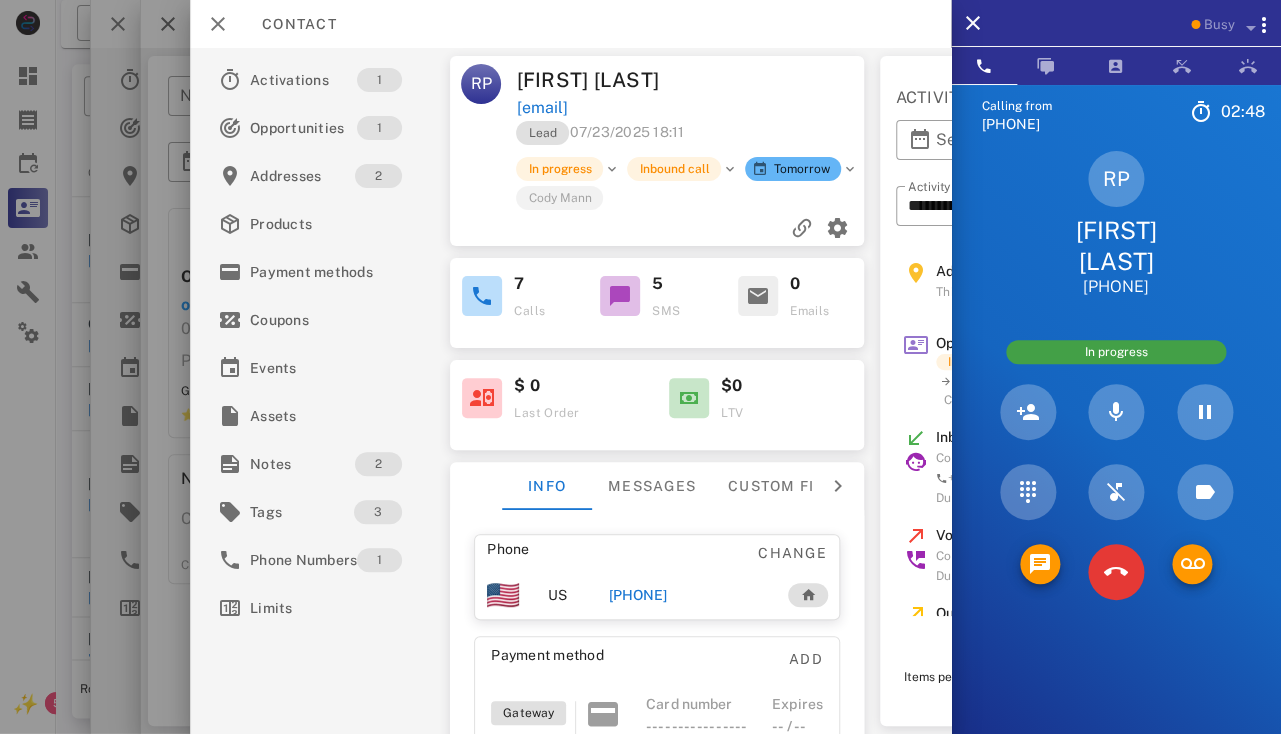 copy on "(463) 300-6037" 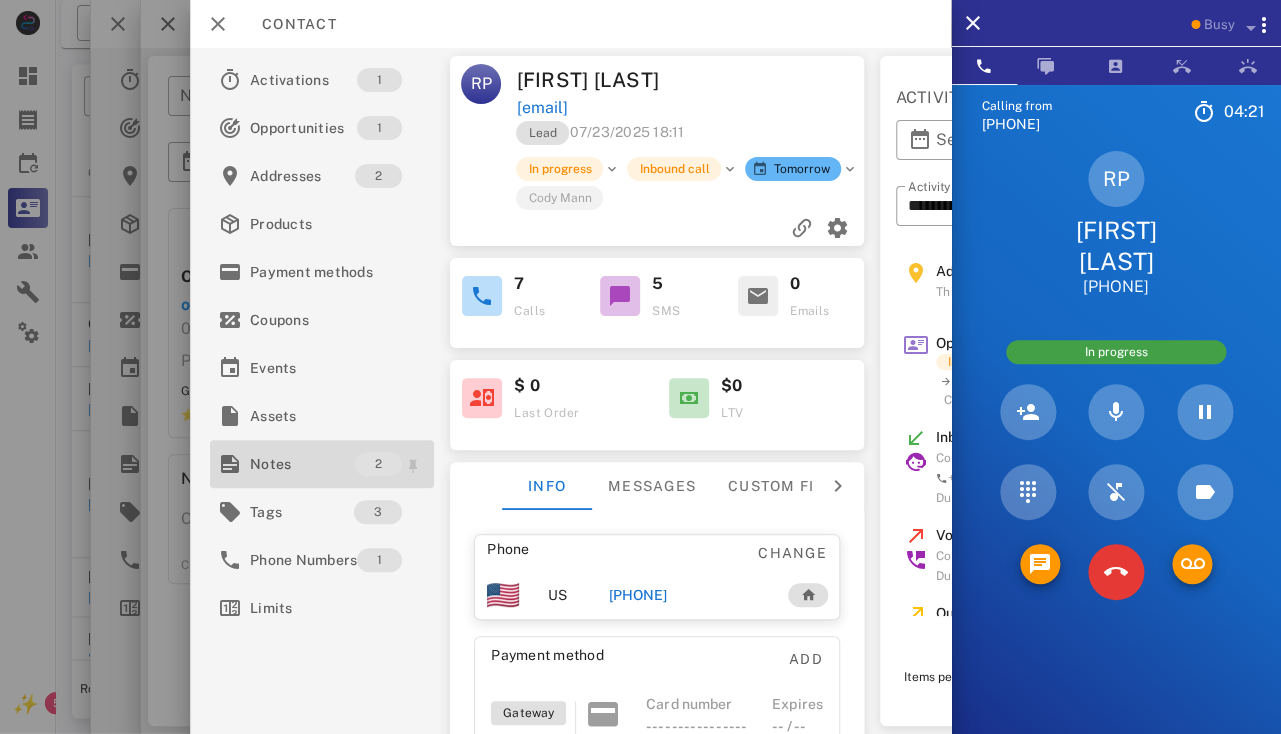 click on "Notes" at bounding box center [302, 464] 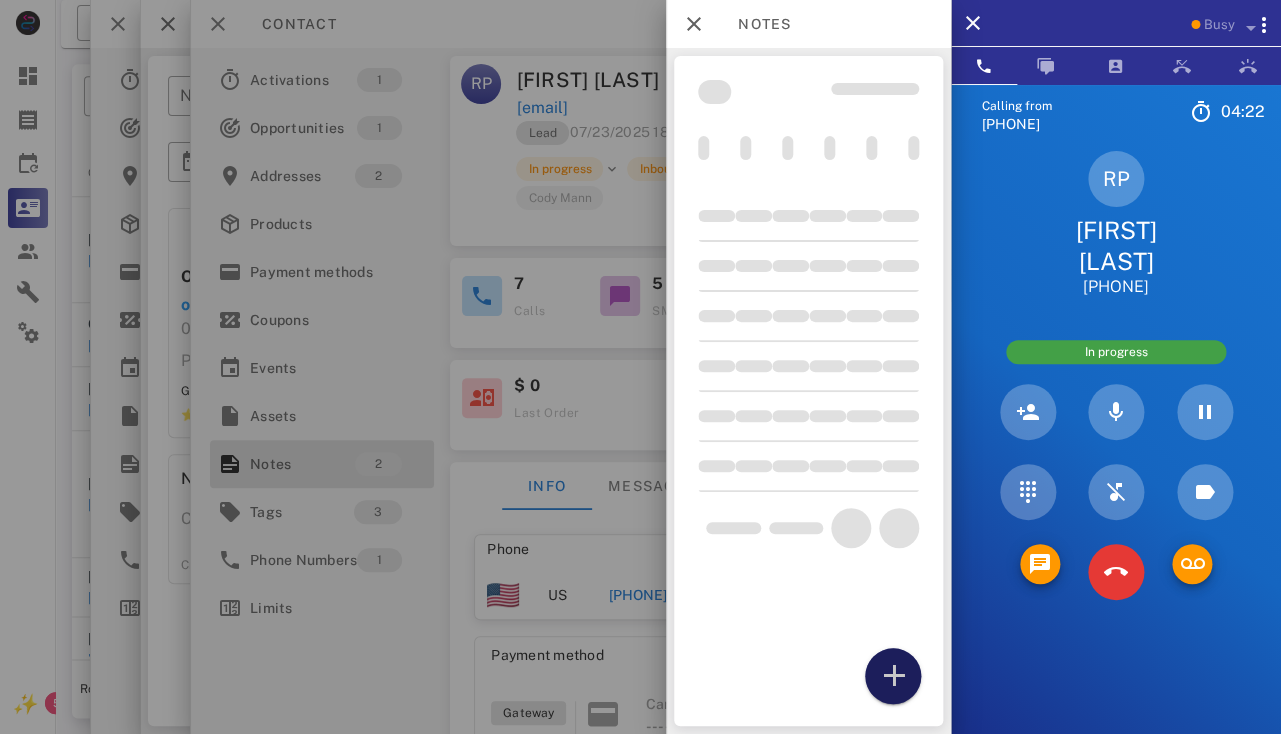 click at bounding box center [893, 676] 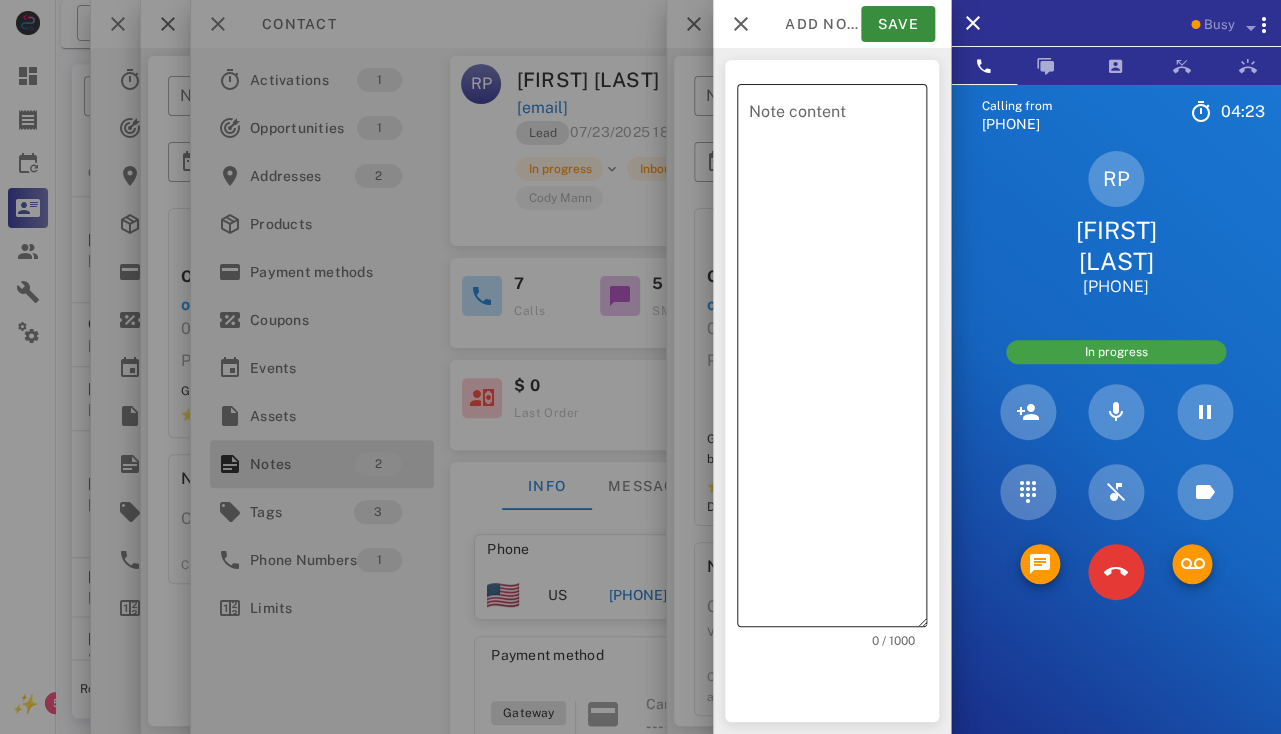 click on "Note content" at bounding box center [838, 360] 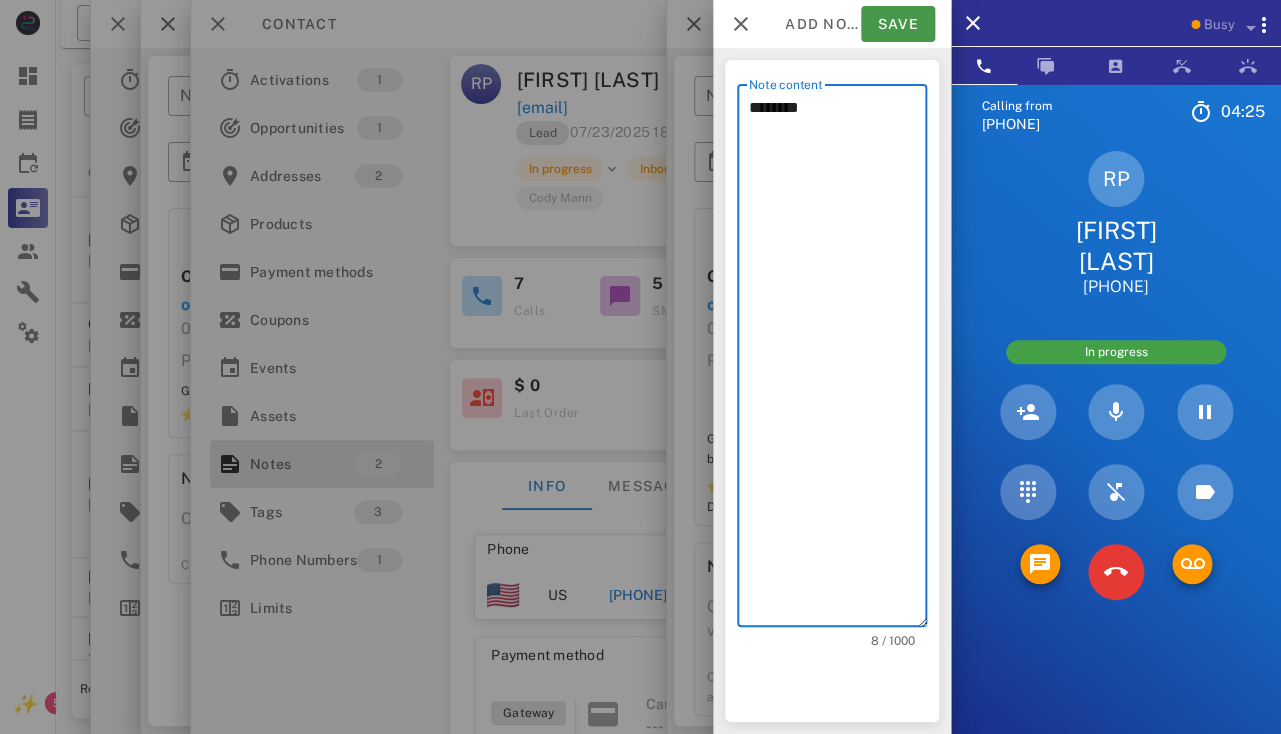type on "********" 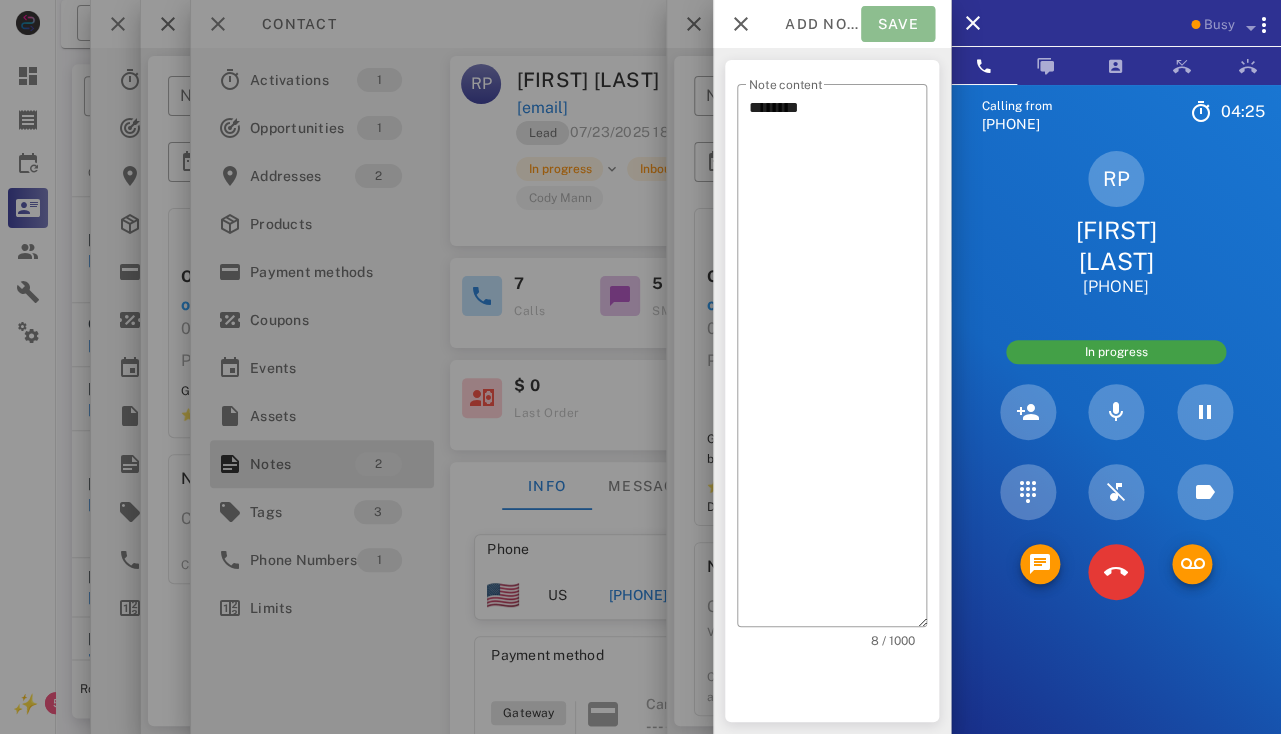click on "Save" at bounding box center [898, 24] 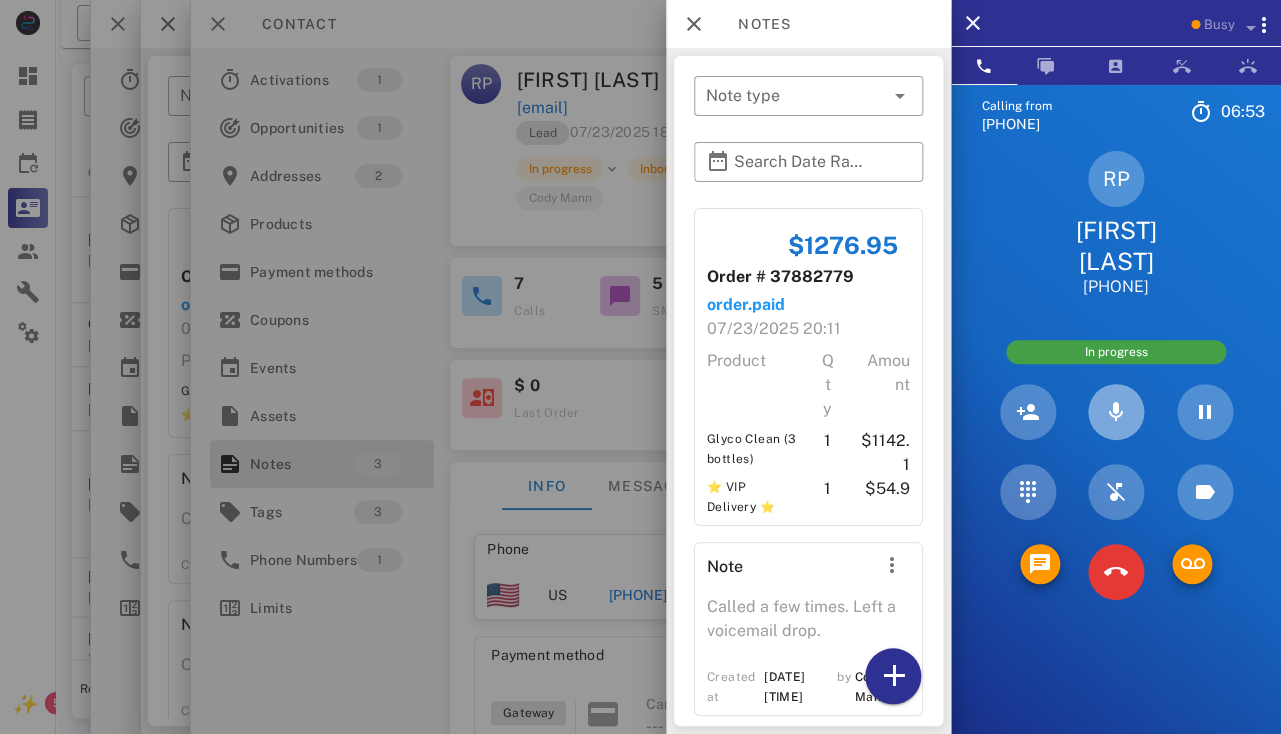 click at bounding box center (1116, 412) 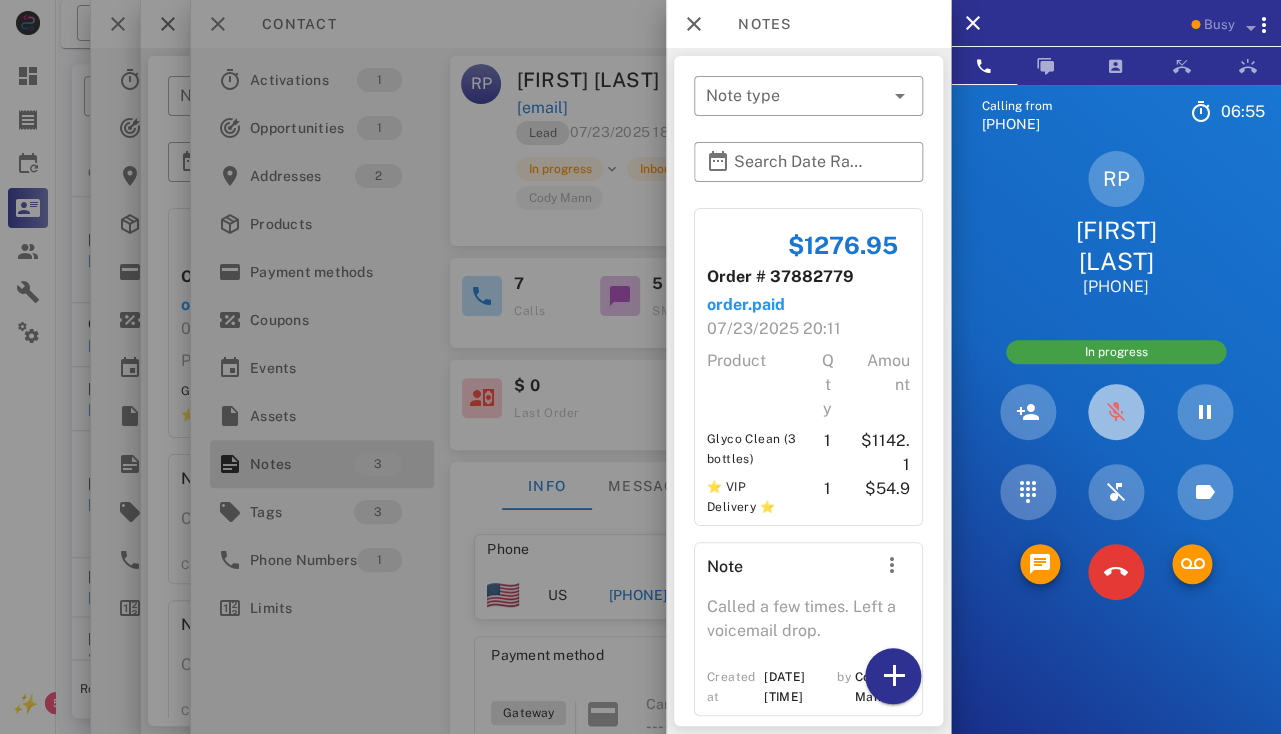 click at bounding box center [1116, 412] 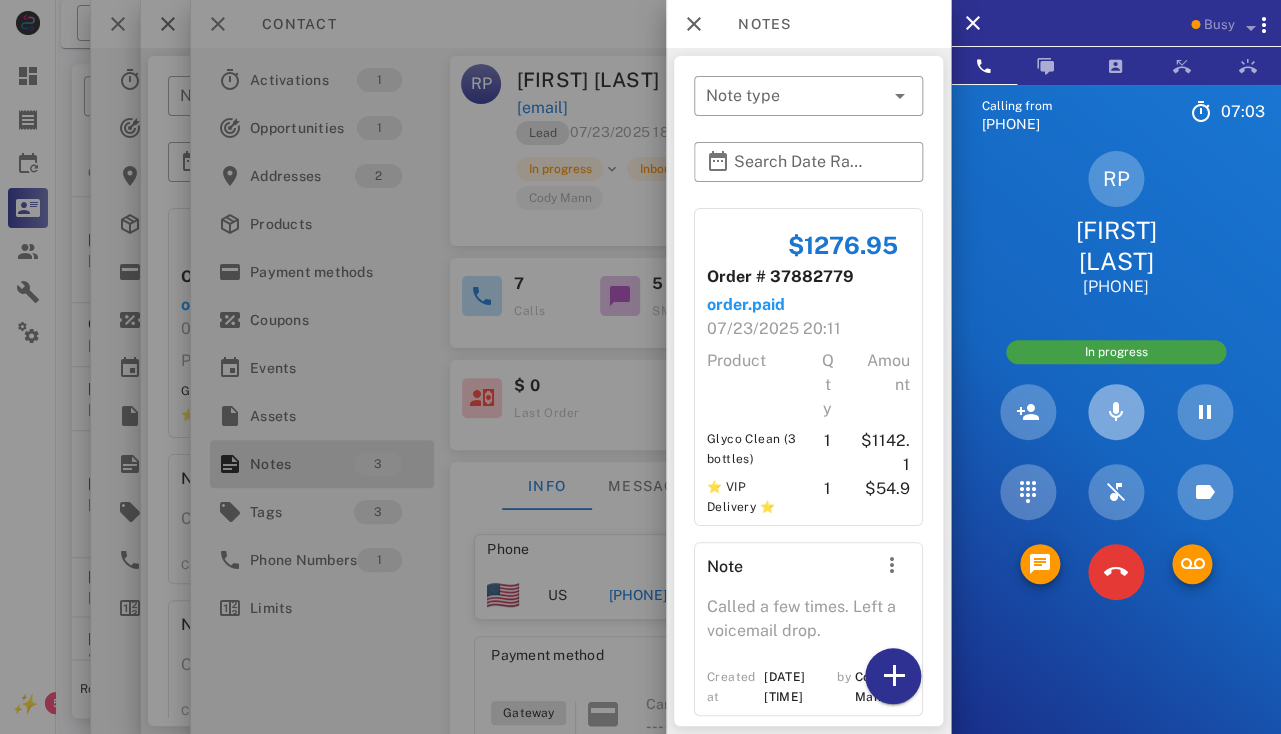 type 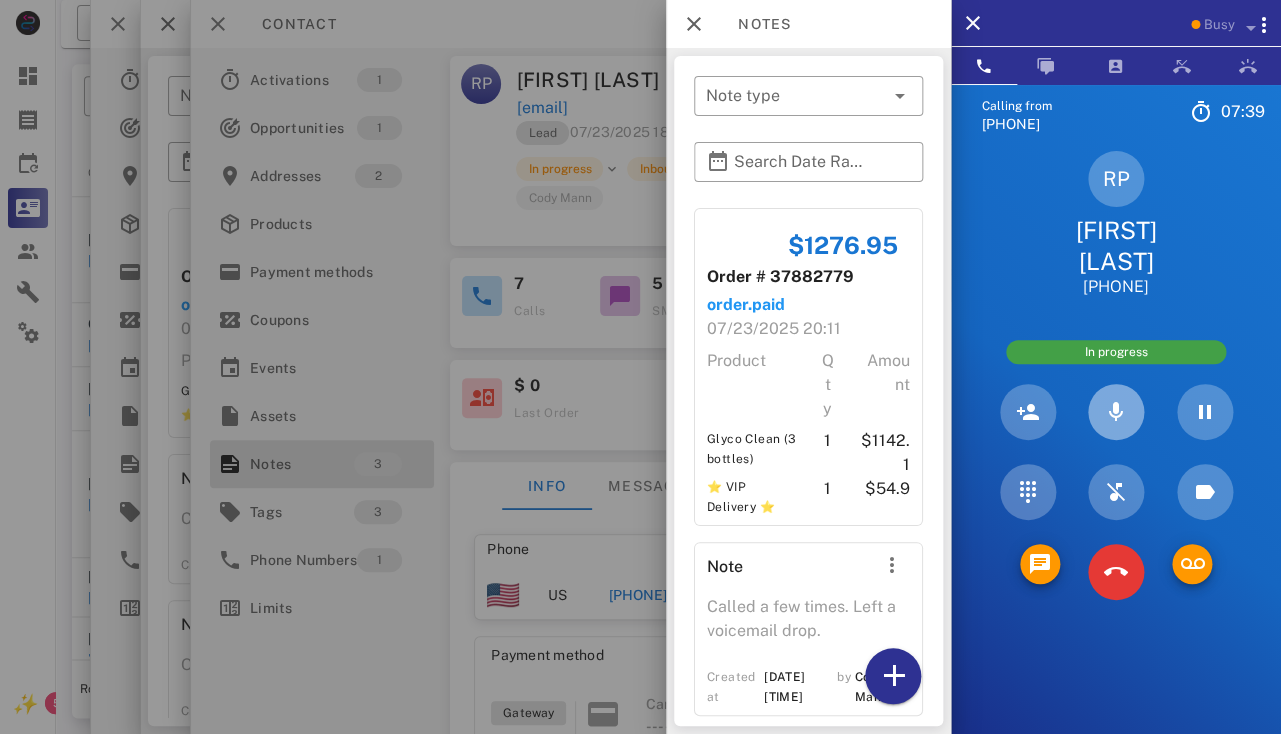 click at bounding box center (1116, 412) 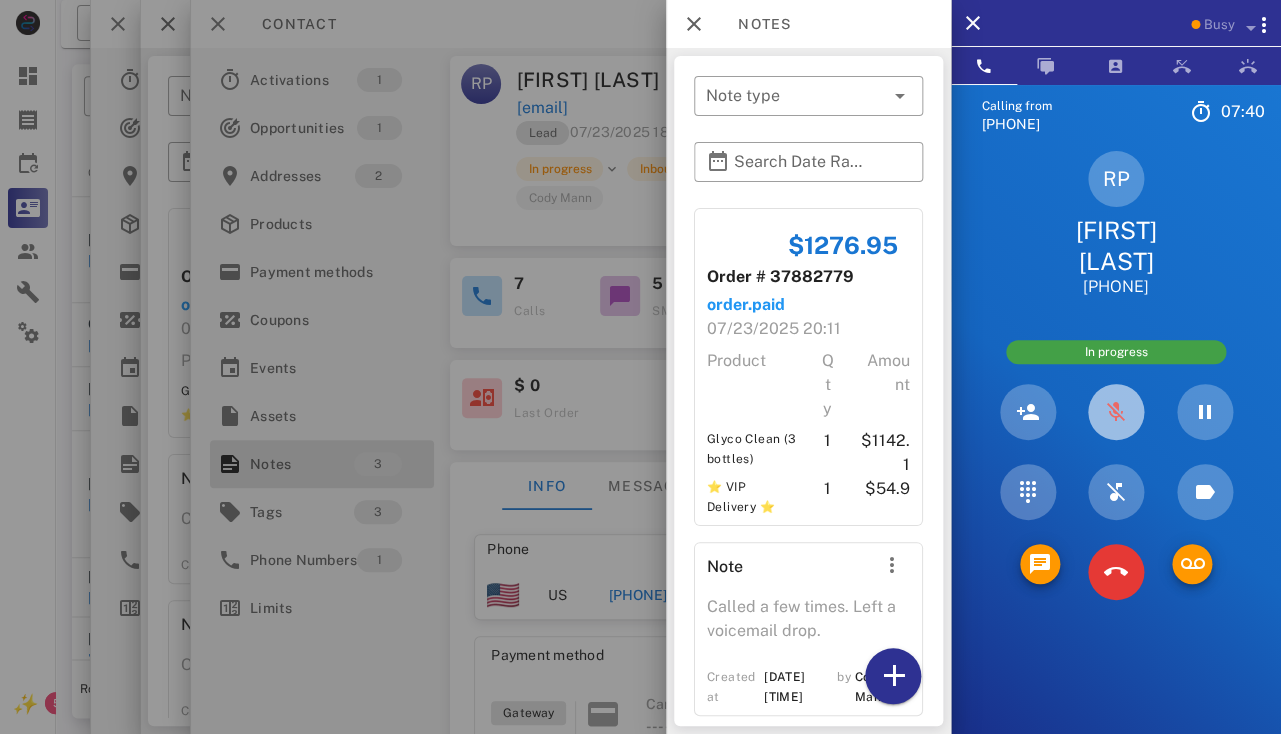 click at bounding box center (1116, 412) 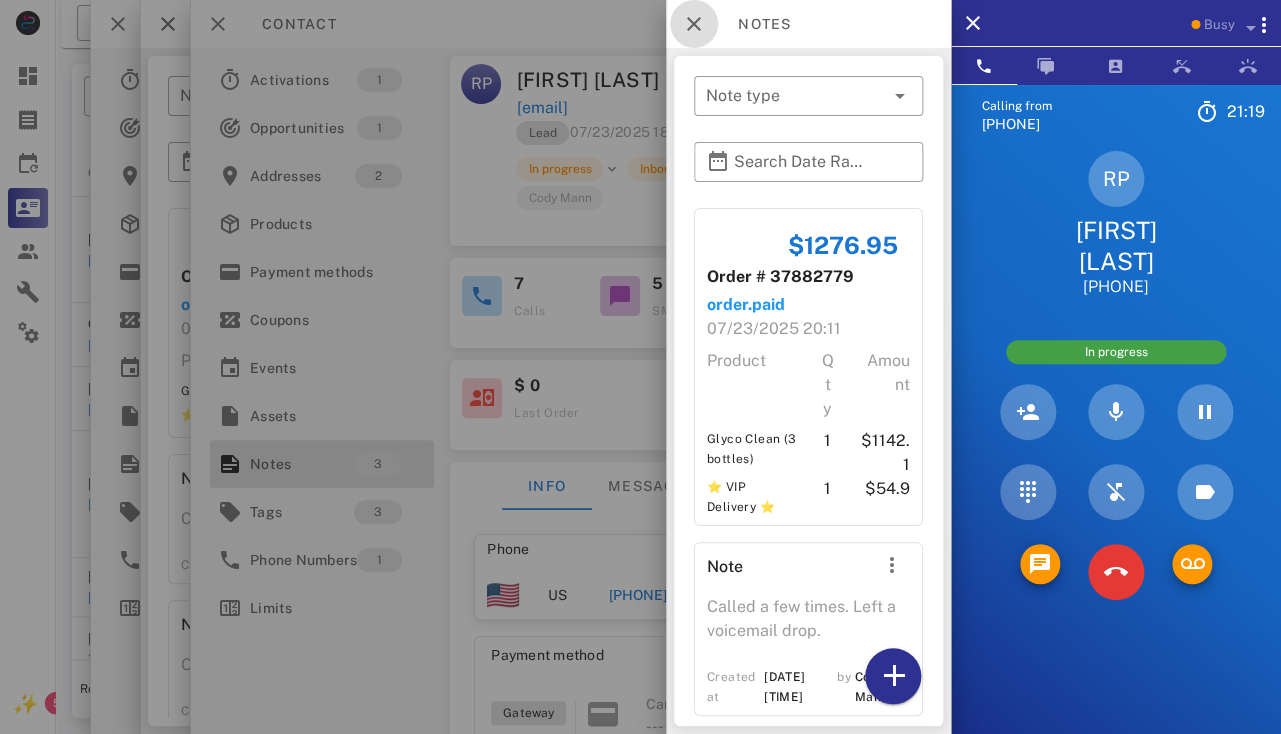 click at bounding box center [694, 24] 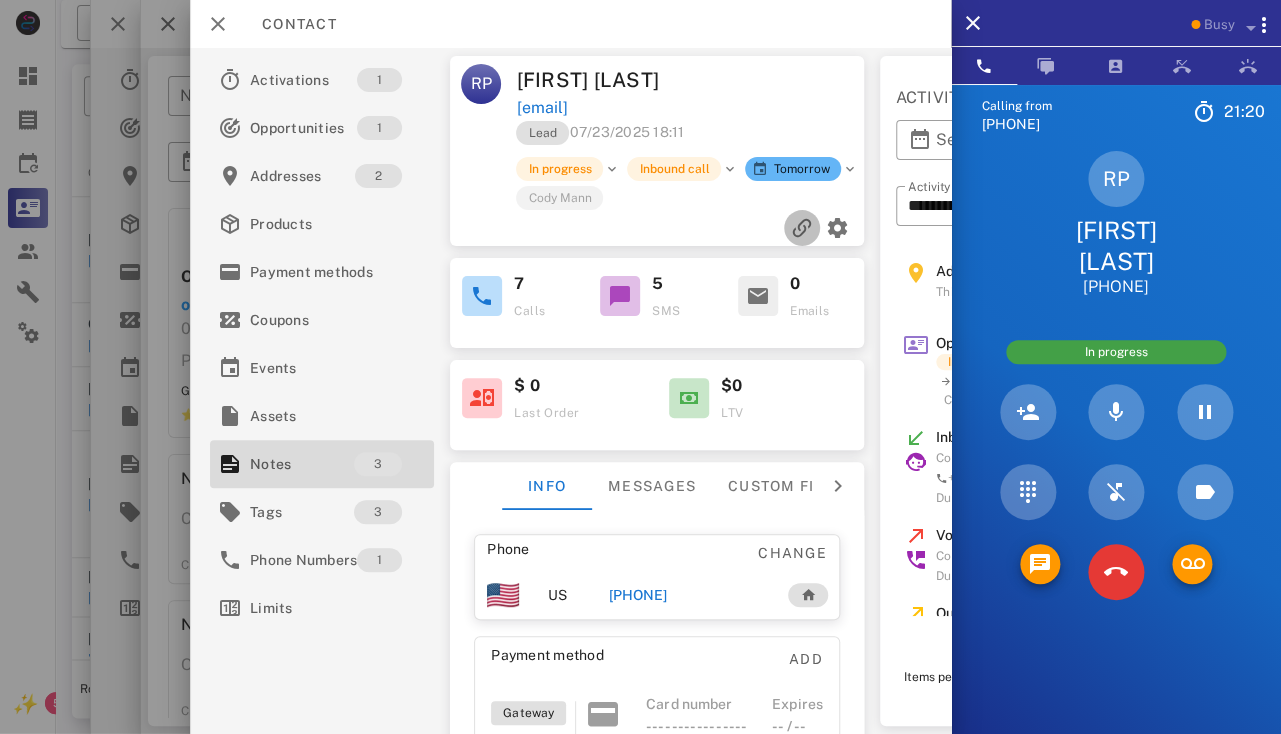 click at bounding box center (802, 228) 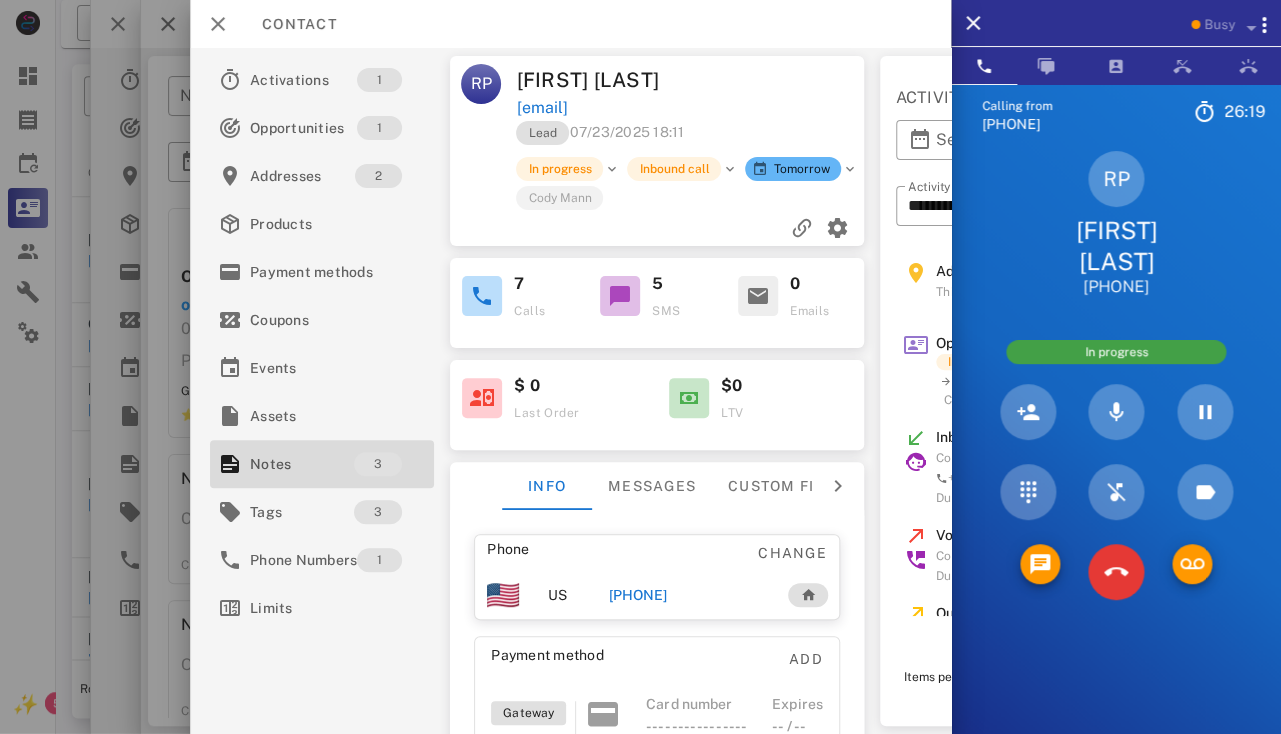 scroll, scrollTop: 212, scrollLeft: 0, axis: vertical 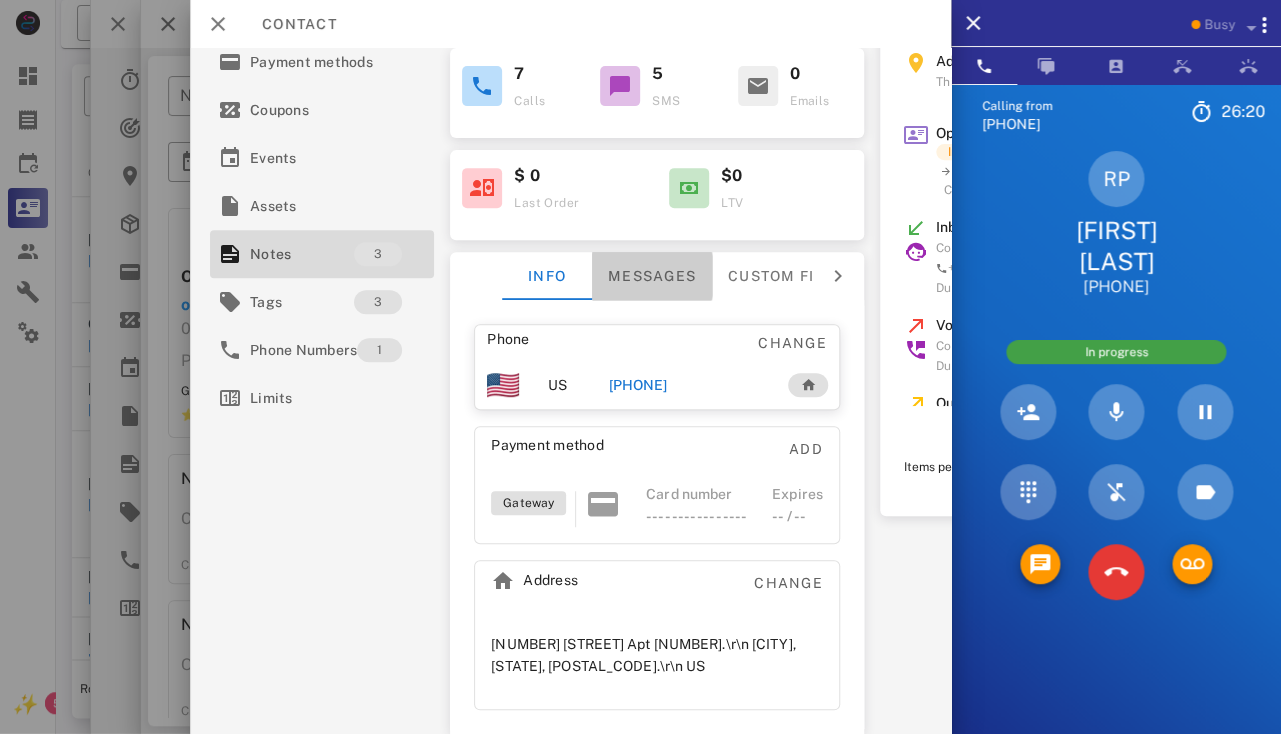 click on "Messages" at bounding box center (652, 276) 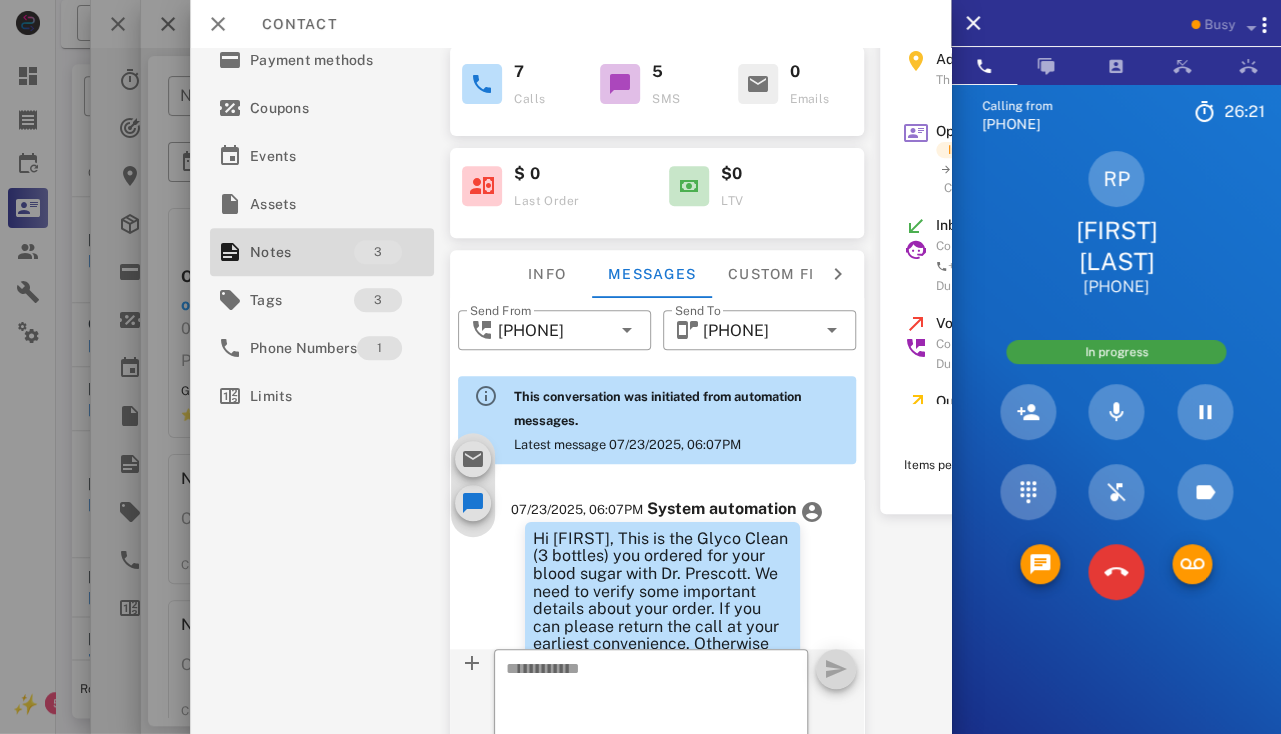 scroll, scrollTop: 664, scrollLeft: 0, axis: vertical 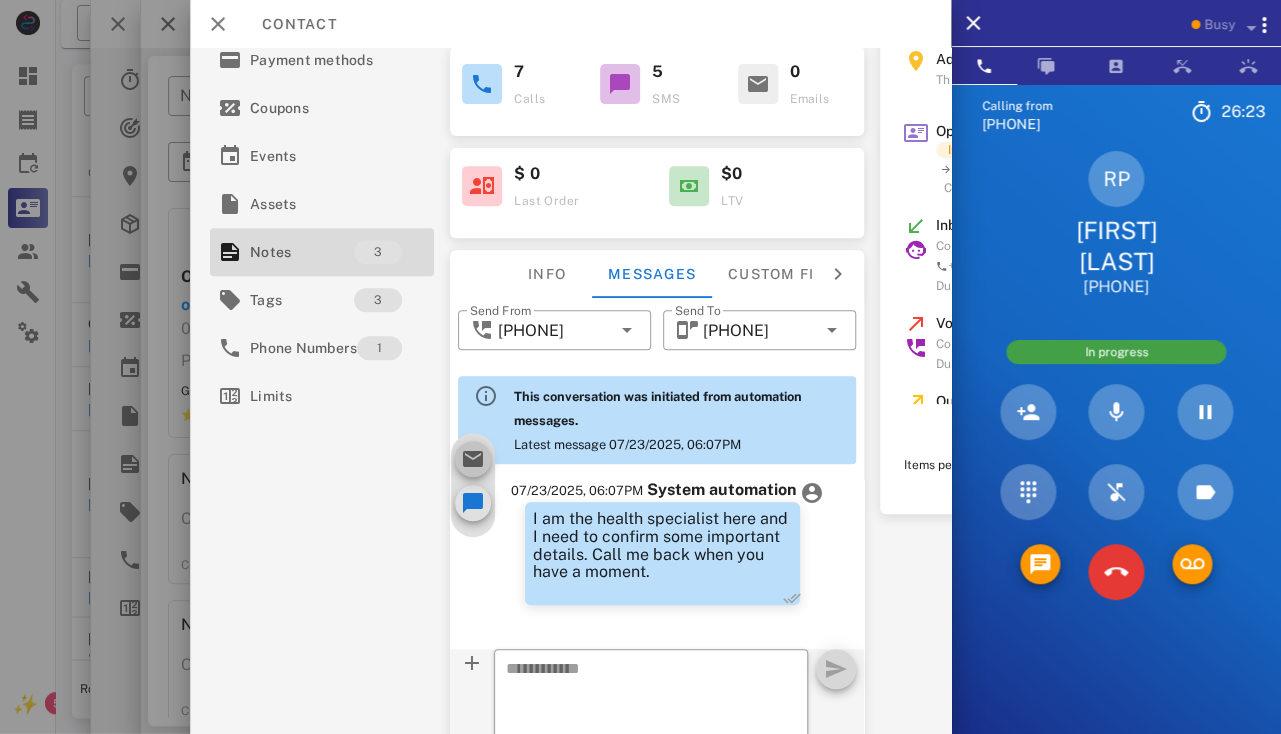 click at bounding box center [473, 459] 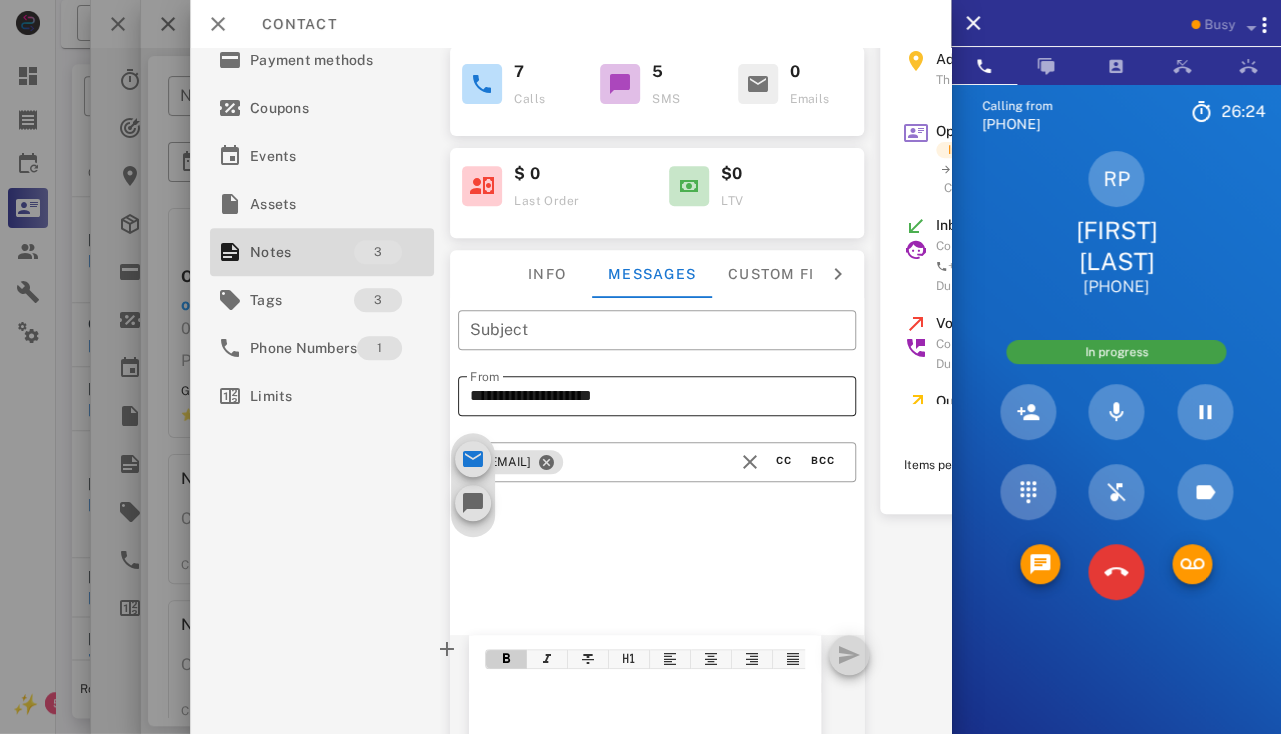 scroll, scrollTop: 0, scrollLeft: 0, axis: both 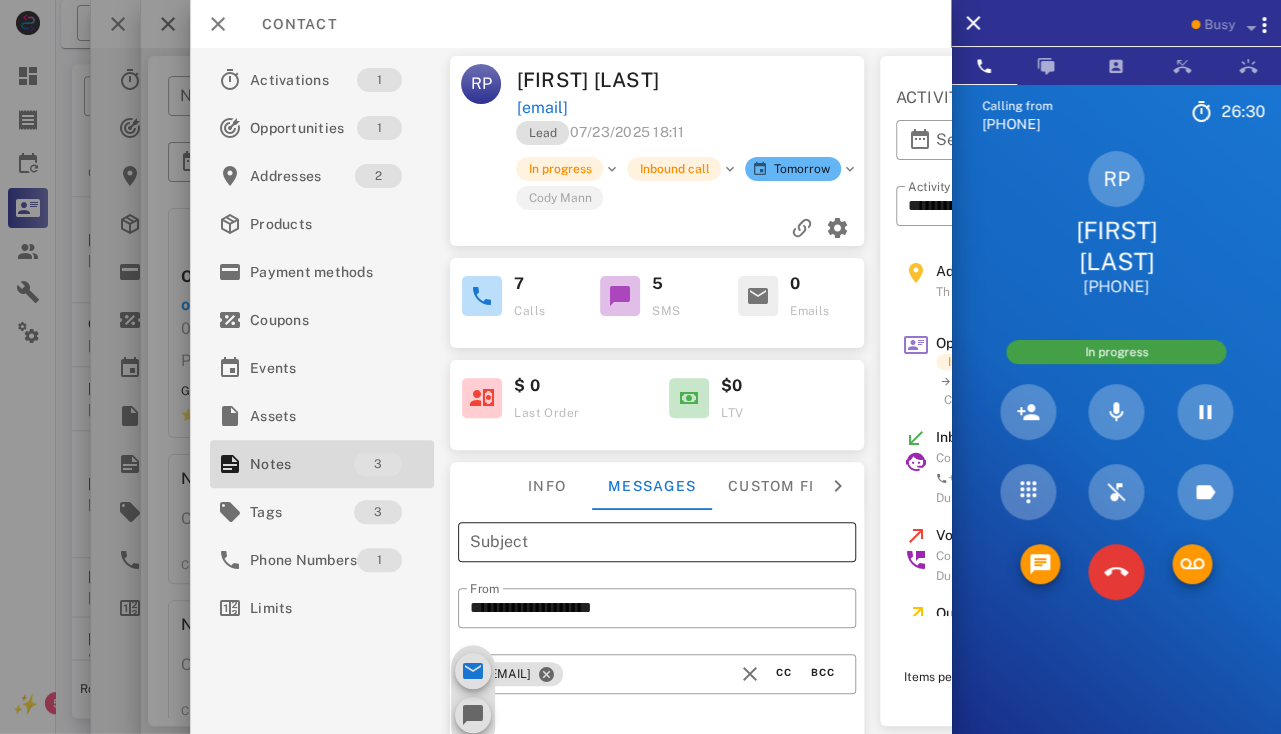 click on "Subject" at bounding box center (657, 542) 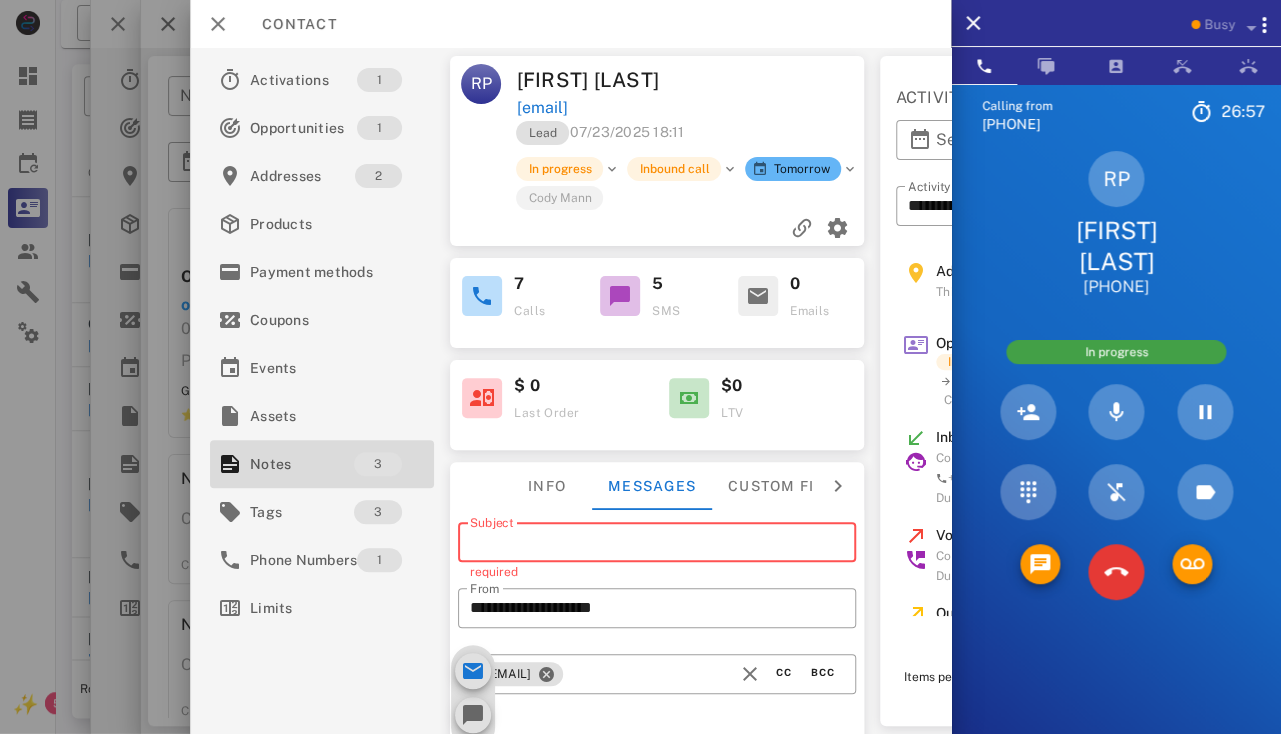 click at bounding box center [1116, 412] 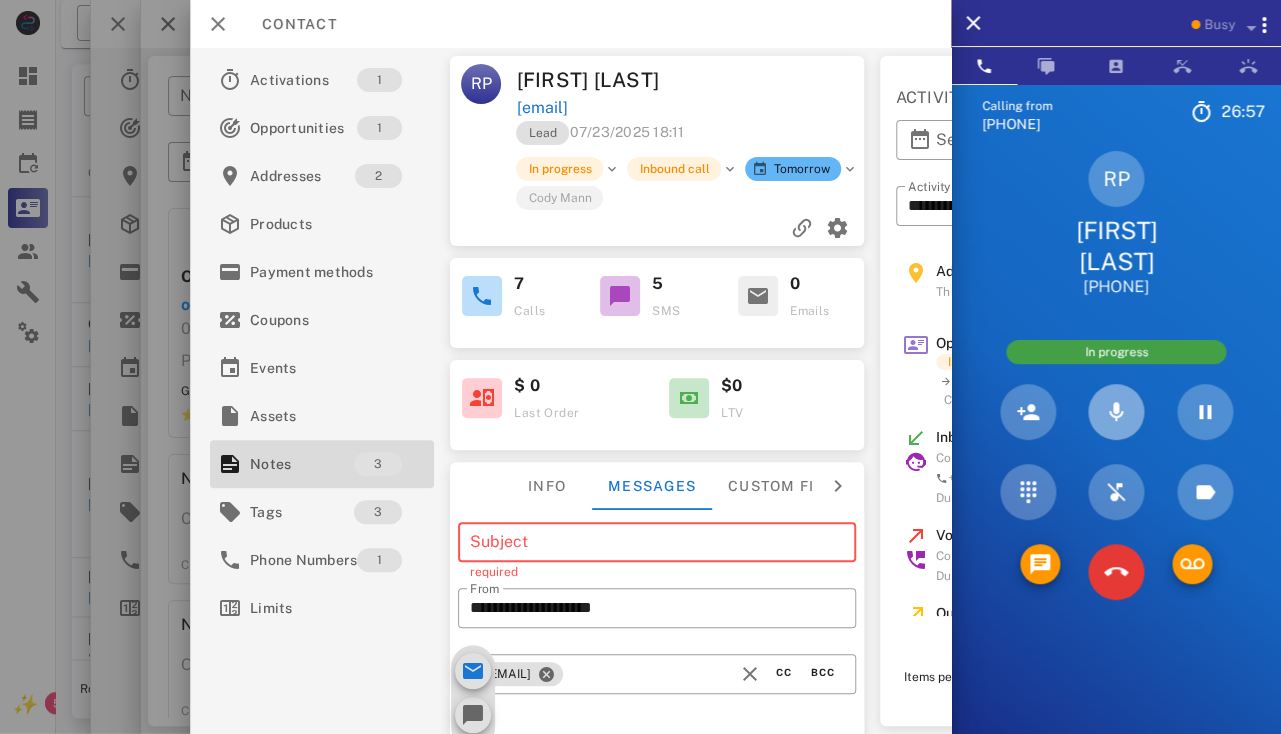 click at bounding box center (1116, 412) 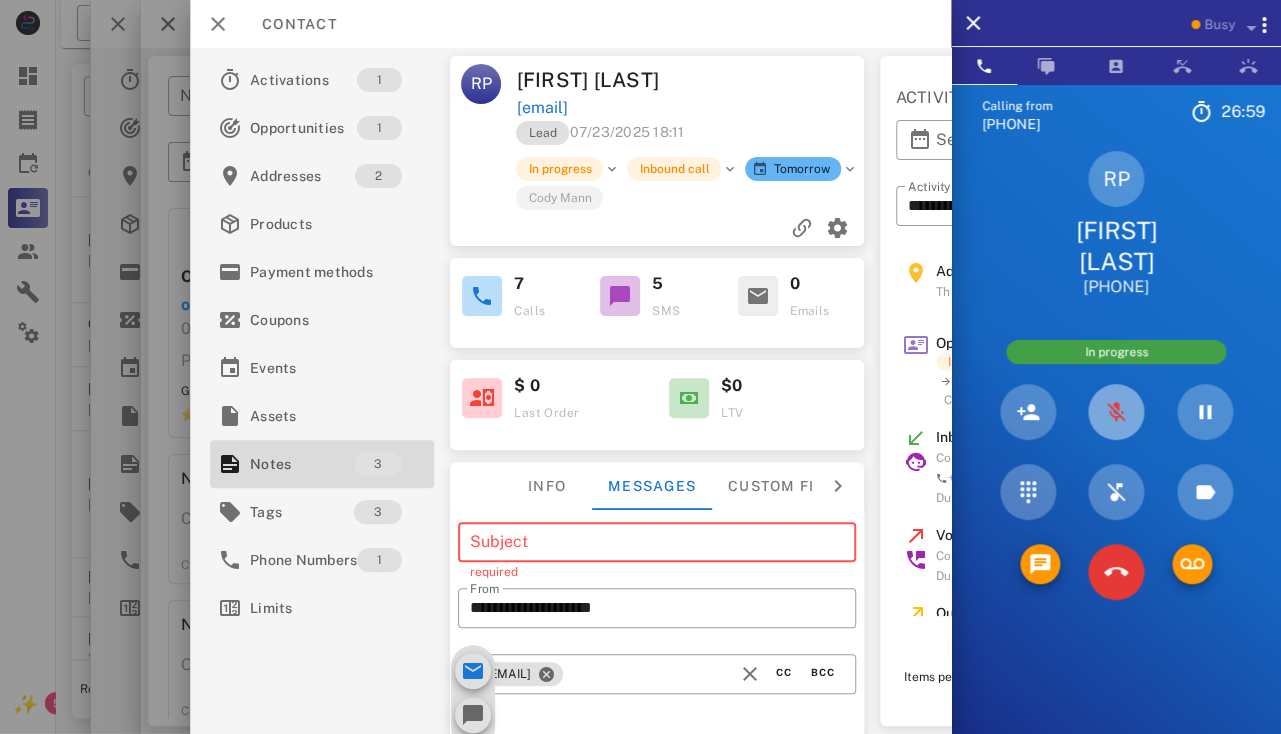 click at bounding box center (1116, 412) 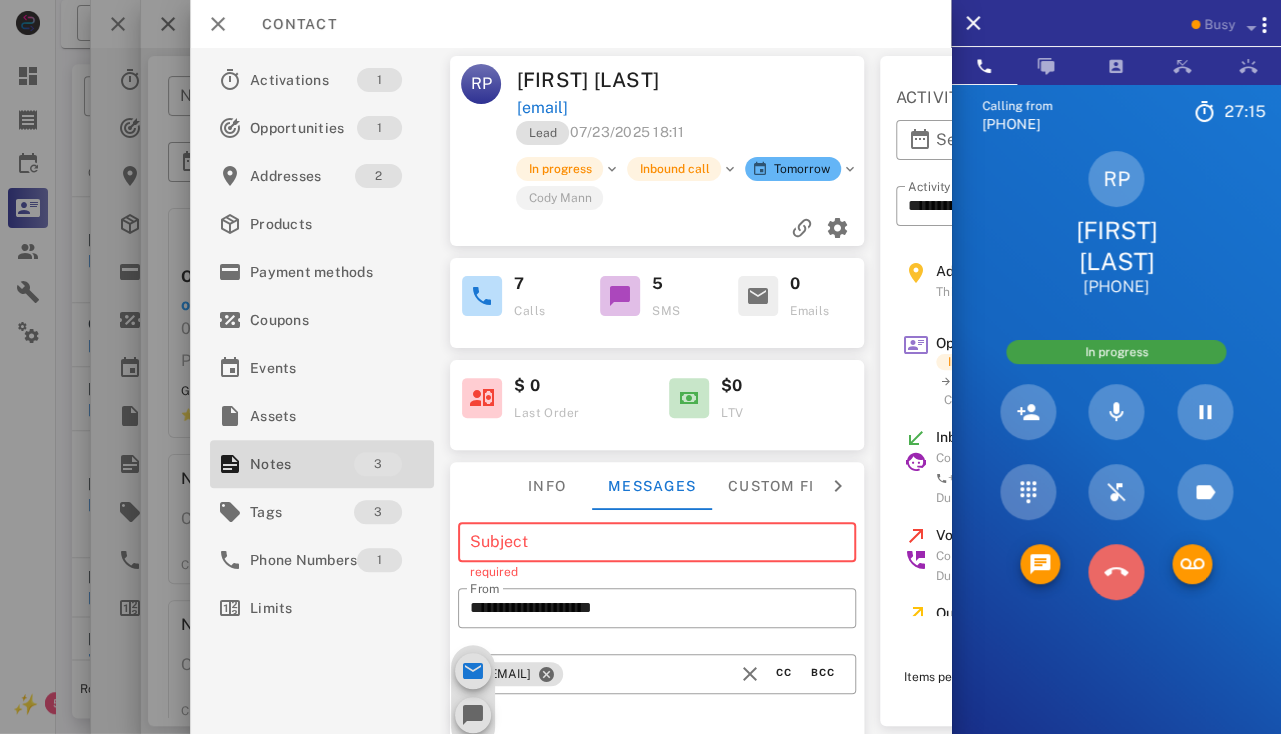 click at bounding box center (1116, 572) 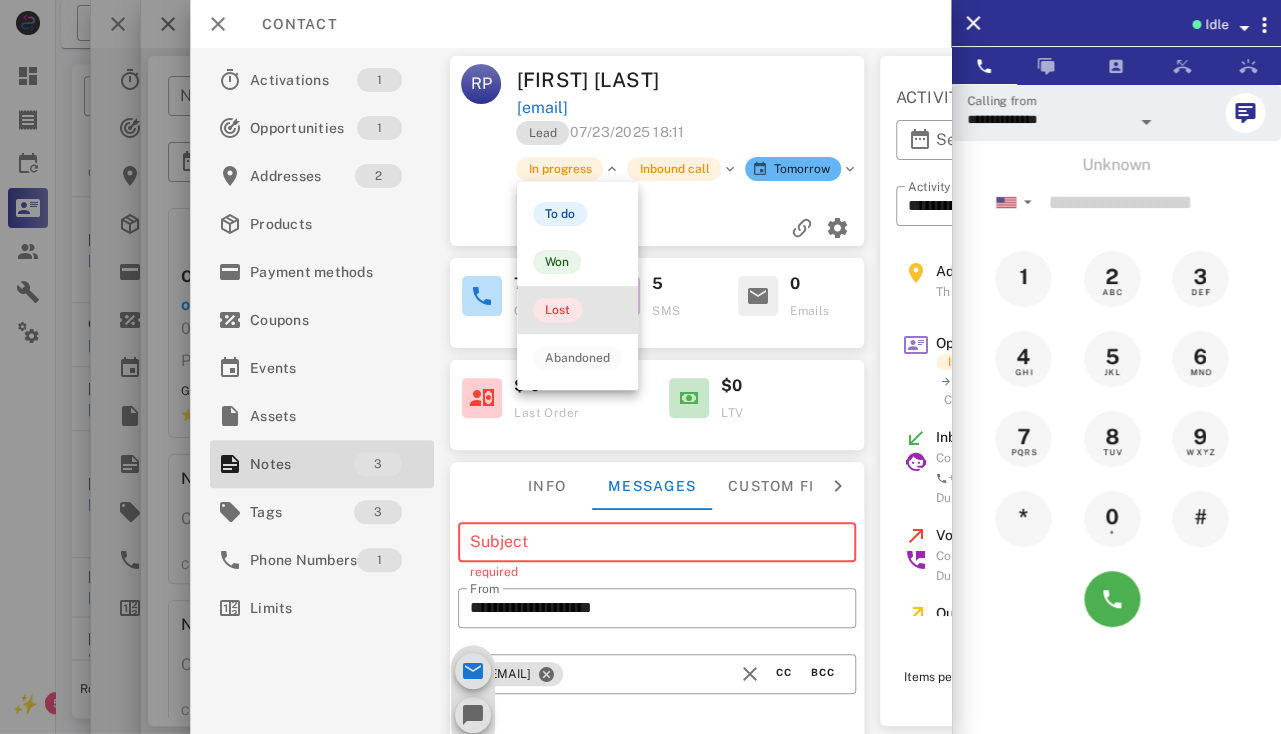 click on "Lost" at bounding box center [557, 310] 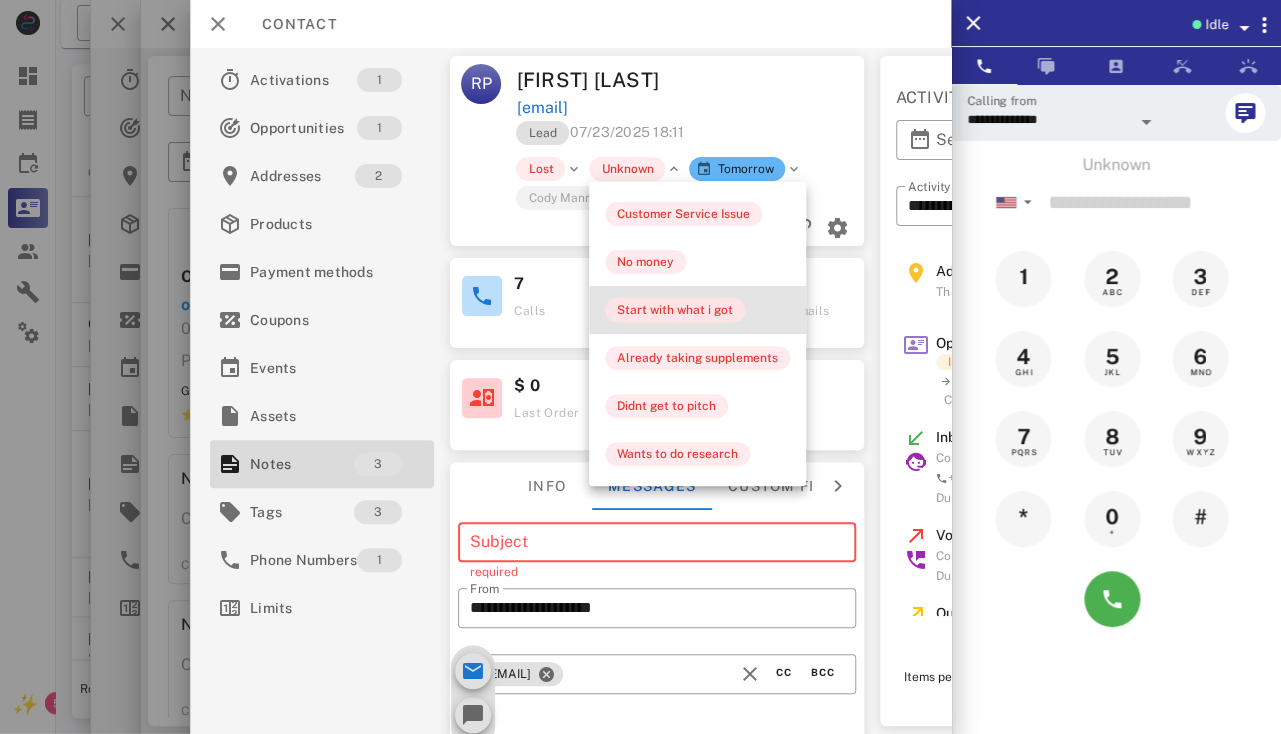 click on "Start with what i got" at bounding box center [675, 310] 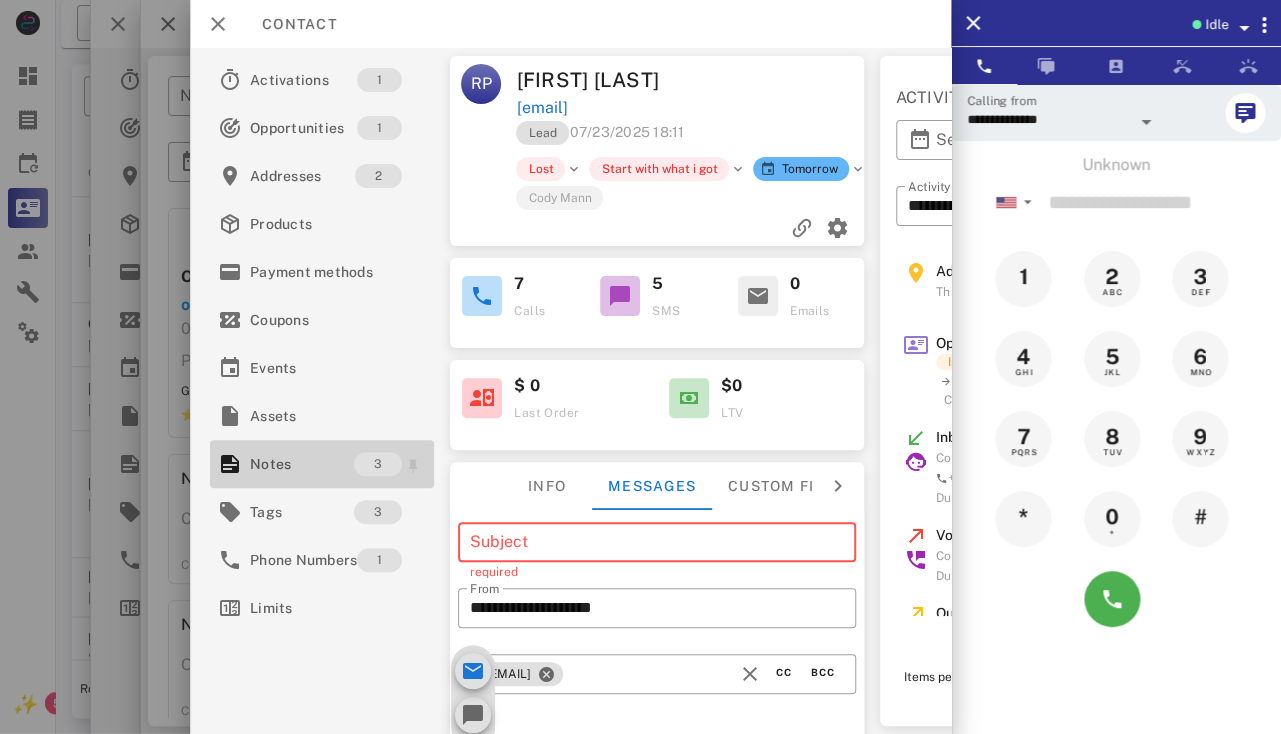 click on "Notes" at bounding box center [302, 464] 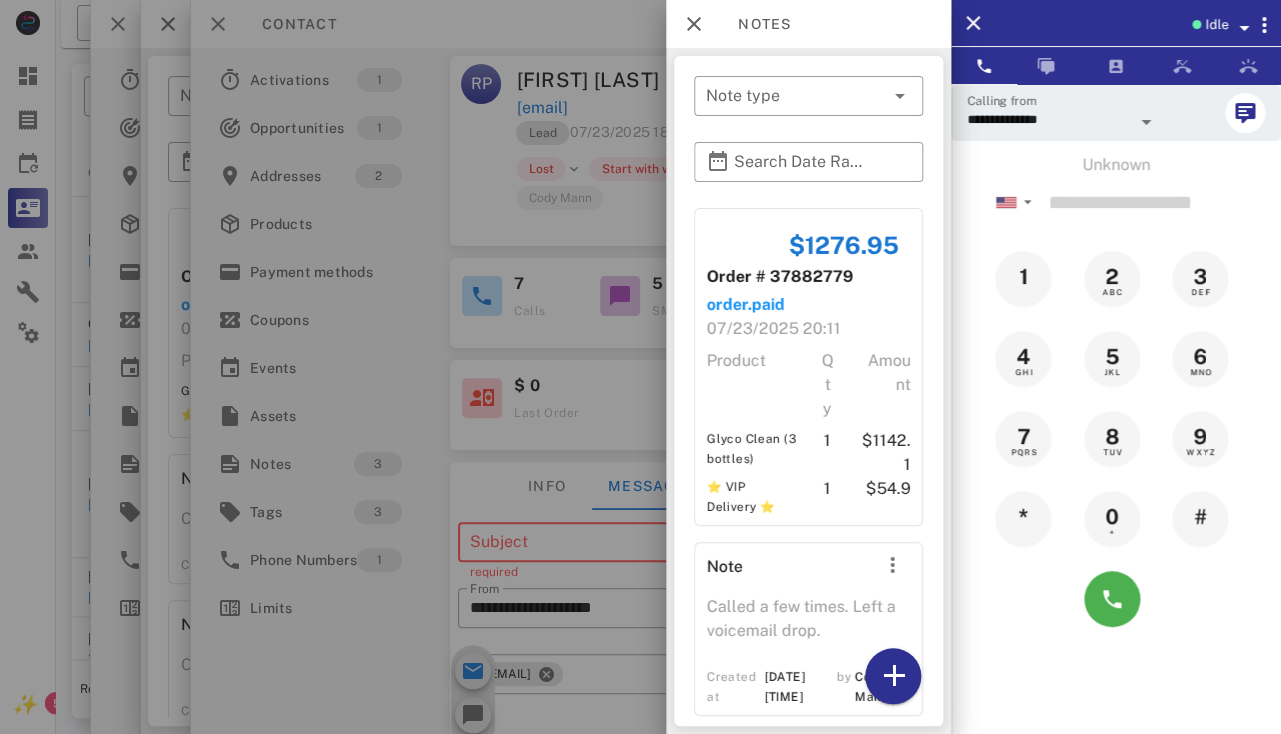 click on "​ Note type ​ Search Date Range  $1276.95   Order # 37882779   order.paid   07/23/2025 20:11   Product Qty Amount  Glyco Clean (3 bottles)  1 $1142.1  ⭐ VIP Delivery ⭐  1 $54.9  Note  Called a few times. Left a voicemail drop.  Created at   07/23/2025 18:47   by   Cody Mann   Note  OTP/Cody  Created at   07/23/2025 18:53   by   Cody Mann" at bounding box center [808, 391] 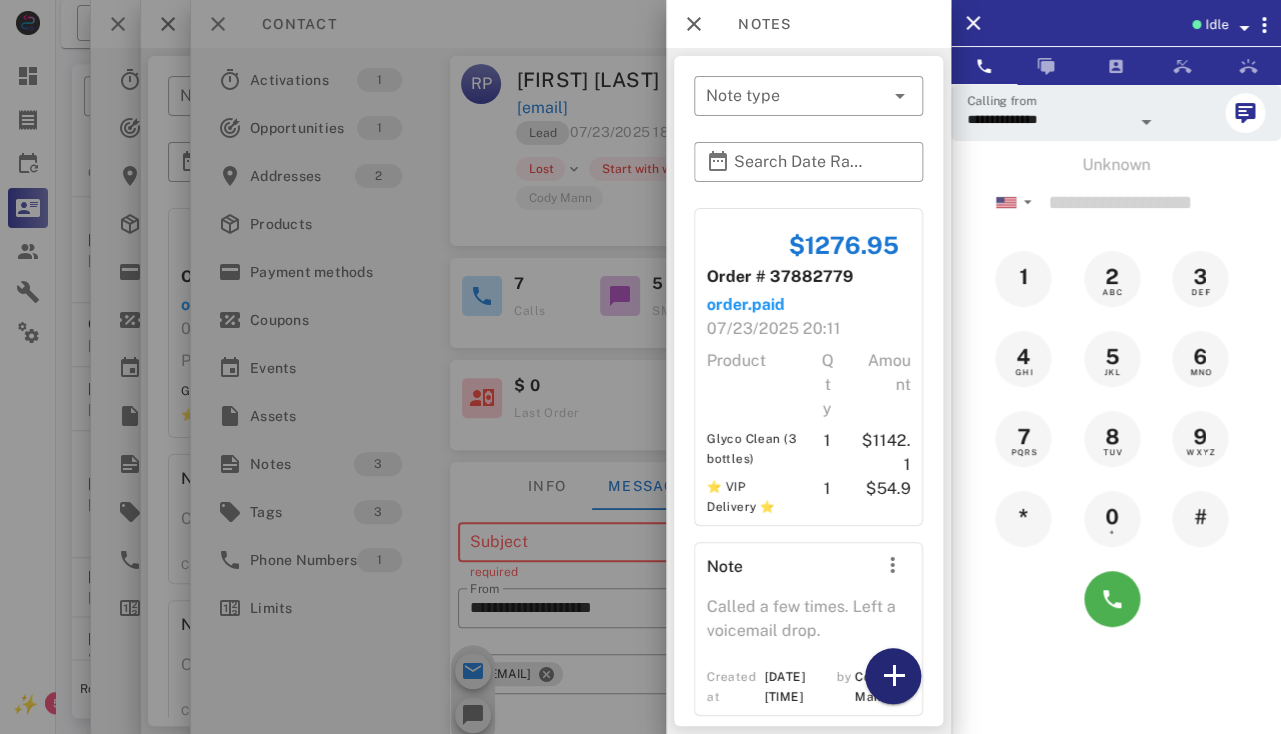 click at bounding box center (893, 676) 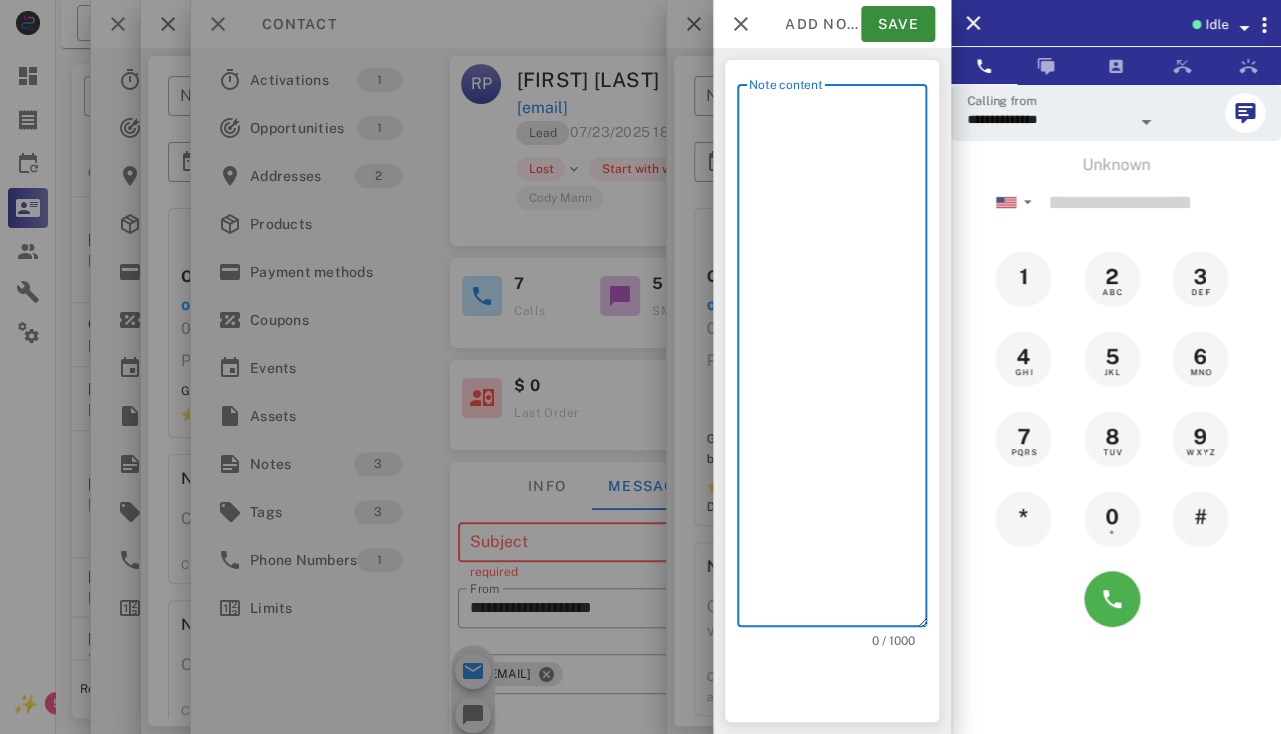 click on "Note content" at bounding box center (838, 360) 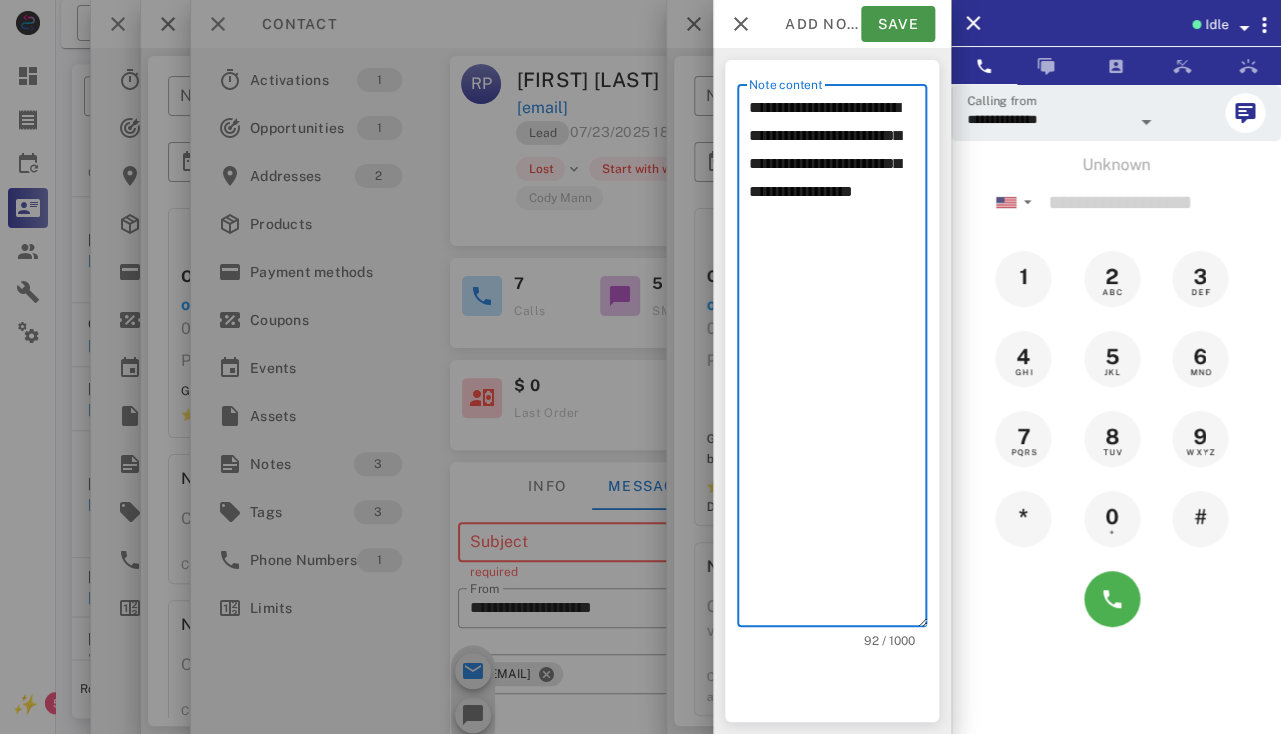 type on "**********" 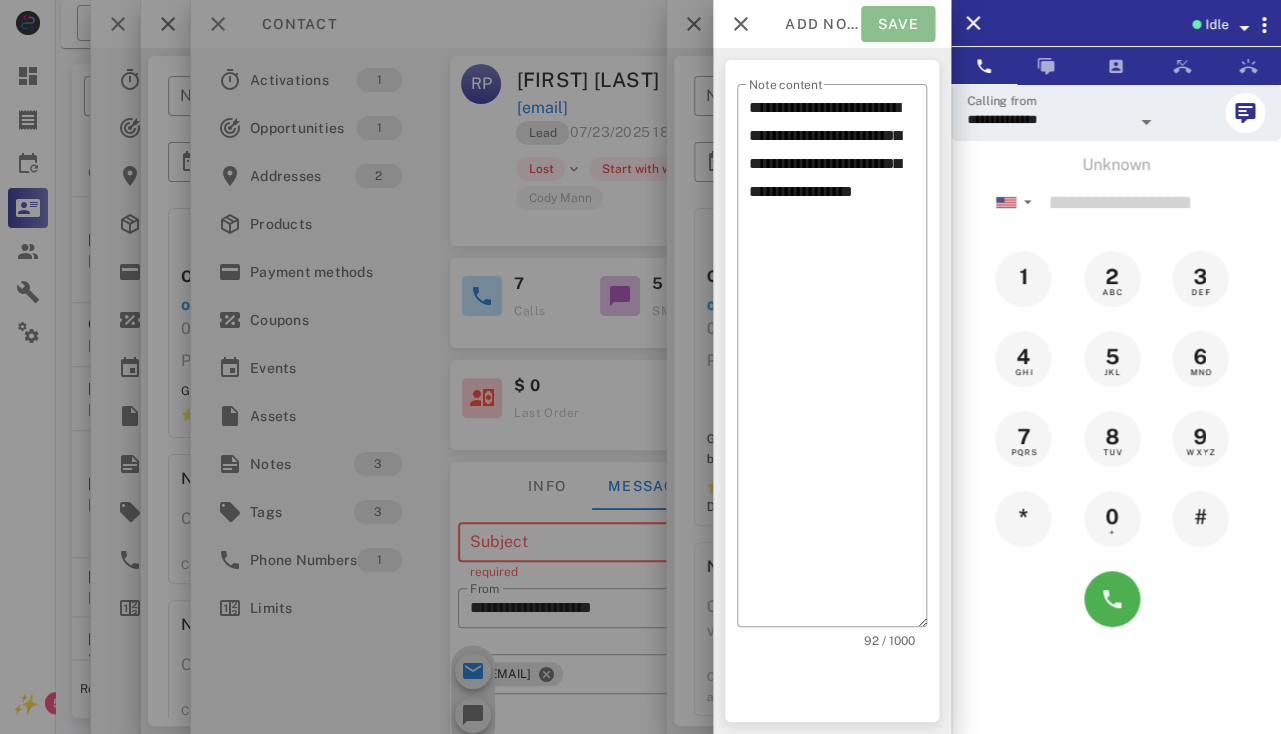 click on "Save" at bounding box center (898, 24) 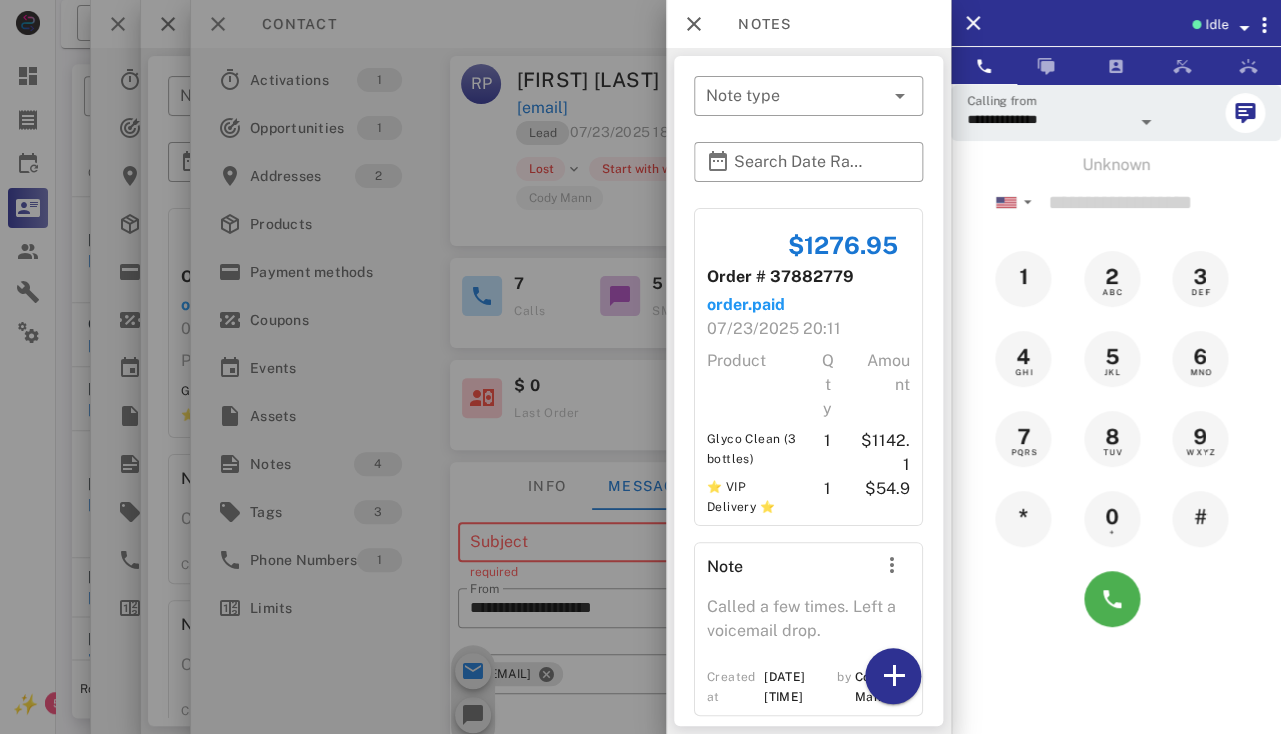 scroll, scrollTop: 431, scrollLeft: 0, axis: vertical 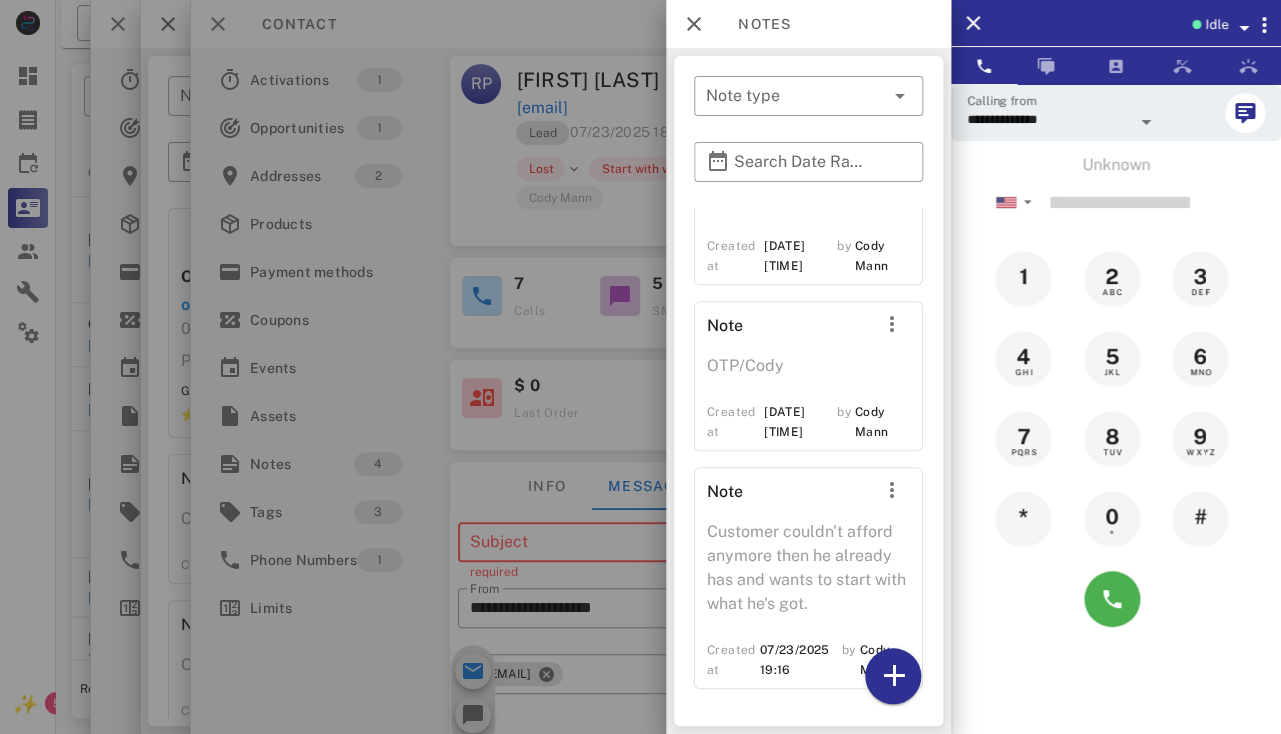click at bounding box center [640, 367] 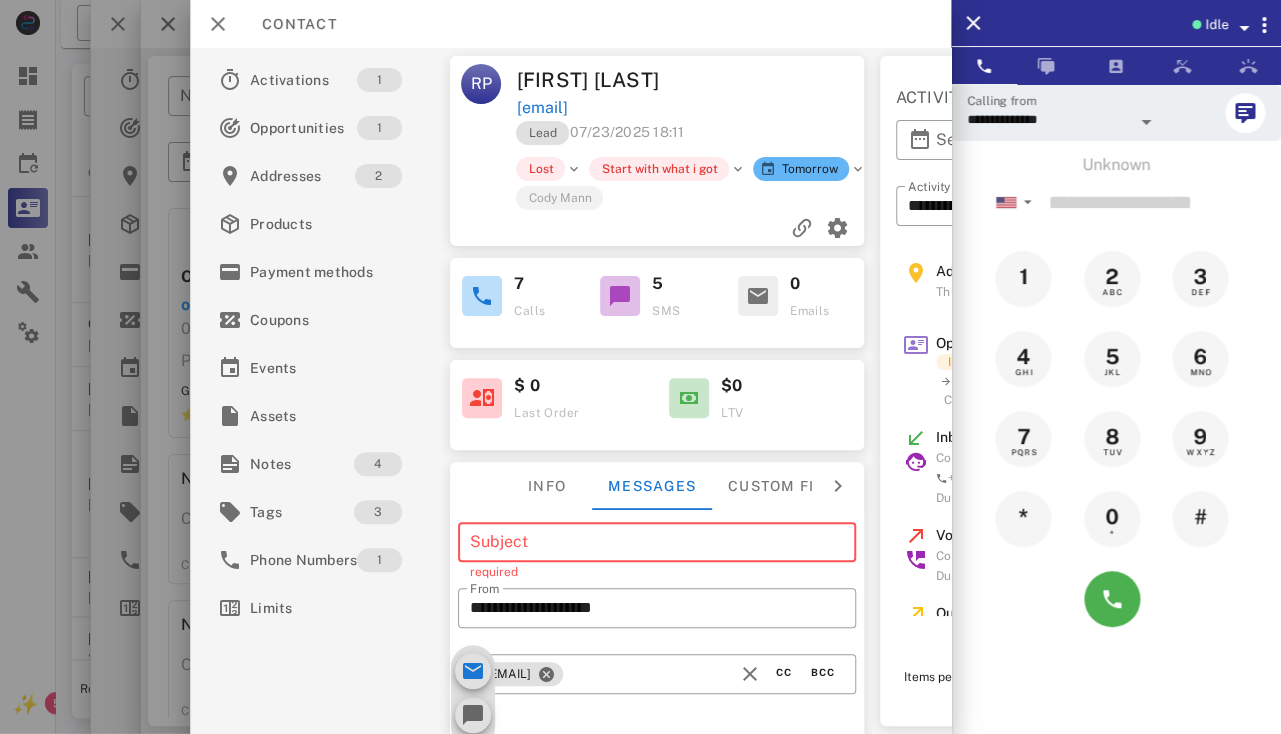 click on "7 Calls 5 SMS 0 Emails" at bounding box center [657, 297] 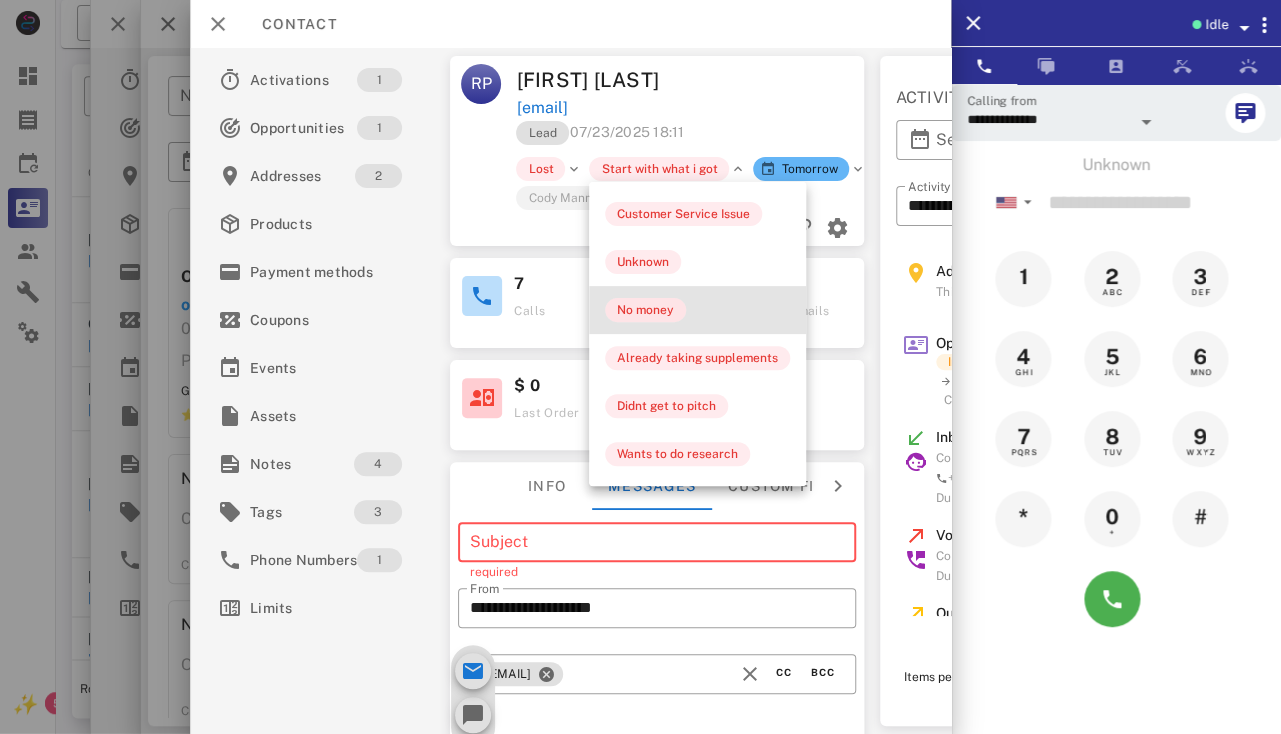 click on "No money" at bounding box center (645, 310) 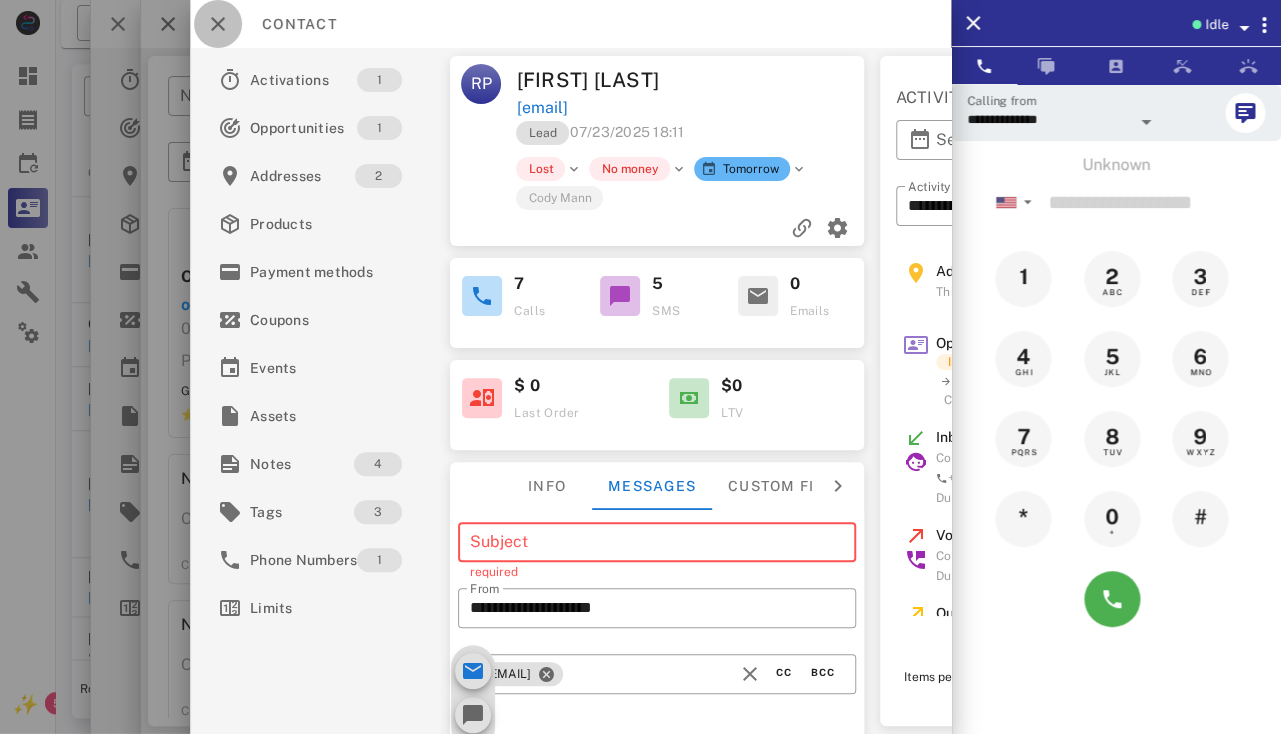 click at bounding box center (218, 24) 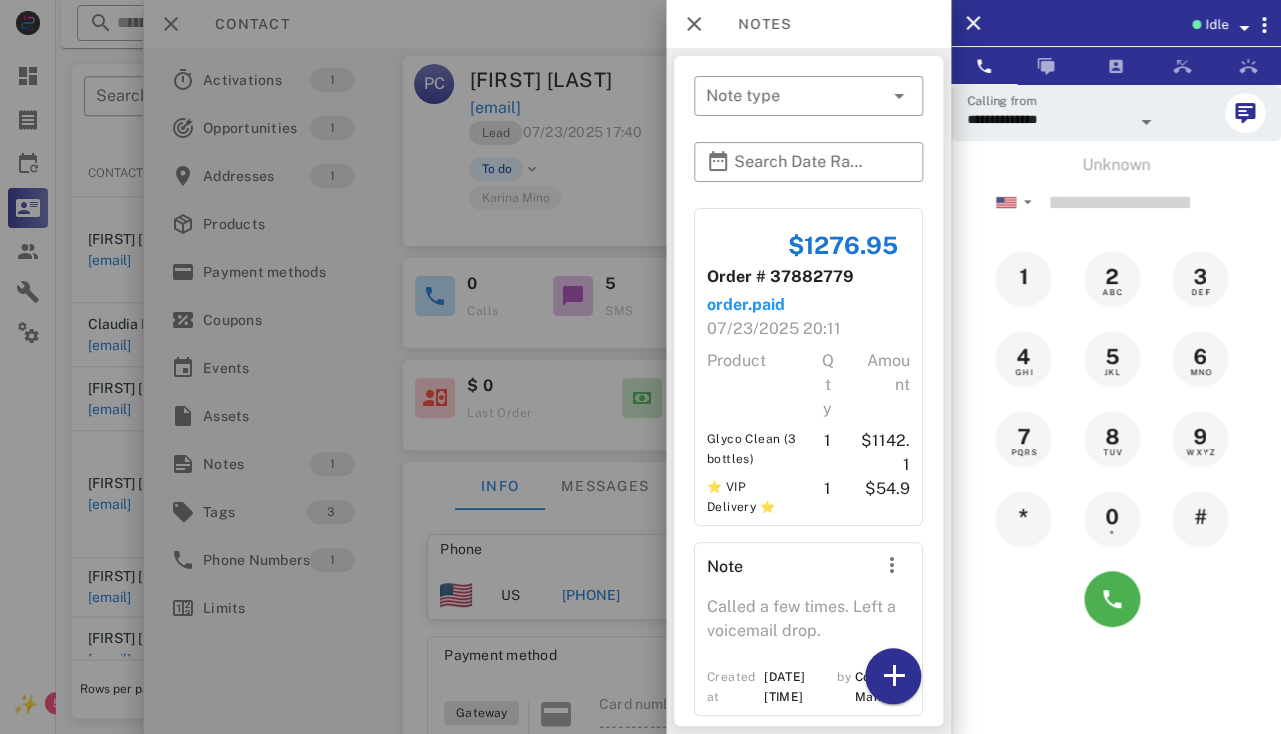 click at bounding box center [640, 367] 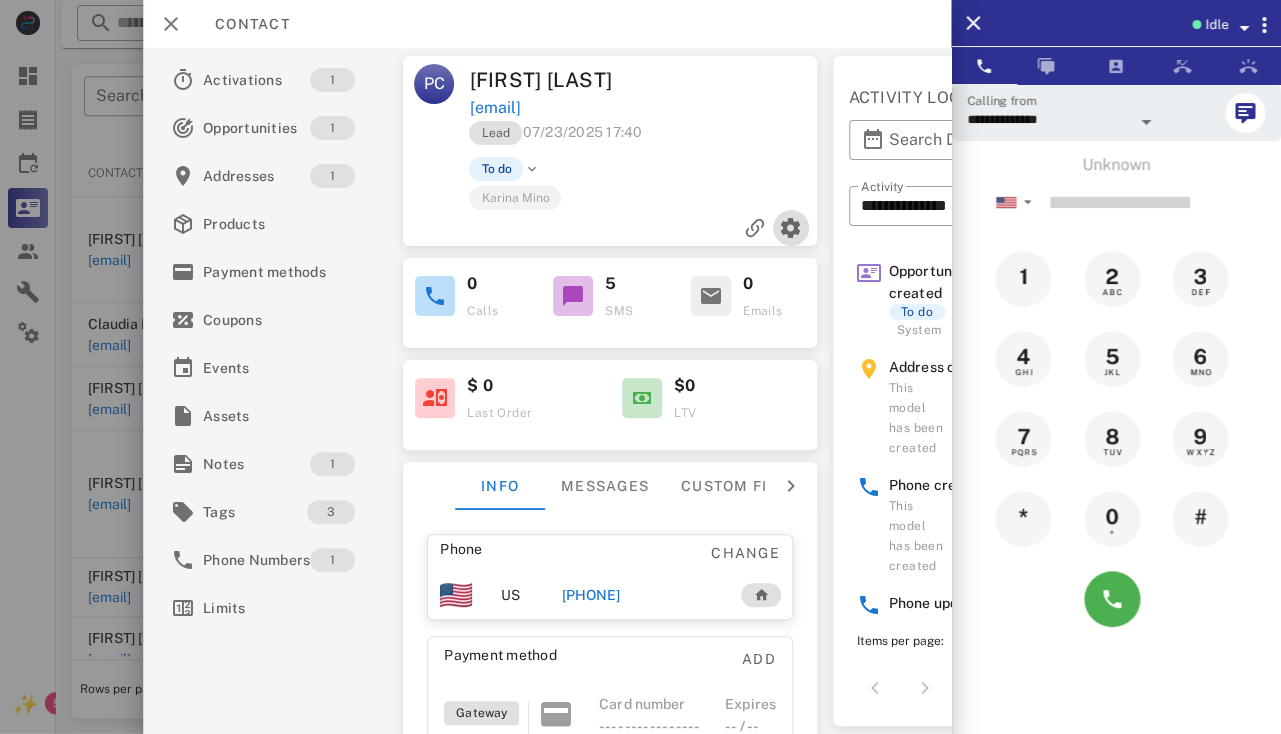 click at bounding box center (790, 228) 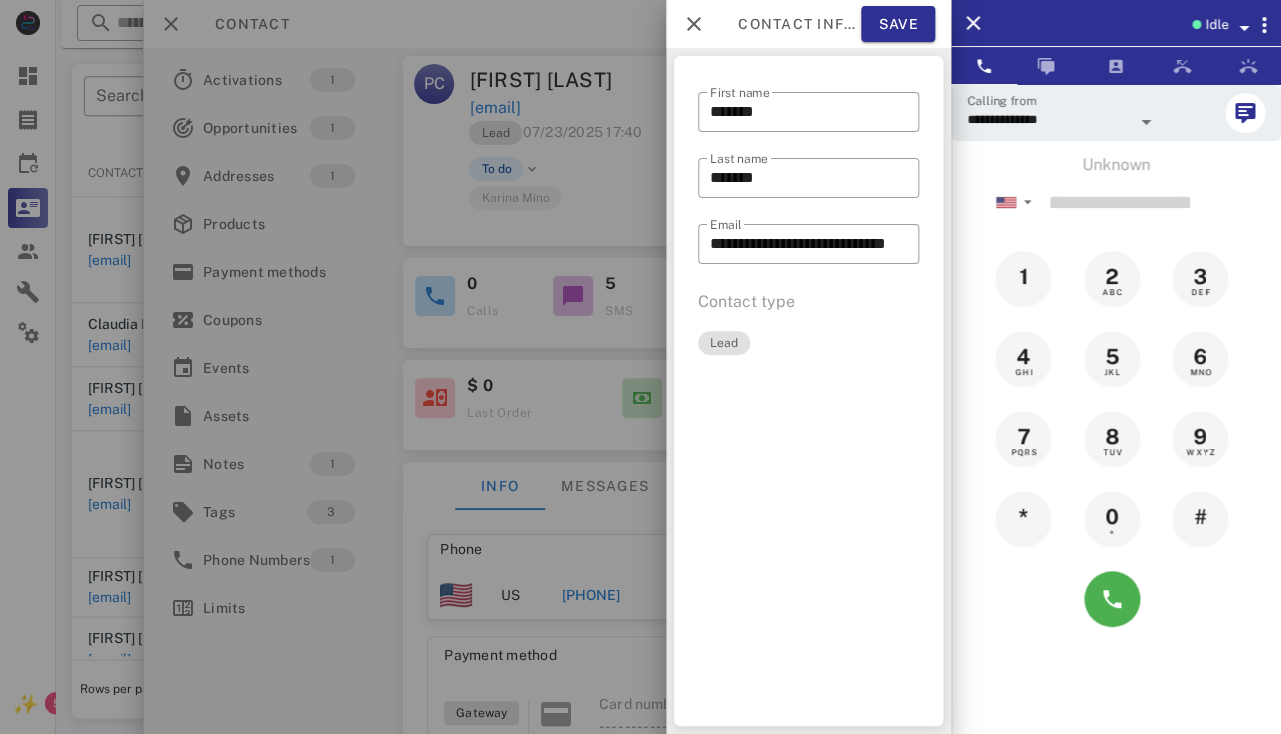 click at bounding box center [640, 367] 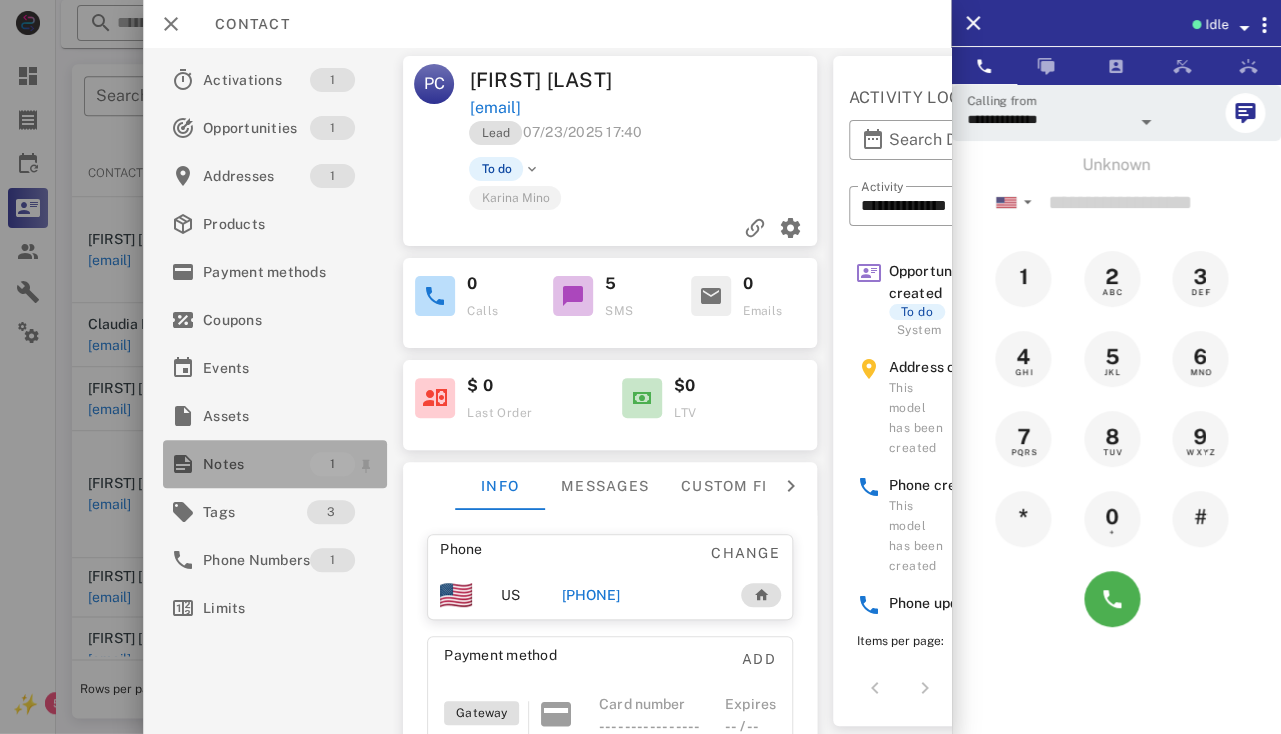 click on "Notes" at bounding box center [256, 464] 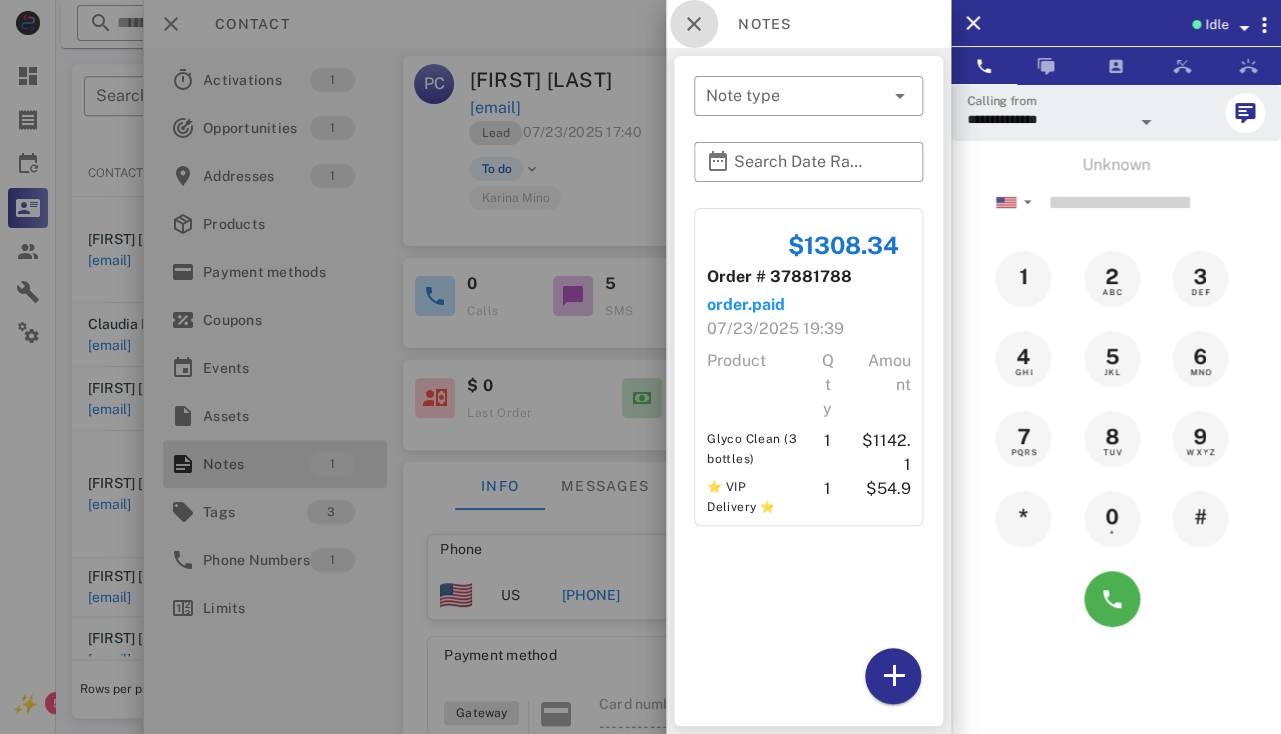 click at bounding box center [694, 24] 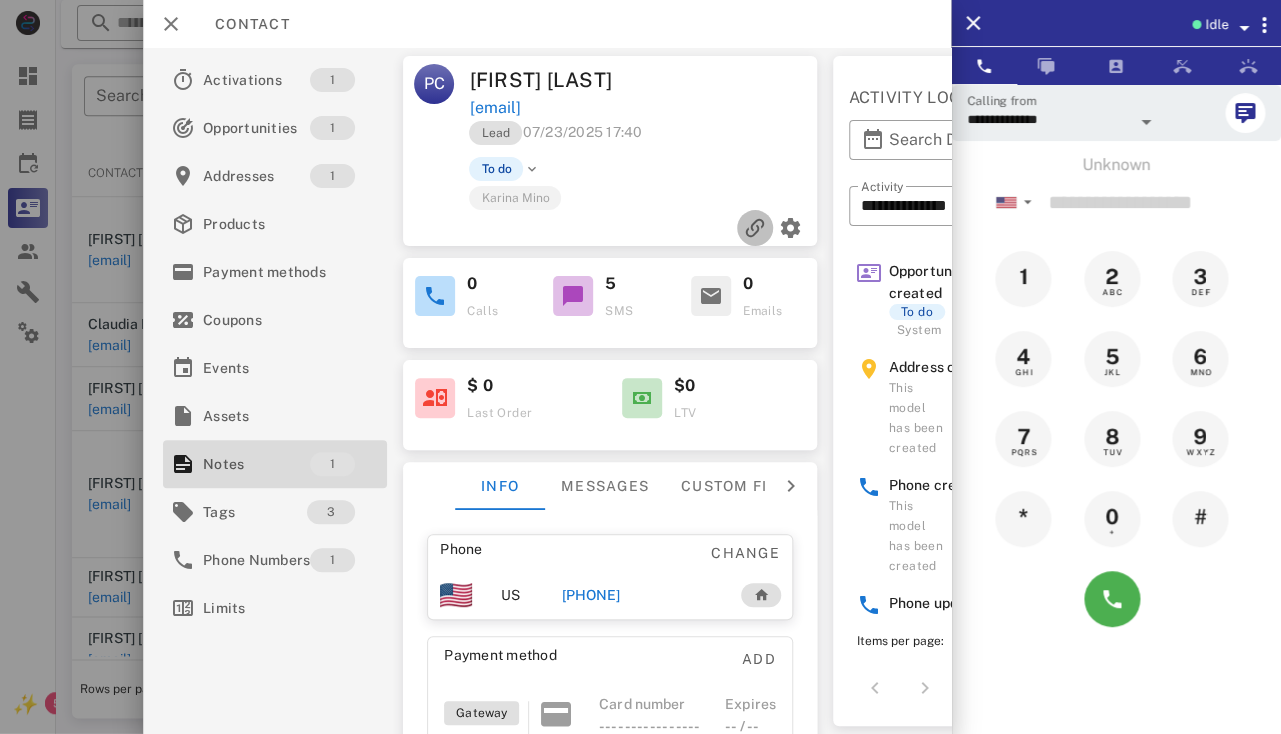 click at bounding box center [754, 228] 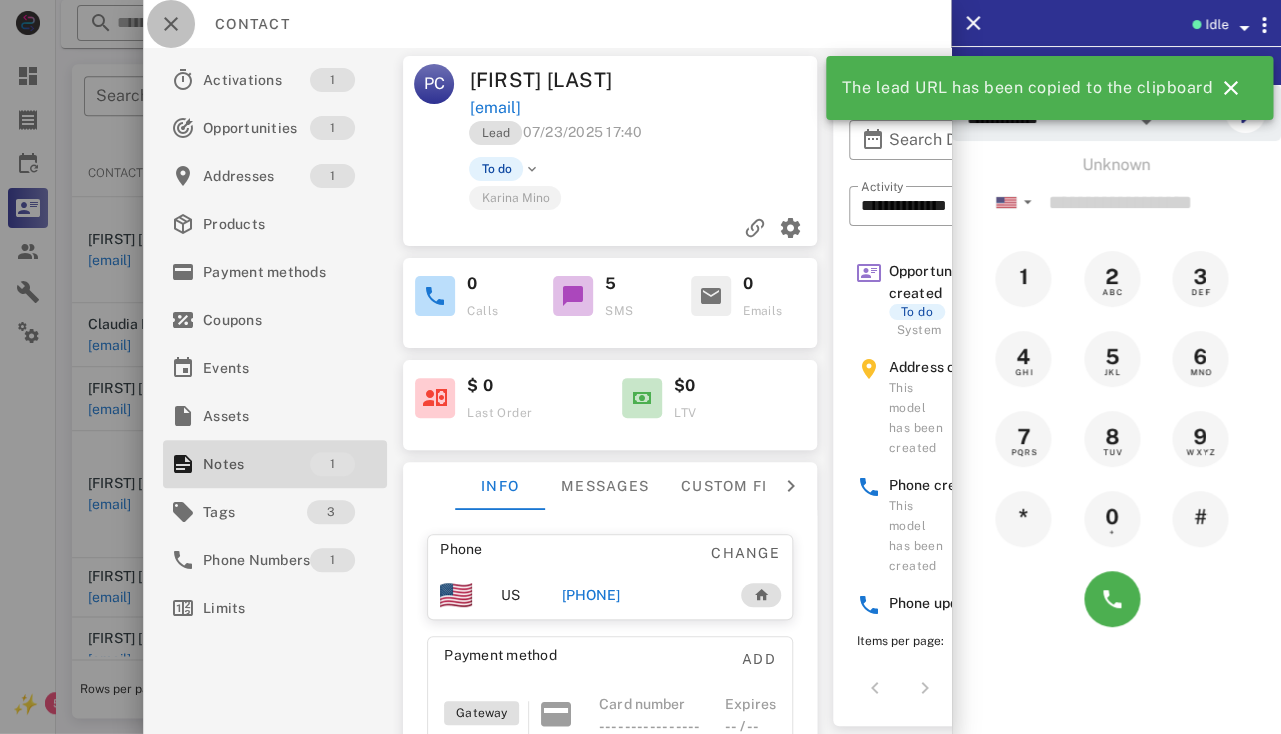 click at bounding box center (171, 24) 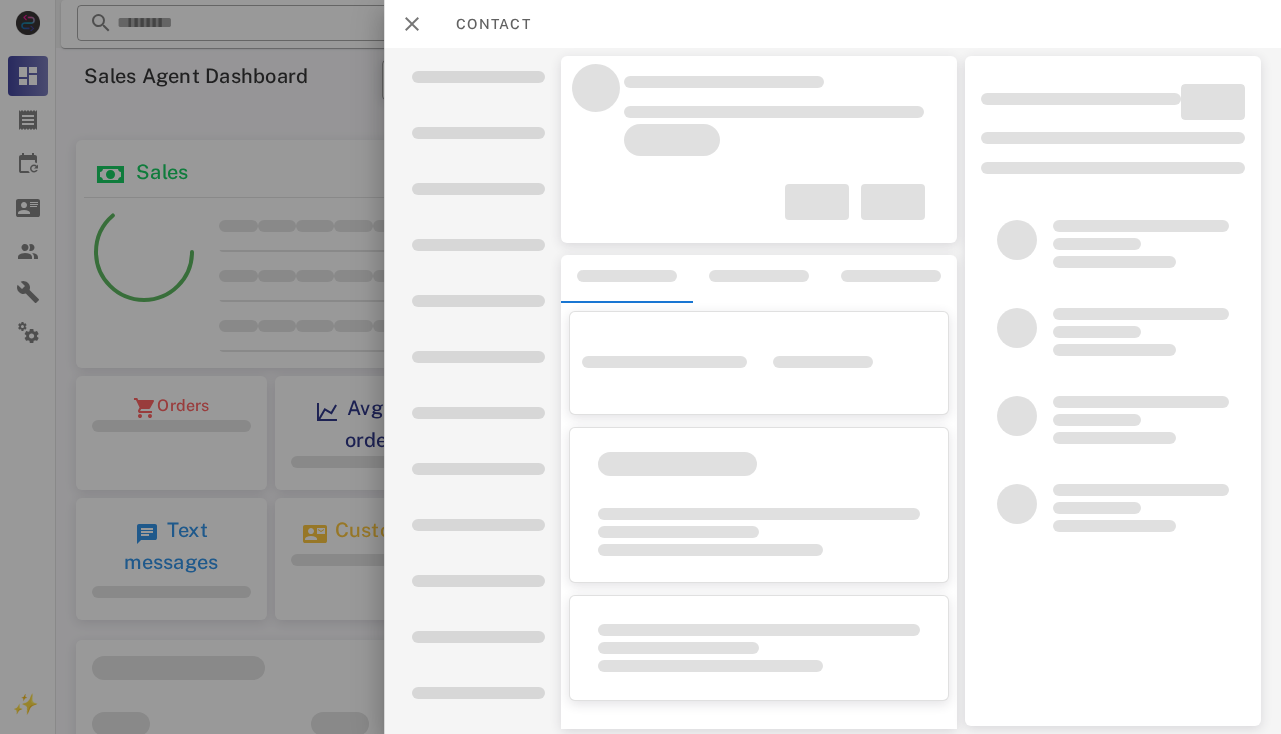 scroll, scrollTop: 0, scrollLeft: 0, axis: both 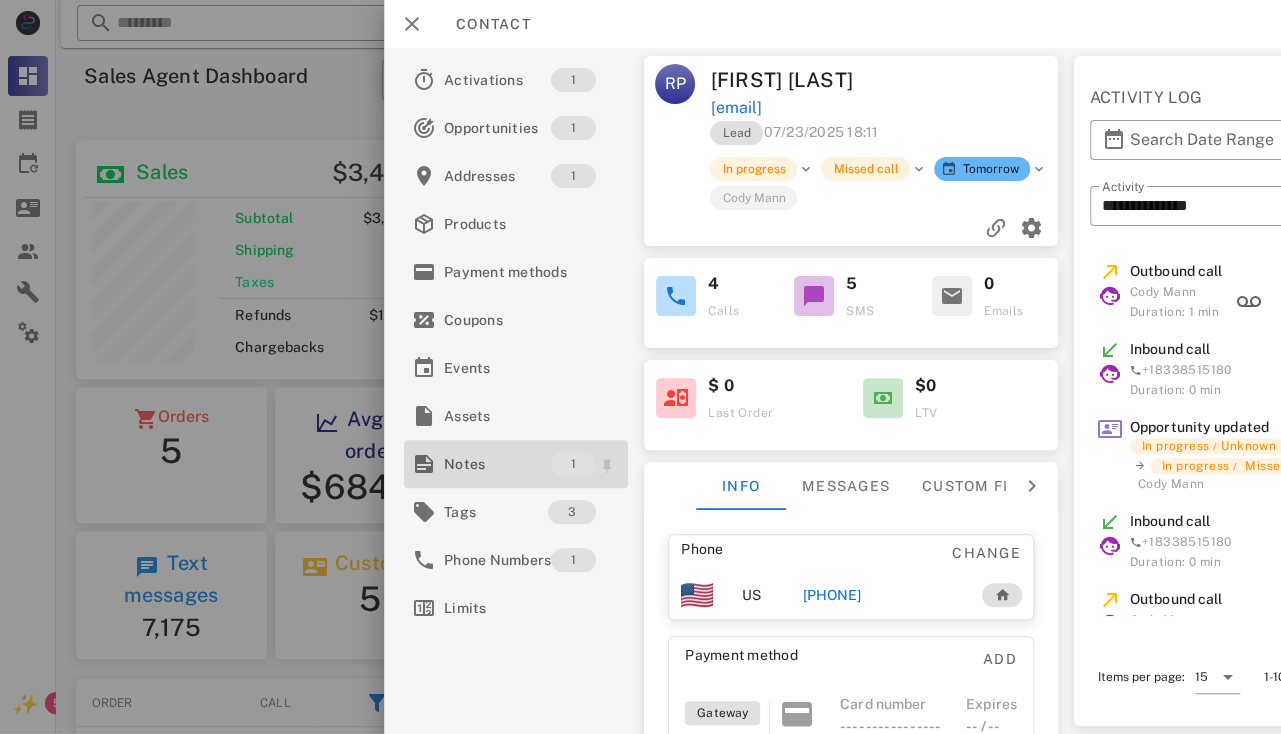 click on "Notes" at bounding box center (497, 464) 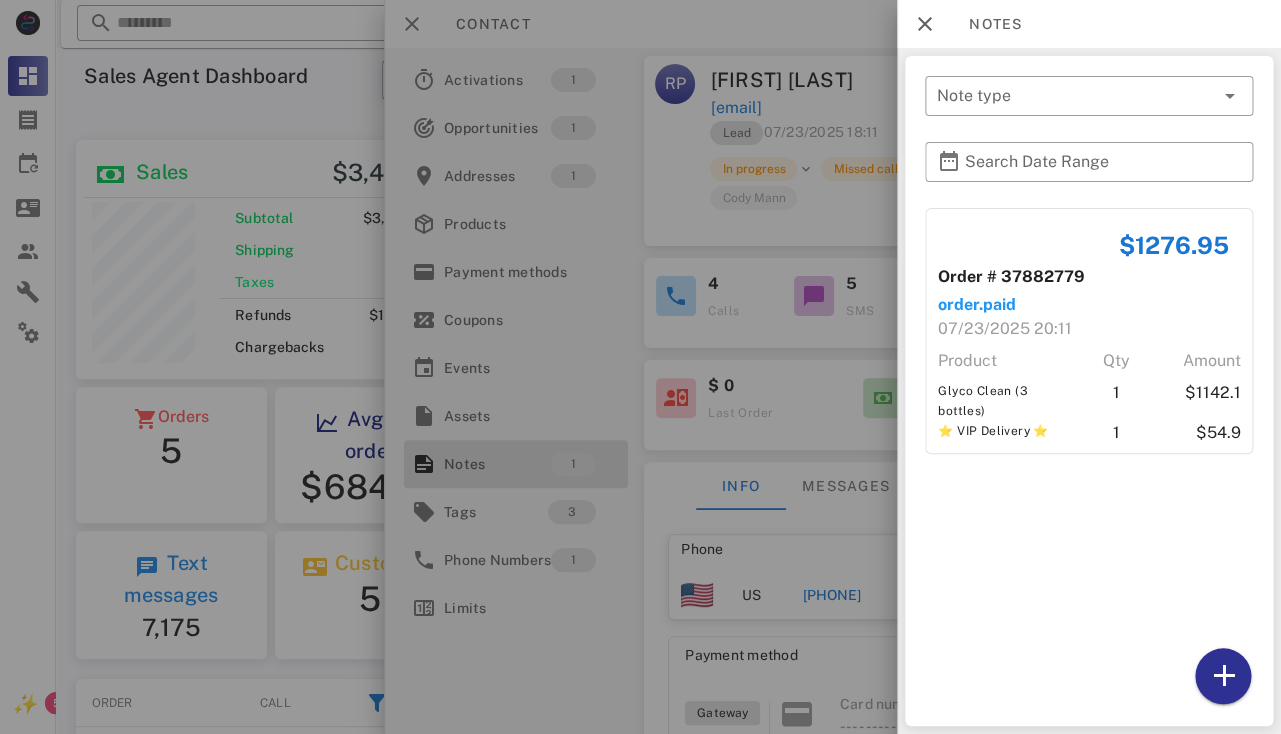 click at bounding box center [640, 367] 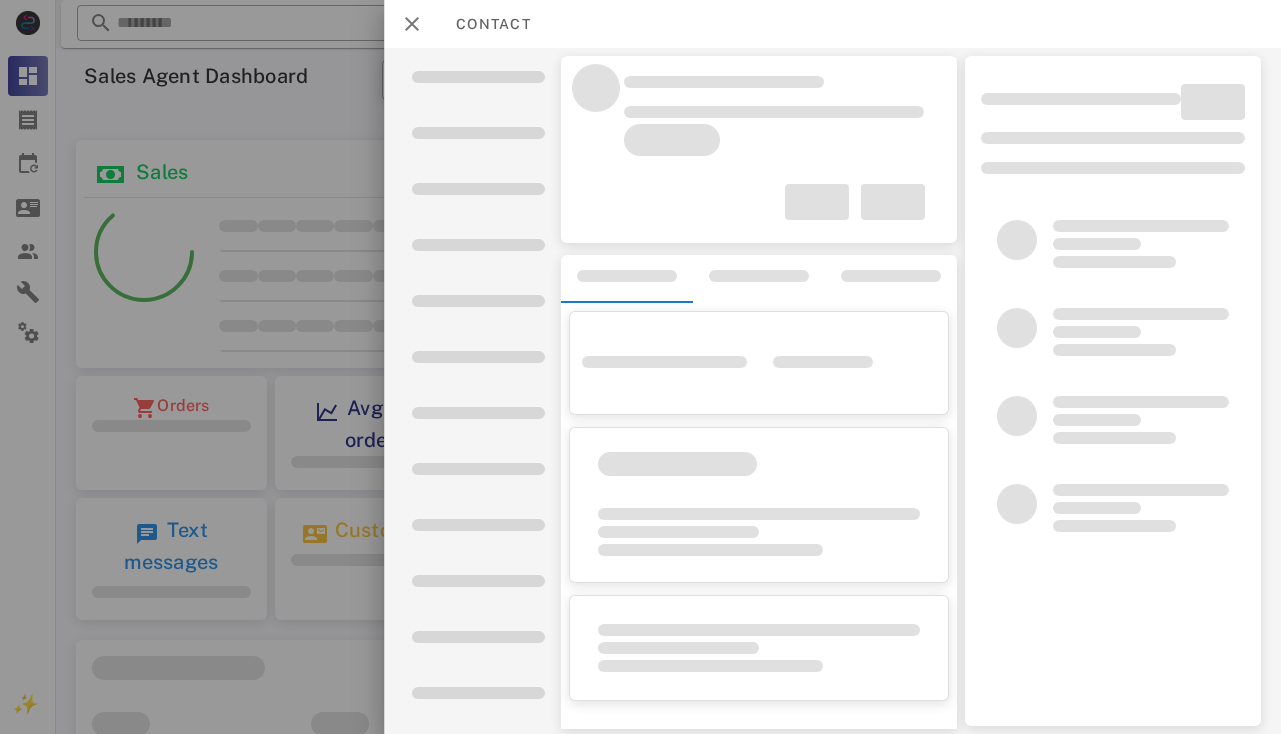 scroll, scrollTop: 0, scrollLeft: 0, axis: both 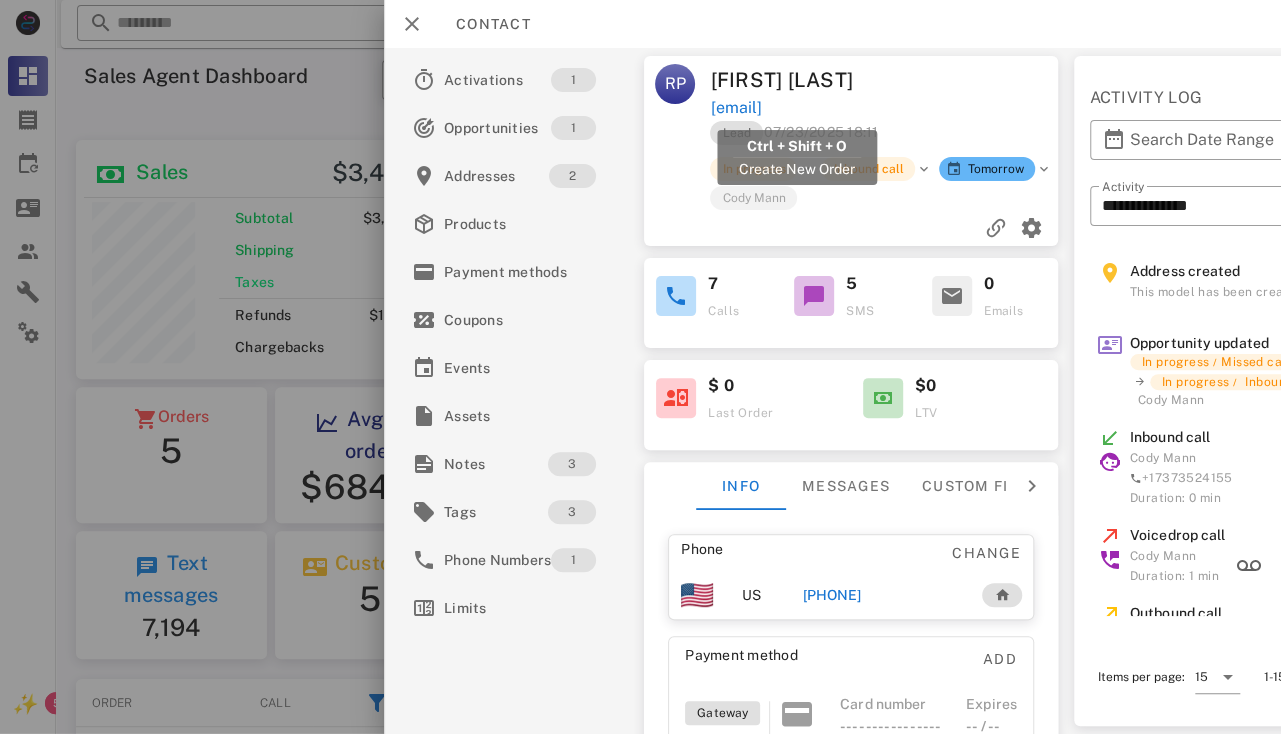 click on "[EMAIL]" at bounding box center [736, 108] 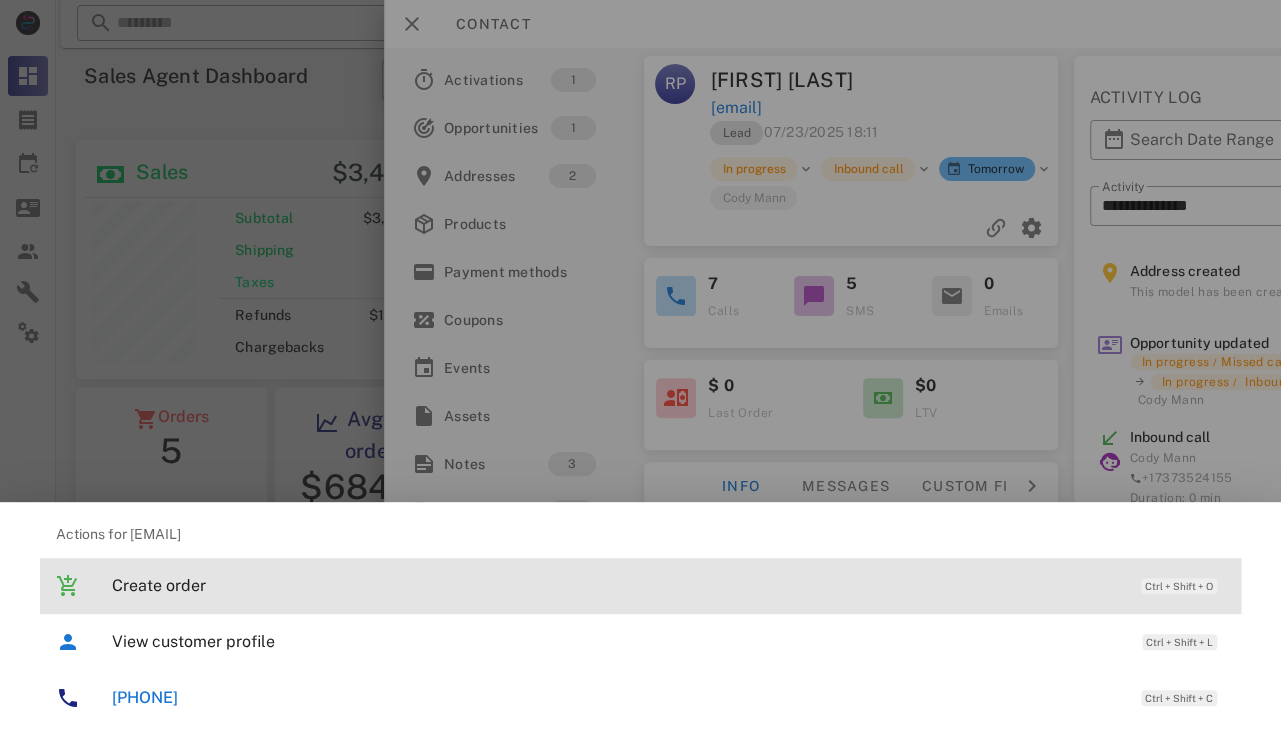 click on "Create order Ctrl + Shift + O" at bounding box center [668, 585] 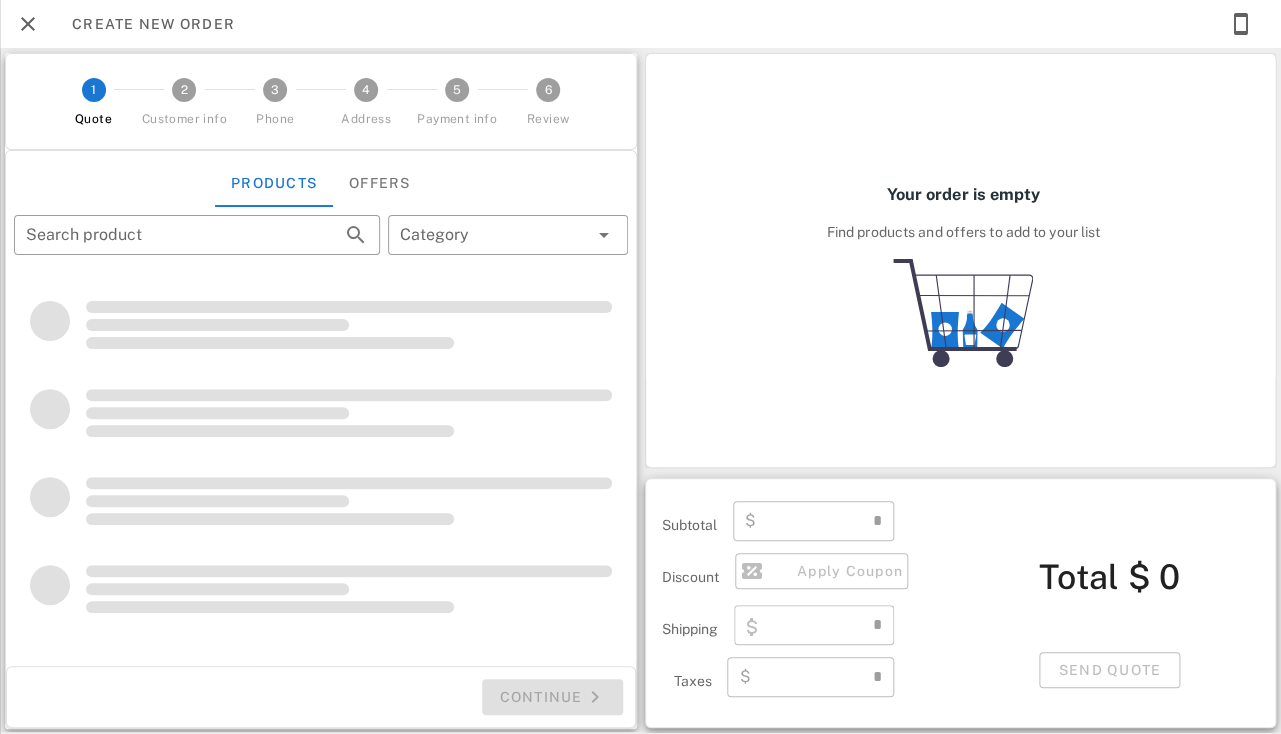 type on "**********" 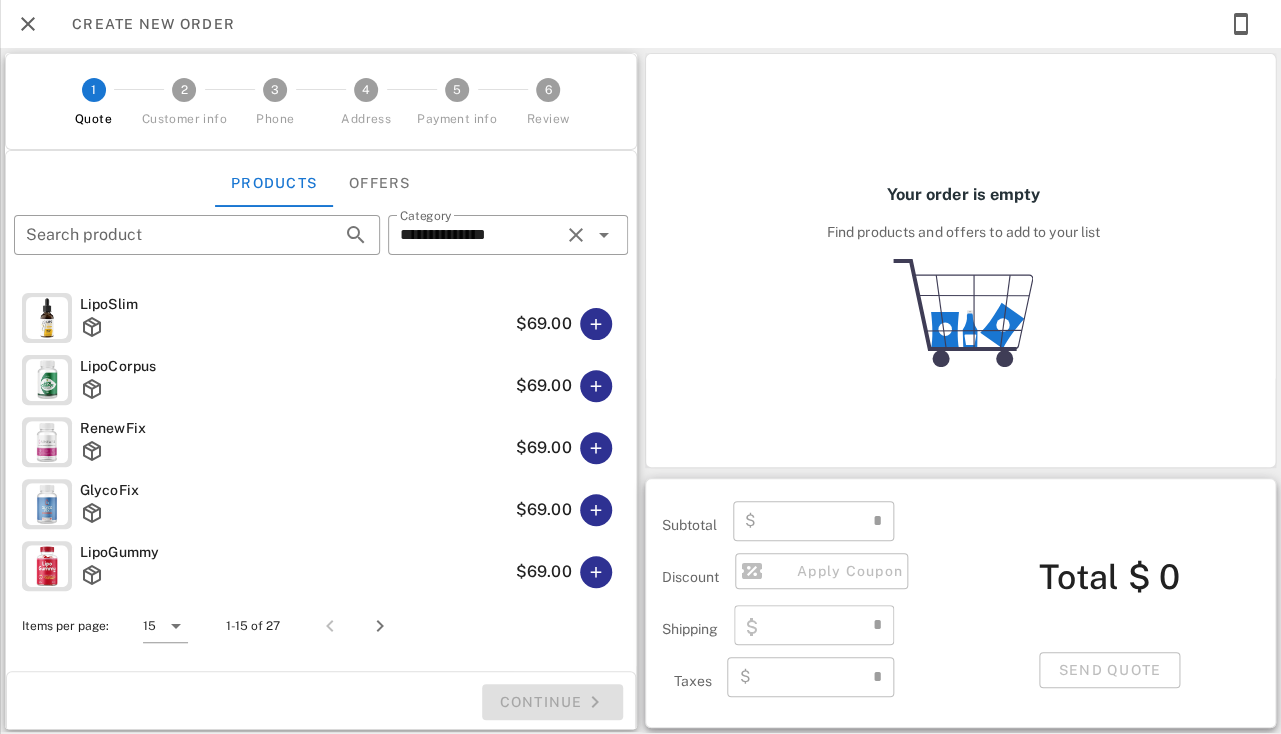 type on "****" 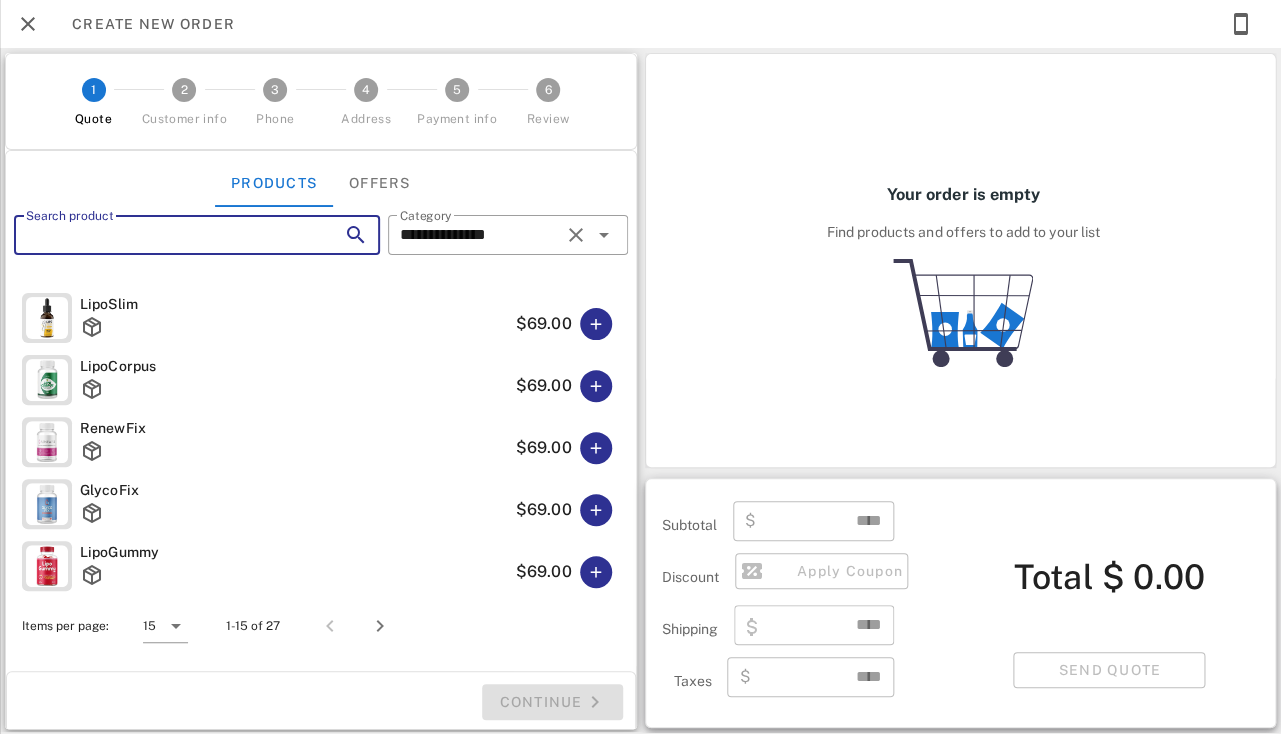 click on "Search product" at bounding box center [169, 235] 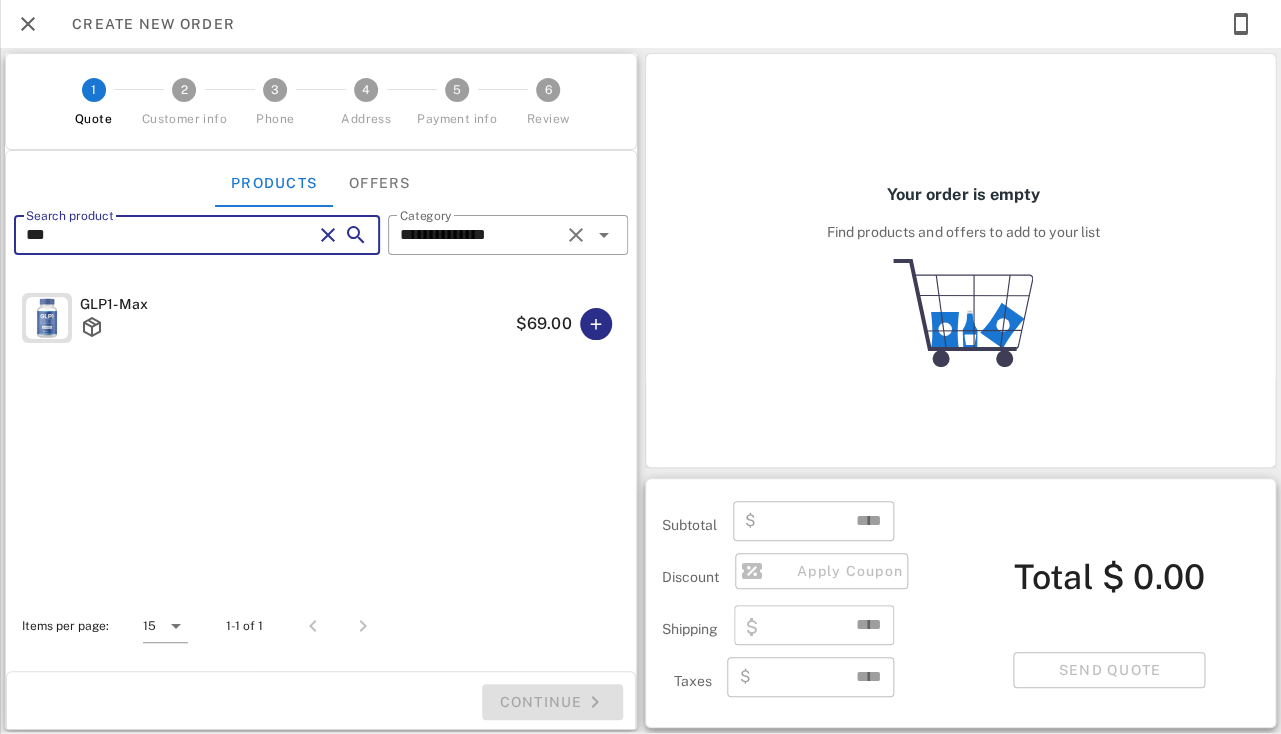 type on "***" 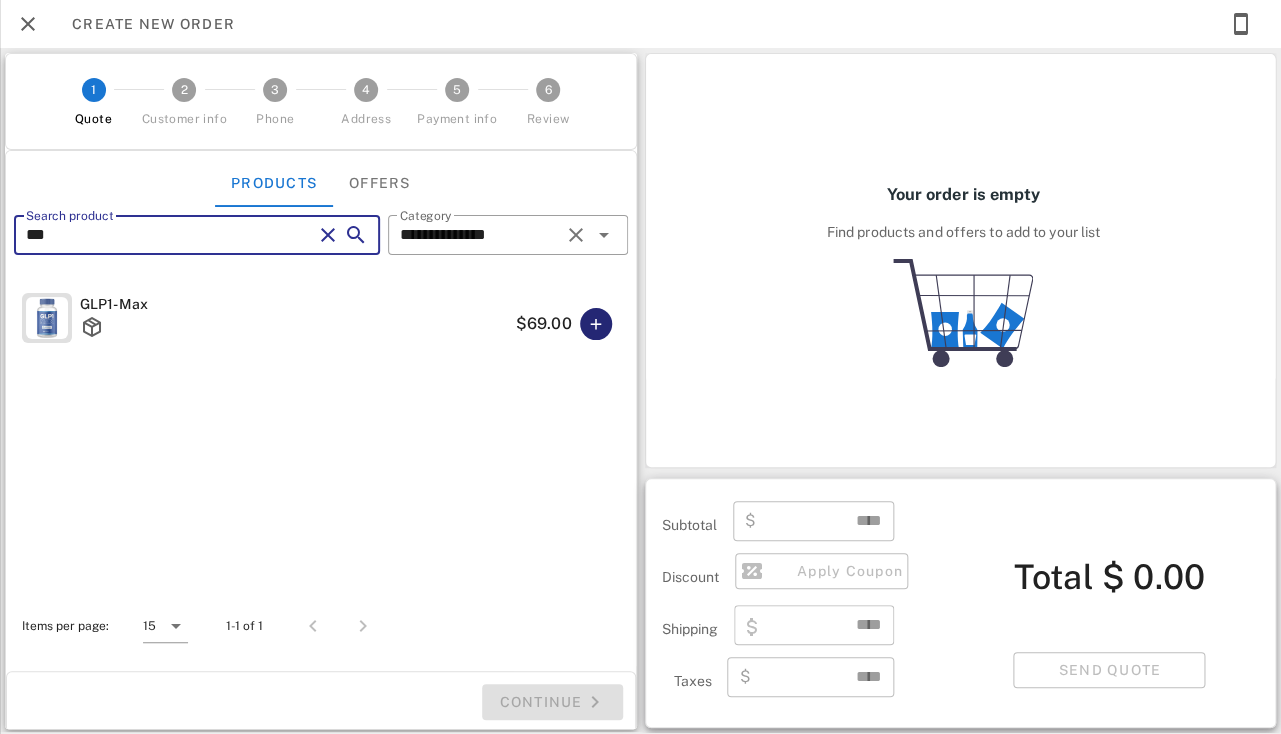 click at bounding box center [596, 324] 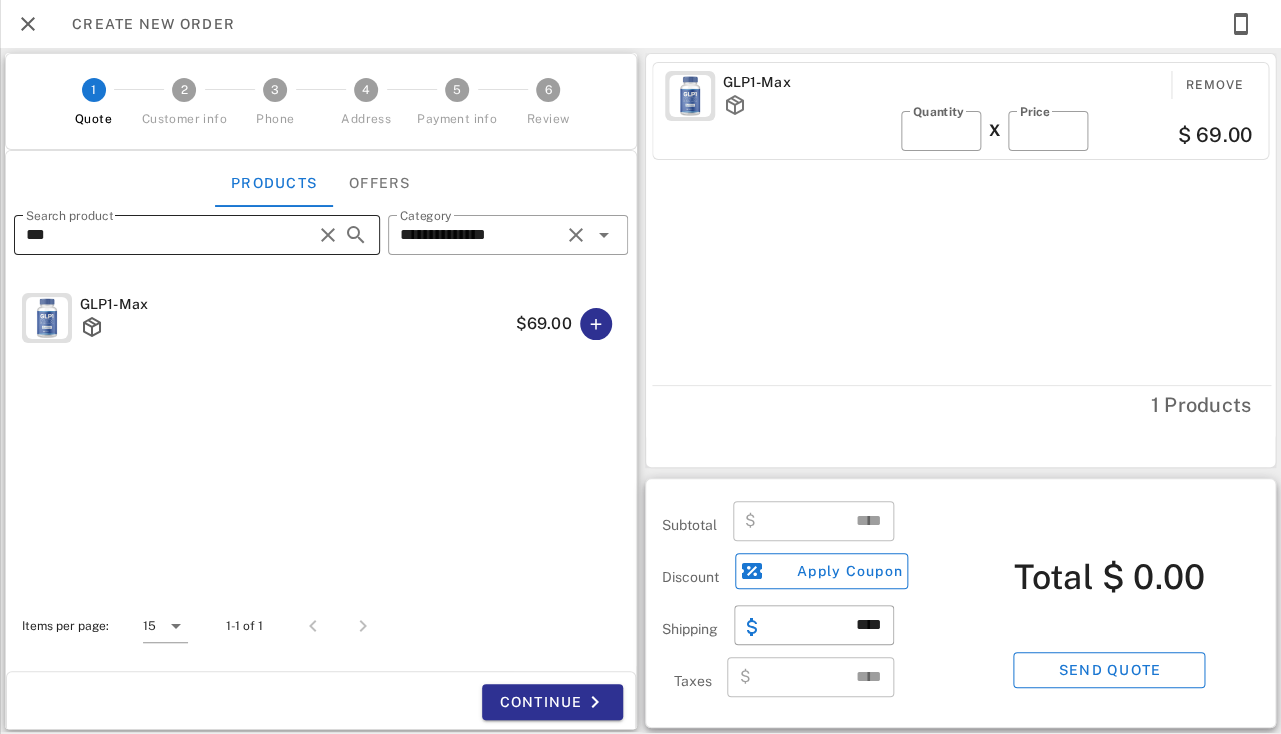 type on "*****" 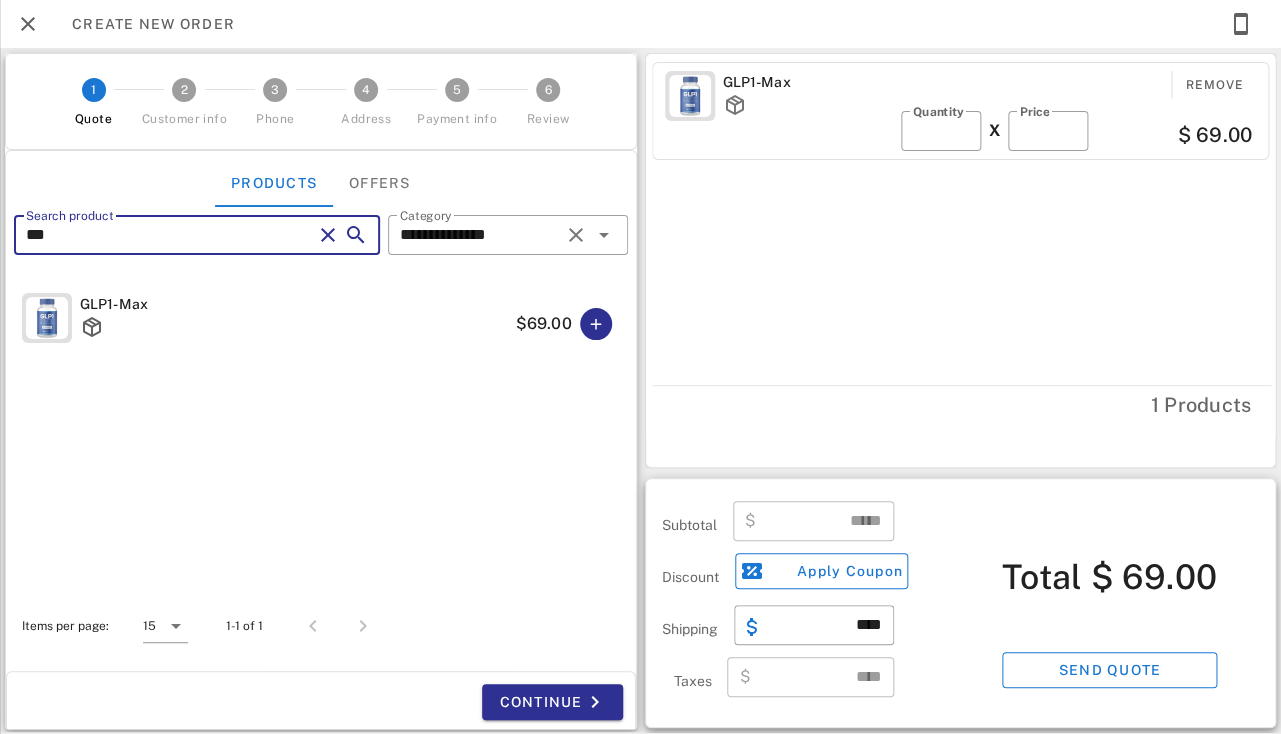 click on "***" at bounding box center [169, 235] 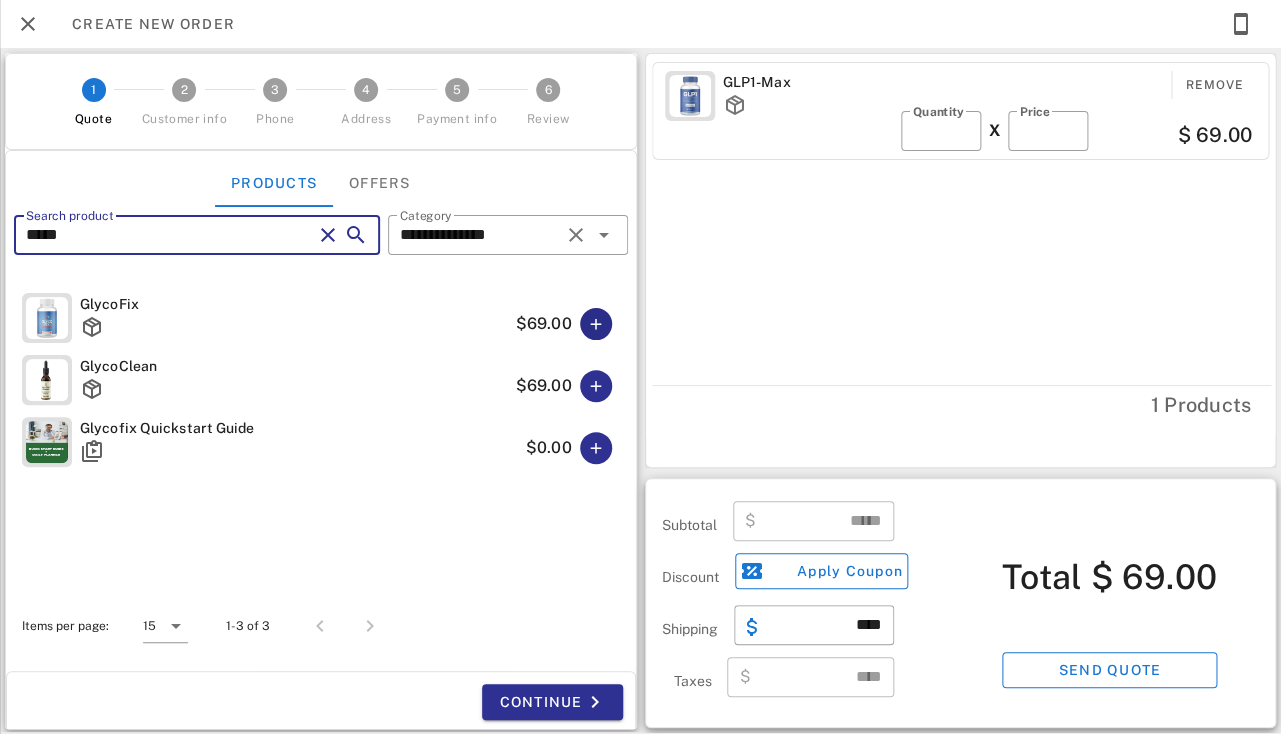 type on "*****" 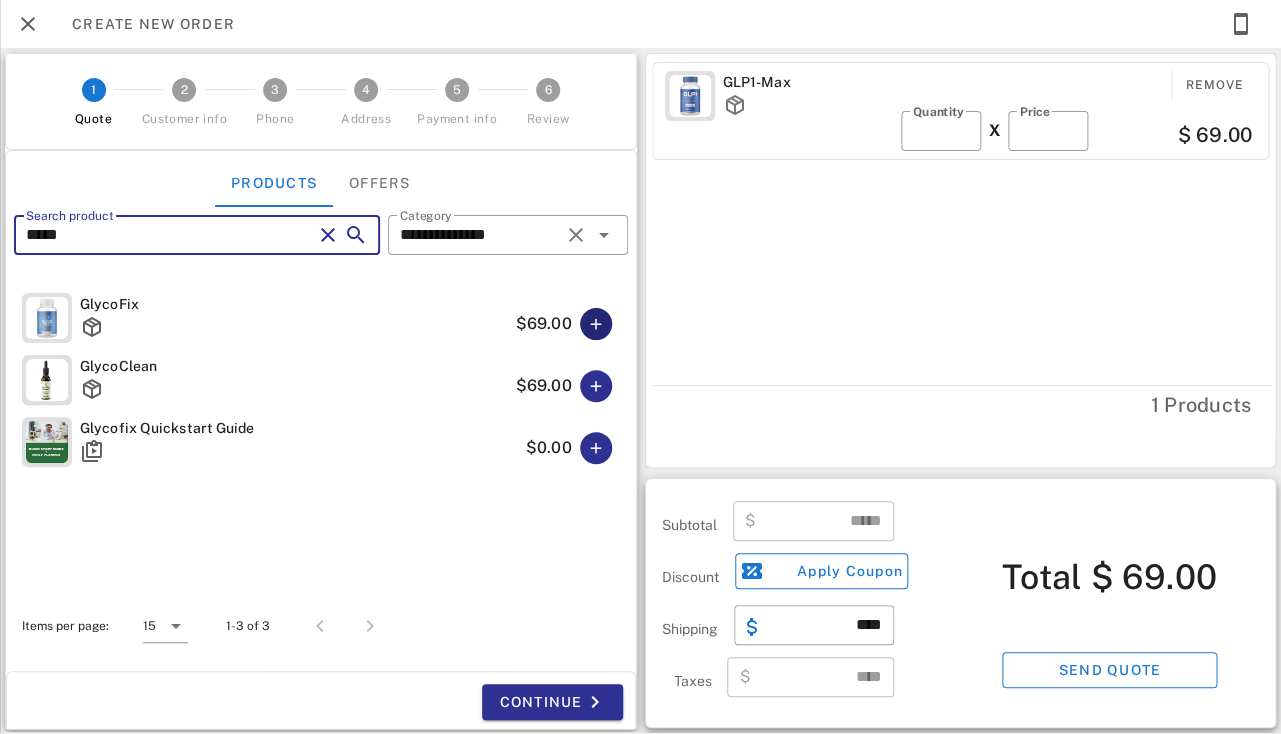 click at bounding box center [596, 324] 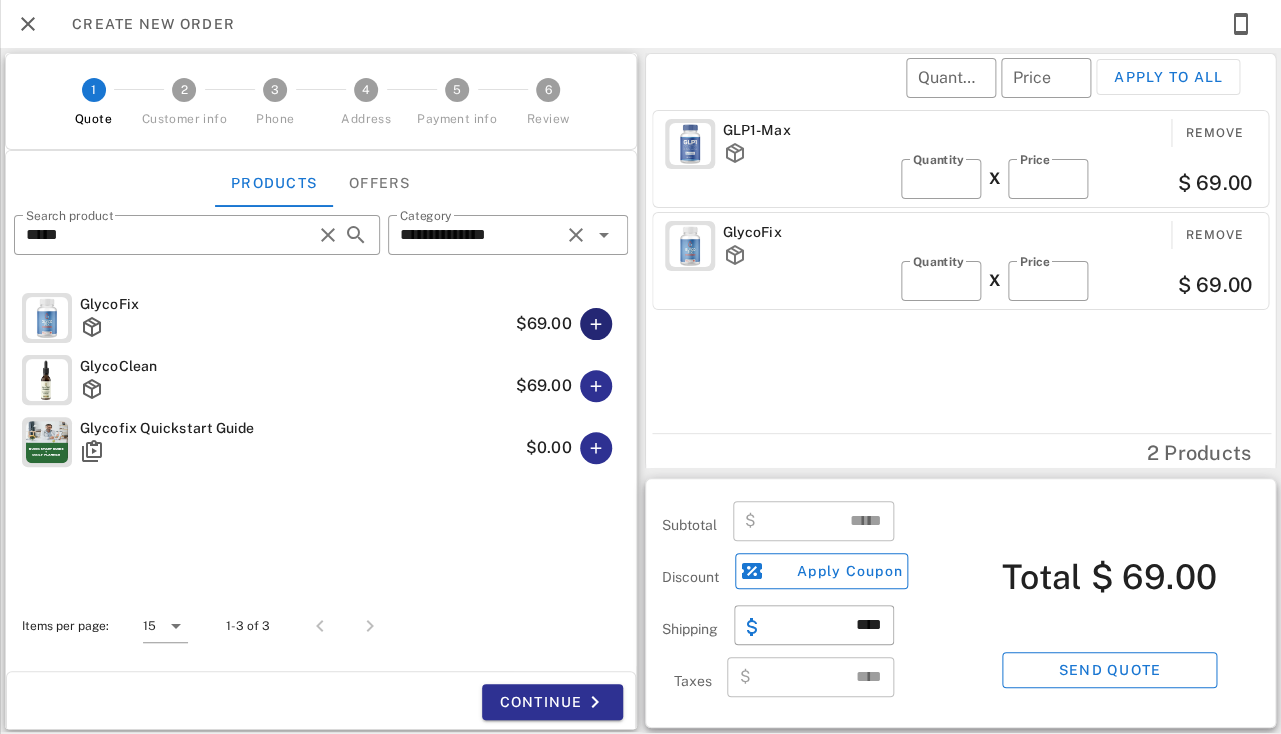 type on "******" 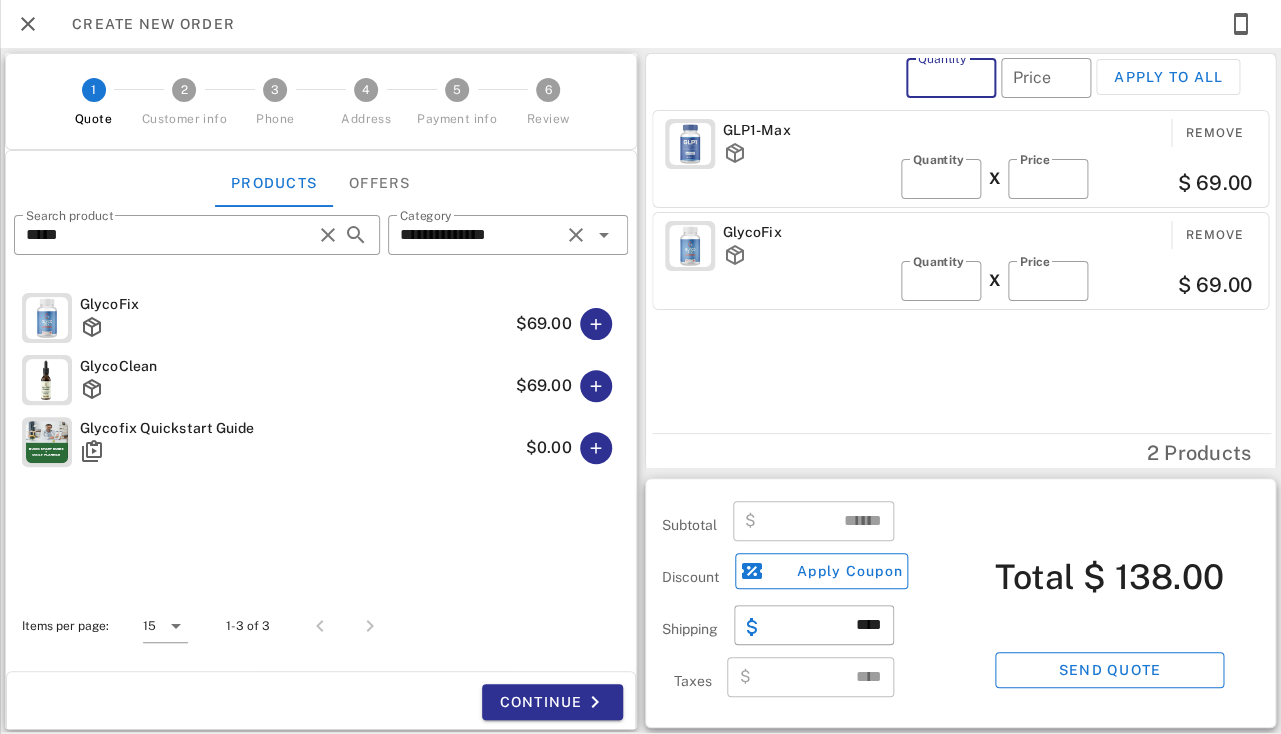 click on "Quantity" at bounding box center (951, 78) 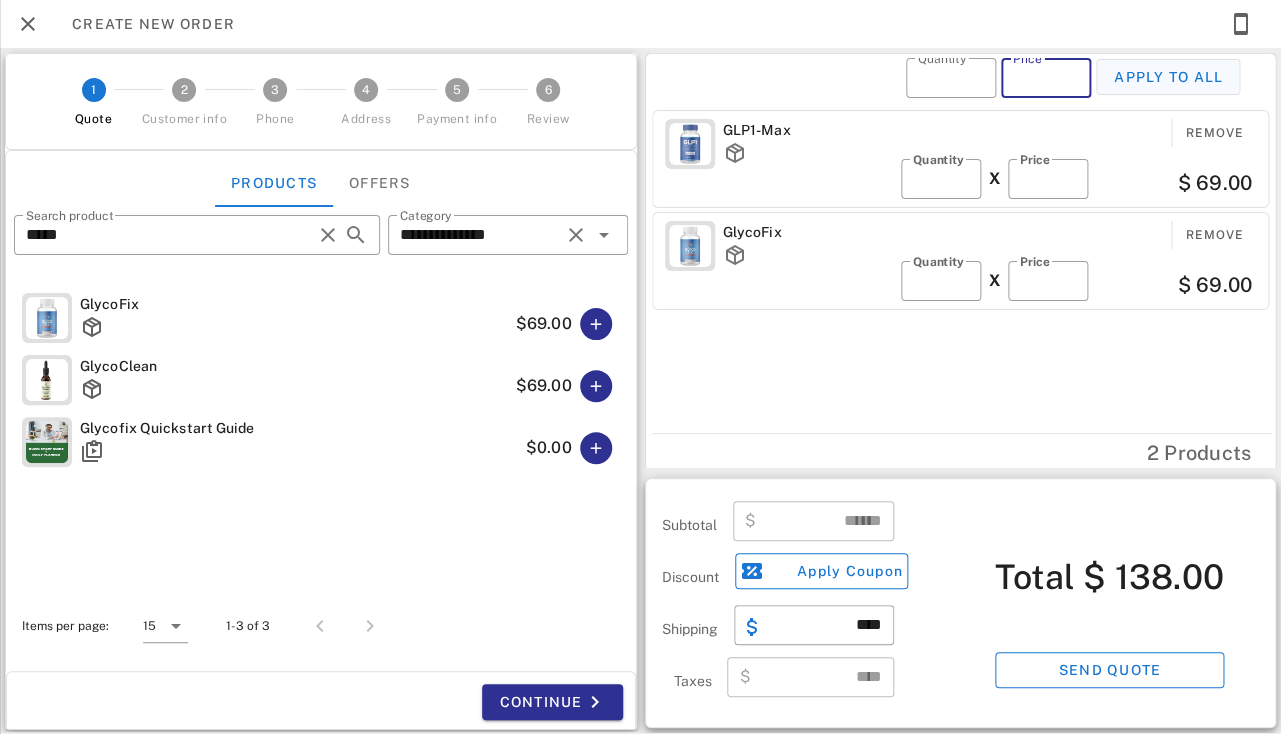 type on "**" 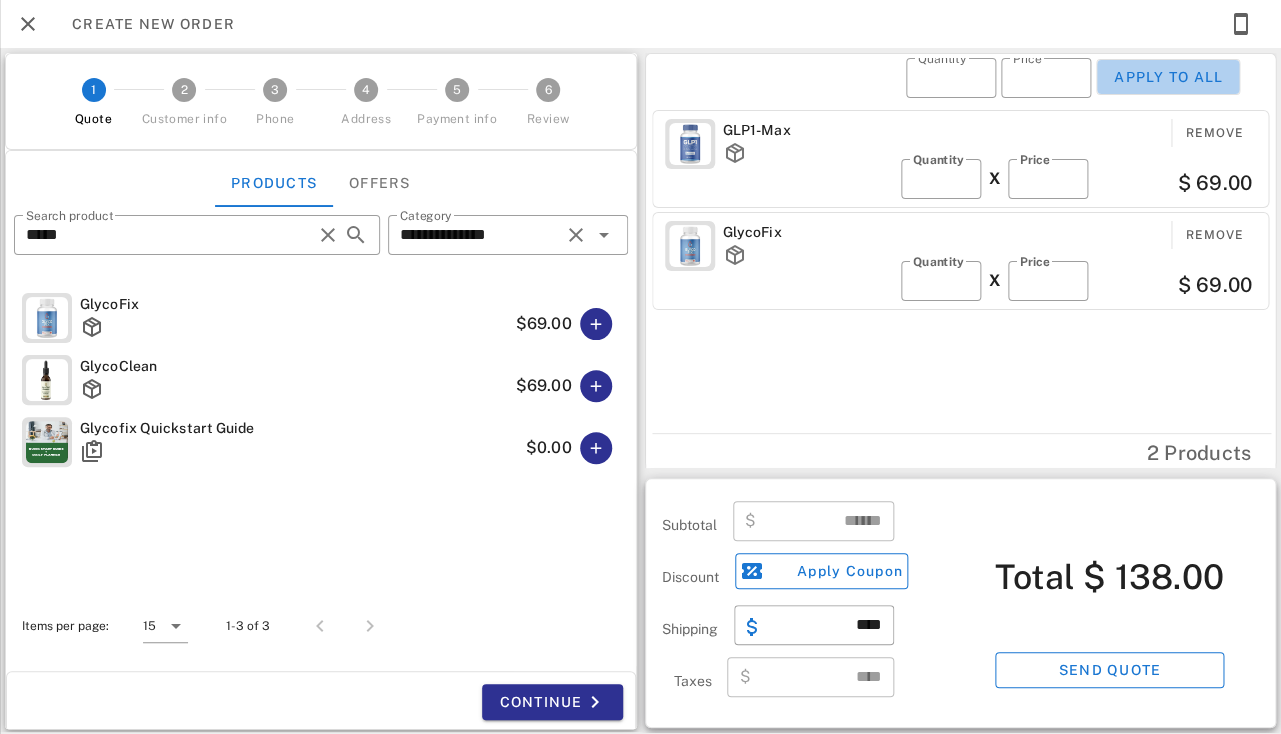 click on "Apply to all" at bounding box center (1168, 77) 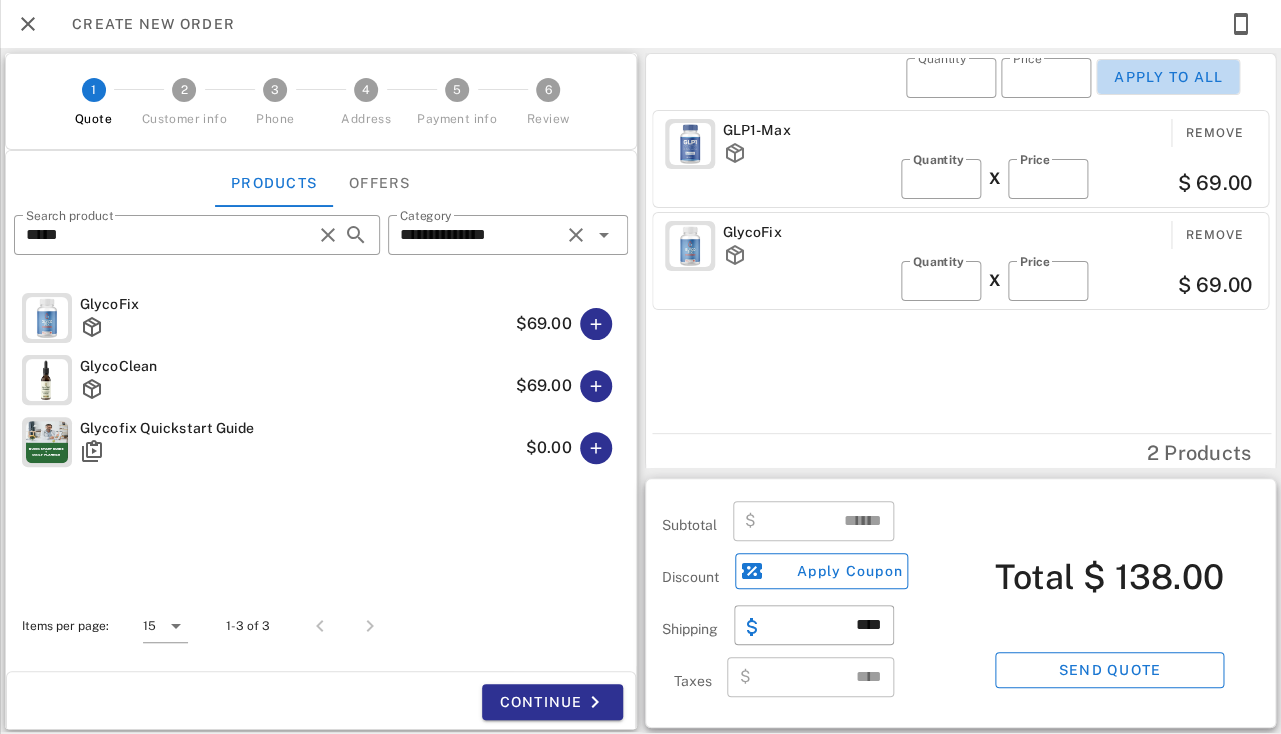 type on "*" 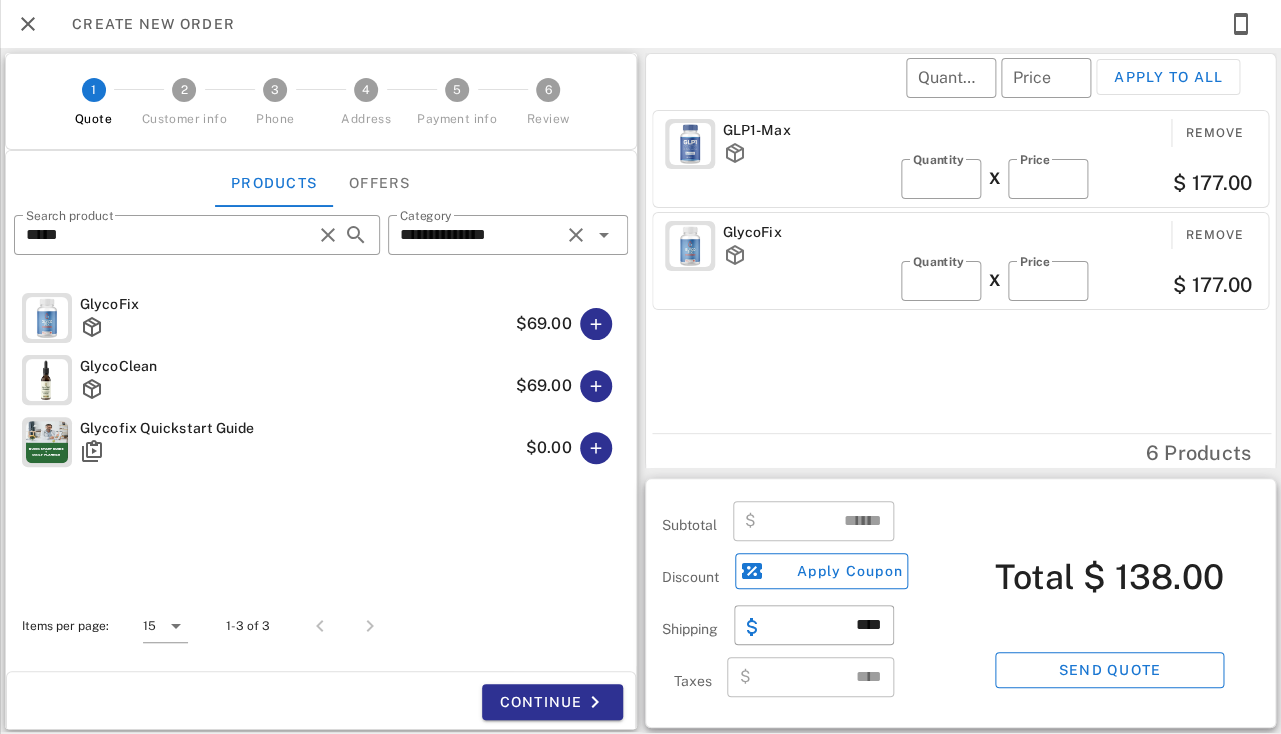 type on "******" 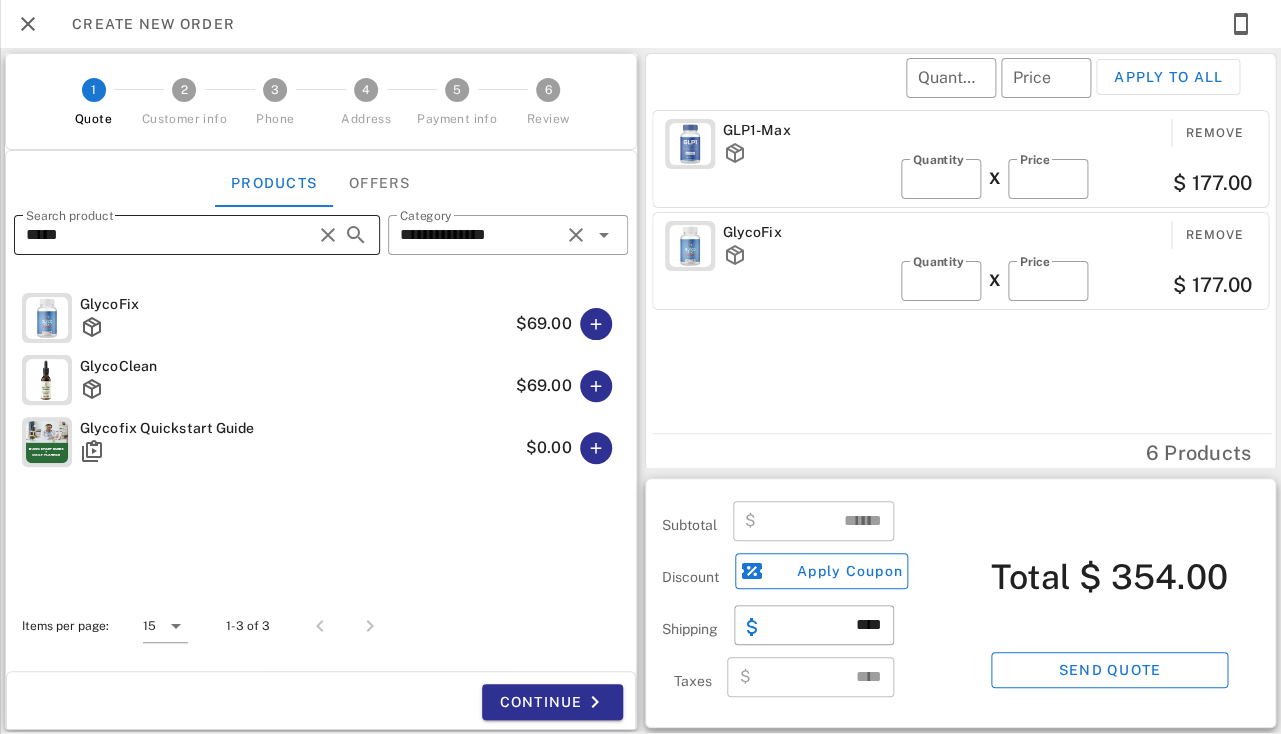 click at bounding box center (328, 235) 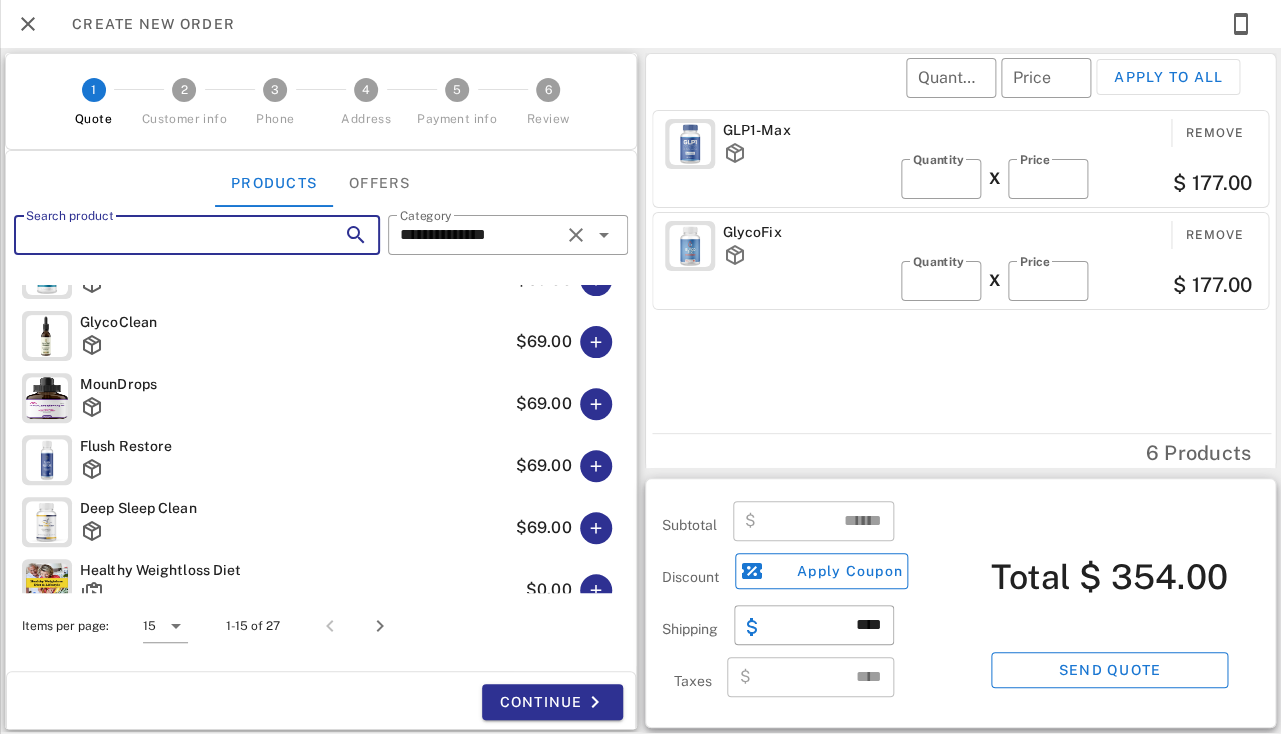 scroll, scrollTop: 638, scrollLeft: 0, axis: vertical 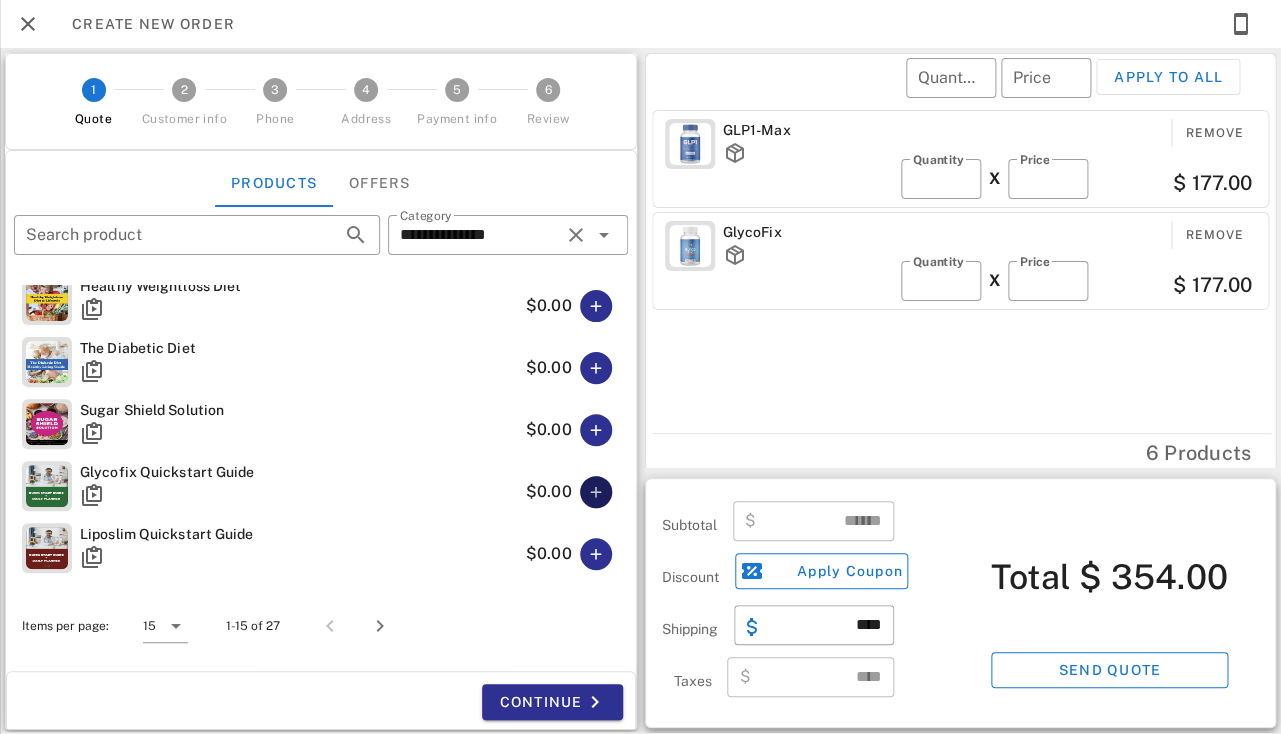 click at bounding box center (596, 492) 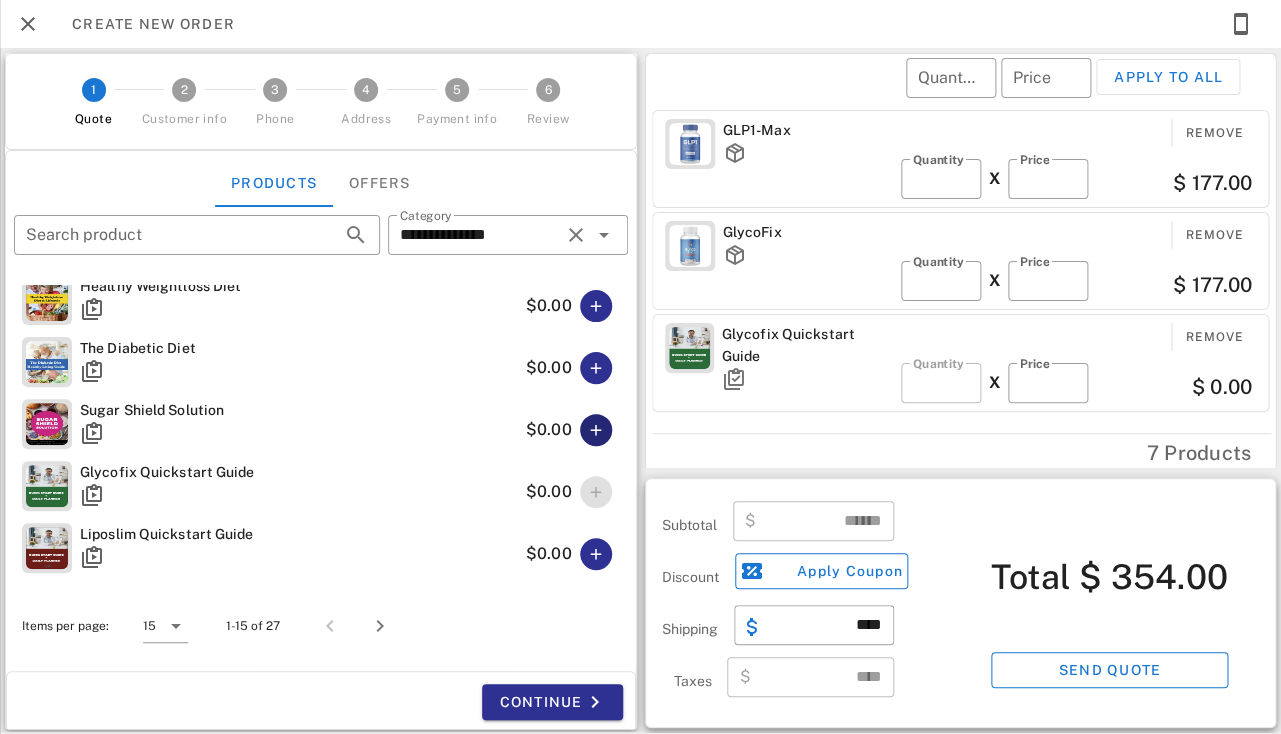click at bounding box center [596, 430] 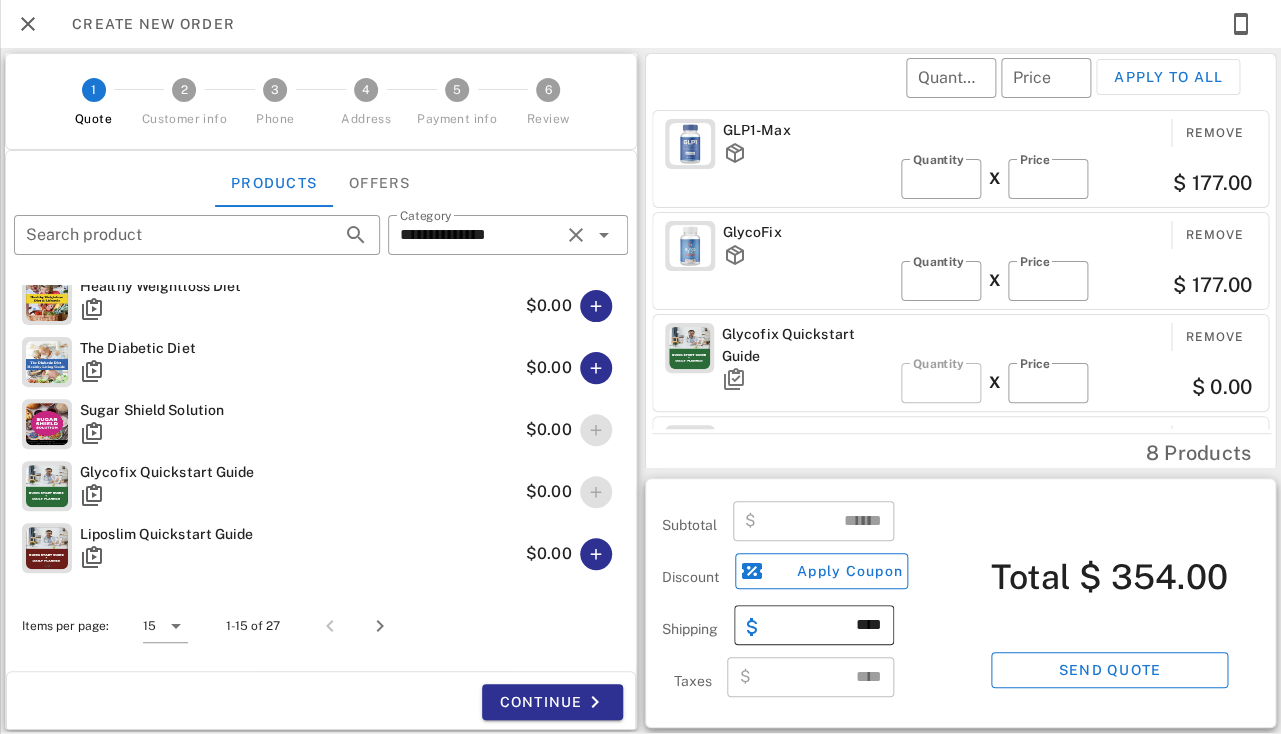 click on "****" at bounding box center [826, 625] 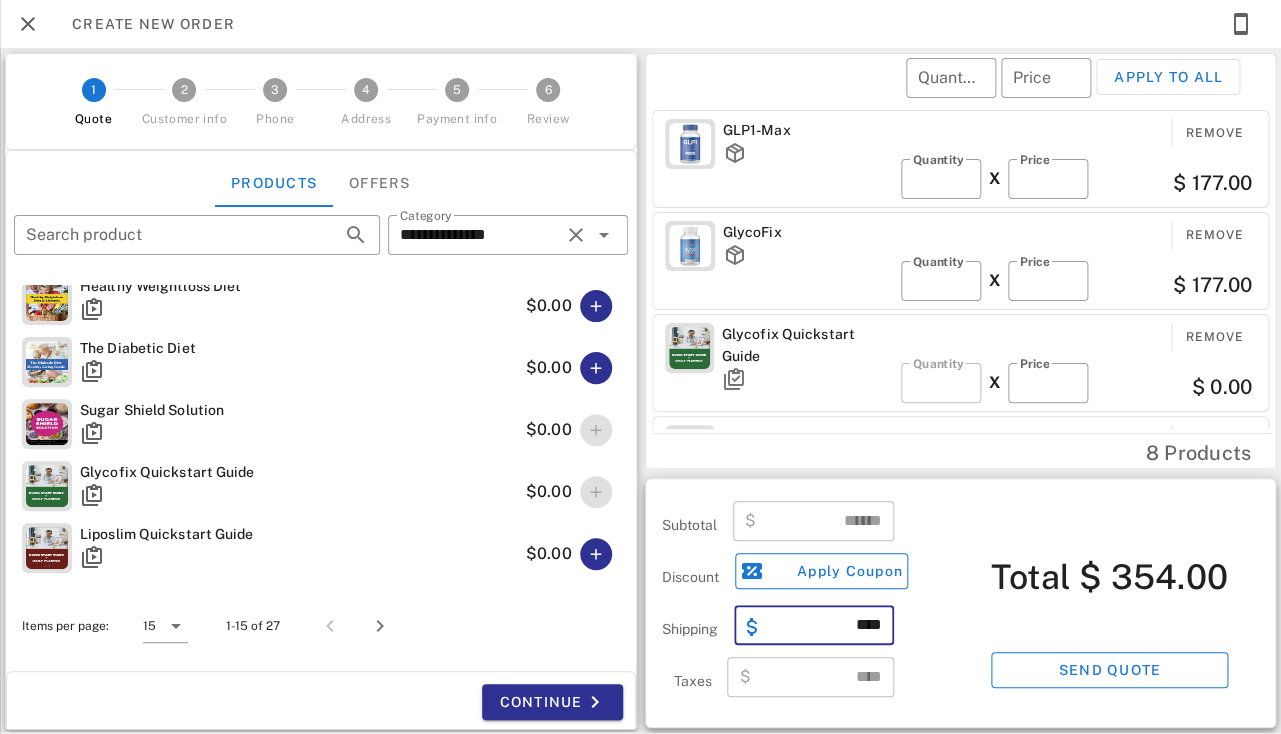 click on "****" at bounding box center (826, 625) 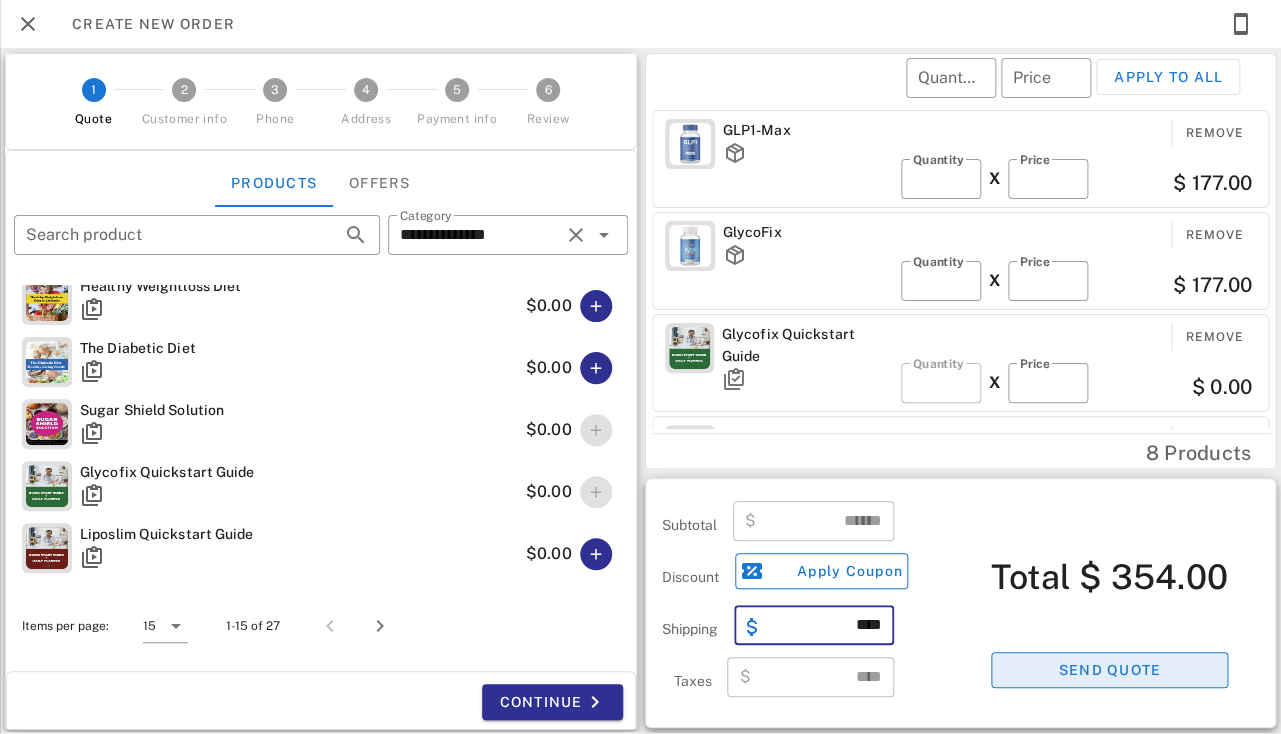type 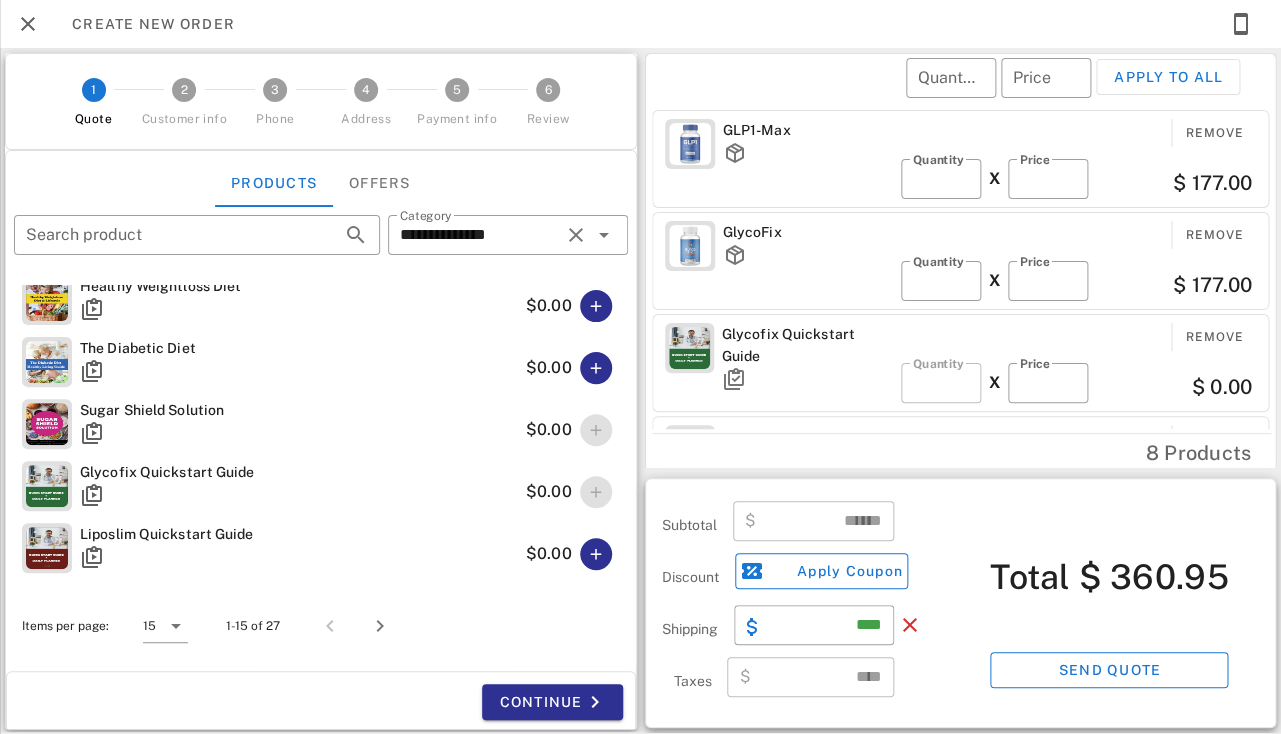 scroll, scrollTop: 999759, scrollLeft: 999610, axis: both 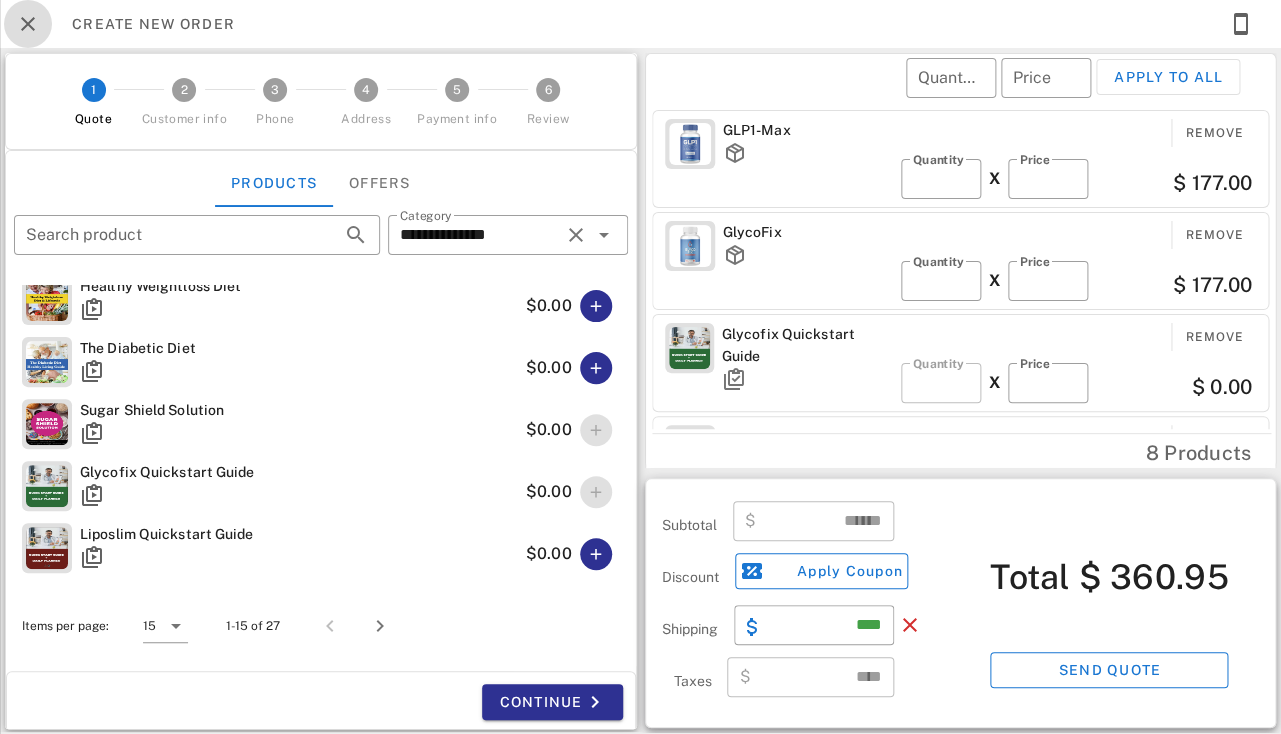 click at bounding box center (28, 24) 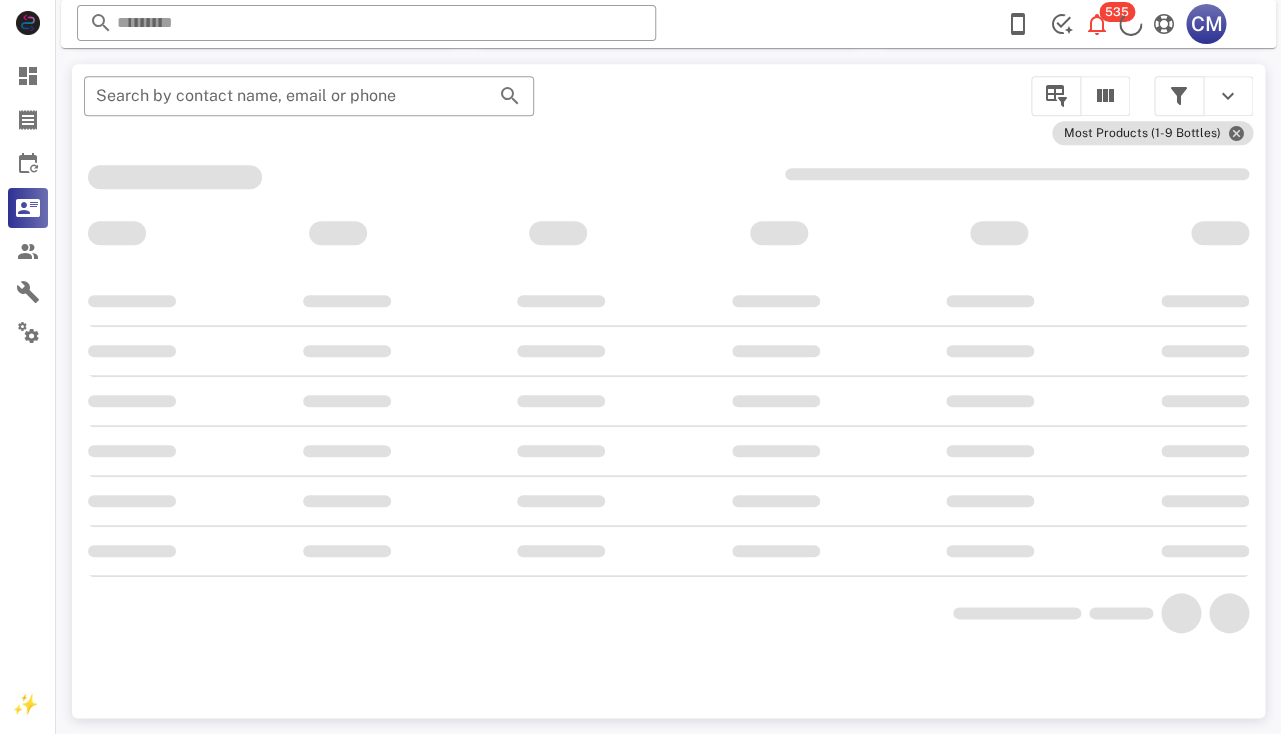 scroll, scrollTop: 357, scrollLeft: 0, axis: vertical 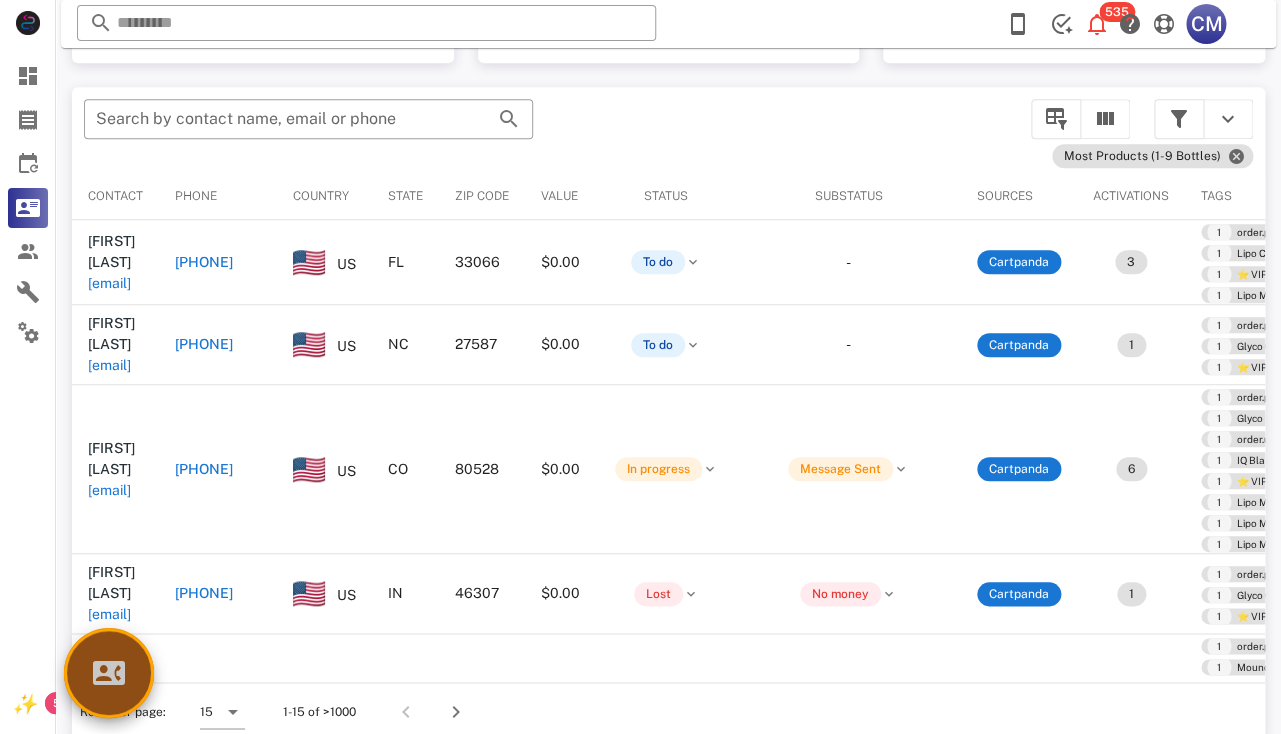 click at bounding box center (109, 673) 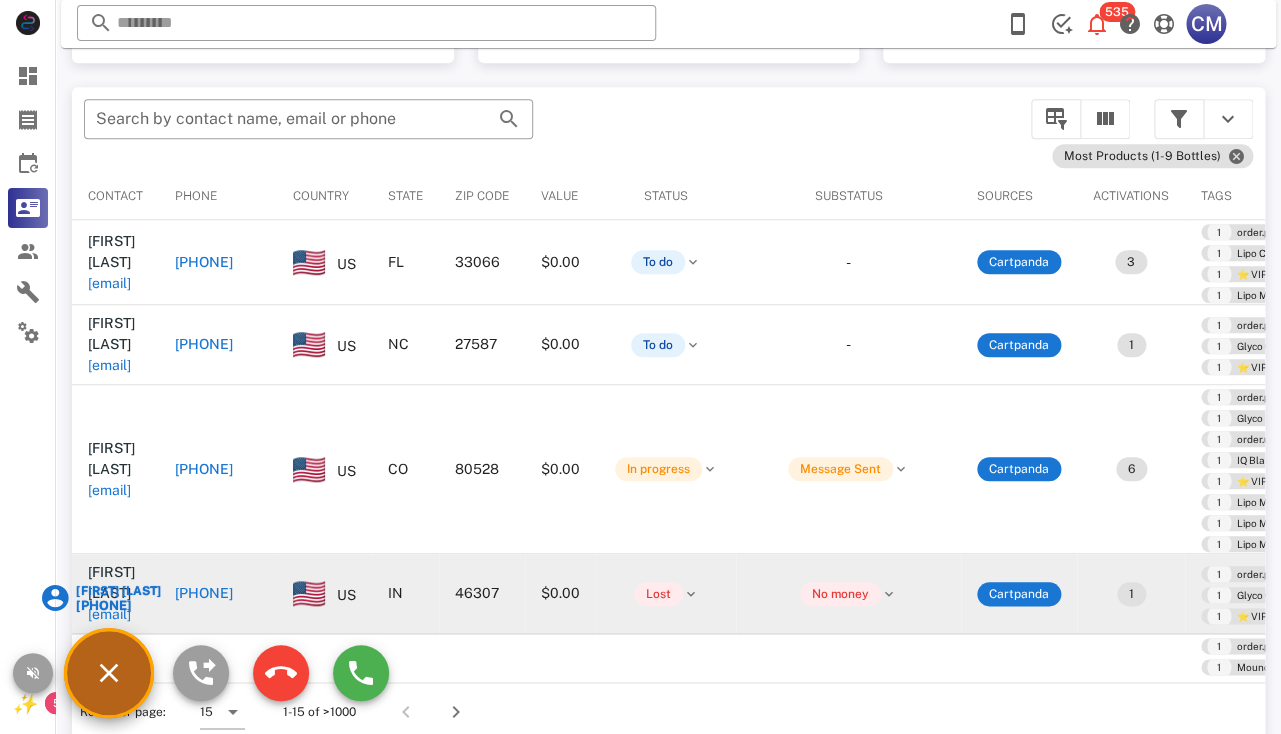 click on "[FIRST] [LAST]" at bounding box center [117, 591] 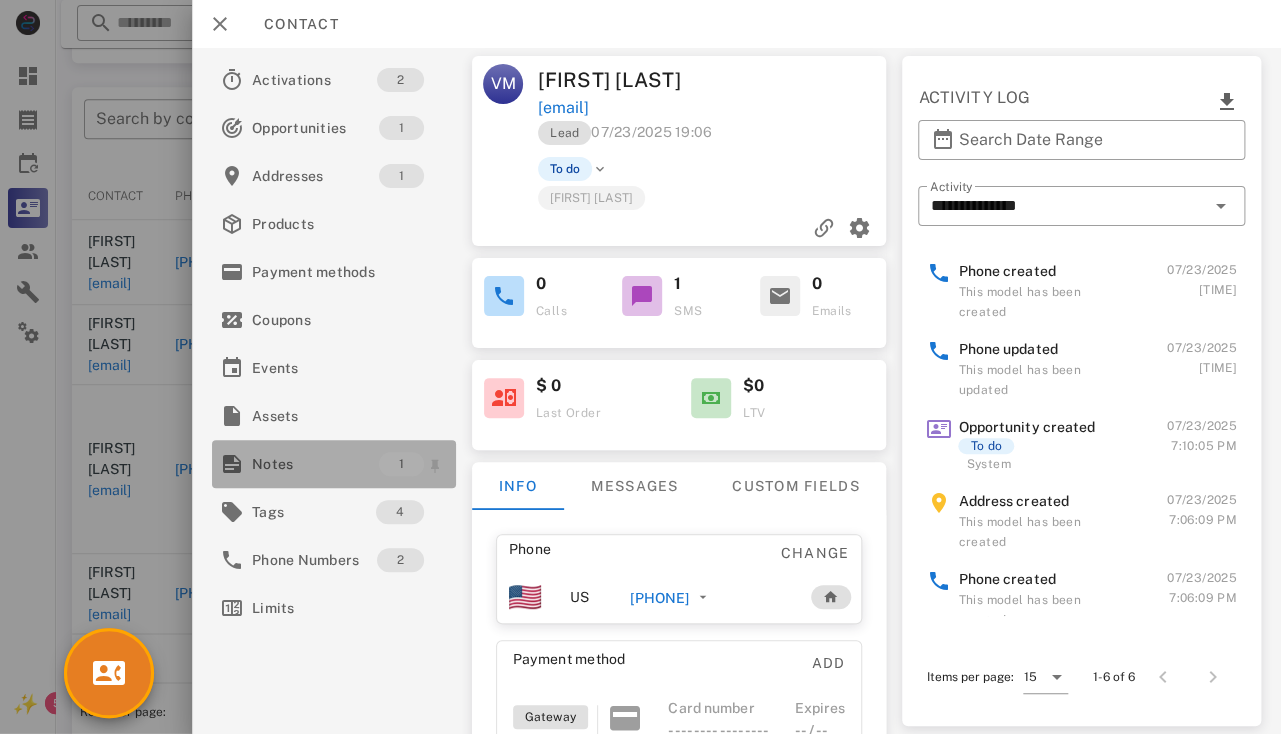 click on "Notes" at bounding box center (315, 464) 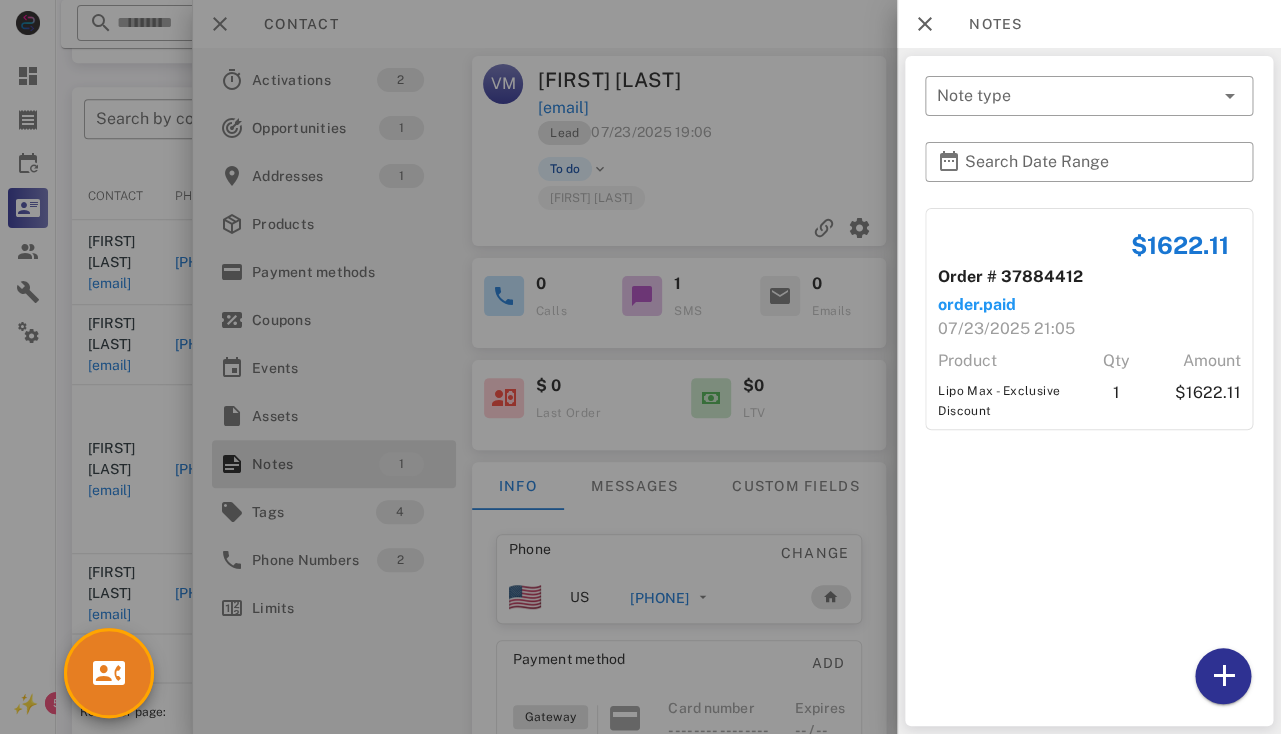 click at bounding box center (640, 367) 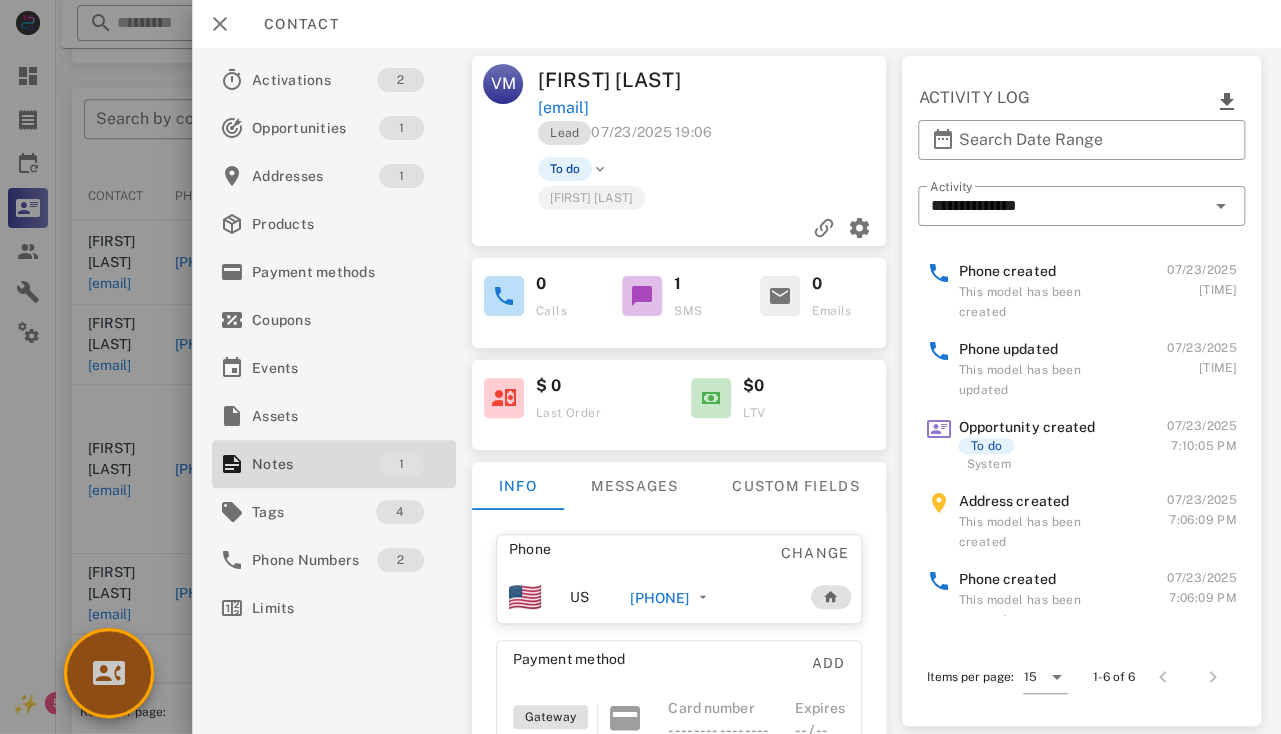 click at bounding box center [109, 673] 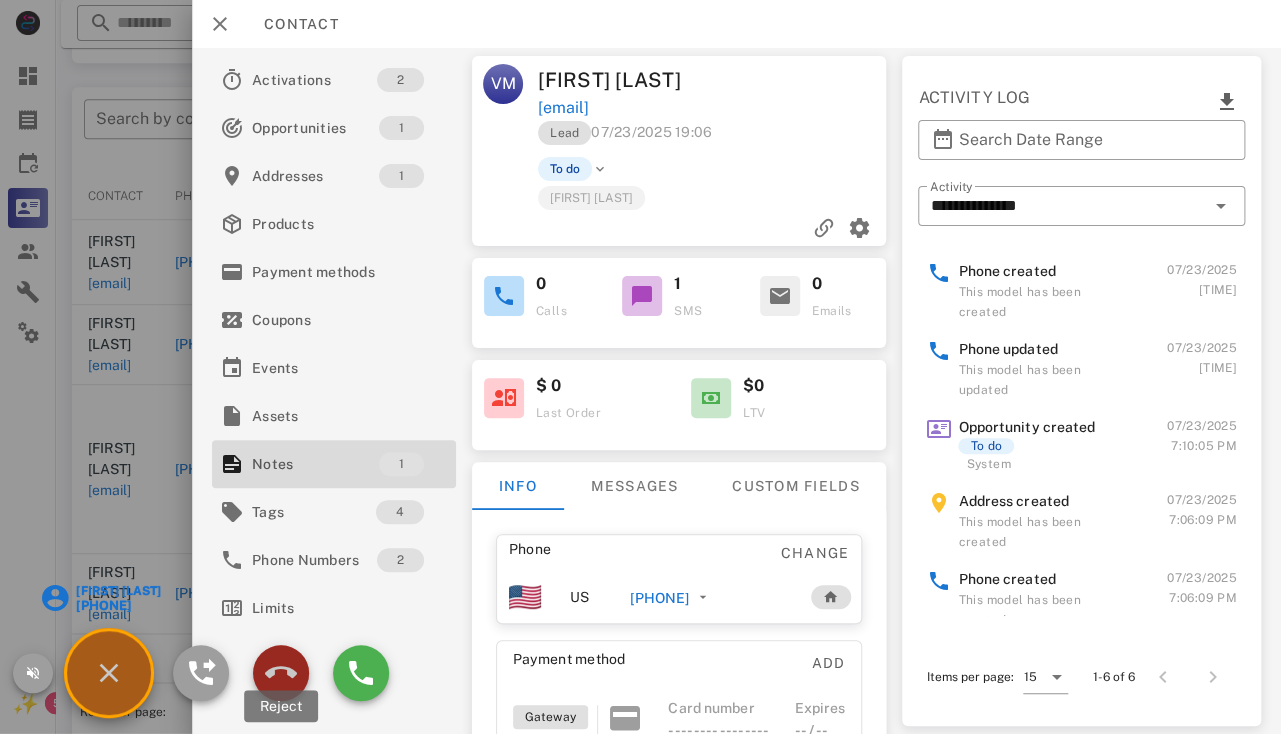 click at bounding box center [281, 673] 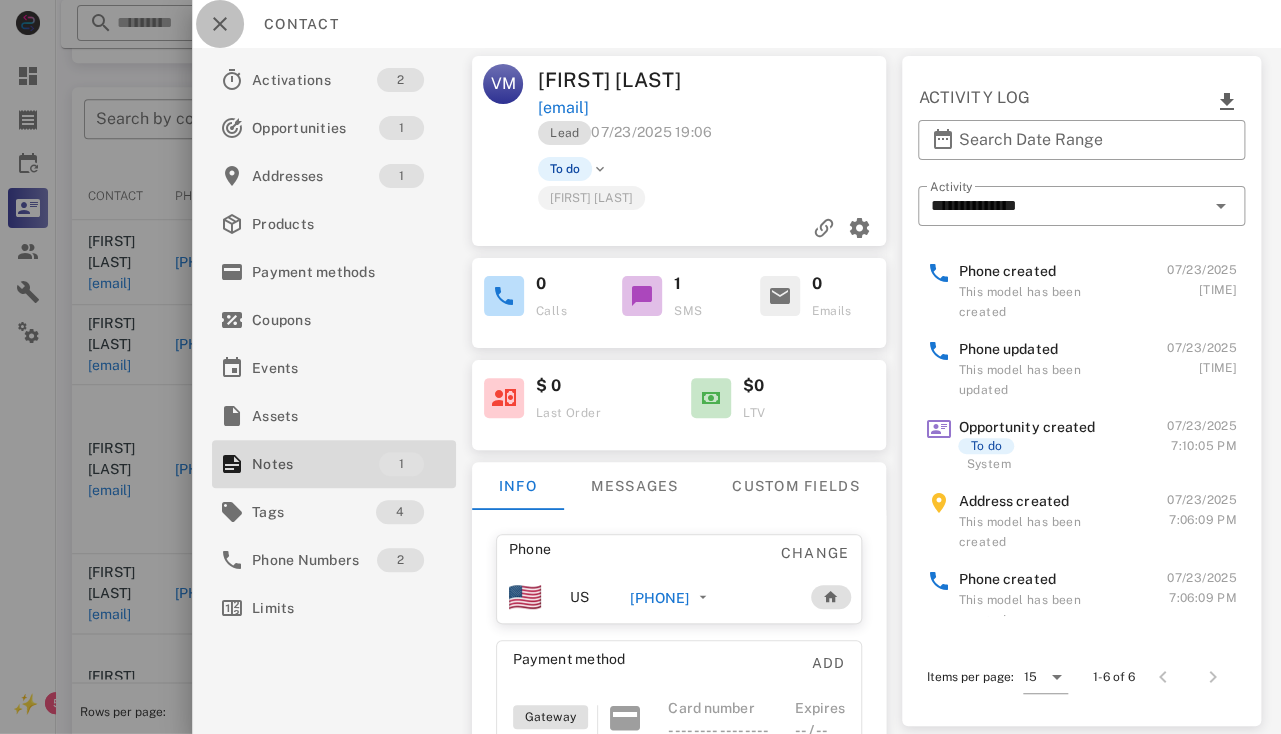 click at bounding box center (220, 24) 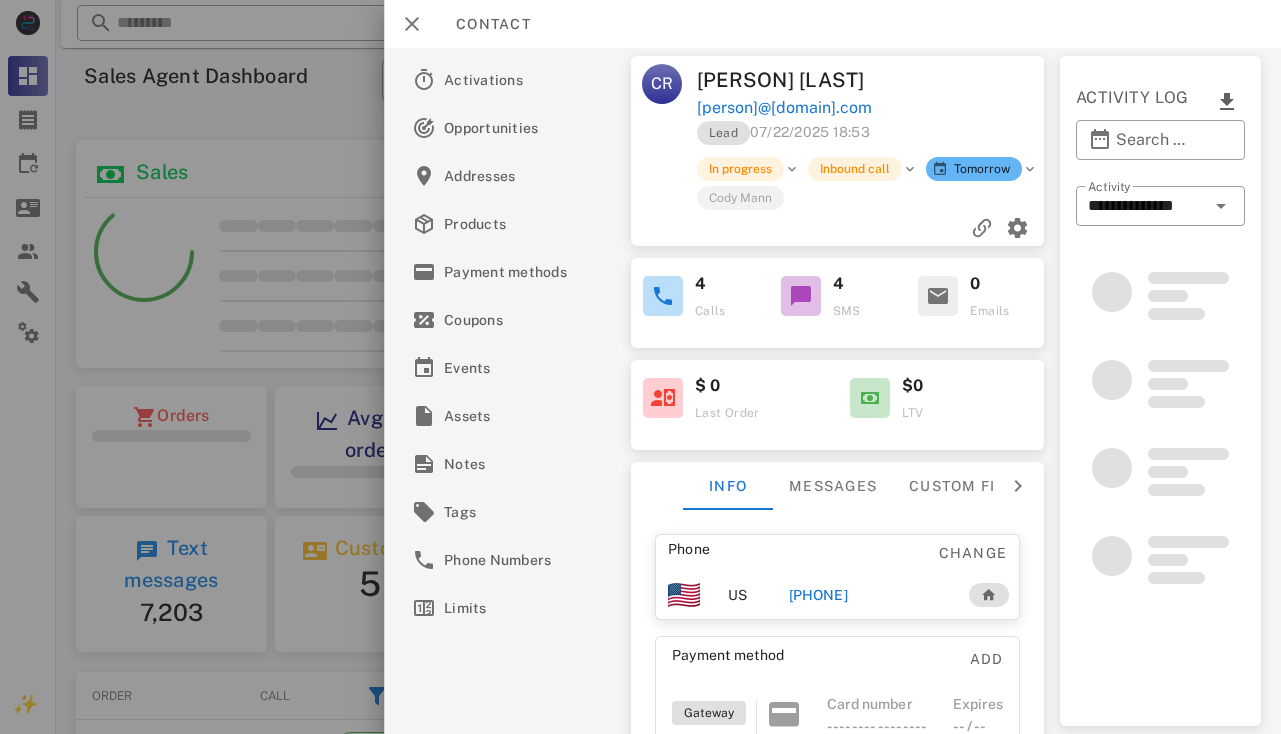 scroll, scrollTop: 0, scrollLeft: 0, axis: both 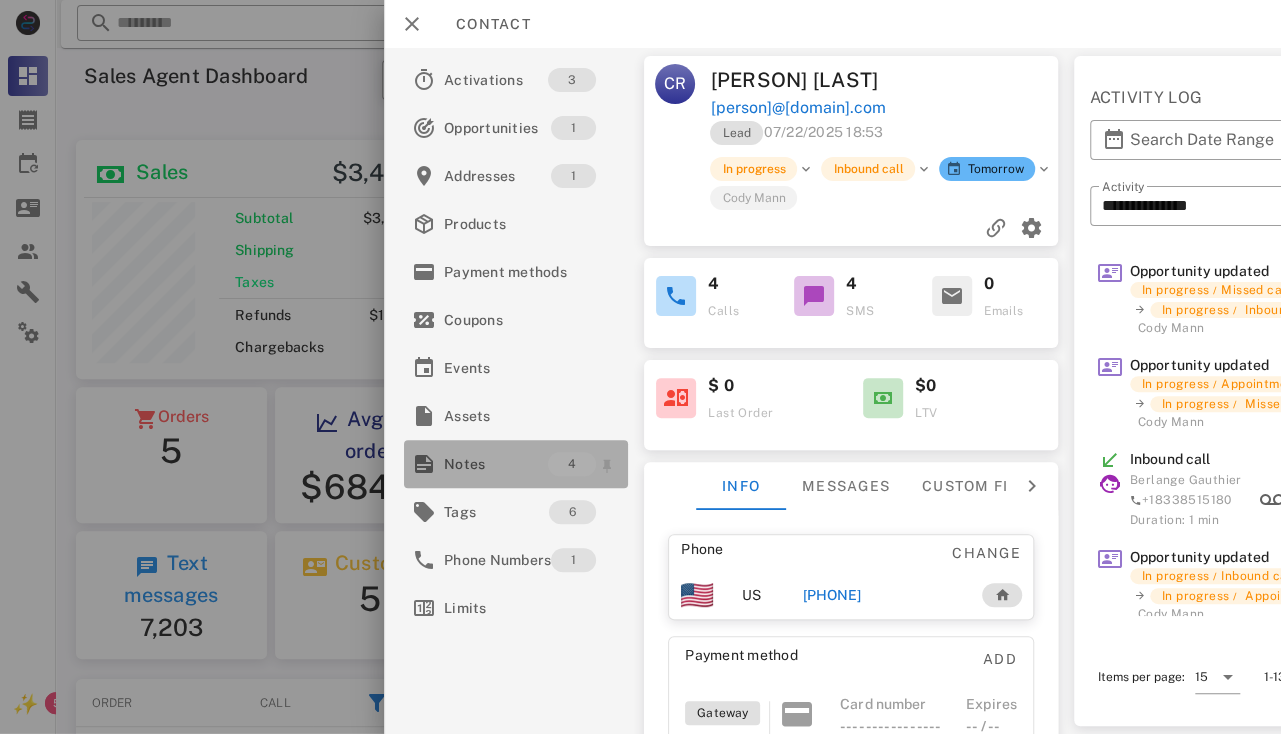 click on "Notes" at bounding box center (496, 464) 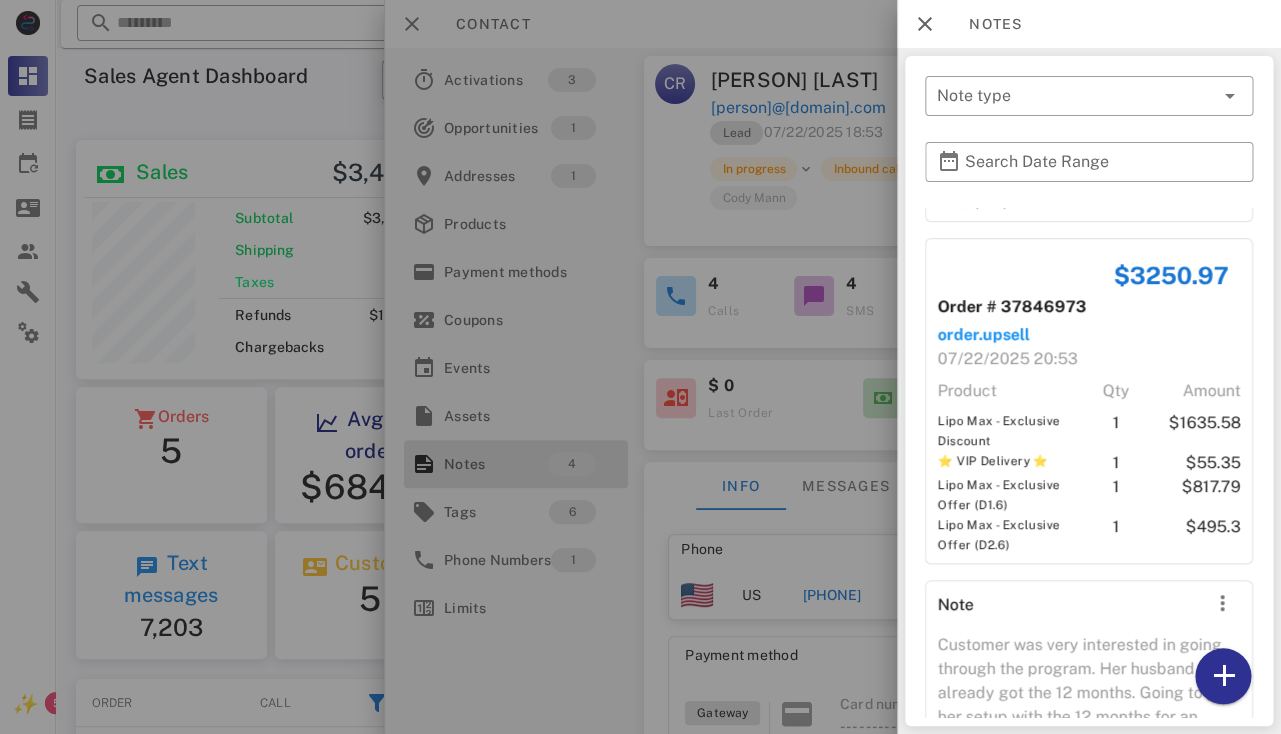 scroll, scrollTop: 747, scrollLeft: 0, axis: vertical 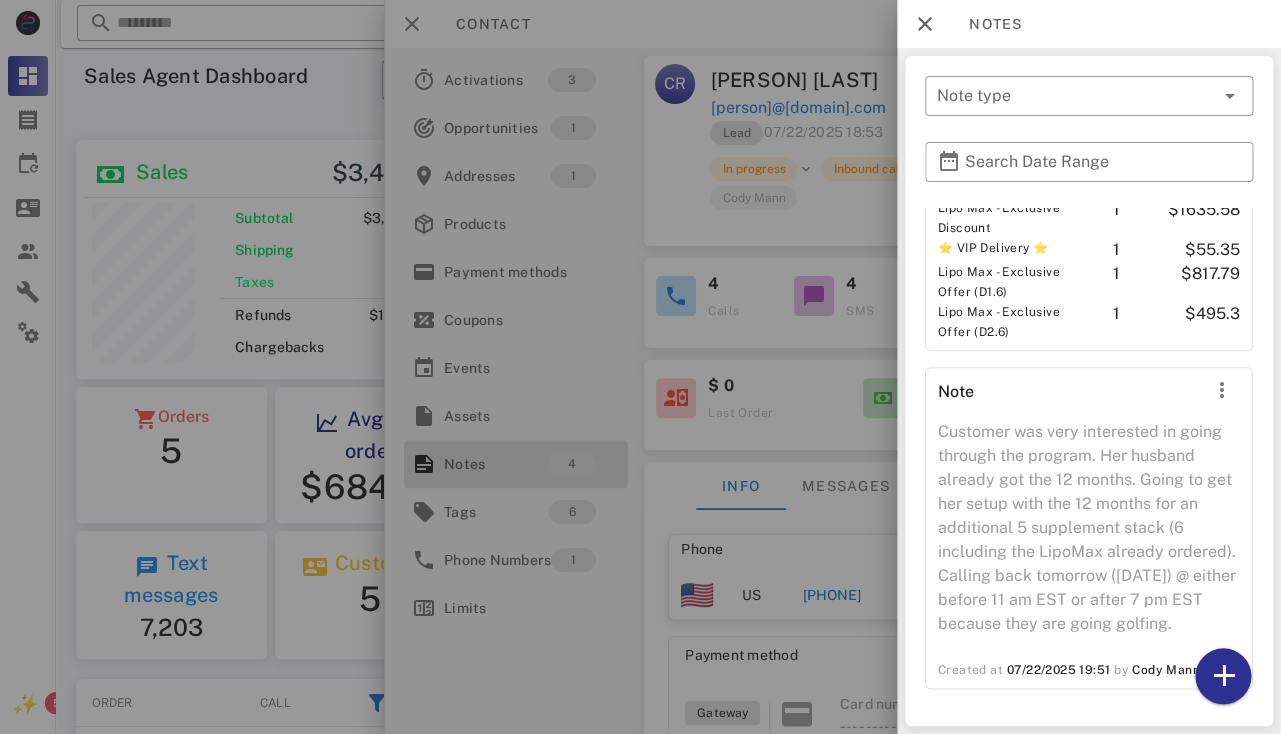 click at bounding box center (640, 367) 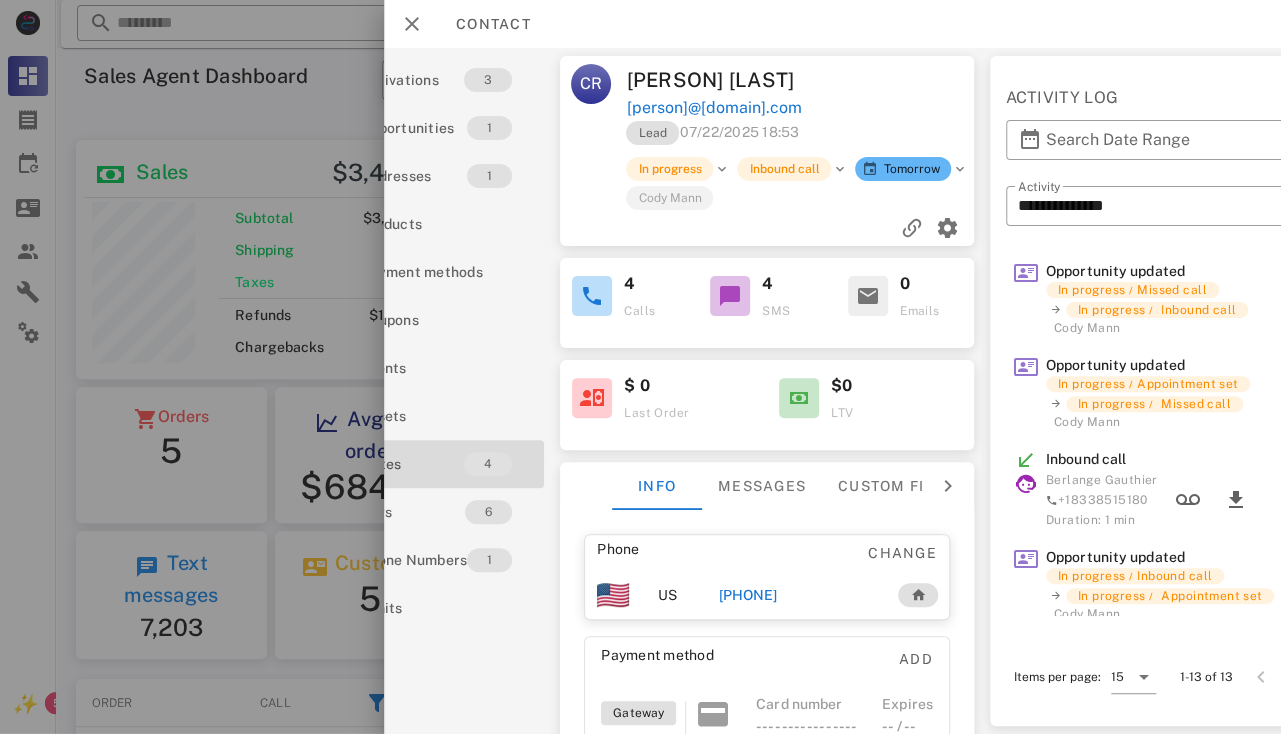 scroll, scrollTop: 0, scrollLeft: 230, axis: horizontal 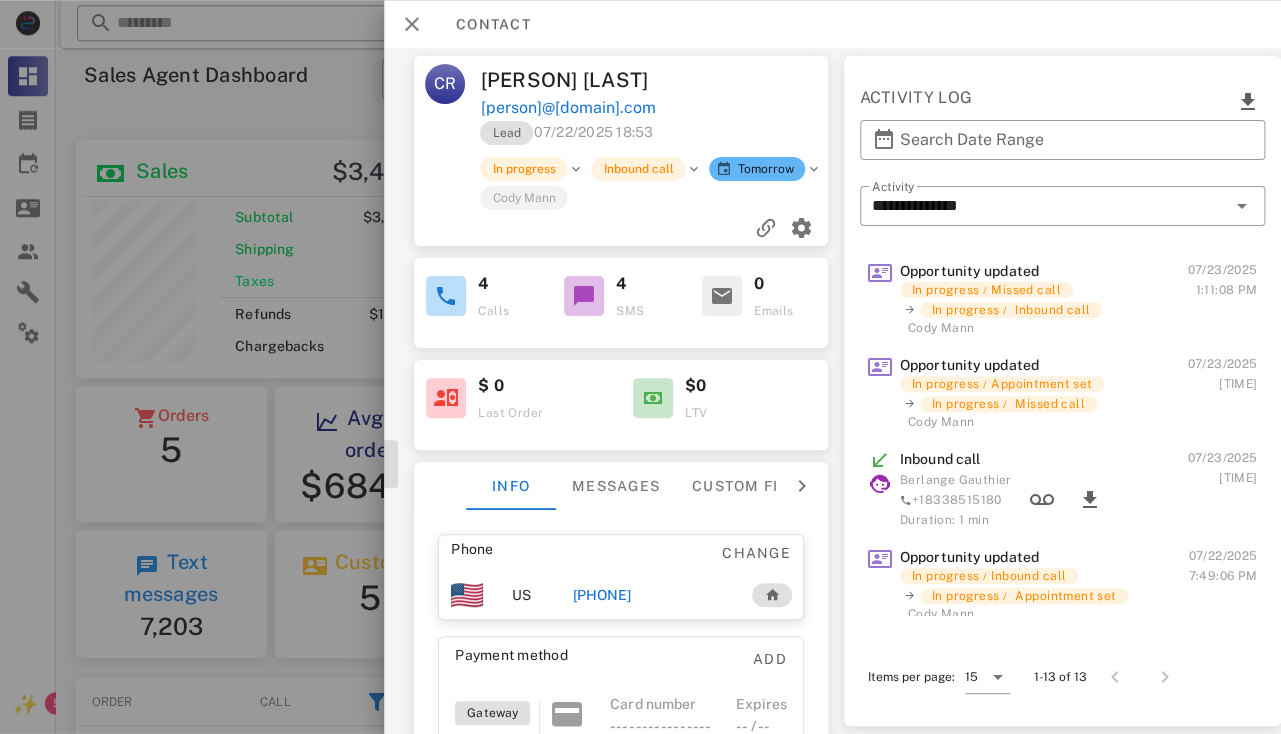 click on "[PHONE]" at bounding box center [602, 595] 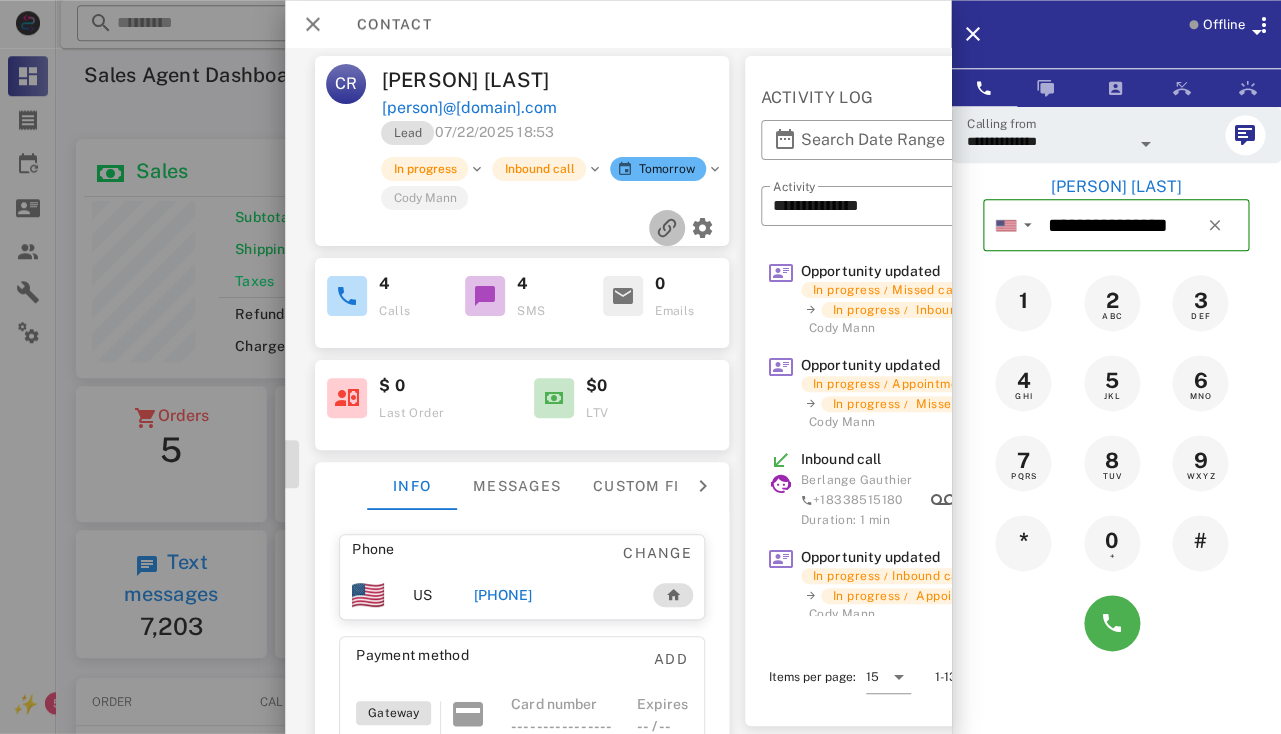 click at bounding box center [667, 228] 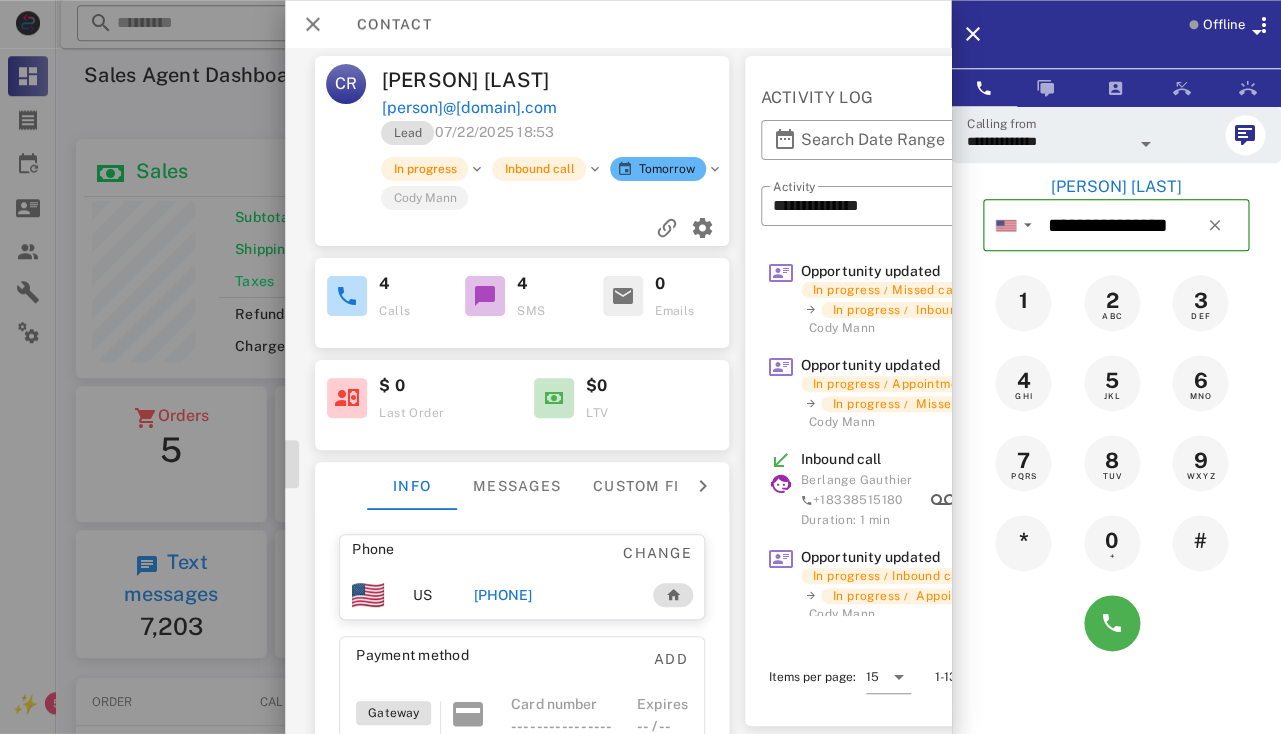 scroll, scrollTop: 0, scrollLeft: 0, axis: both 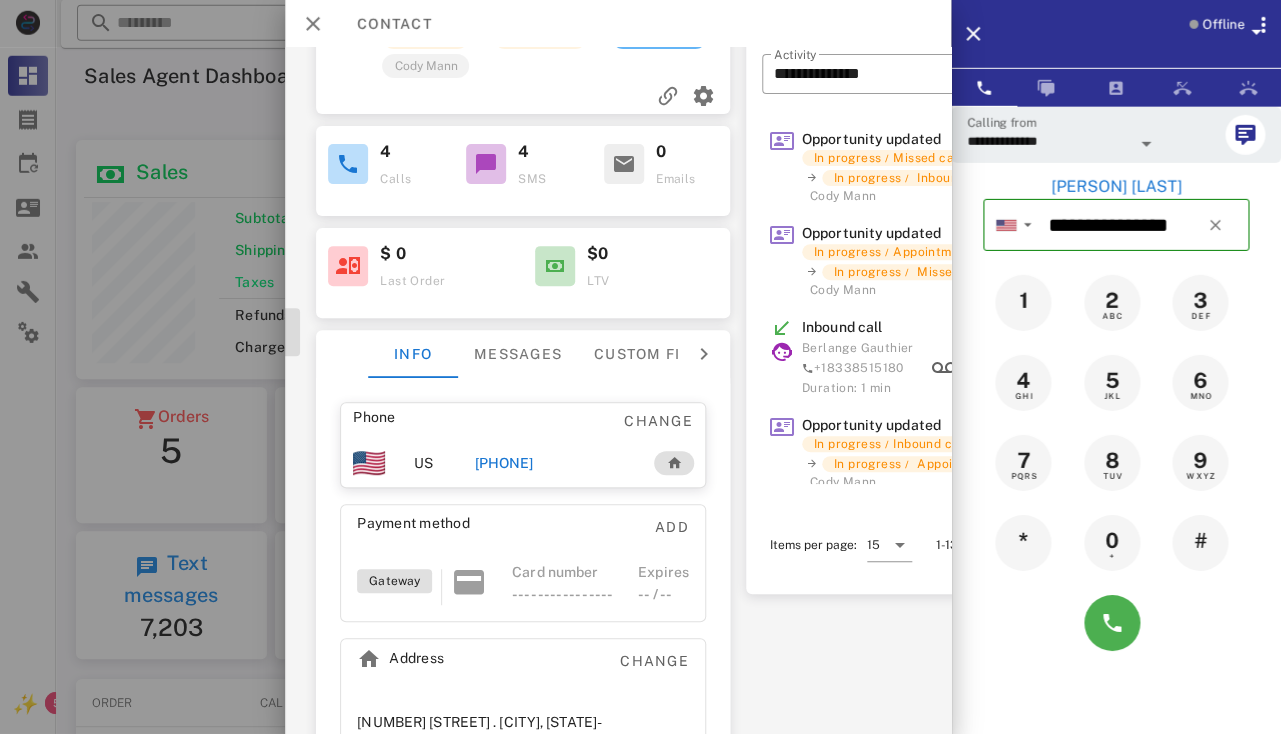 click on "[PHONE]" at bounding box center [504, 463] 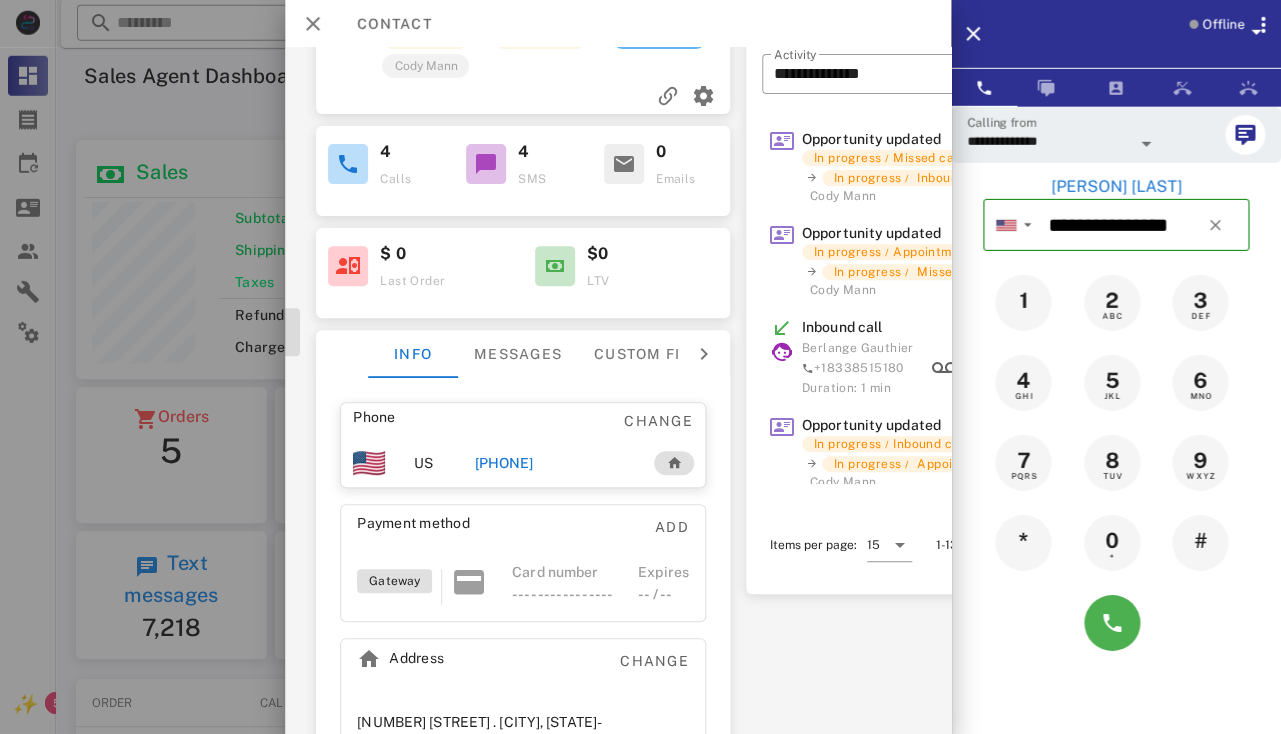 scroll, scrollTop: 999759, scrollLeft: 999610, axis: both 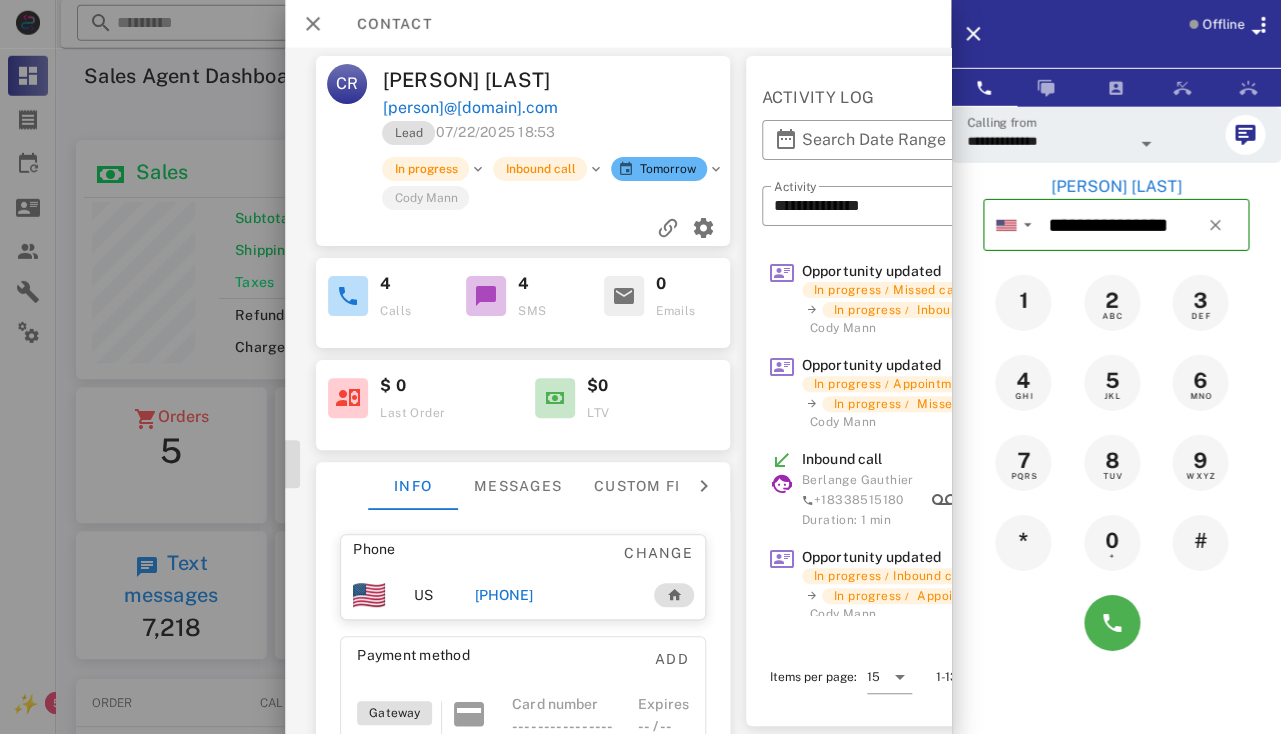 click on "[PHONE]" at bounding box center [504, 595] 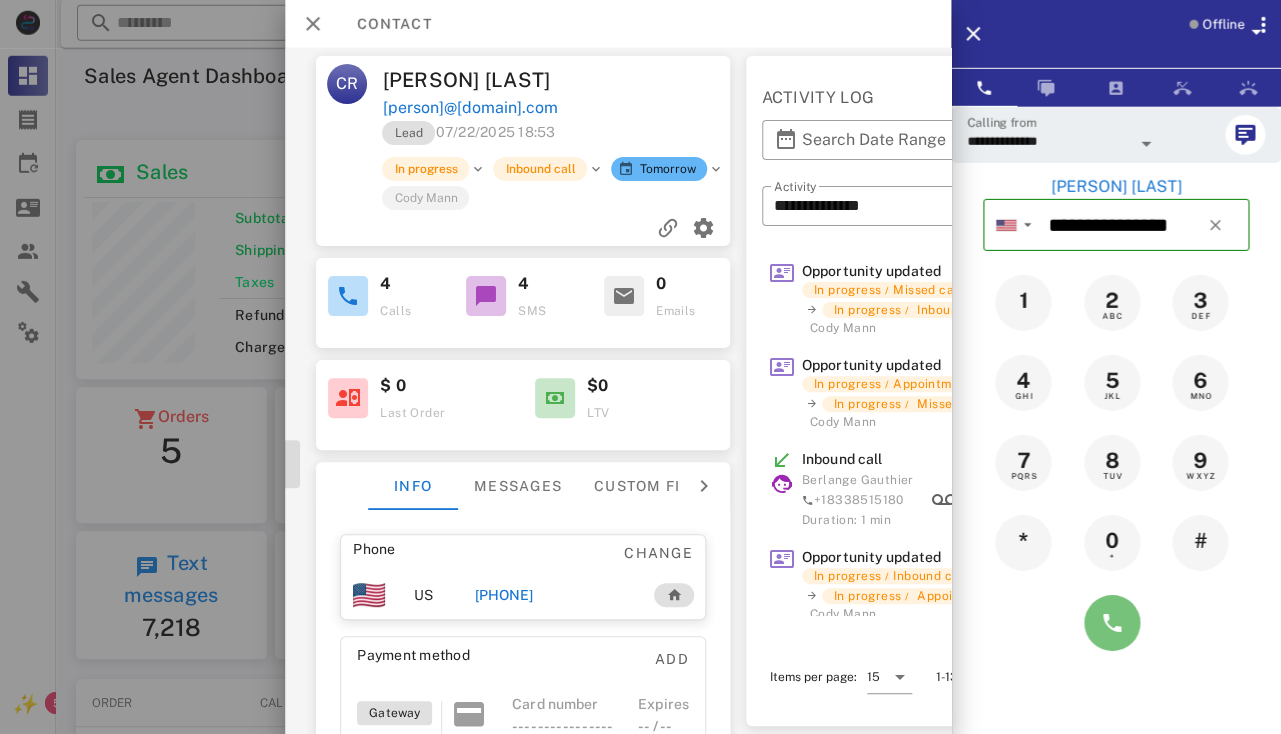 click at bounding box center (1112, 623) 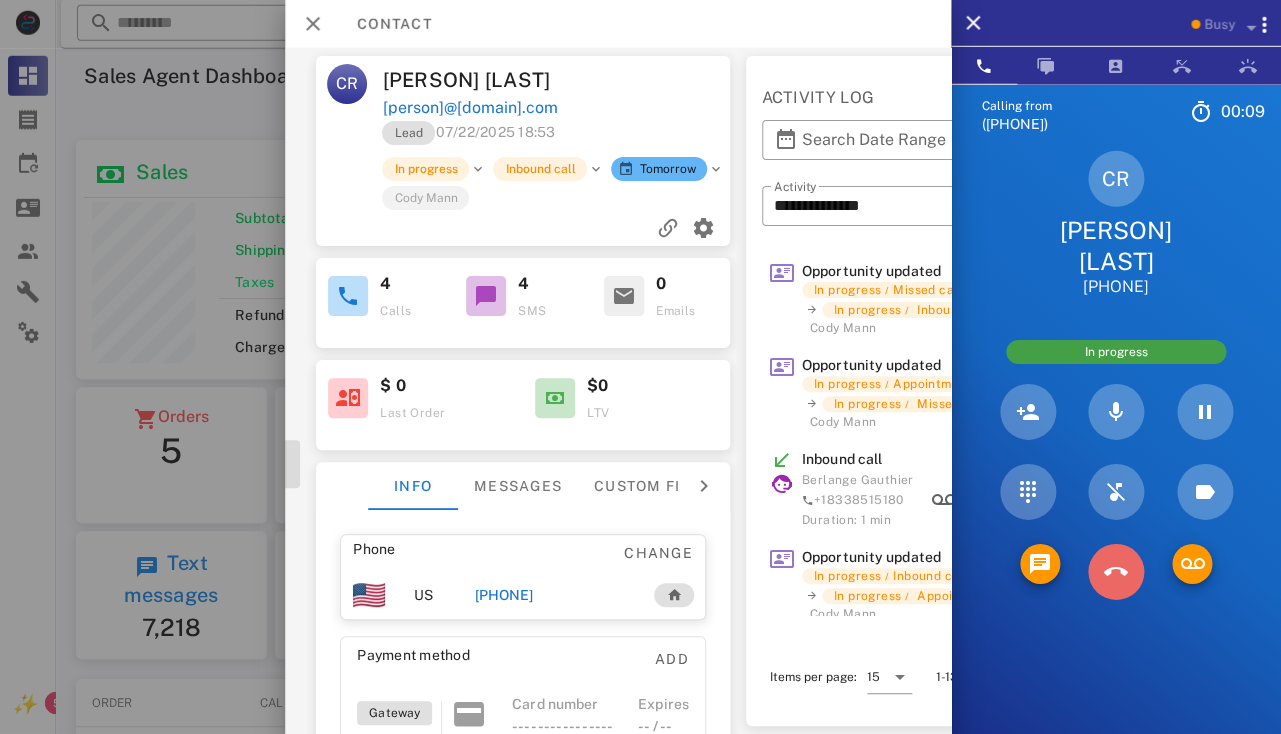 click at bounding box center (1116, 572) 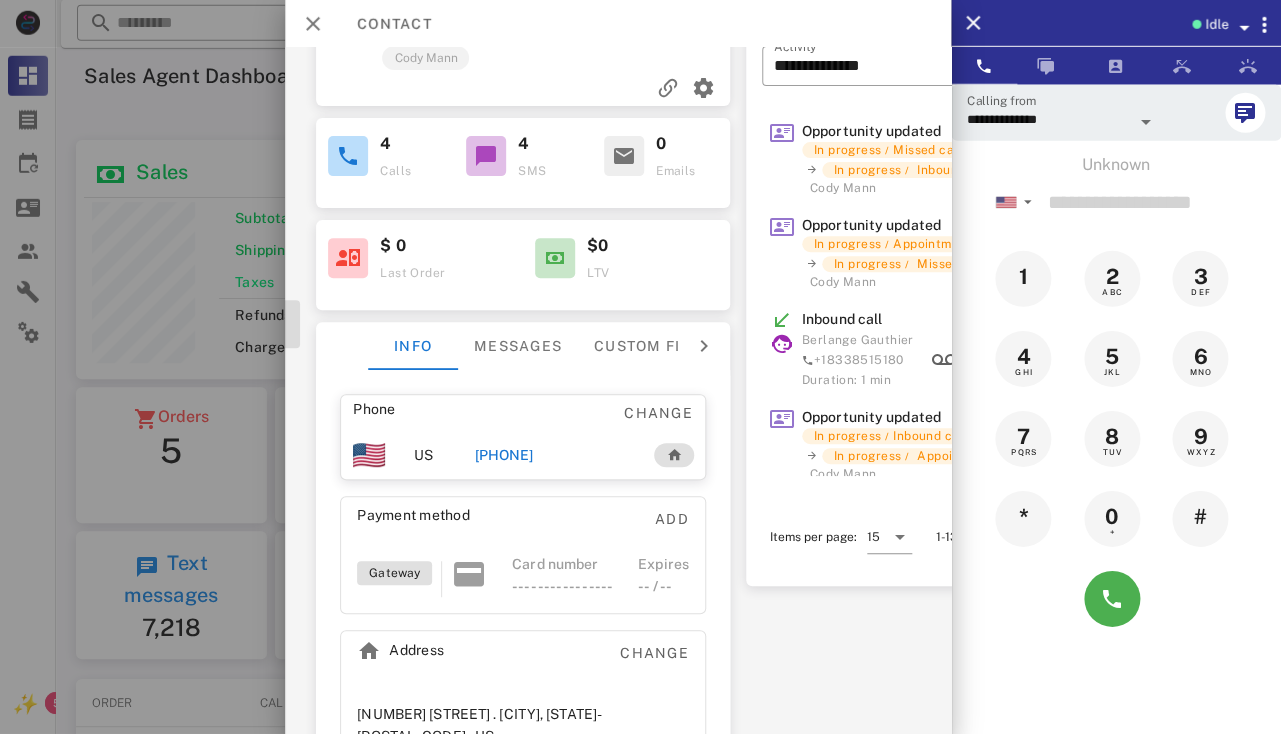 scroll, scrollTop: 190, scrollLeft: 229, axis: both 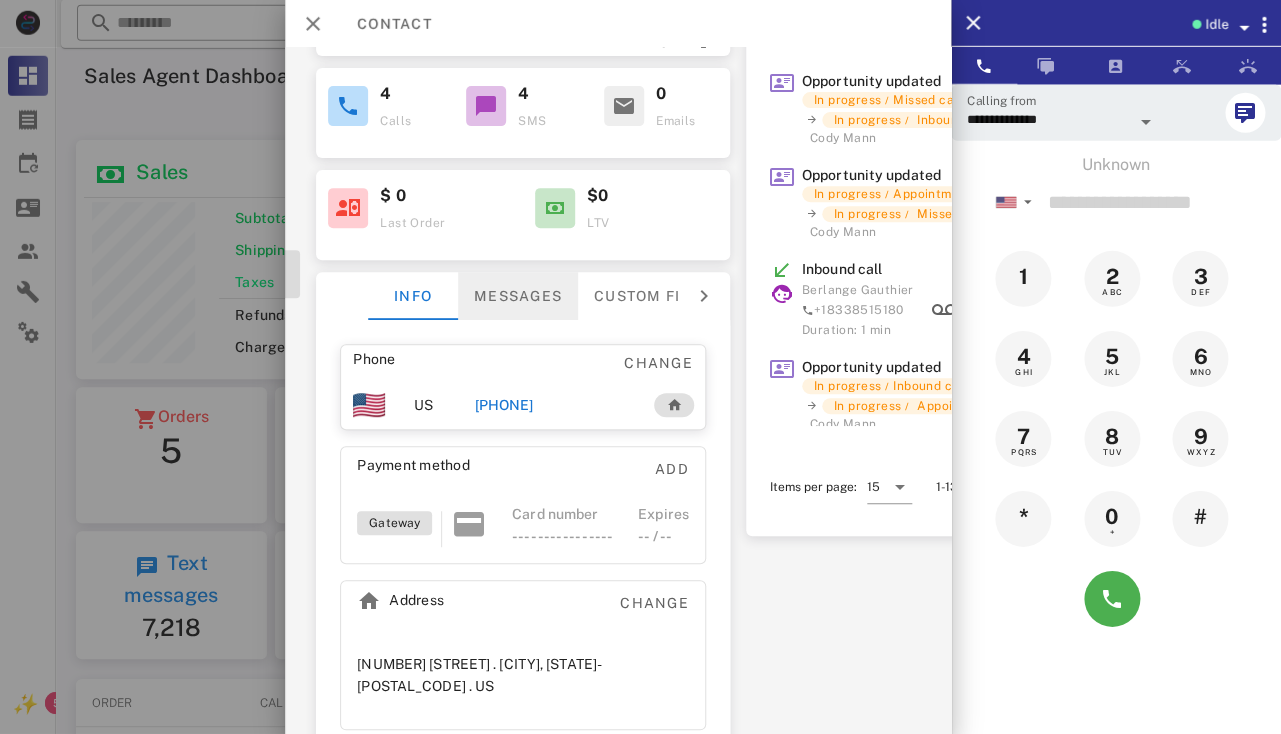 click on "Messages" at bounding box center [519, 296] 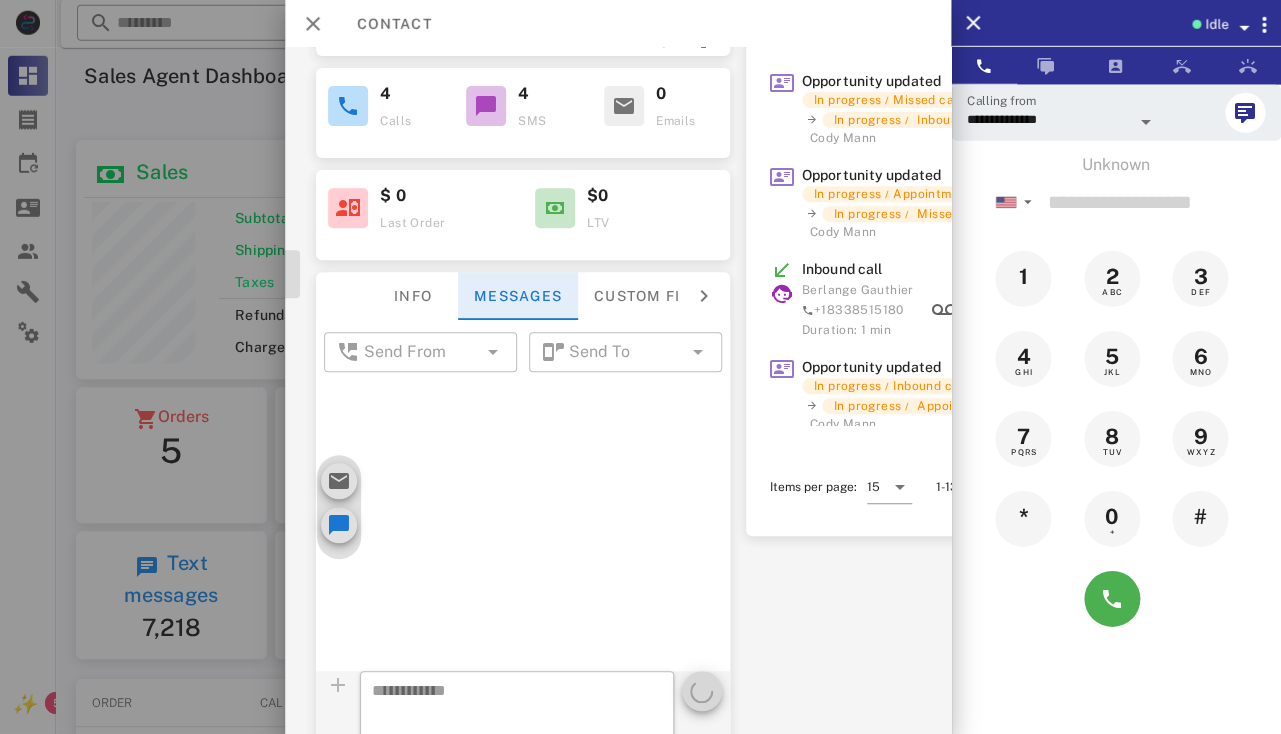 scroll, scrollTop: 646, scrollLeft: 0, axis: vertical 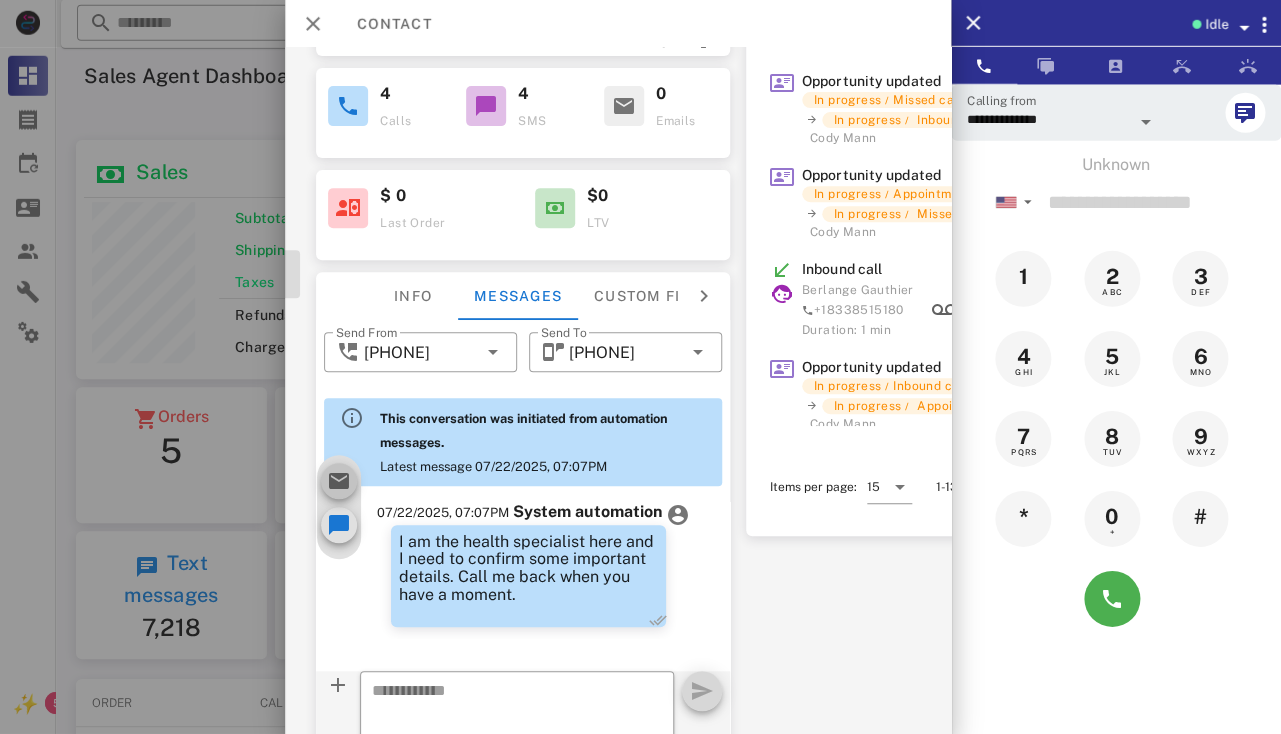 click at bounding box center [340, 481] 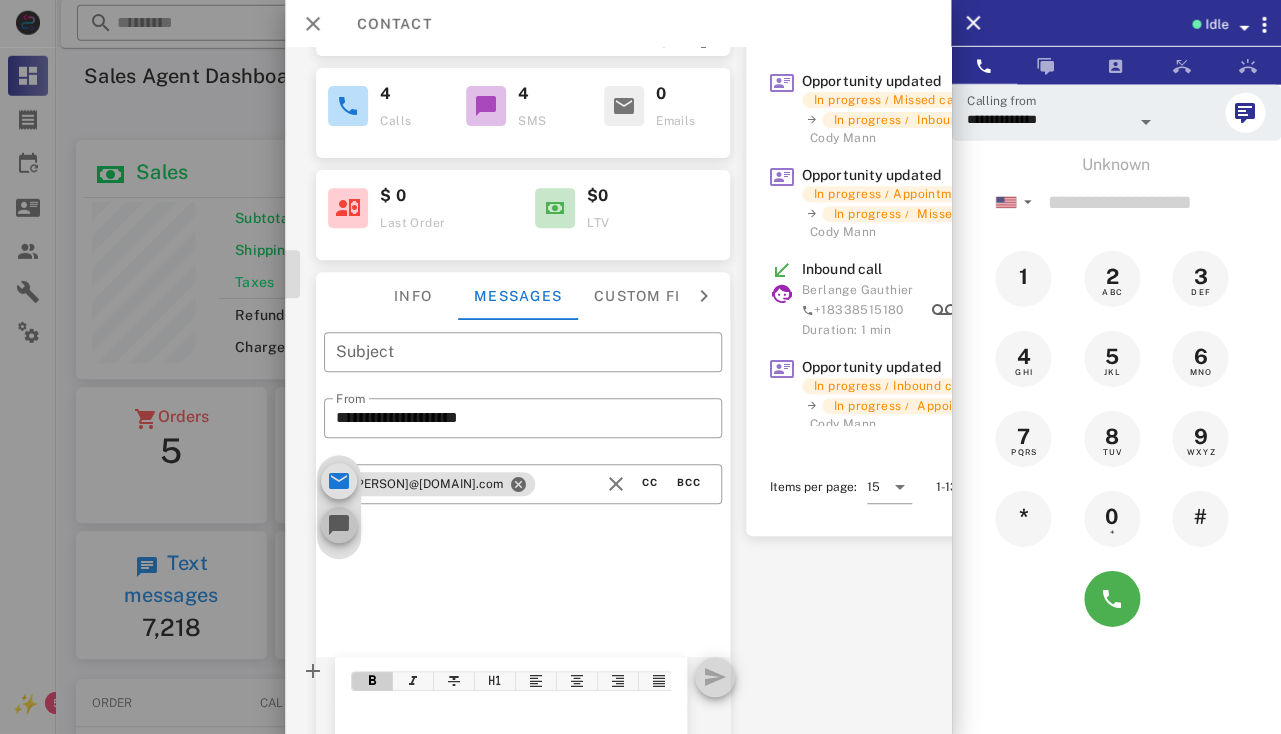 click at bounding box center [340, 525] 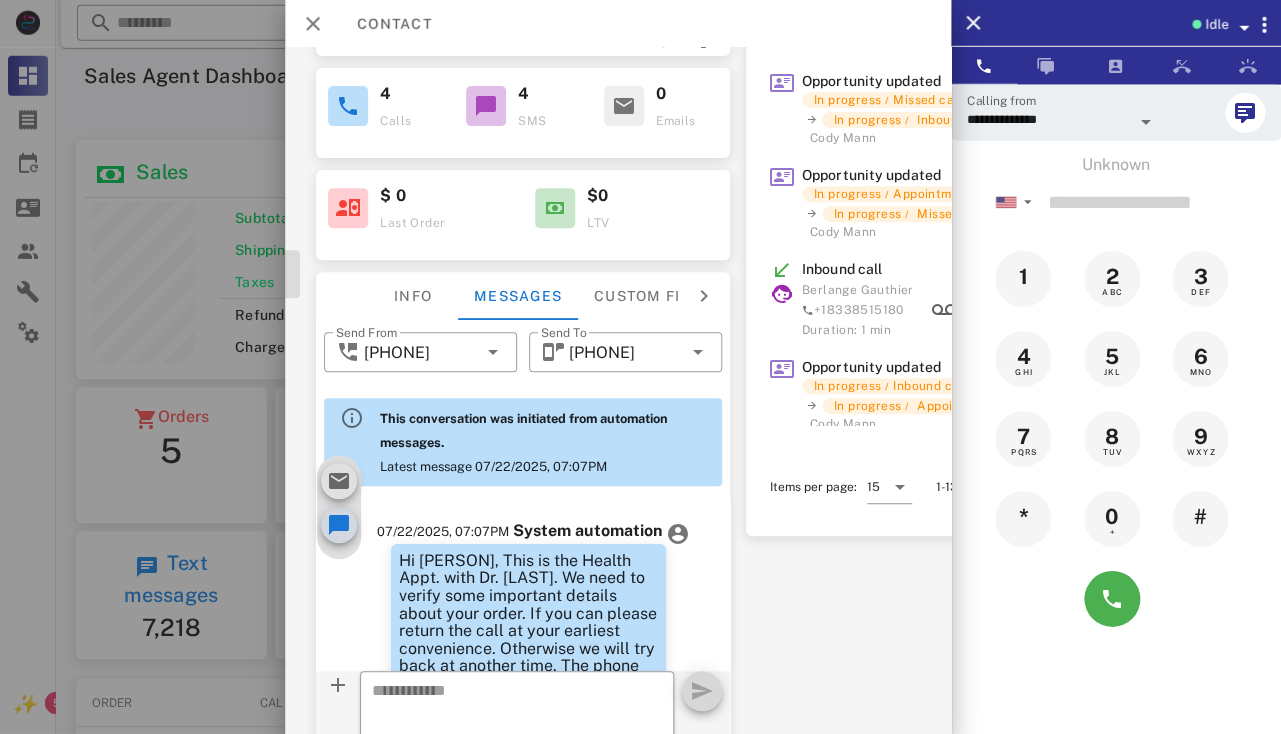 scroll, scrollTop: 646, scrollLeft: 0, axis: vertical 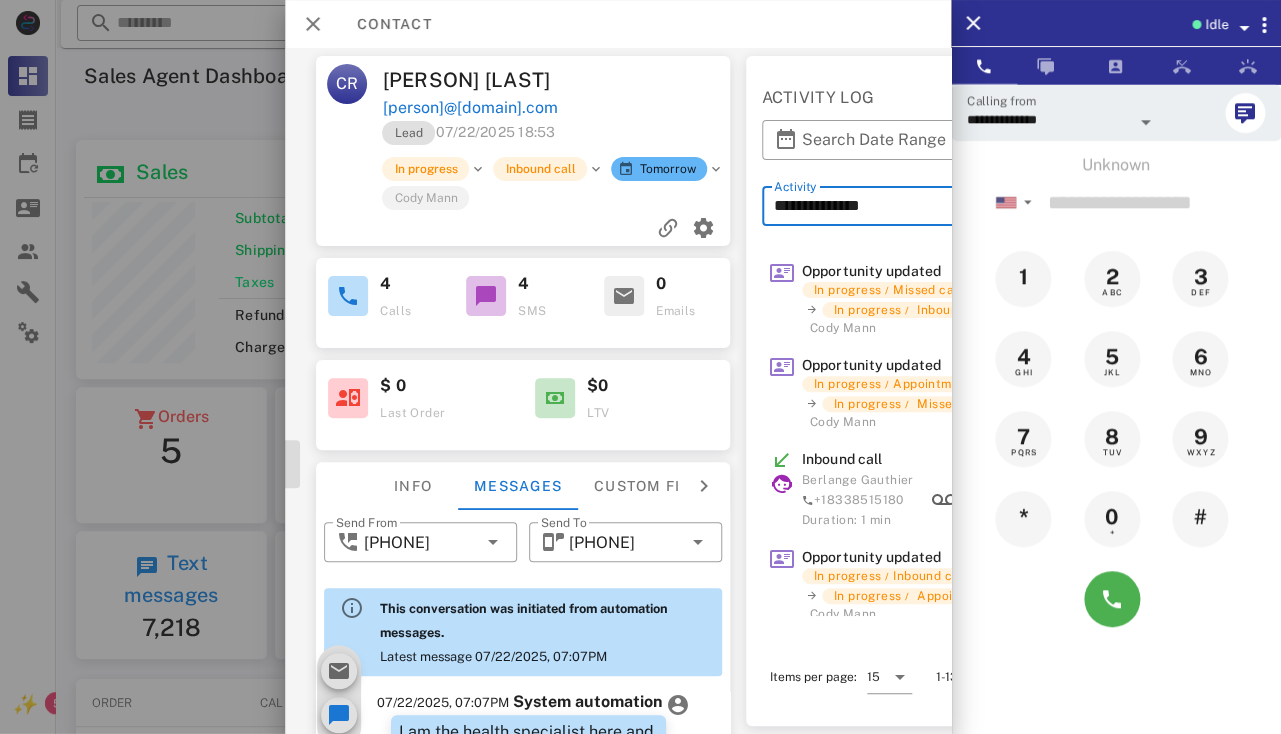 click on "**********" at bounding box center (950, 206) 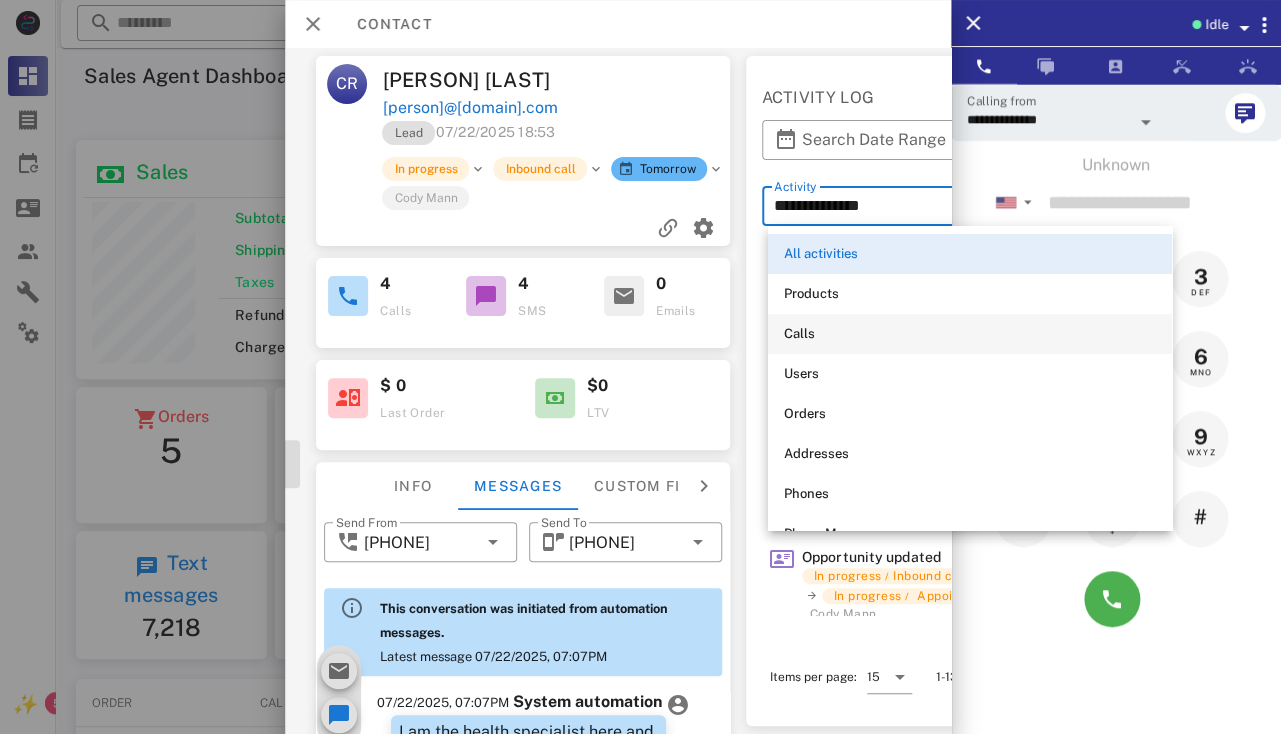 click on "Calls" at bounding box center (970, 334) 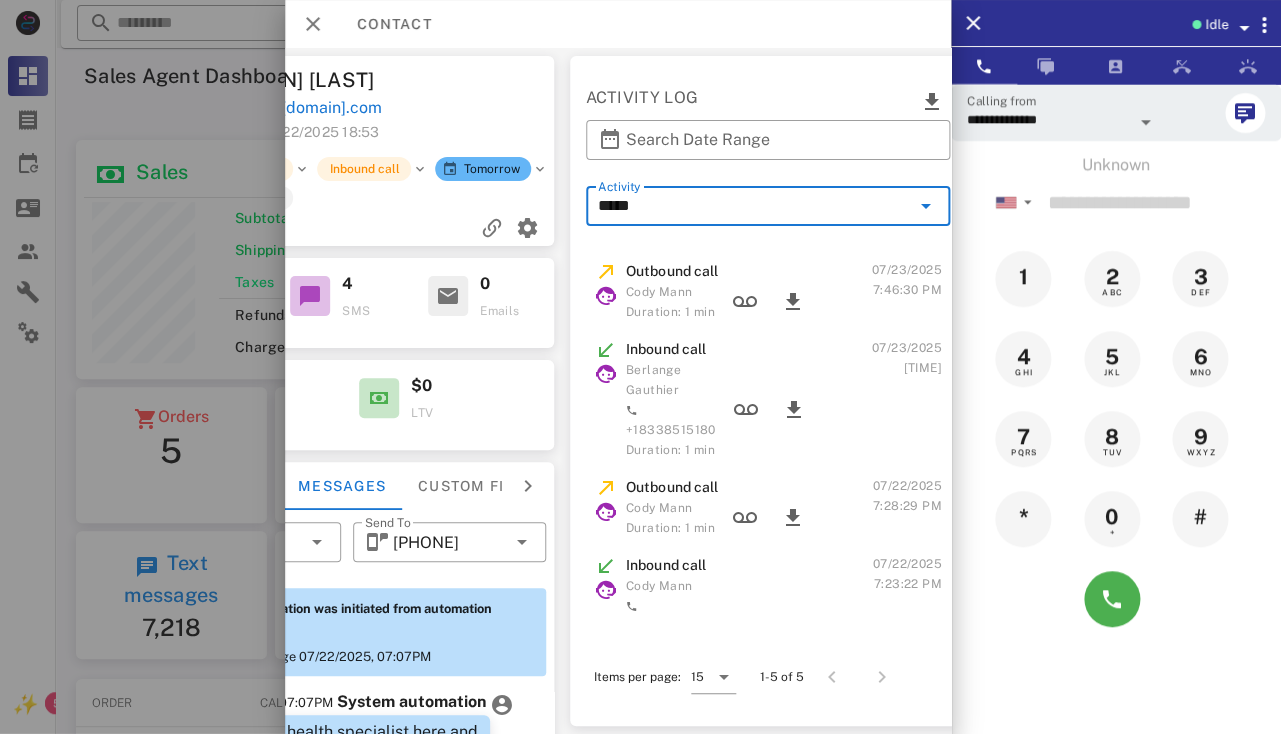 scroll, scrollTop: 0, scrollLeft: 424, axis: horizontal 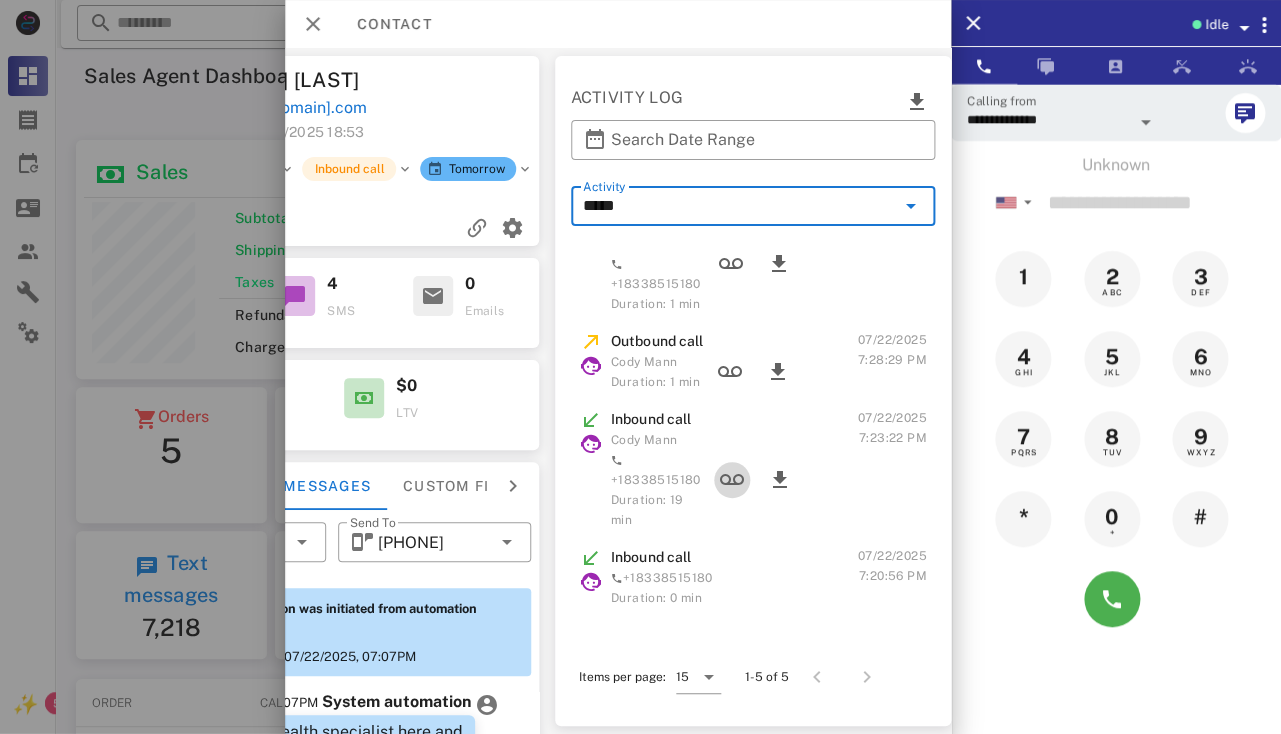 click at bounding box center (732, 480) 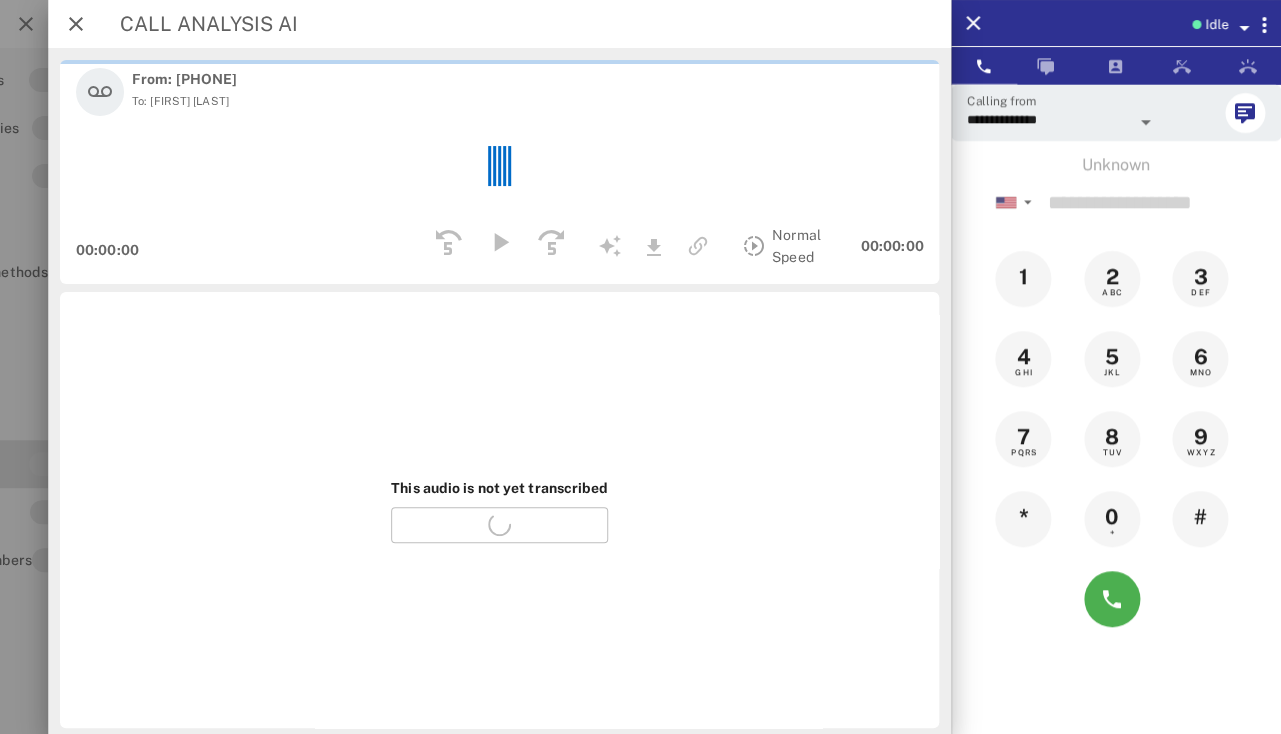 scroll, scrollTop: 0, scrollLeft: 136, axis: horizontal 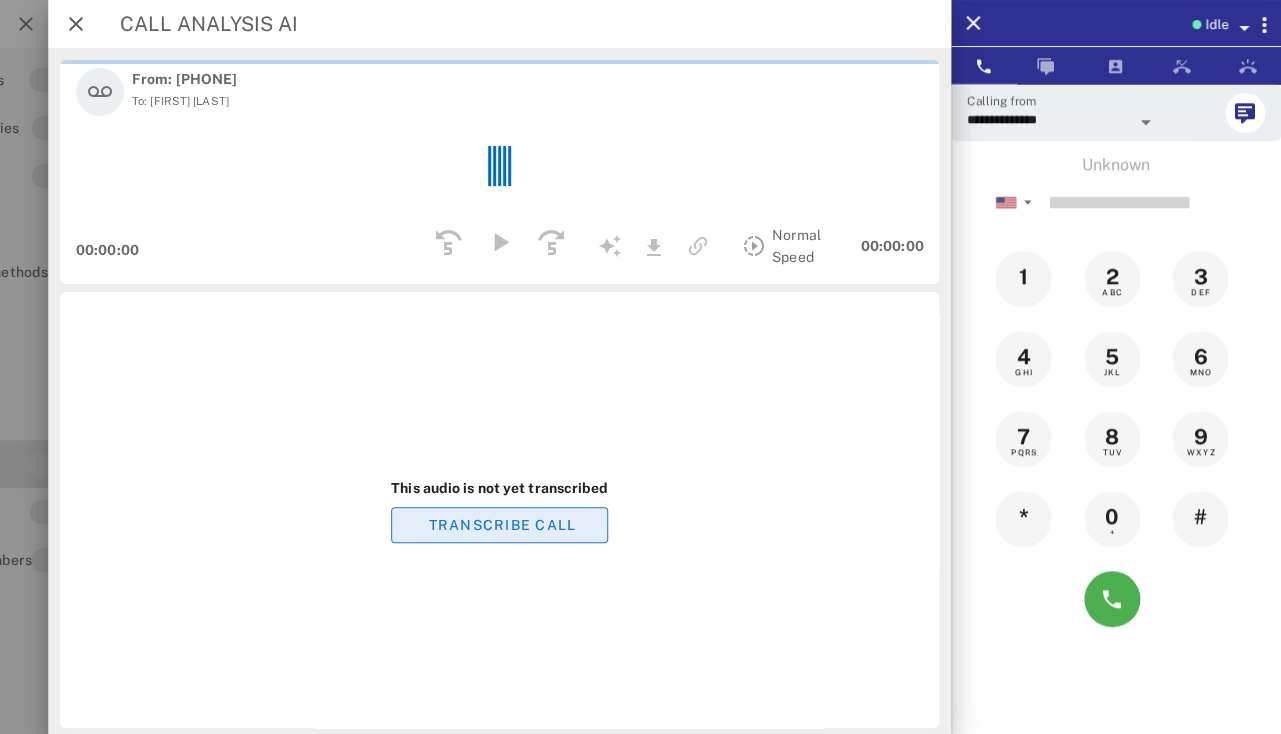 click on "TRANSCRIBE CALL" at bounding box center [499, 525] 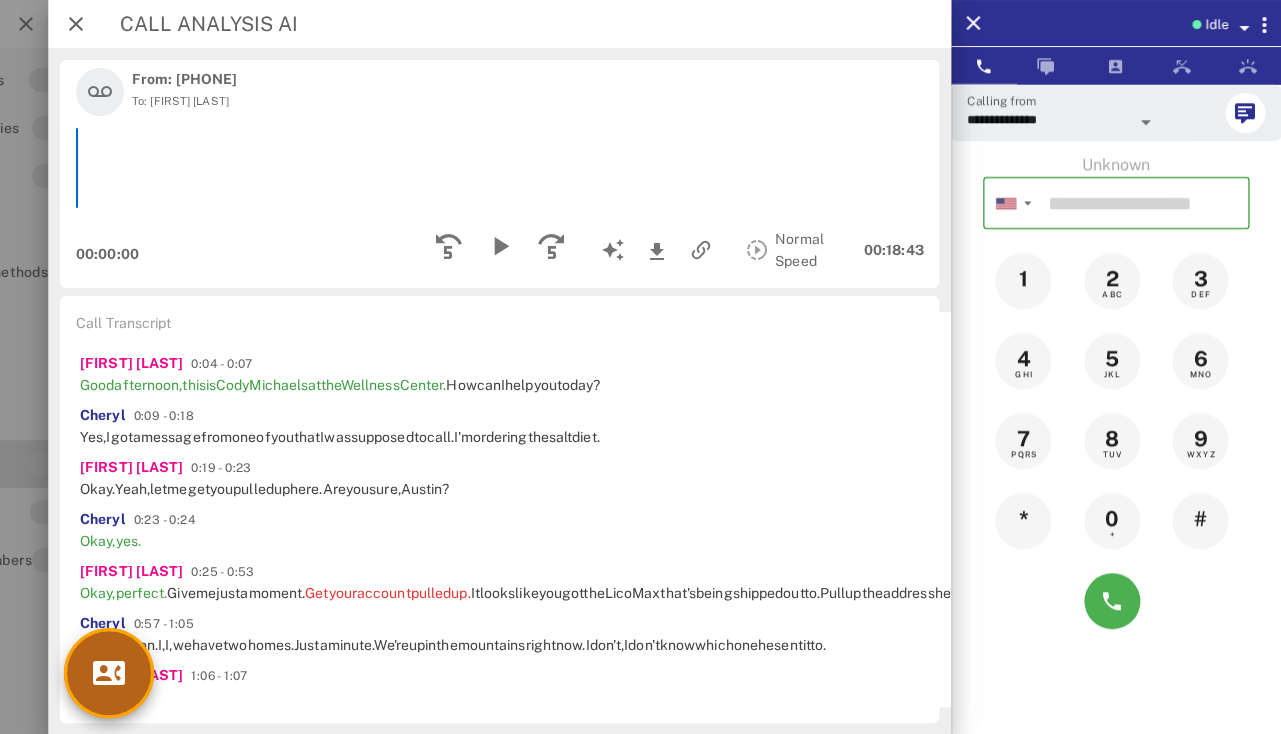click at bounding box center [109, 673] 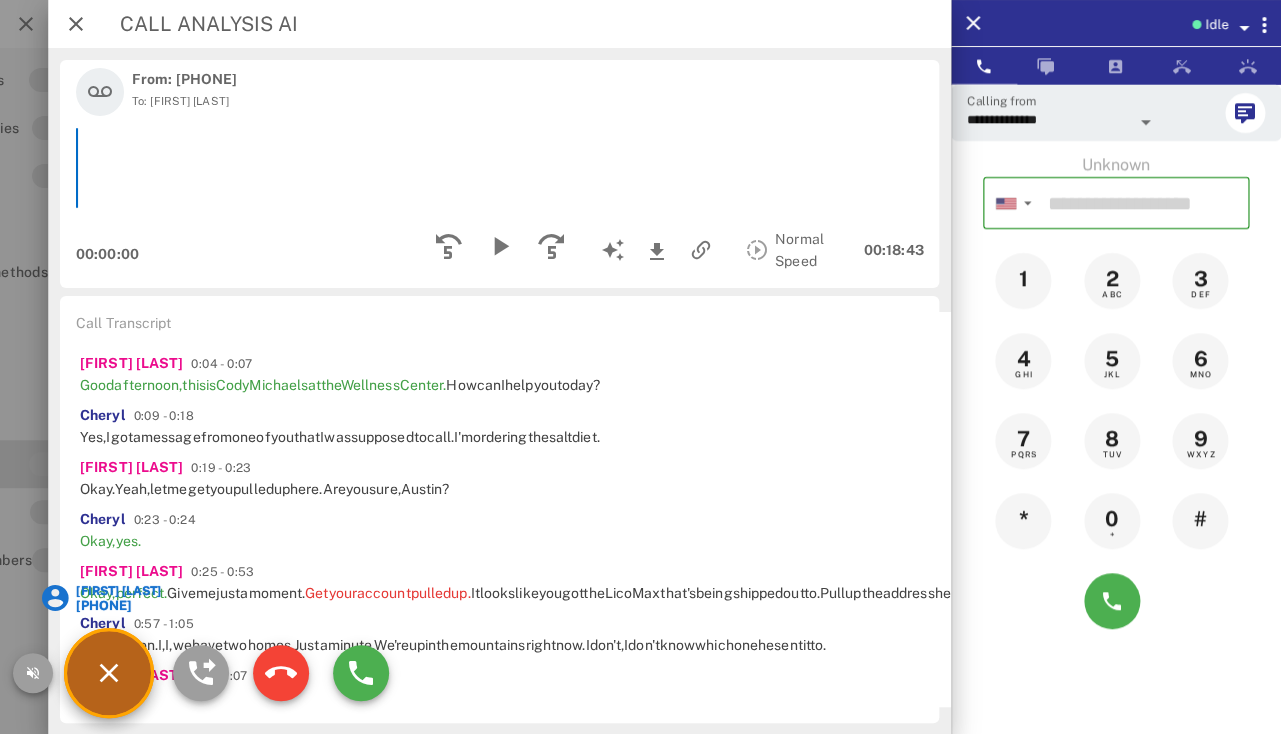 click on "[FIRST] [LAST]" at bounding box center (117, 591) 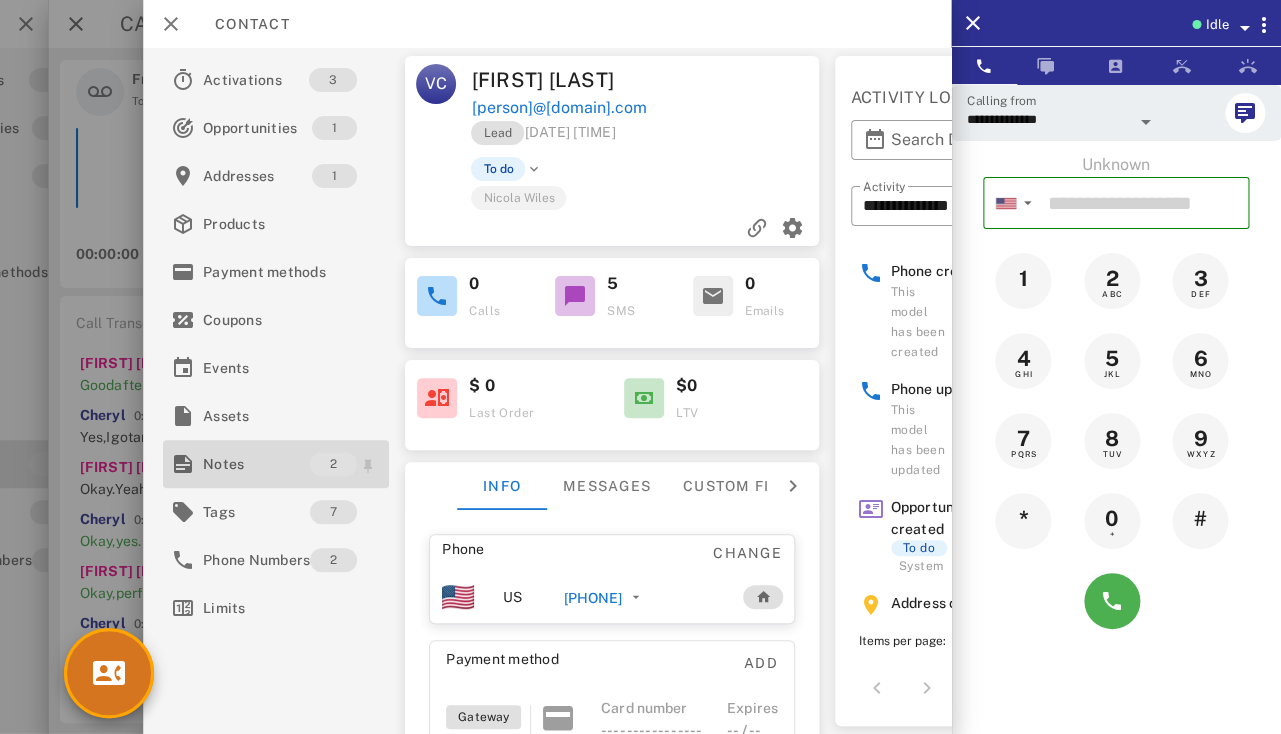 click on "Notes" at bounding box center (256, 464) 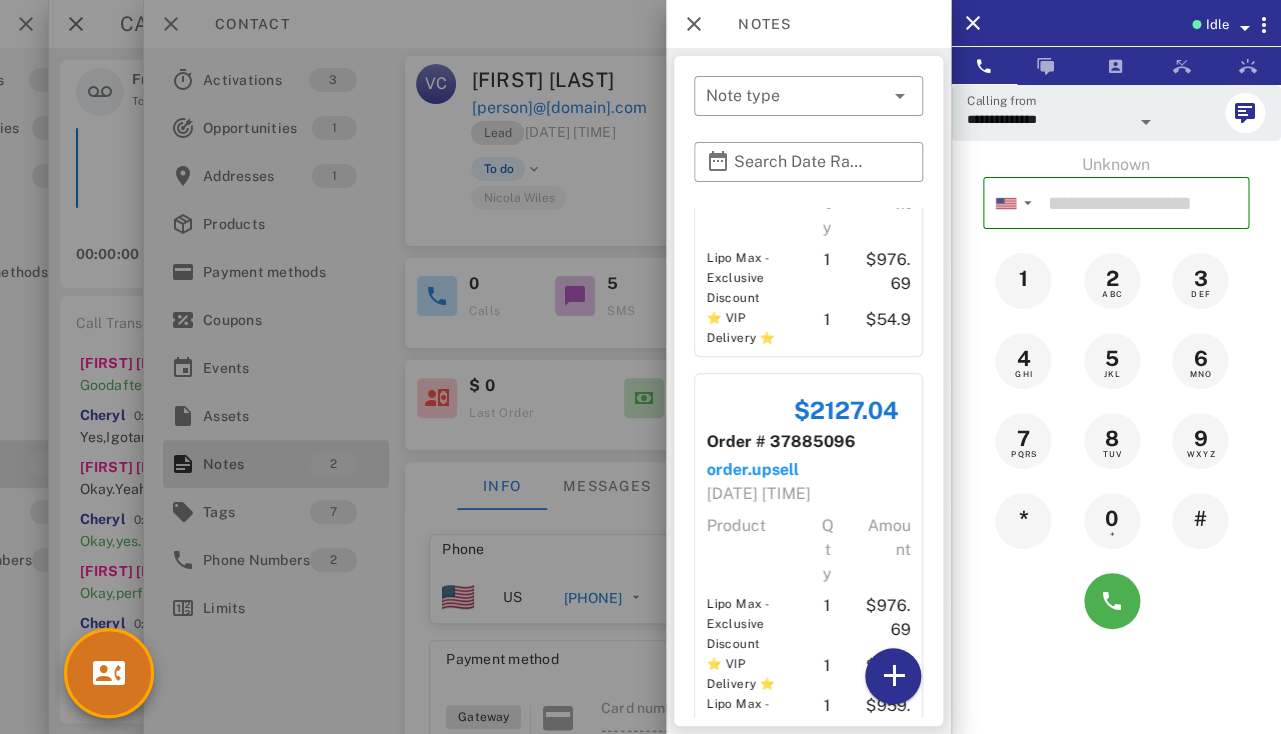 scroll, scrollTop: 255, scrollLeft: 0, axis: vertical 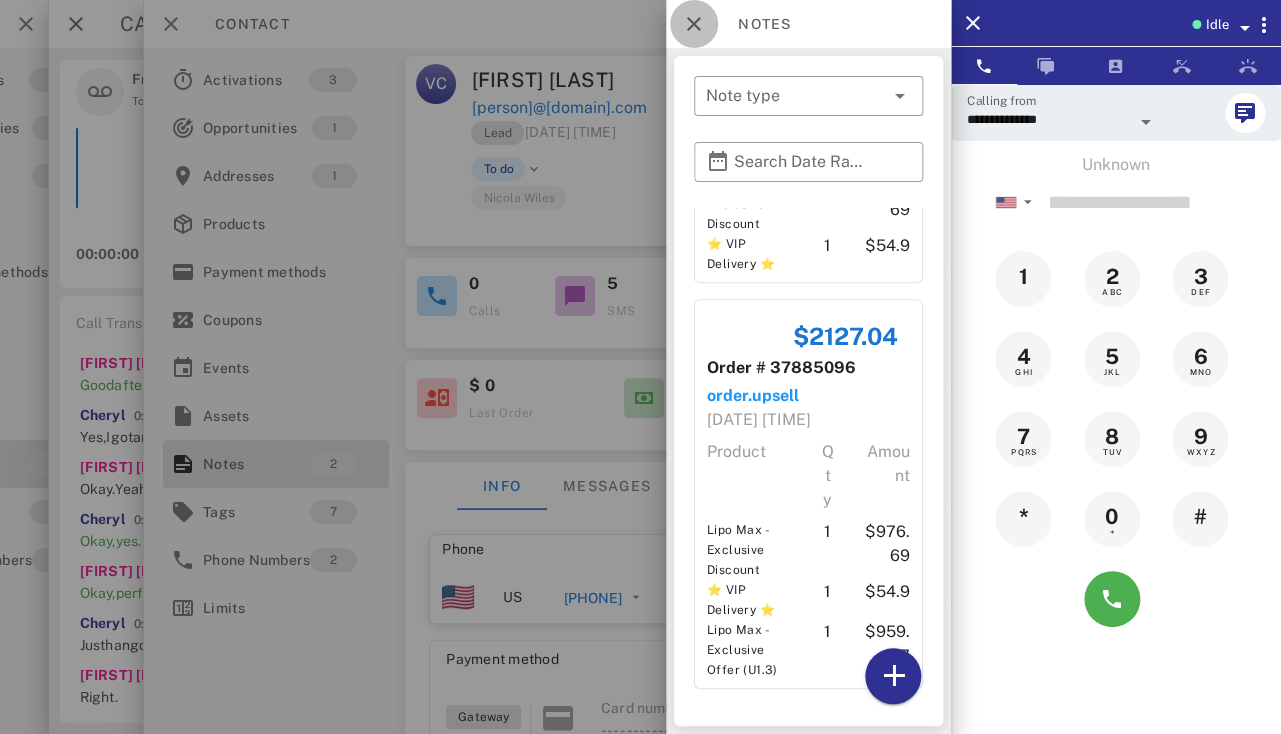 click at bounding box center (694, 24) 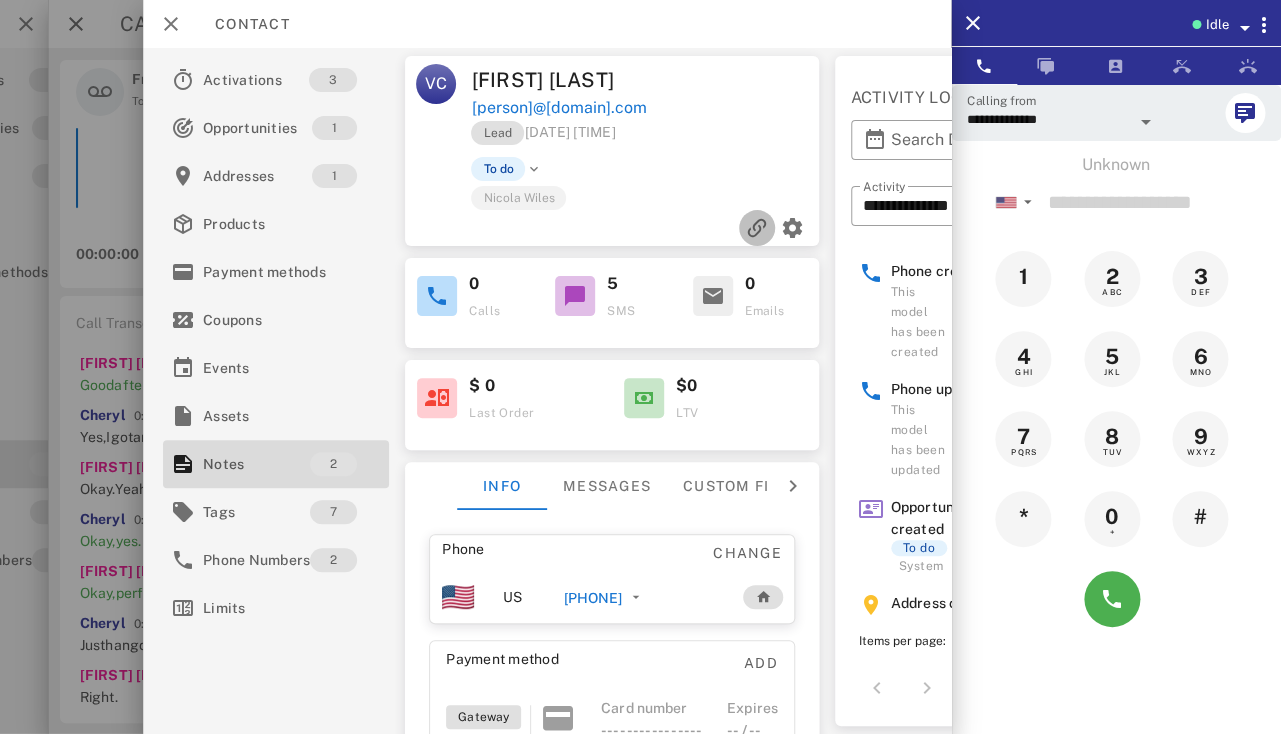click at bounding box center [756, 228] 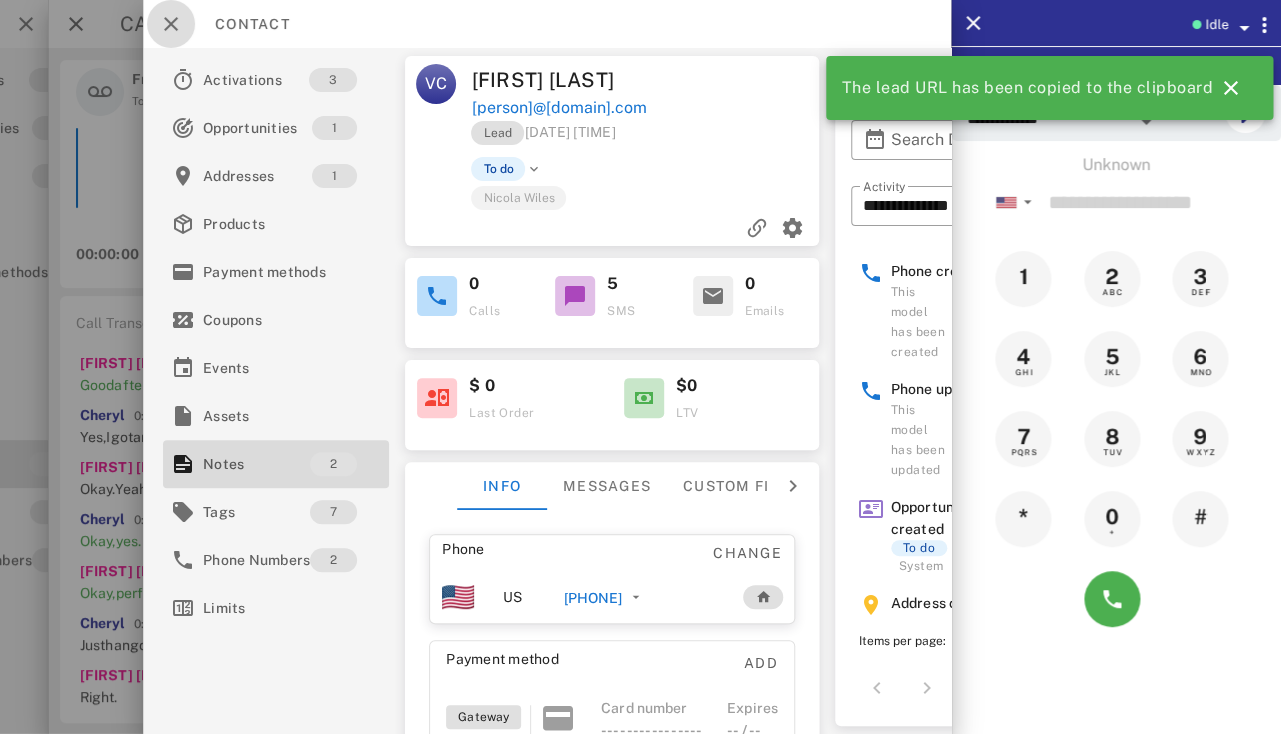 click at bounding box center [171, 24] 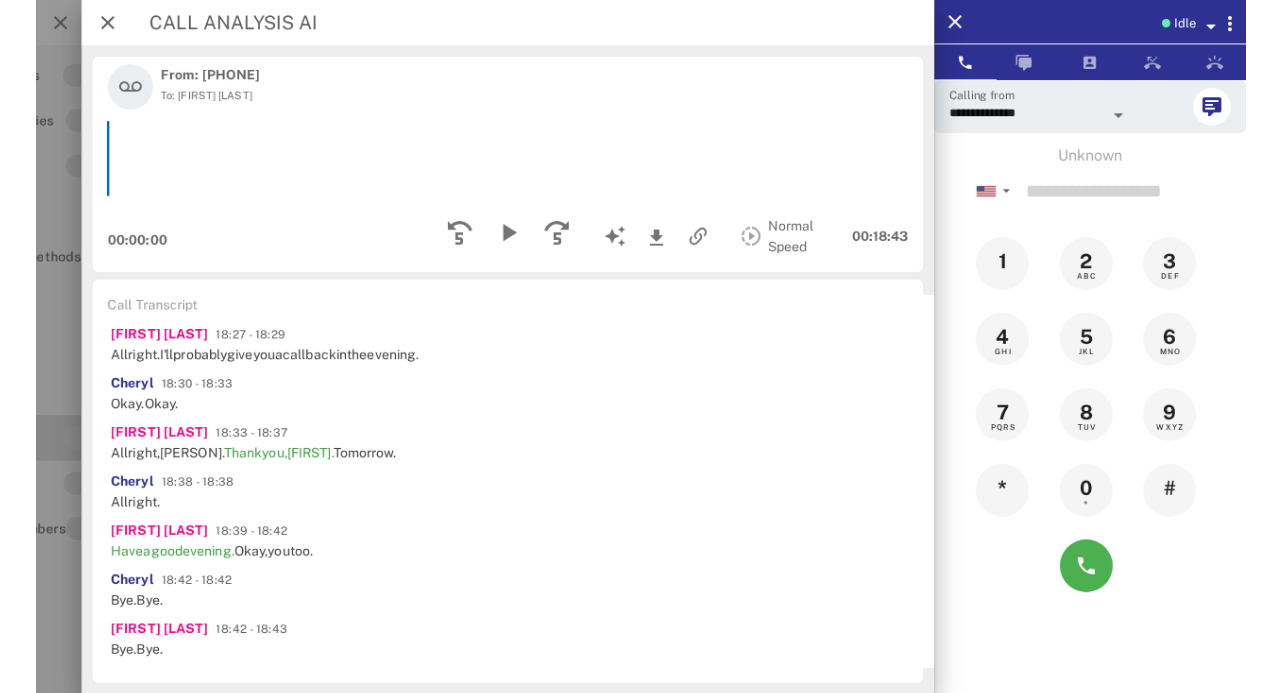 scroll, scrollTop: 7612, scrollLeft: 0, axis: vertical 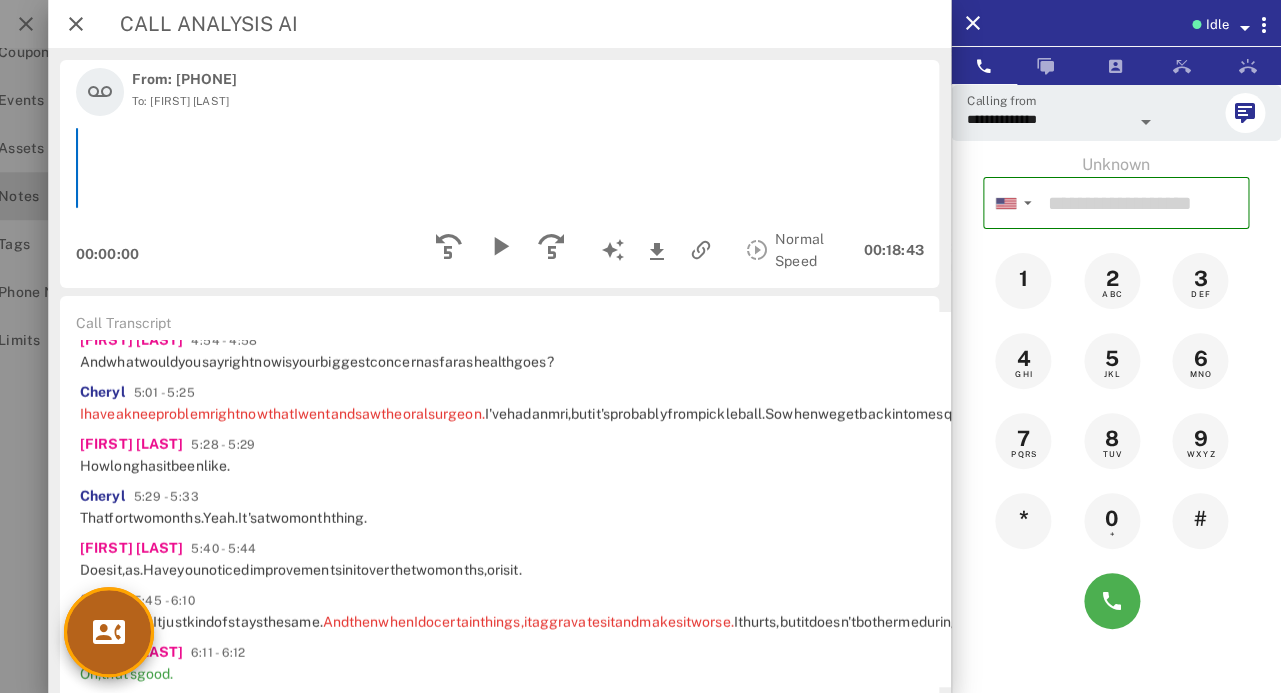 click at bounding box center [109, 632] 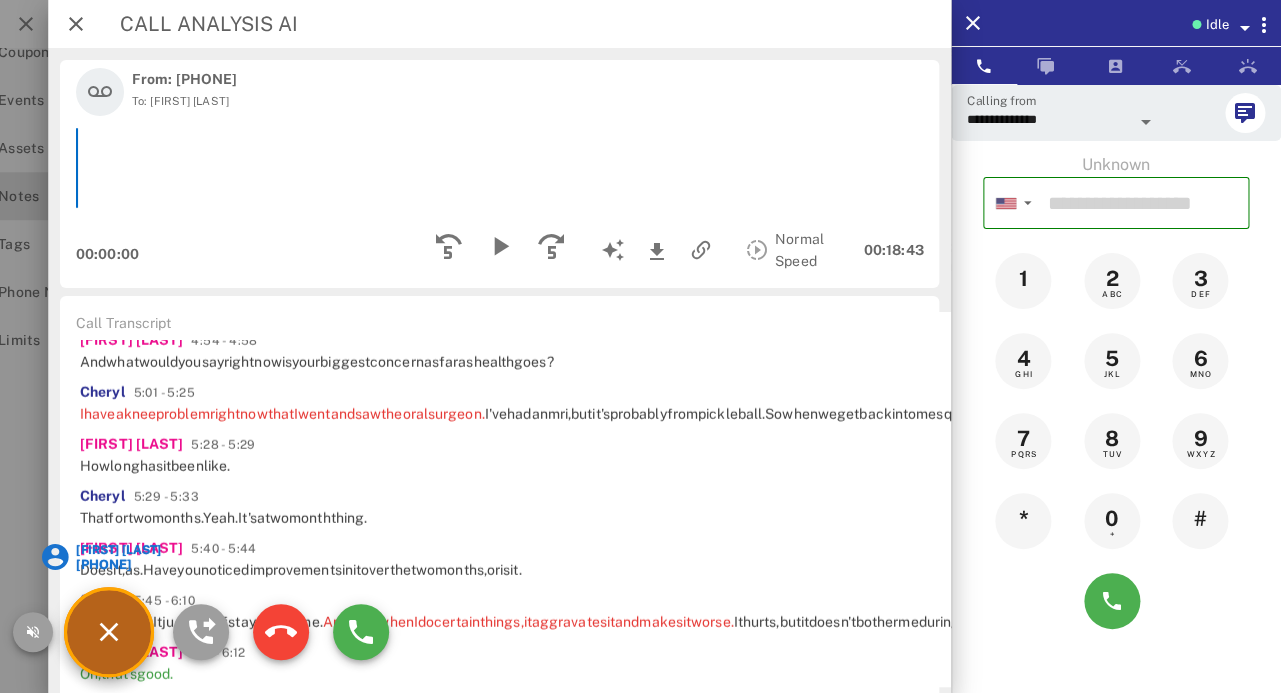 click on "[FIRST] [LAST]" at bounding box center [117, 550] 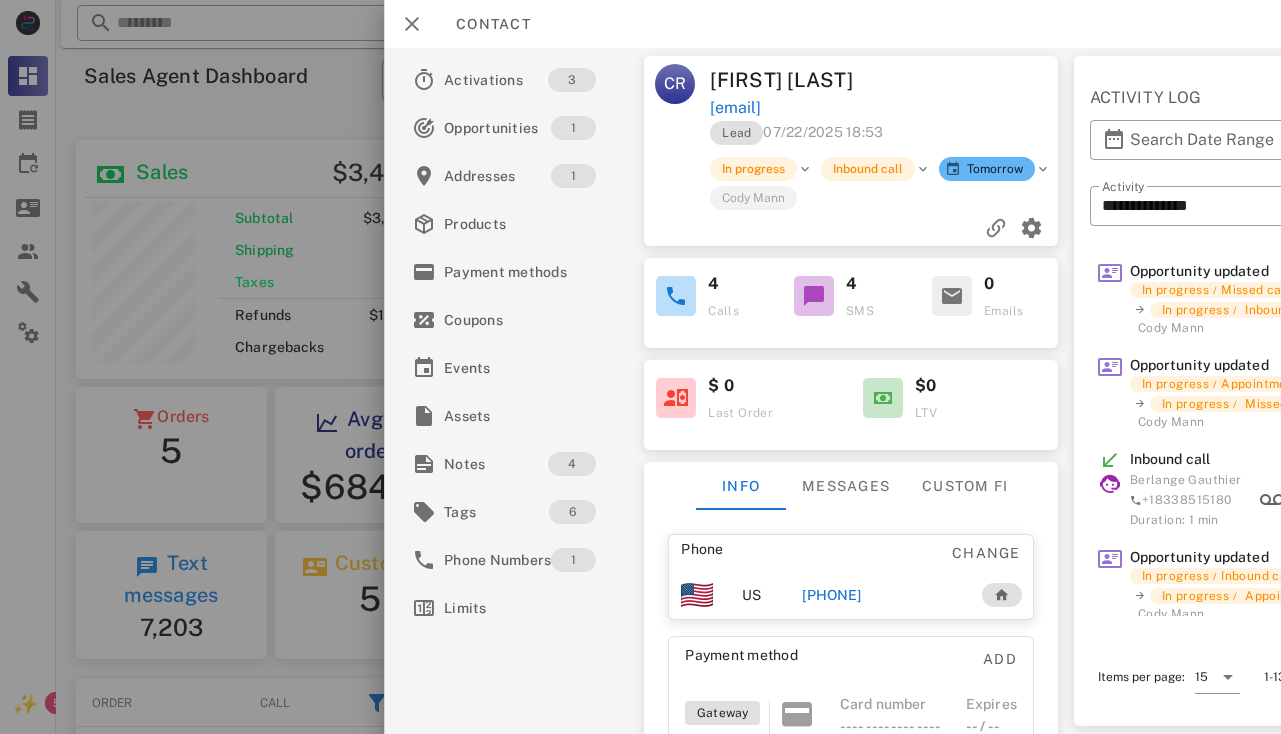 scroll, scrollTop: 0, scrollLeft: 0, axis: both 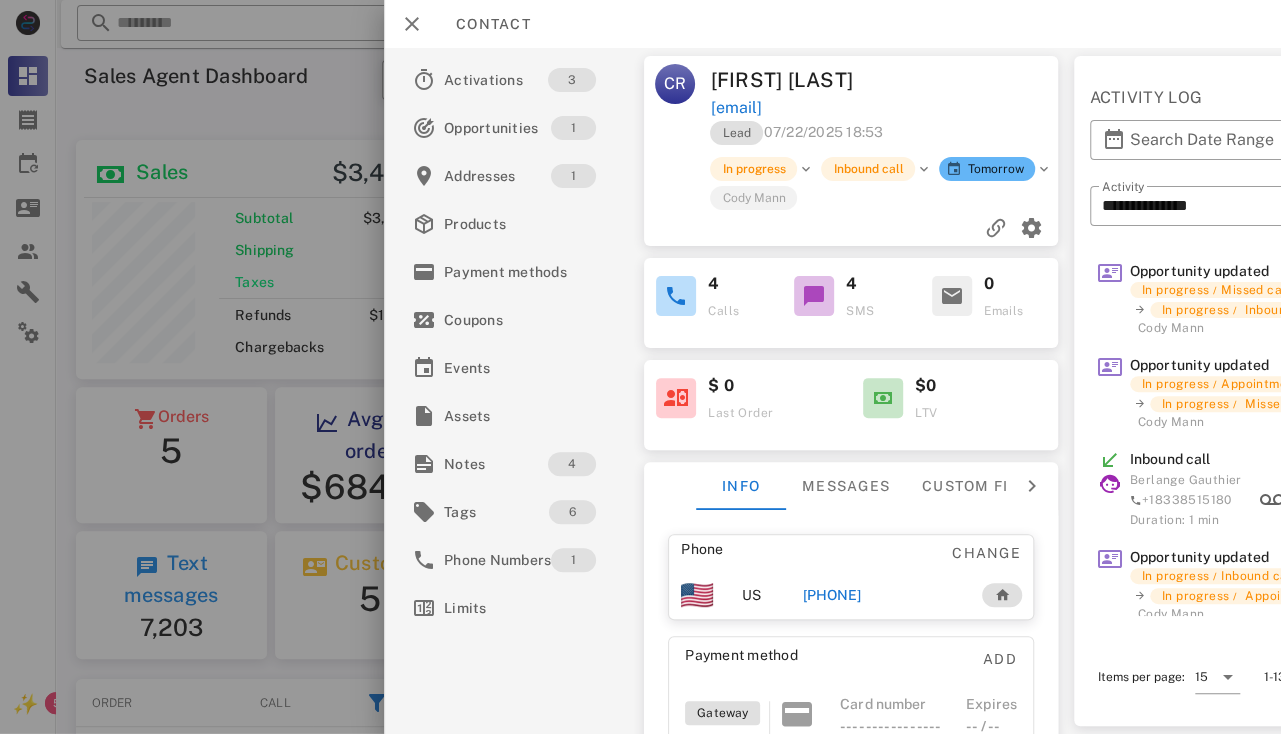click on "[PHONE]" at bounding box center [832, 595] 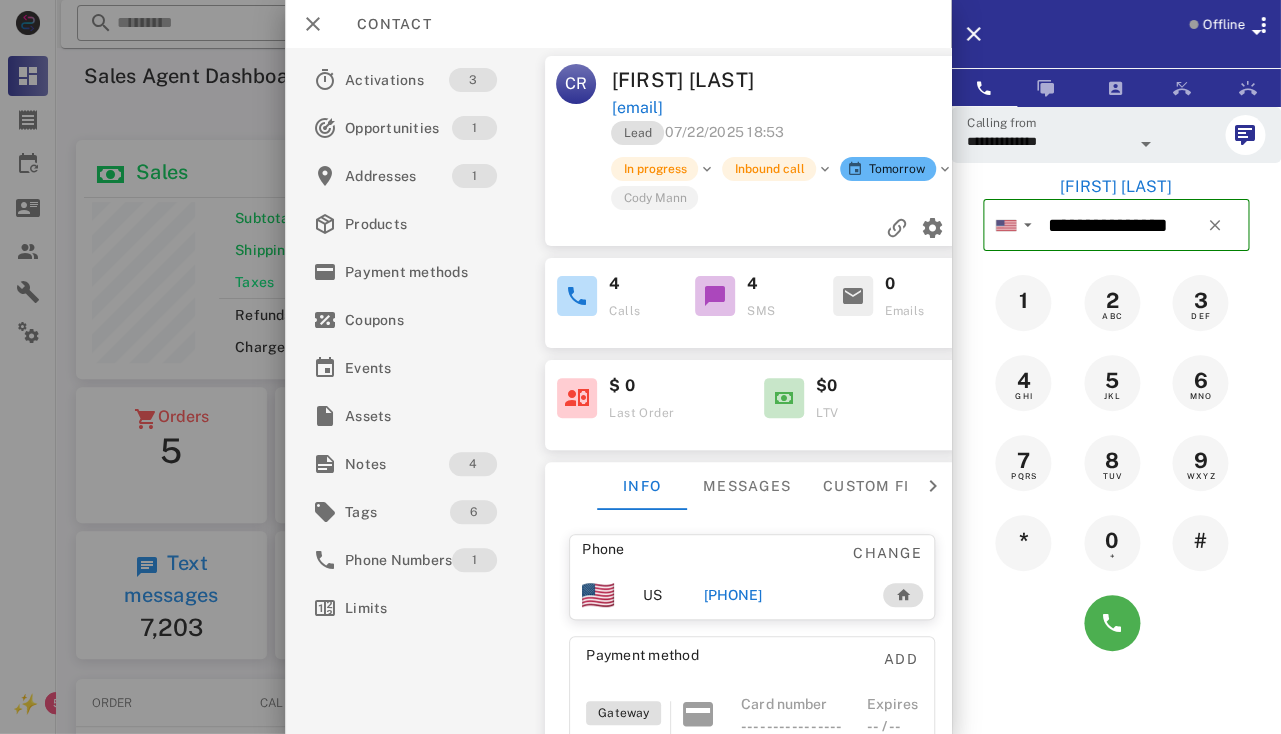 click on "[EMAIL]" at bounding box center (637, 108) 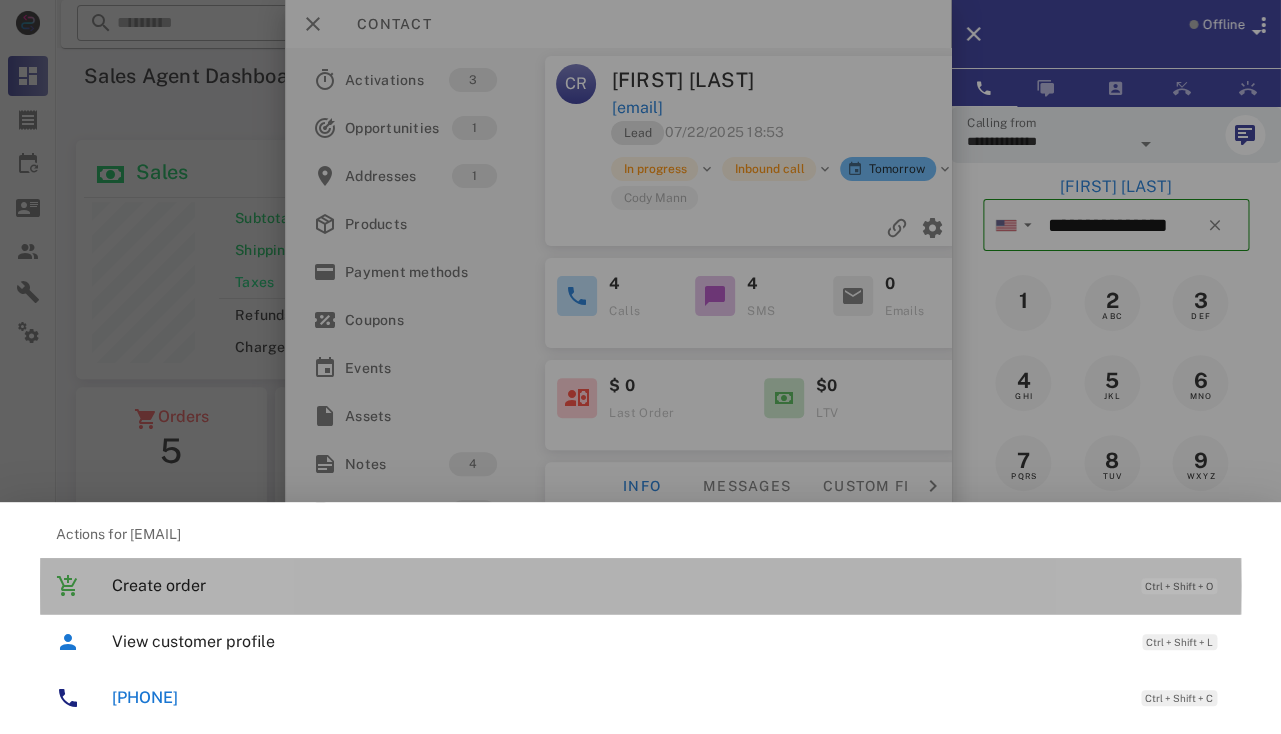 click on "Create order" at bounding box center (616, 585) 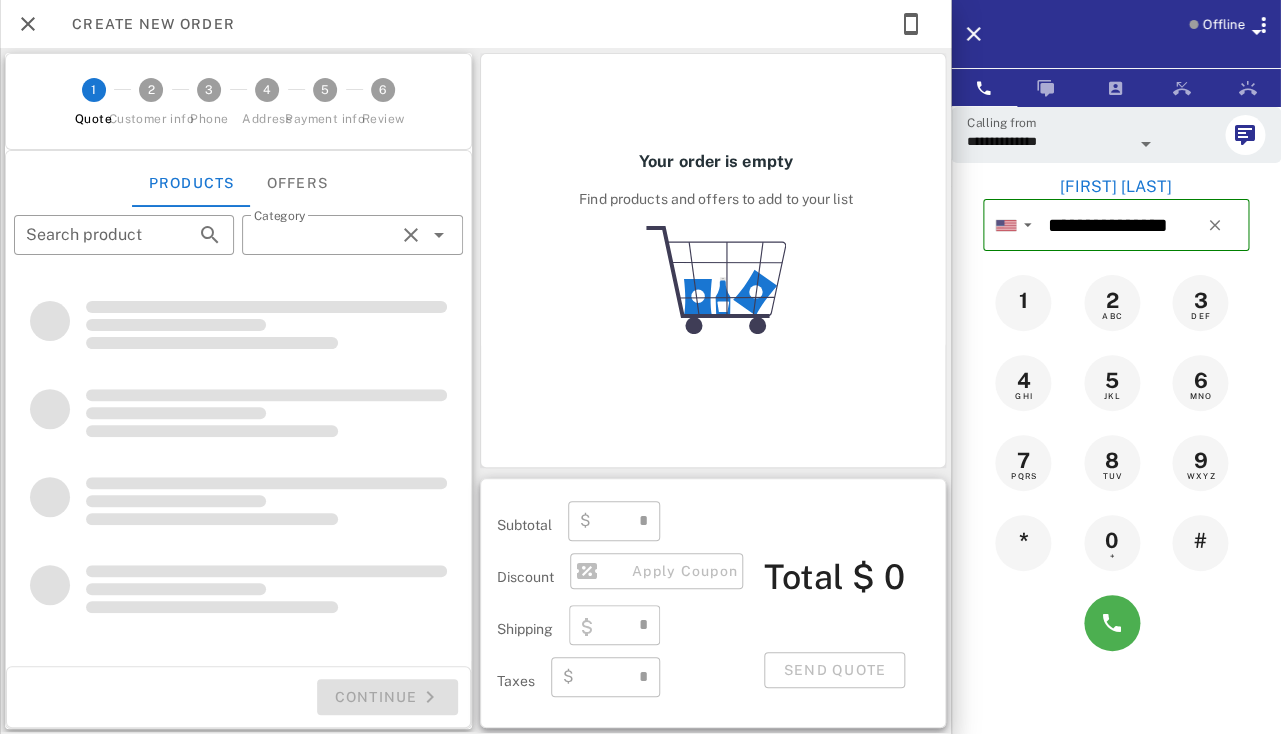 type on "**********" 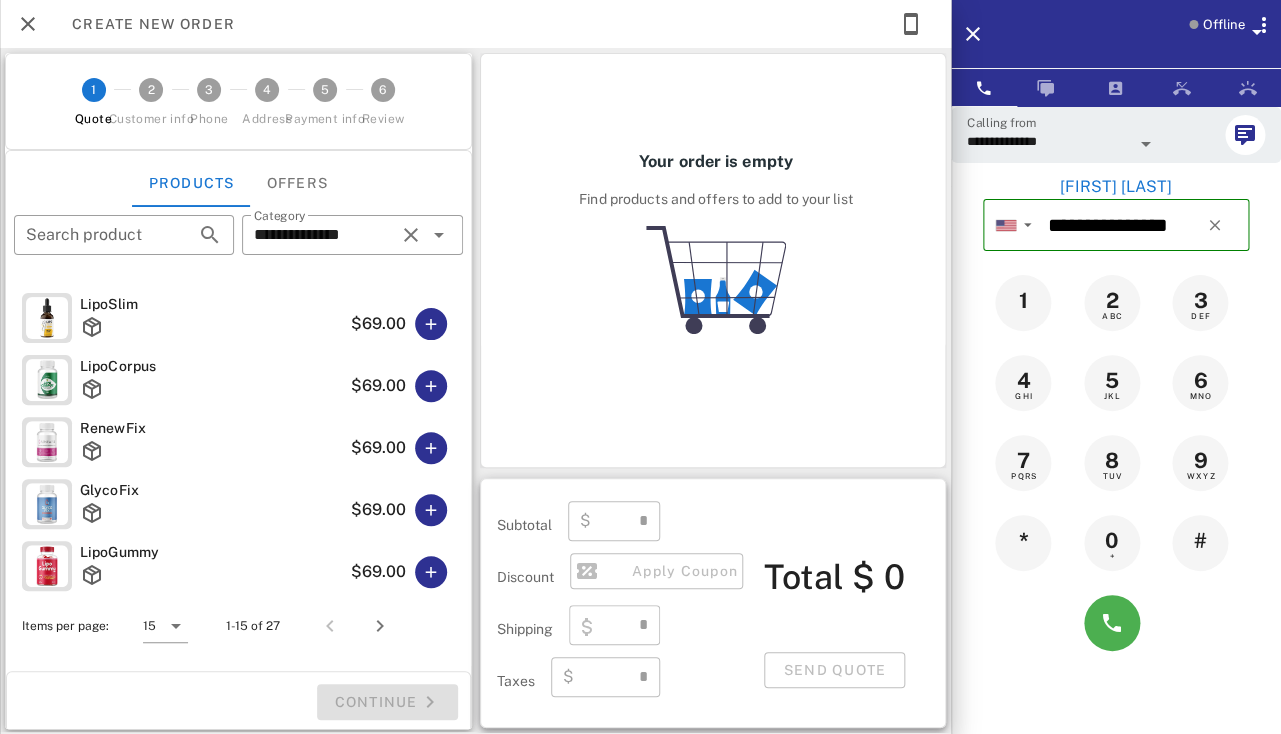 type on "****" 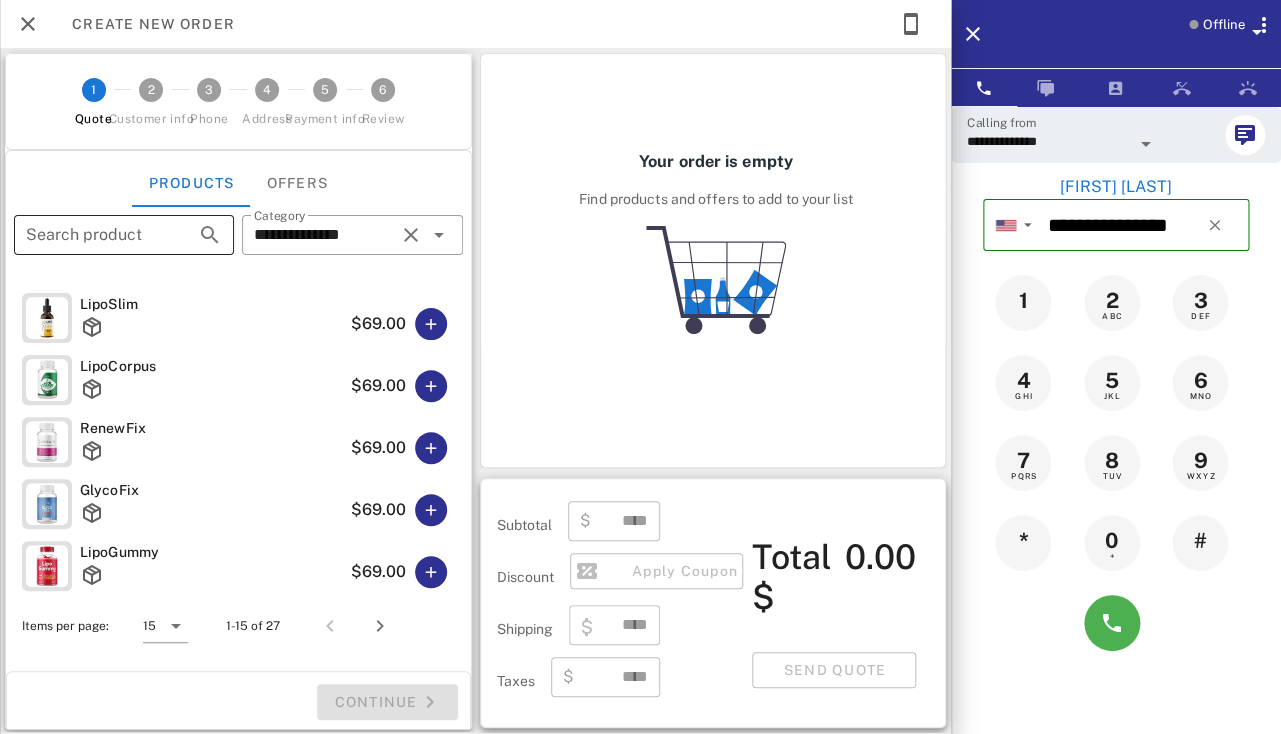 click at bounding box center [182, 235] 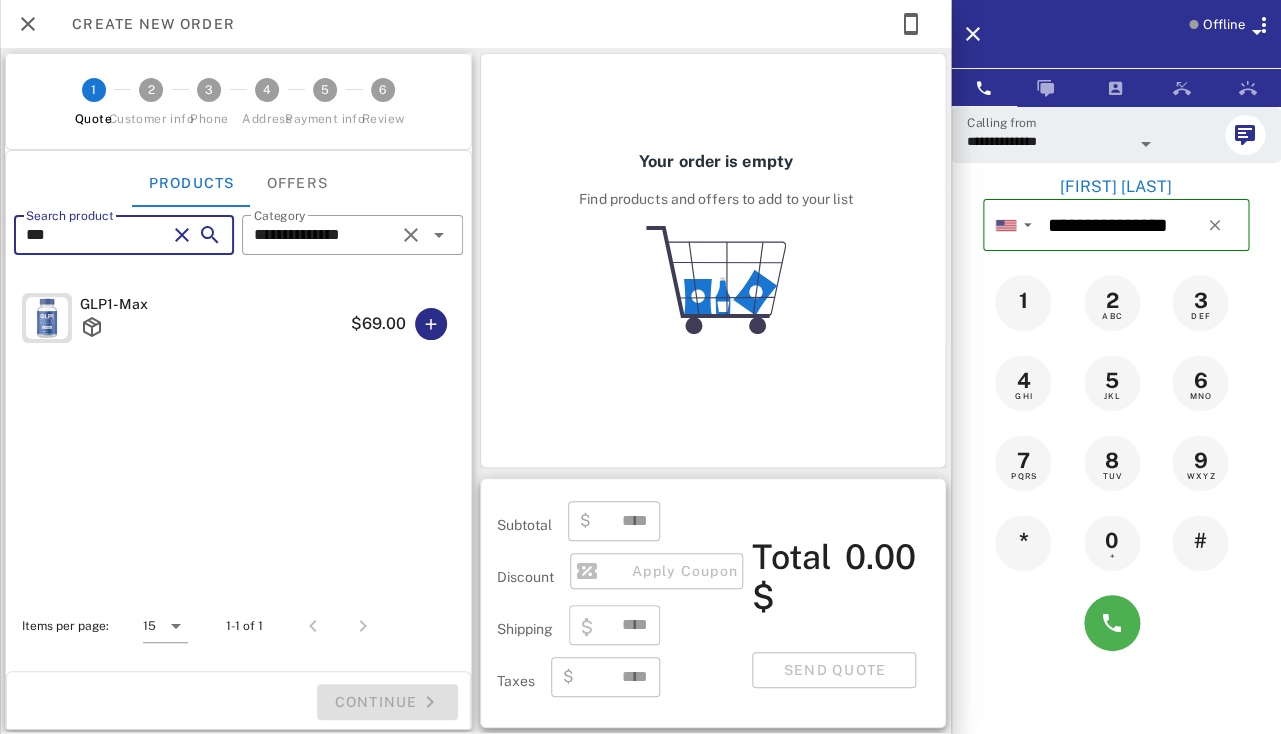 type on "***" 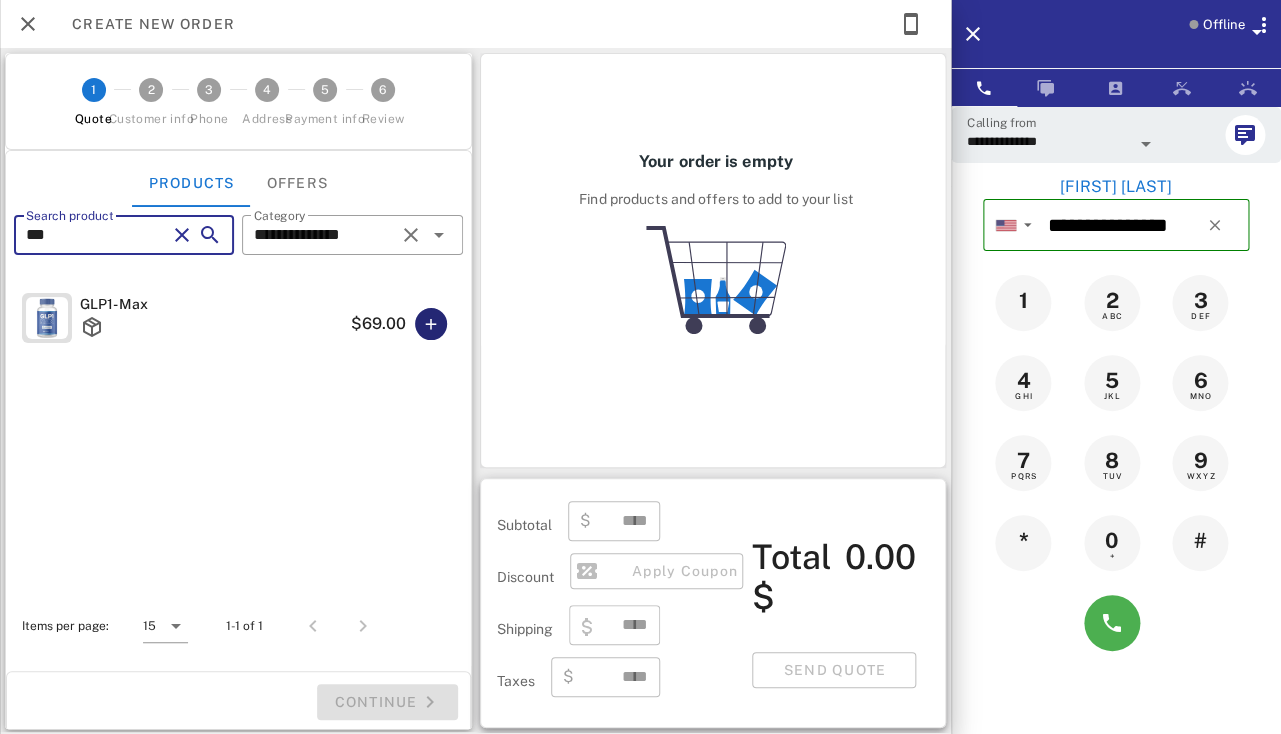click at bounding box center [431, 324] 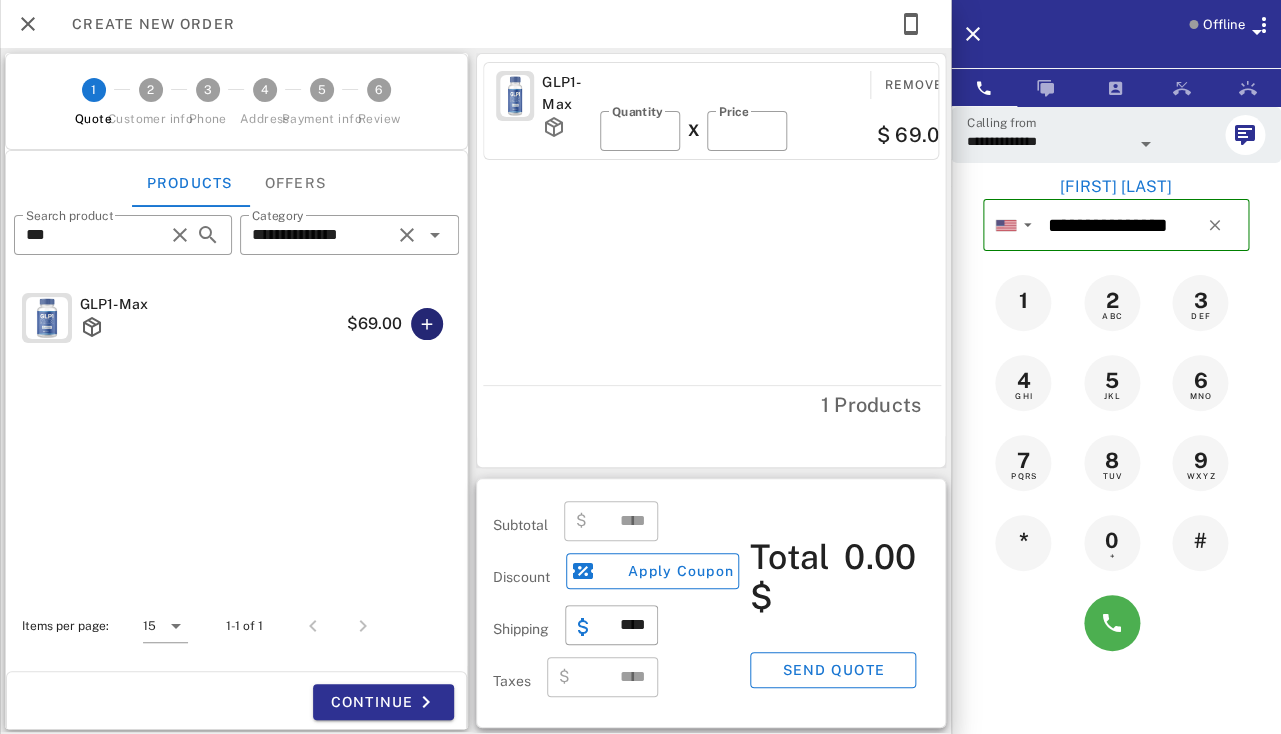 type 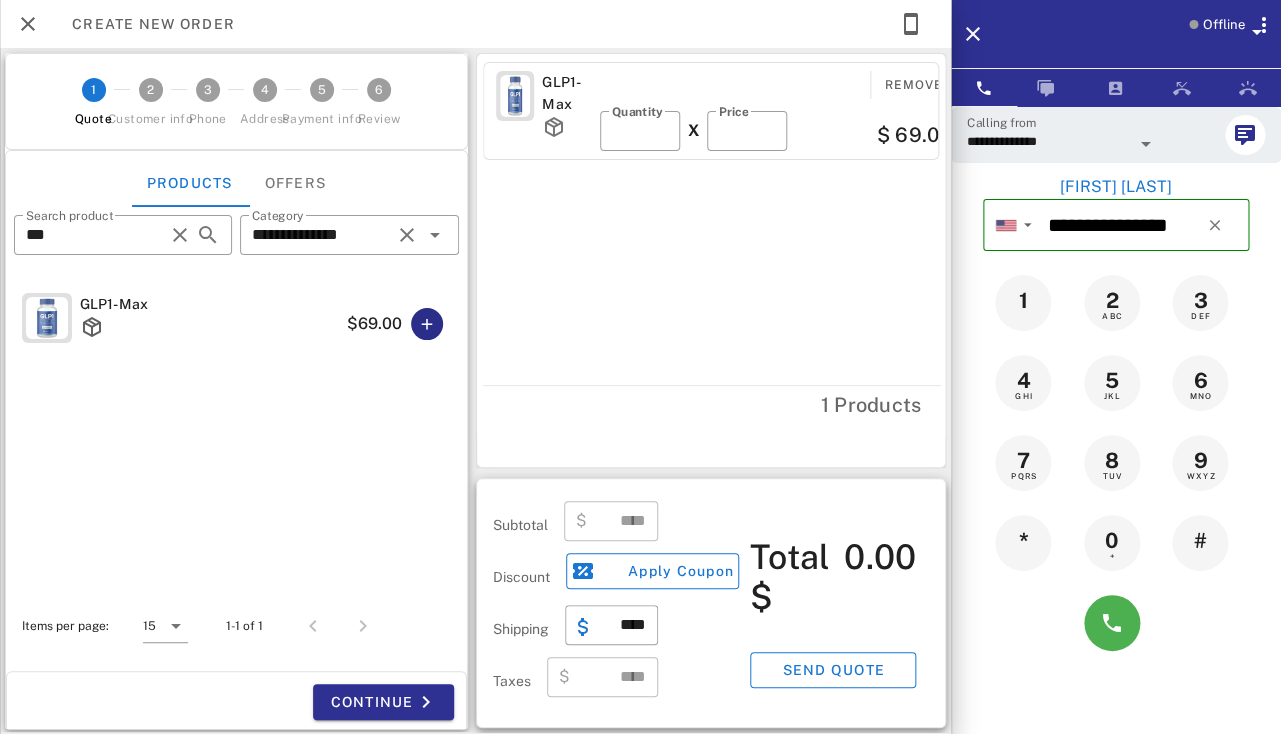 type on "*****" 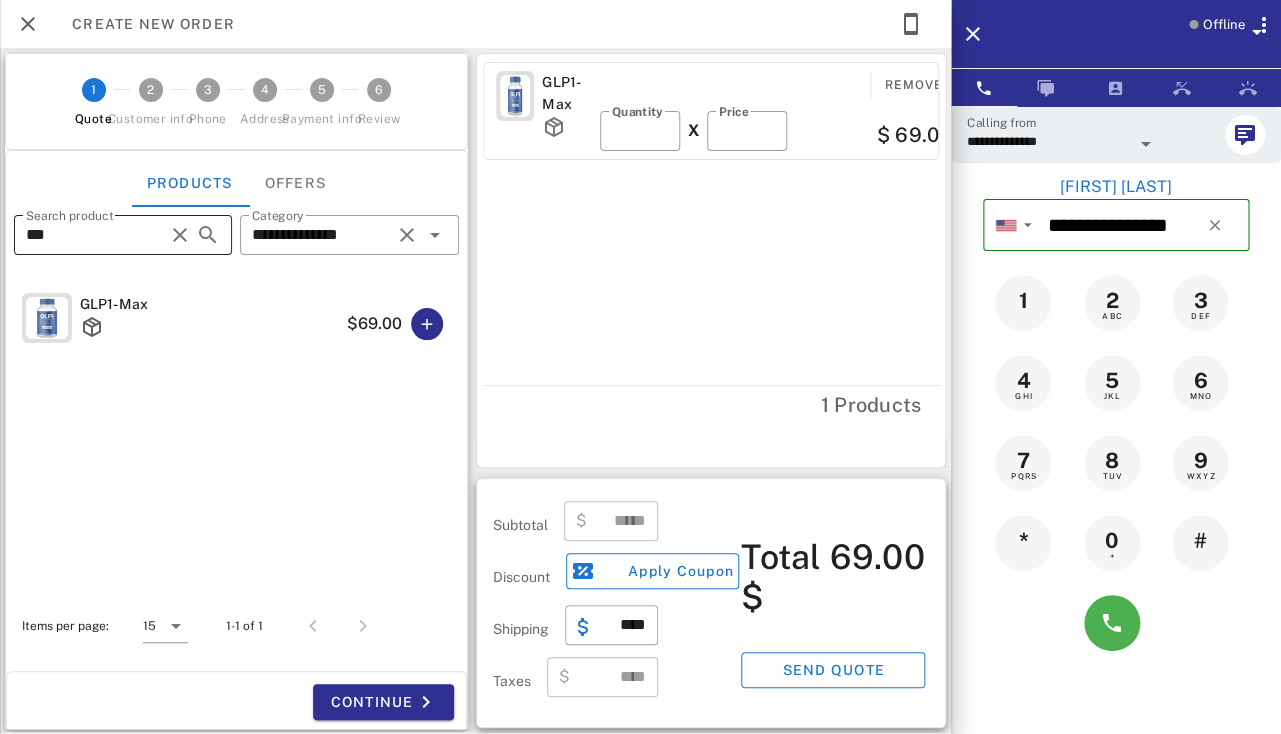 click on "***" at bounding box center [95, 235] 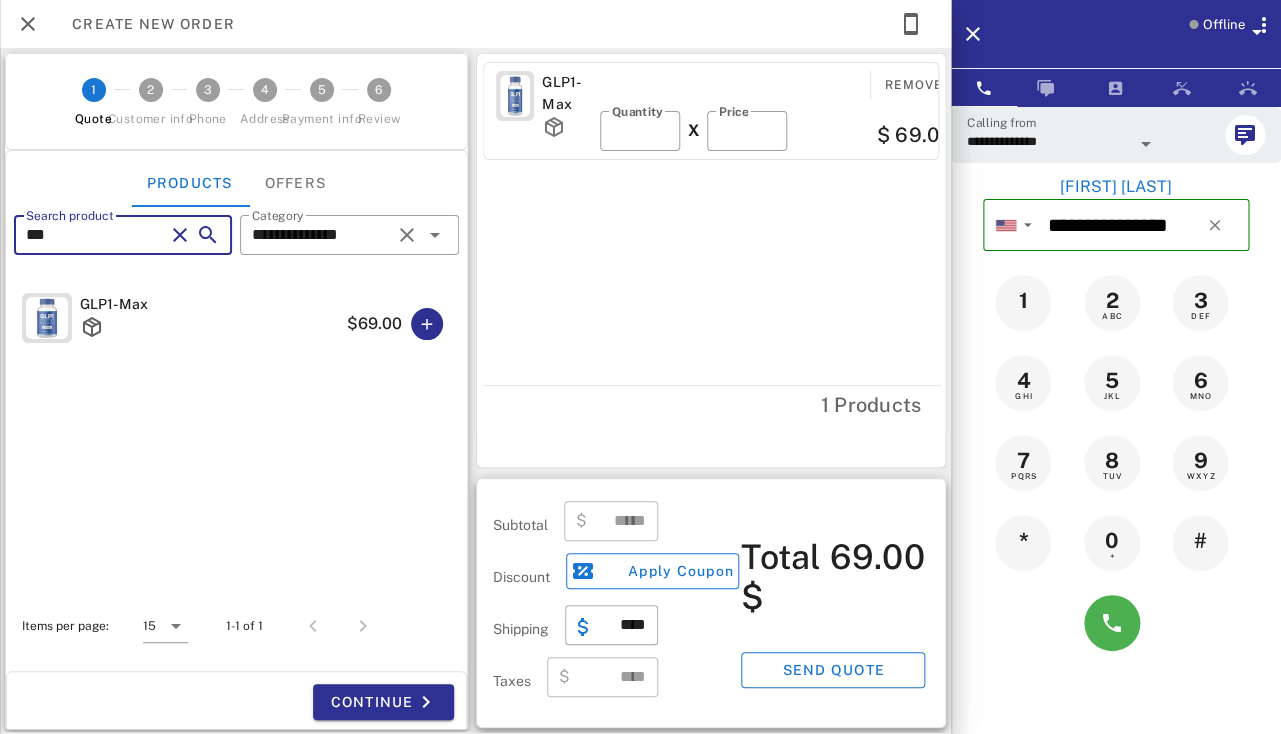 click on "***" at bounding box center [95, 235] 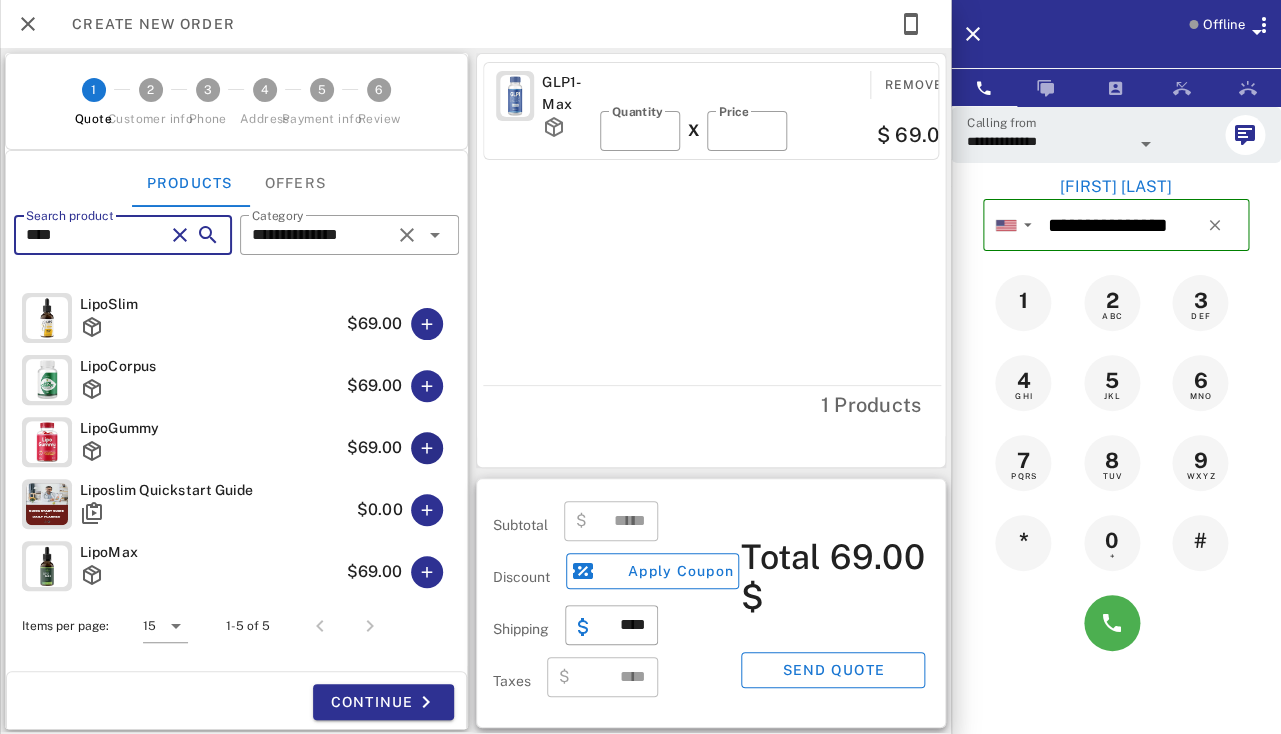 type on "****" 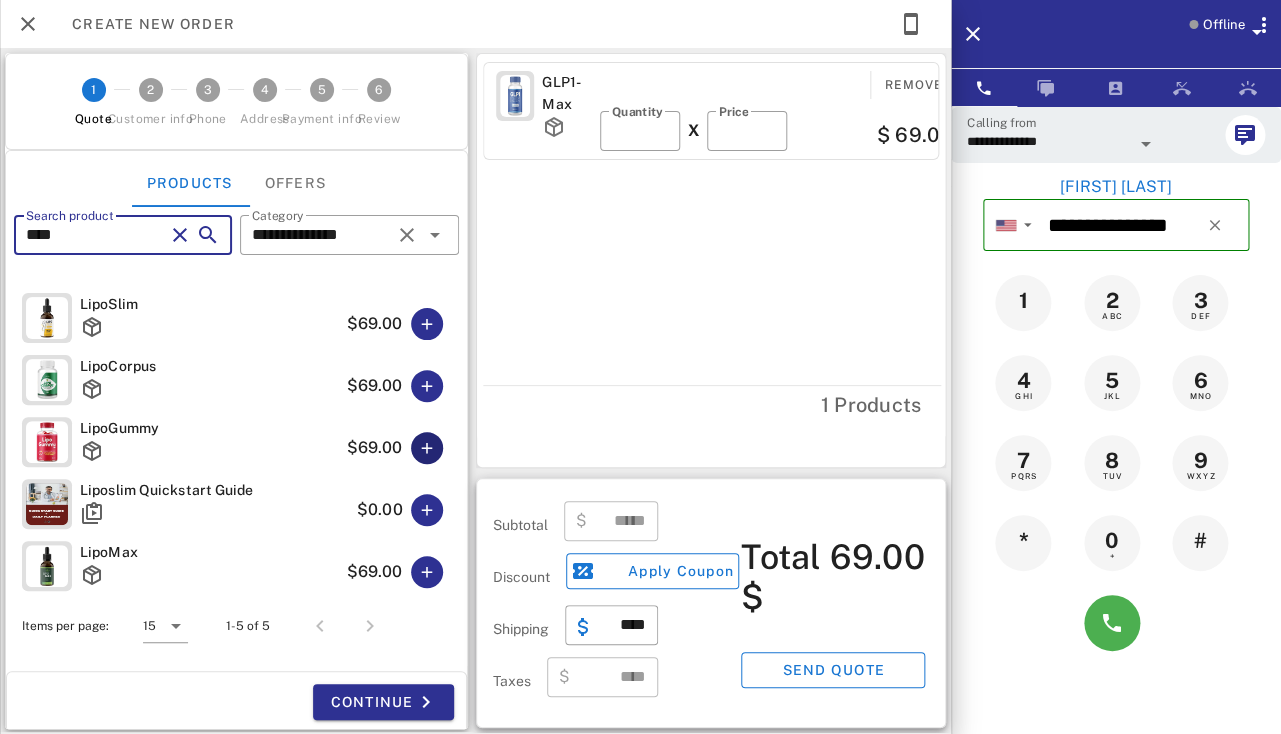 click at bounding box center (427, 448) 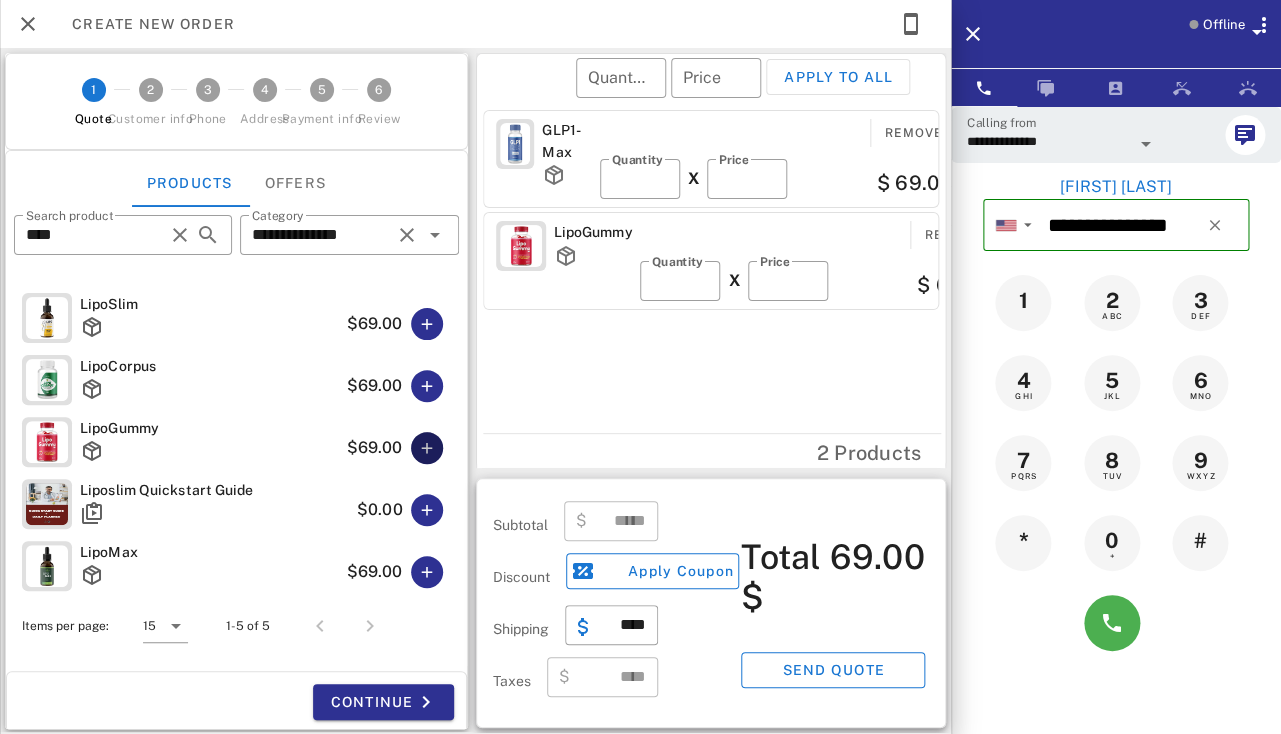 type 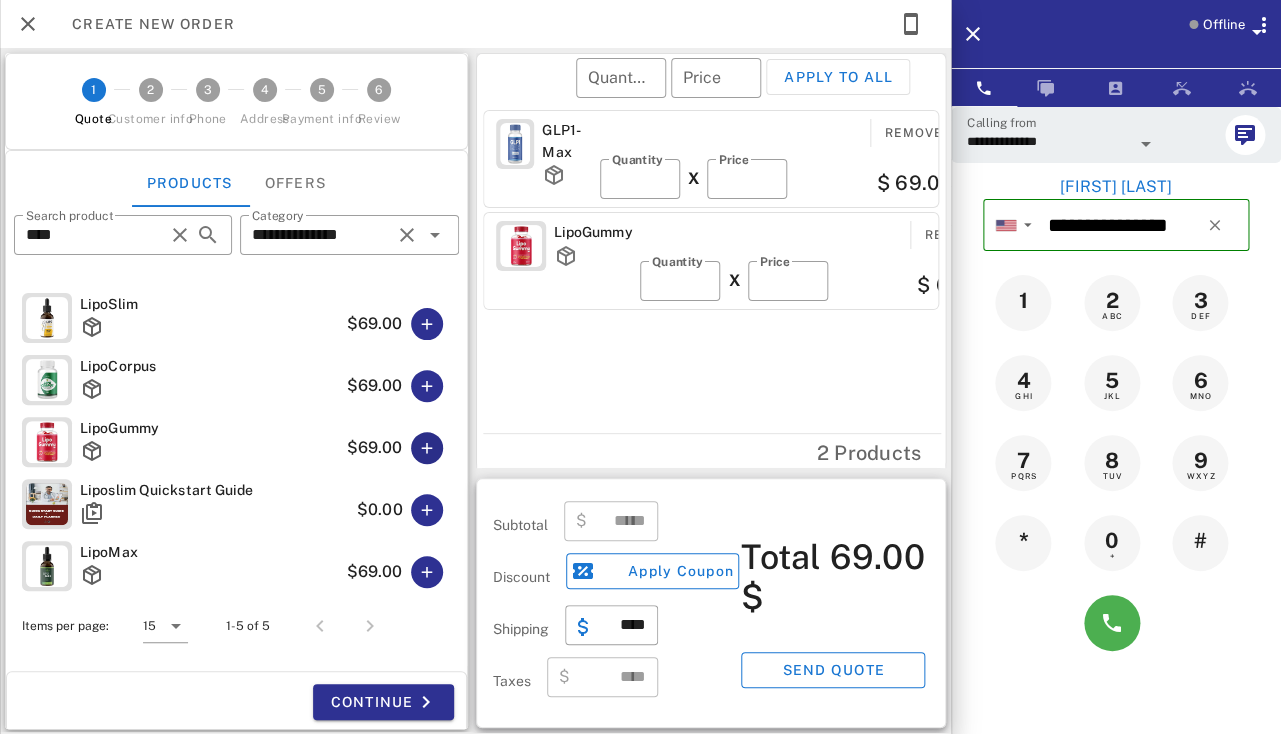 type on "******" 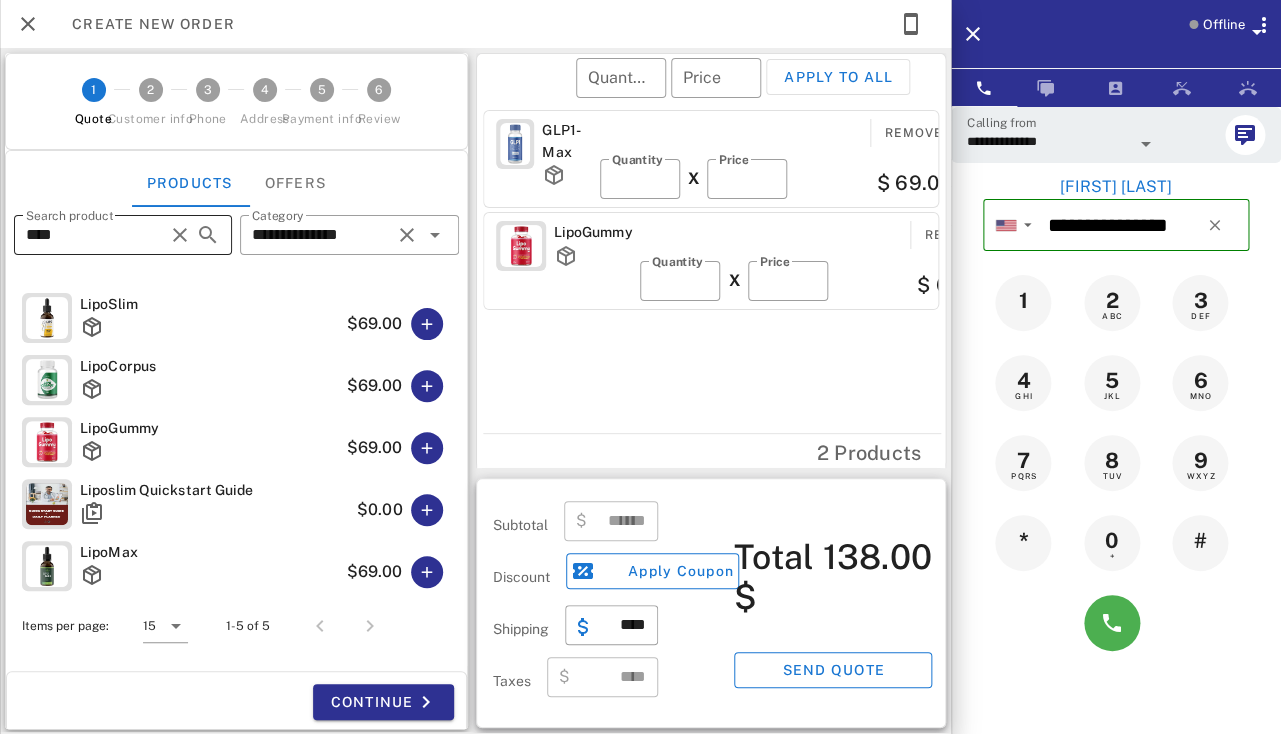 click on "****" at bounding box center (95, 235) 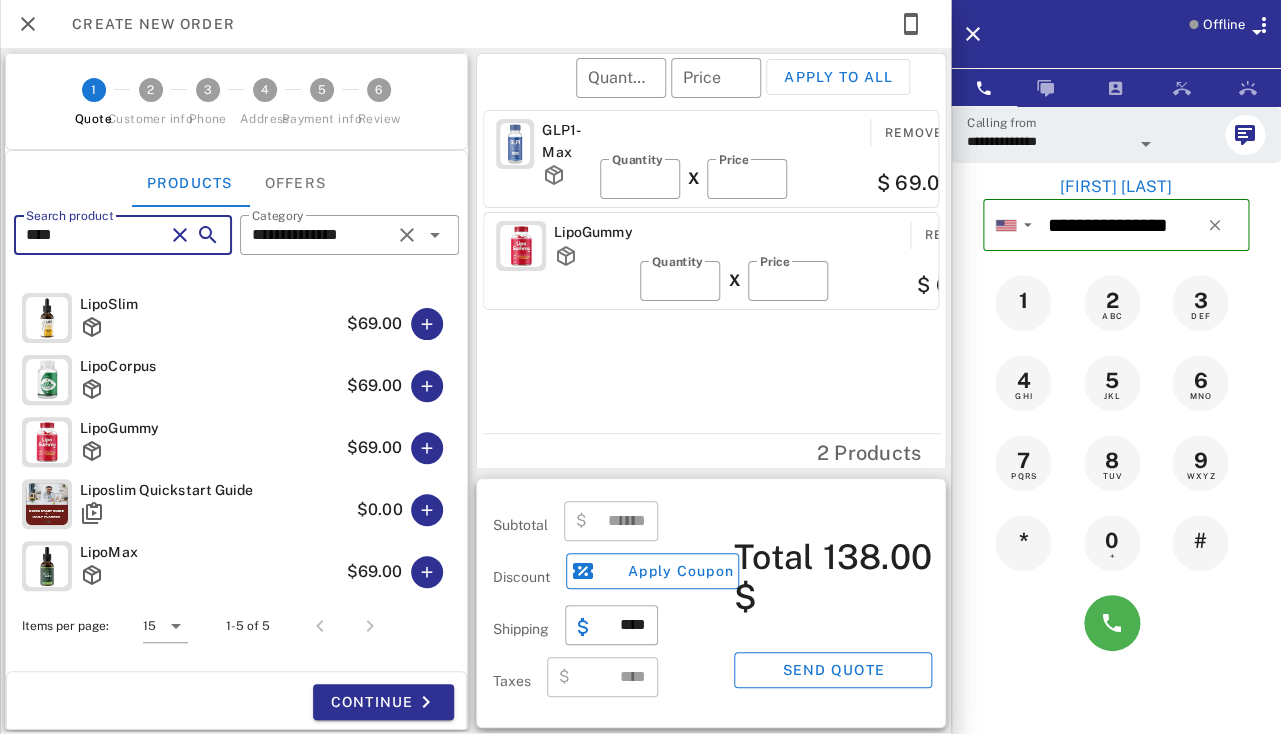 click on "****" at bounding box center [95, 235] 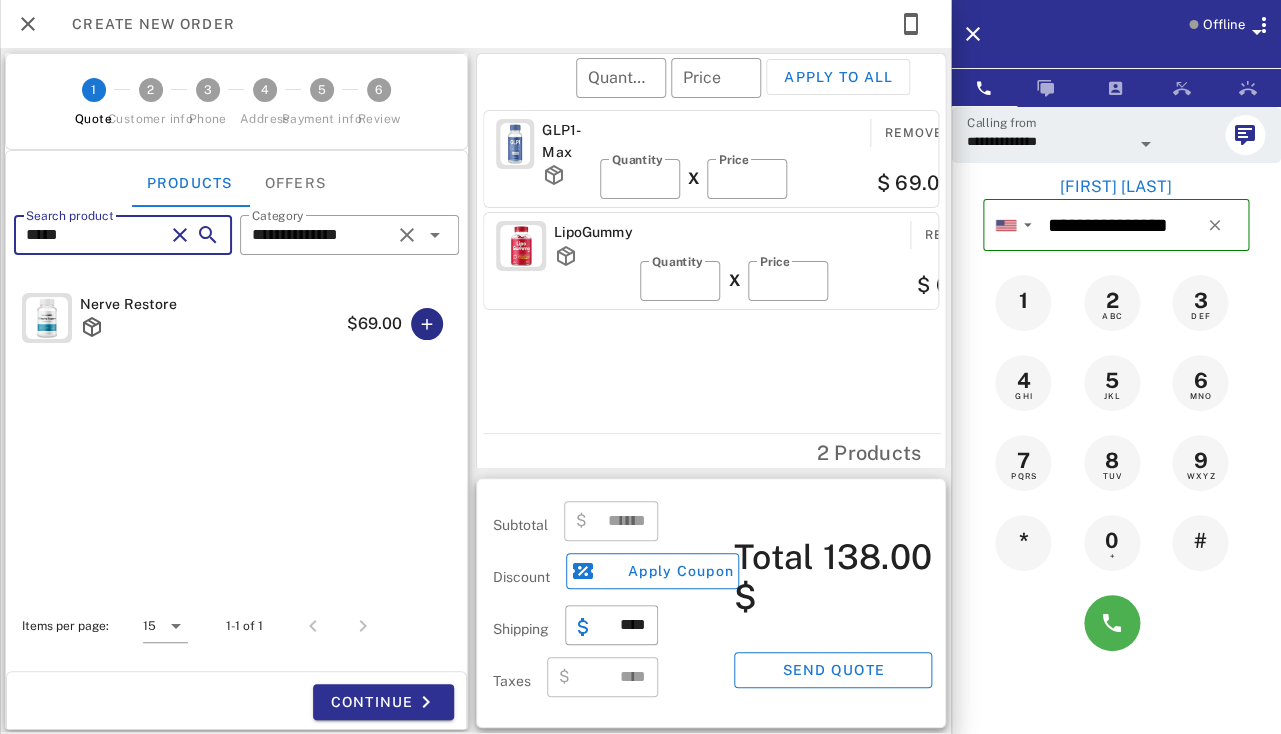 type on "*****" 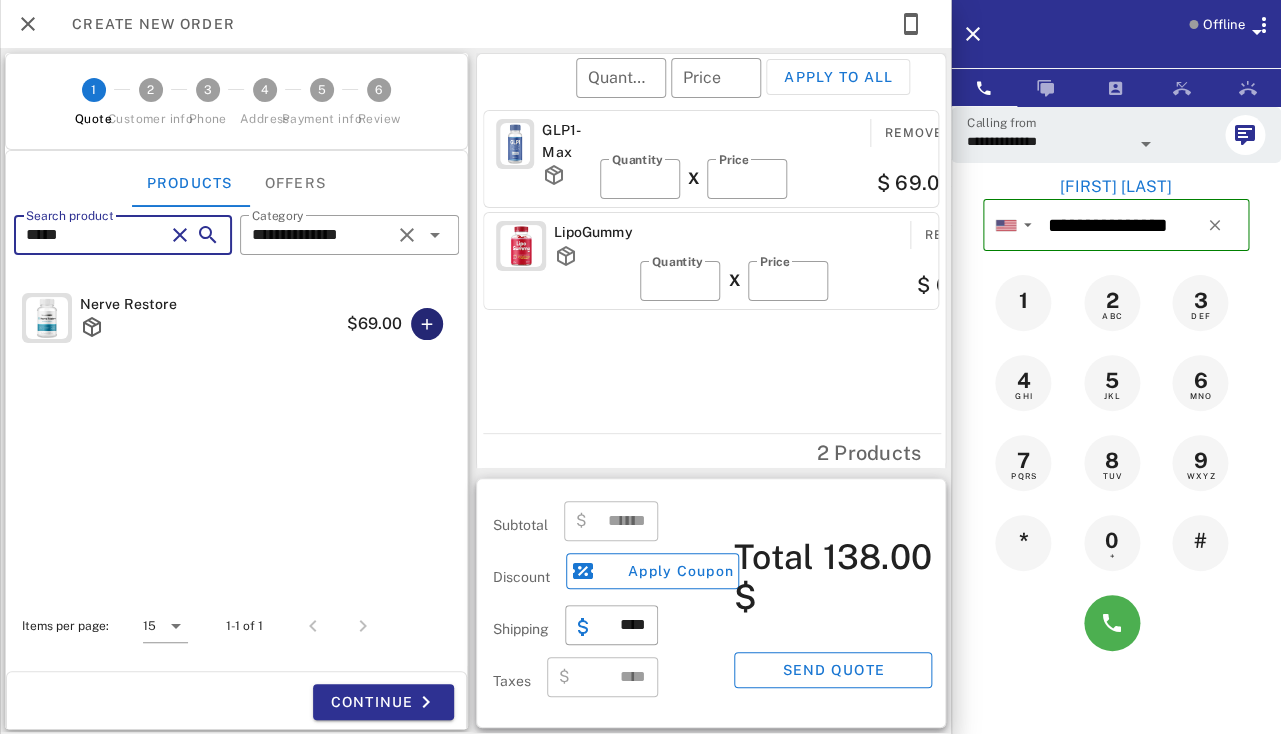 click at bounding box center [427, 324] 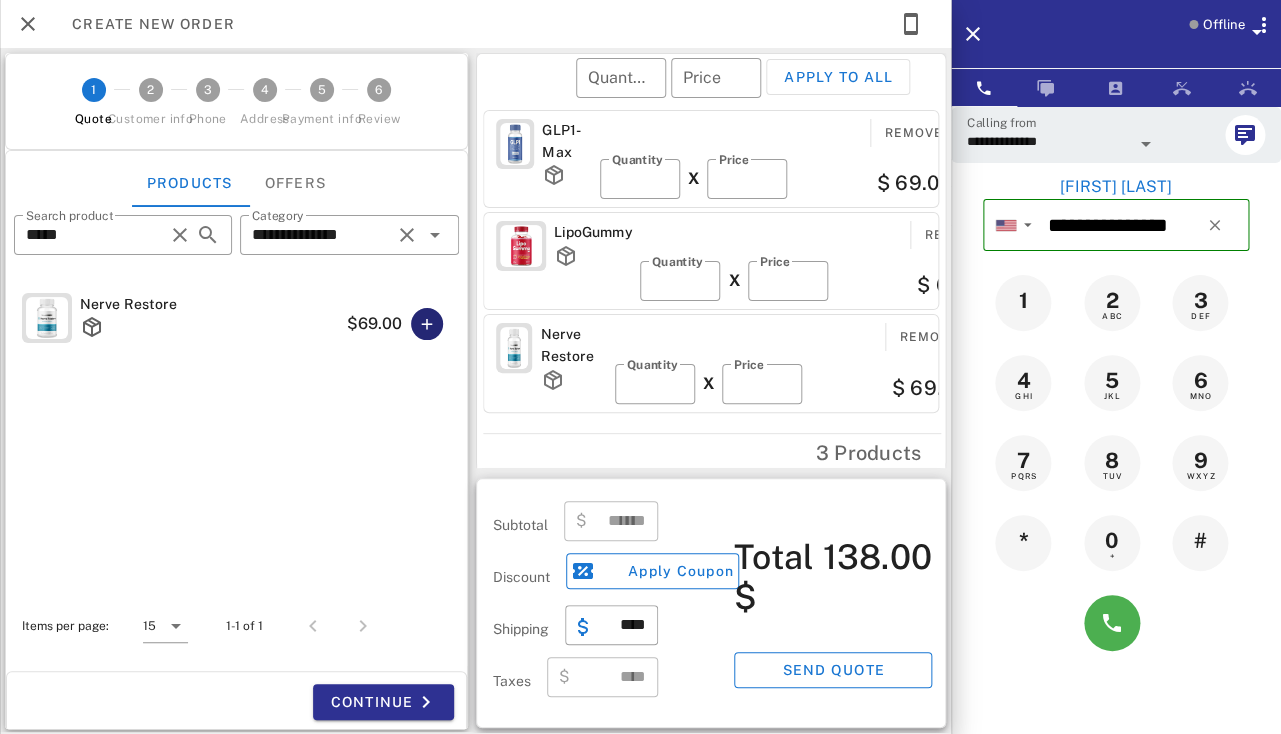 type 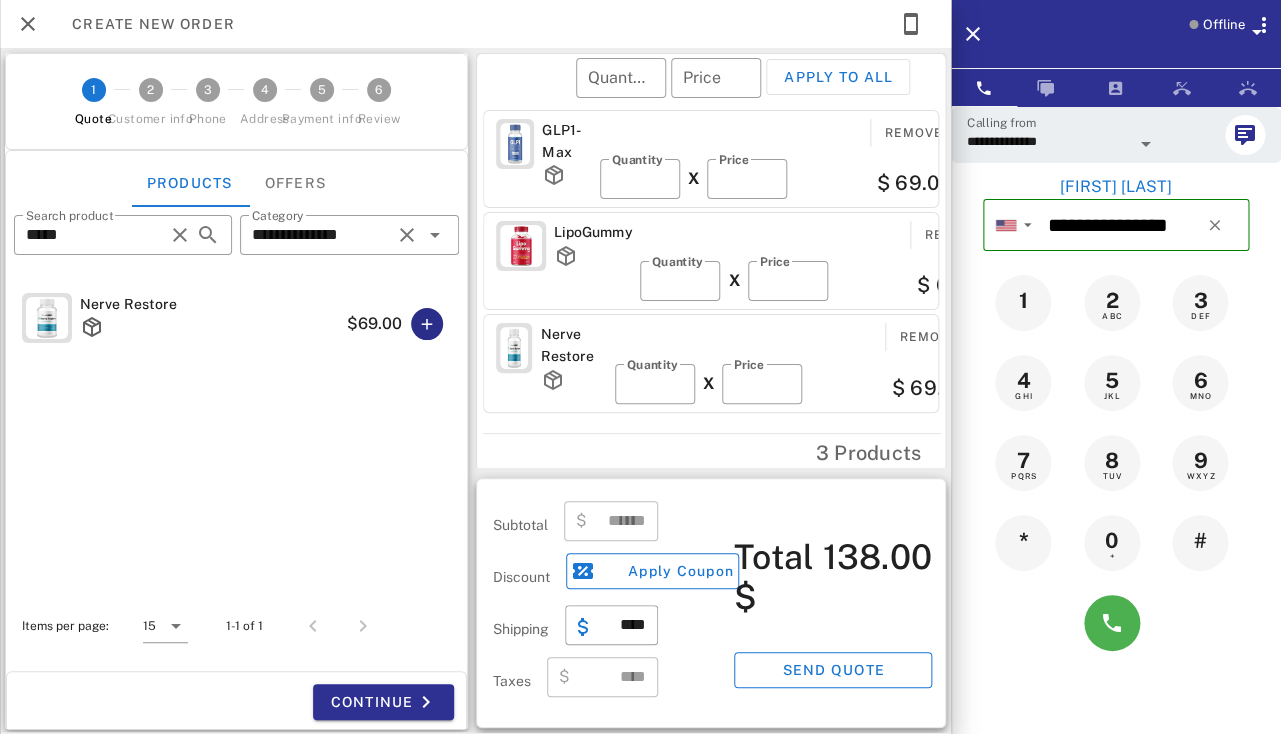 type on "******" 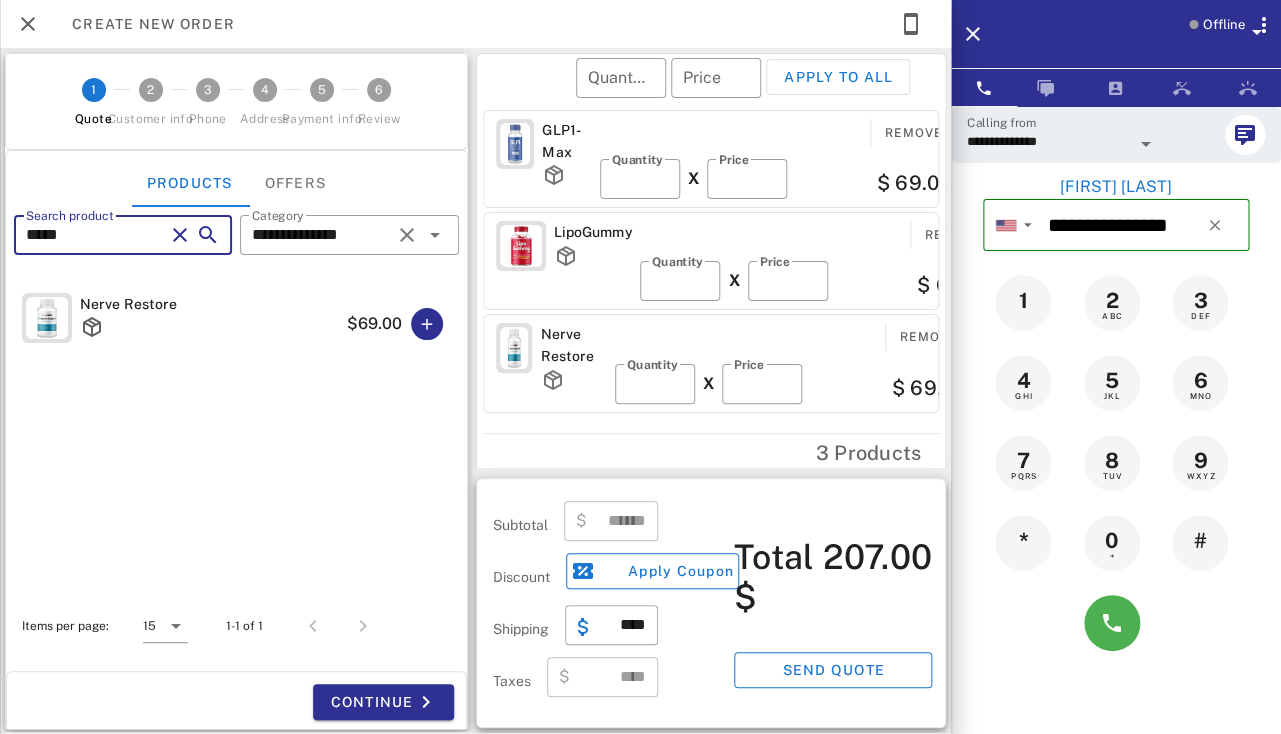 click on "*****" at bounding box center (95, 235) 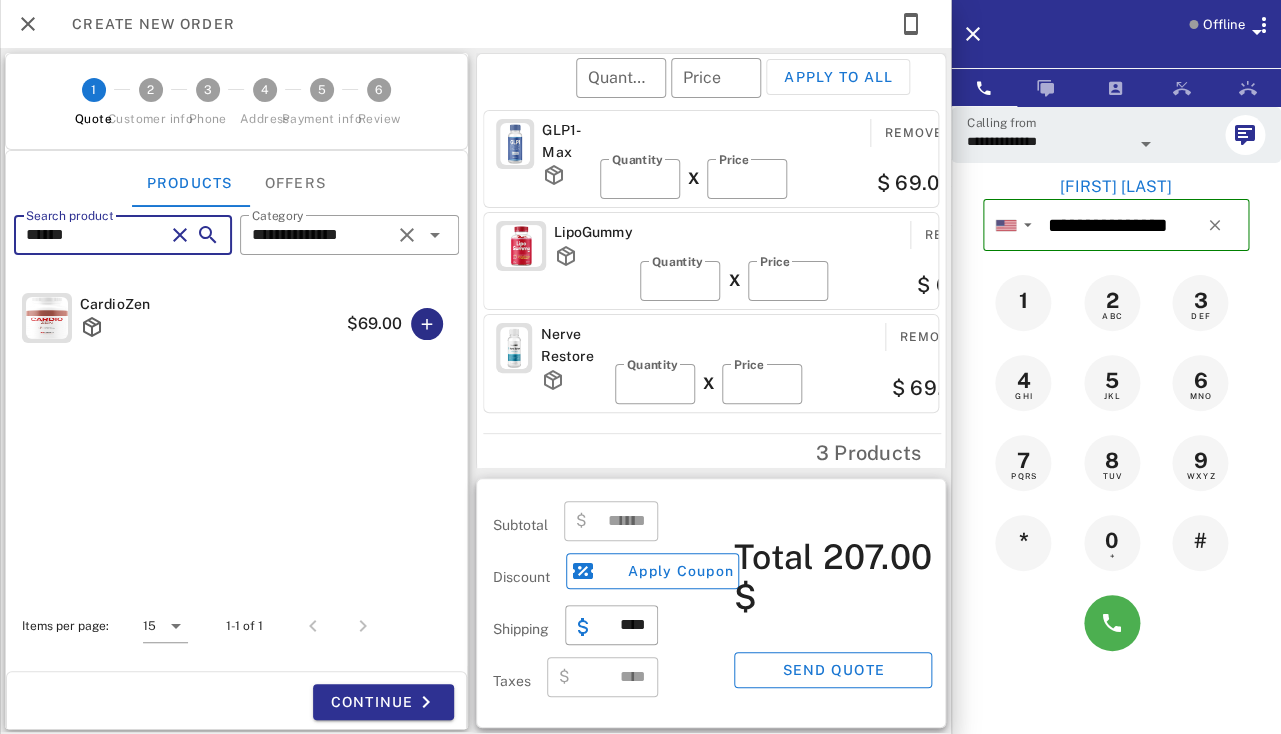 type on "******" 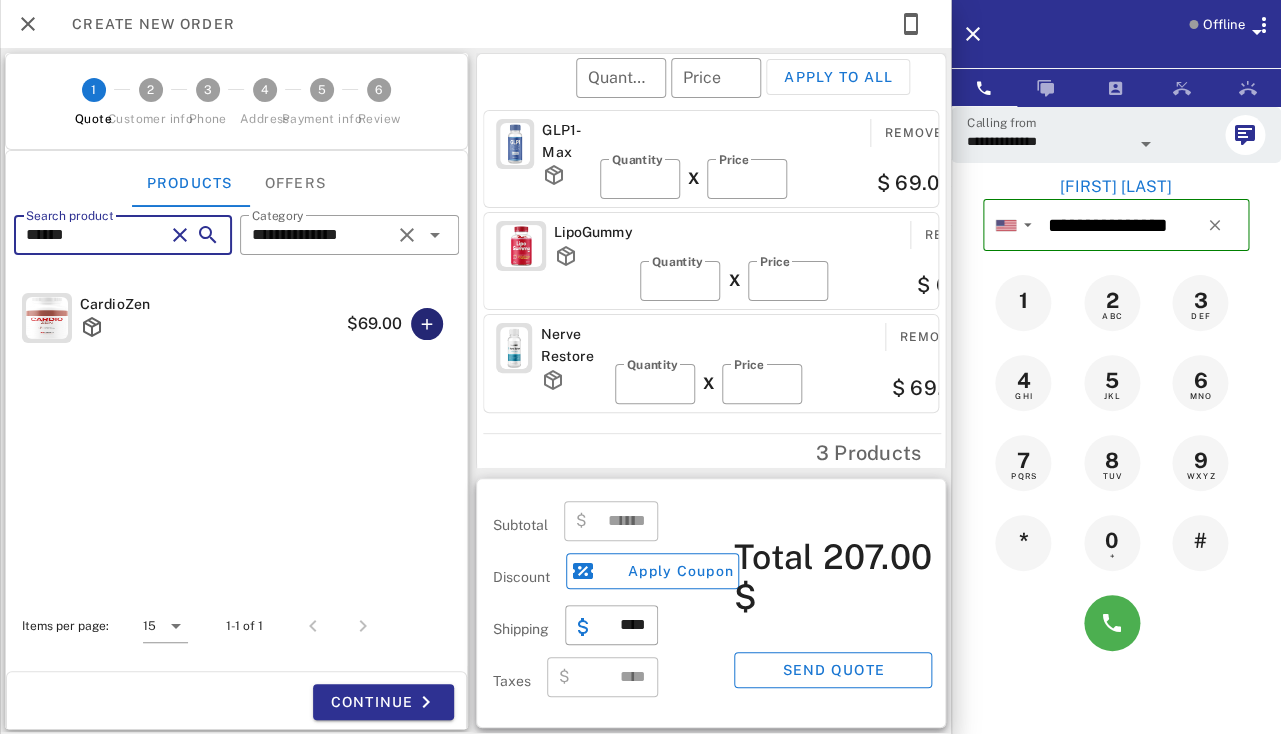 click at bounding box center (427, 324) 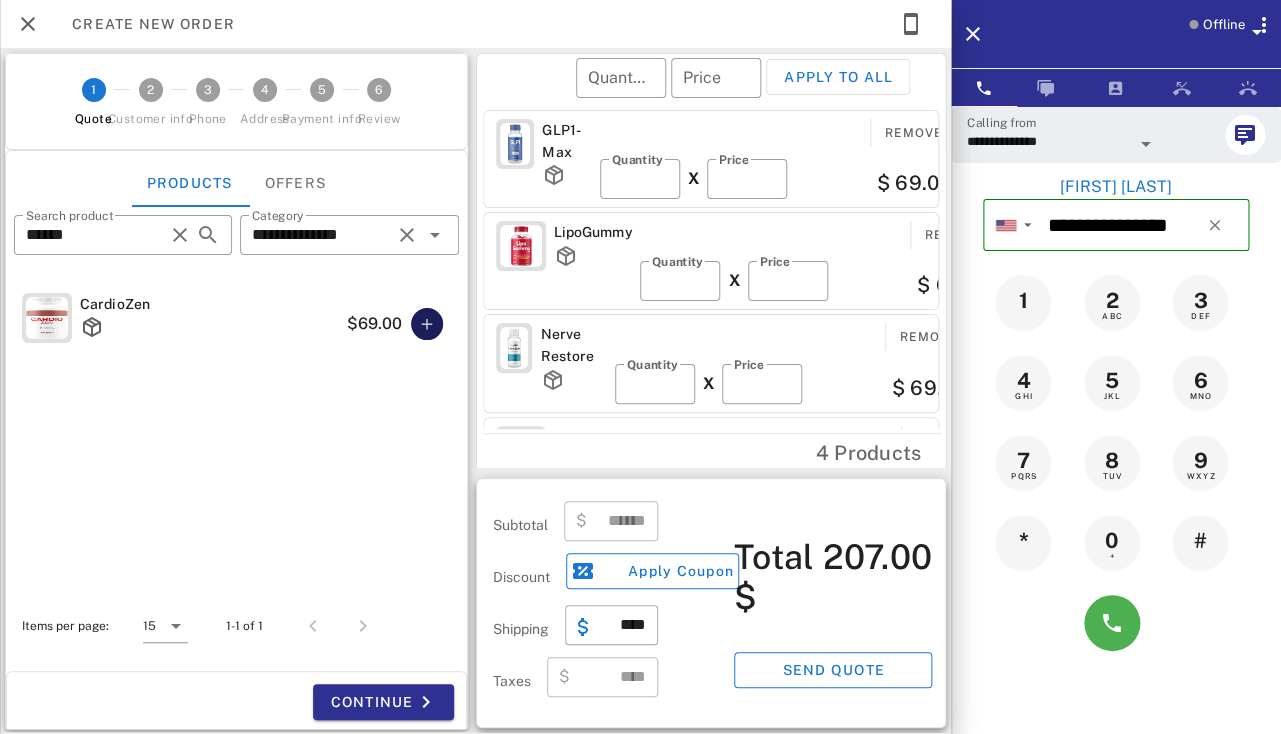 type 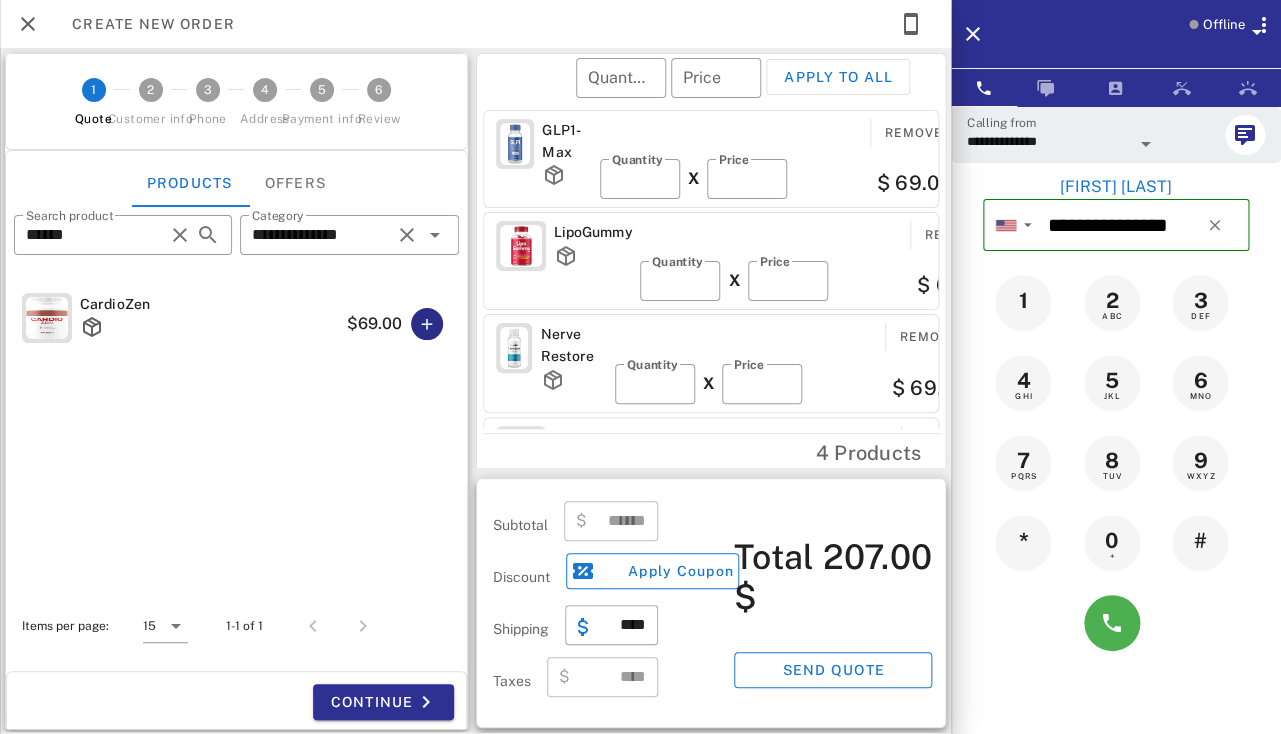type on "******" 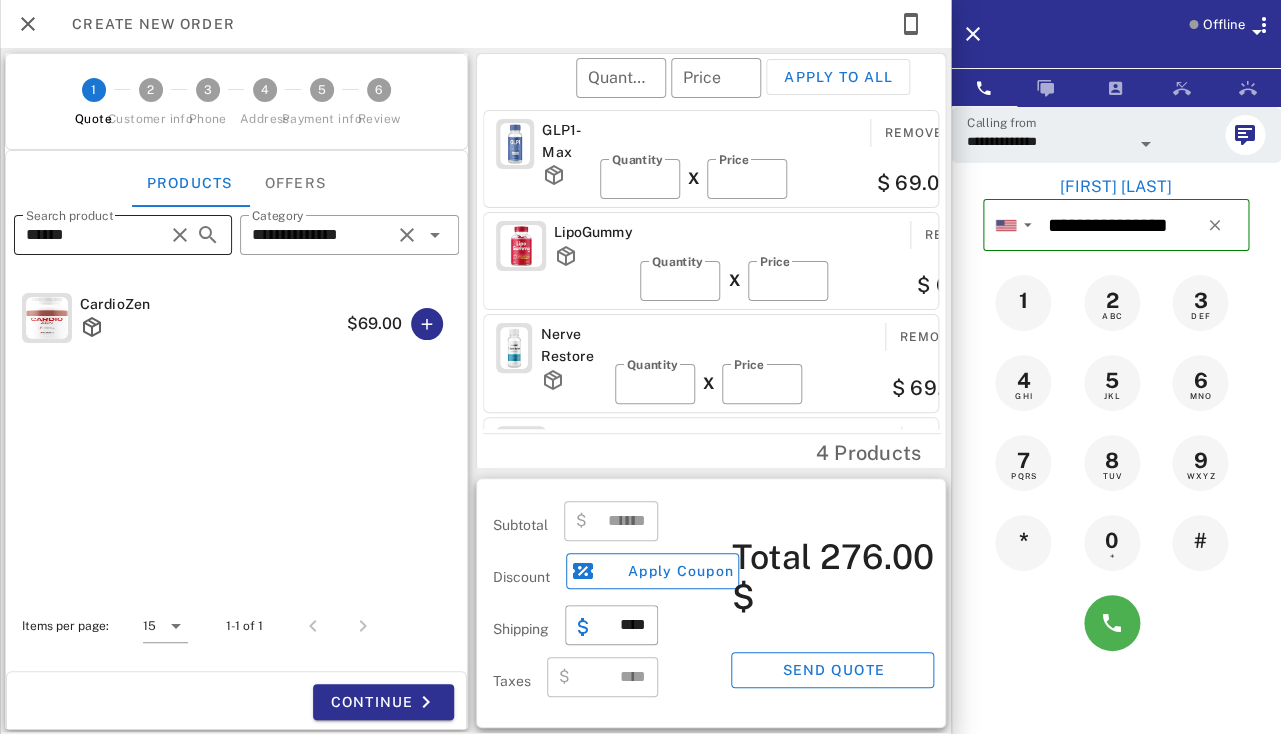 click on "******" at bounding box center [95, 235] 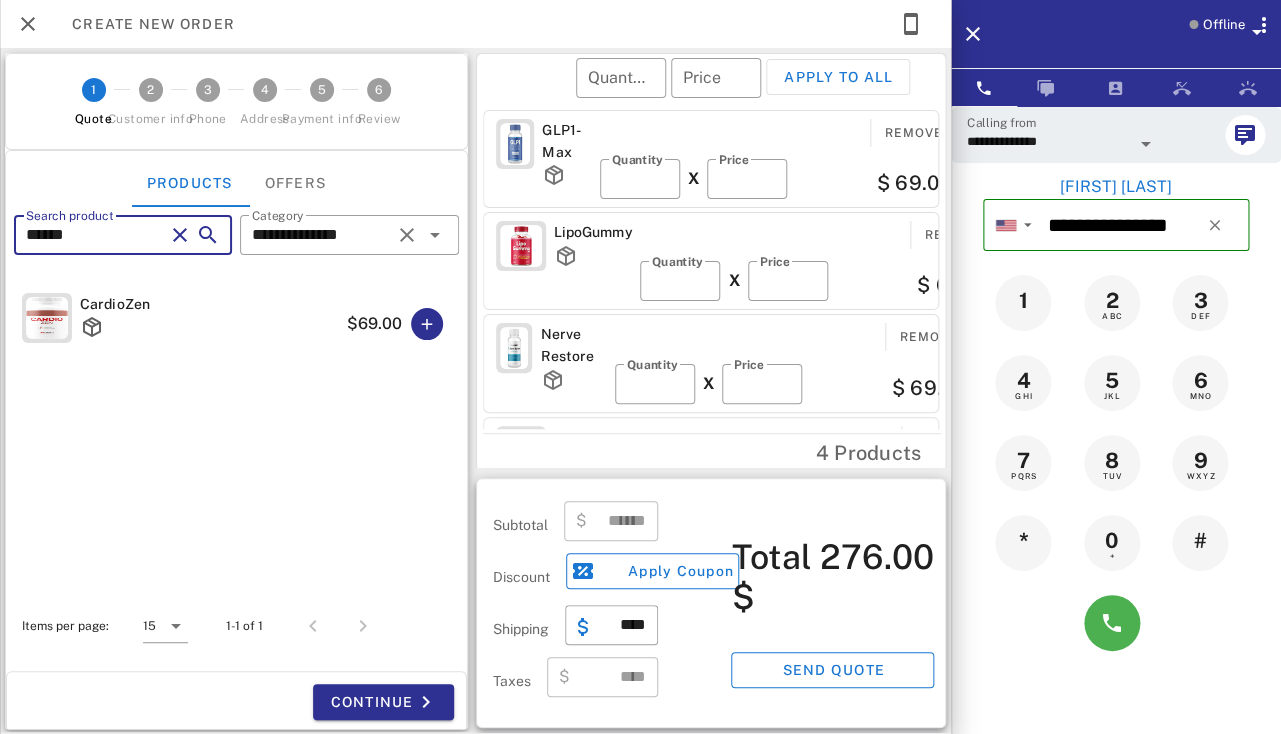 click on "******" at bounding box center (95, 235) 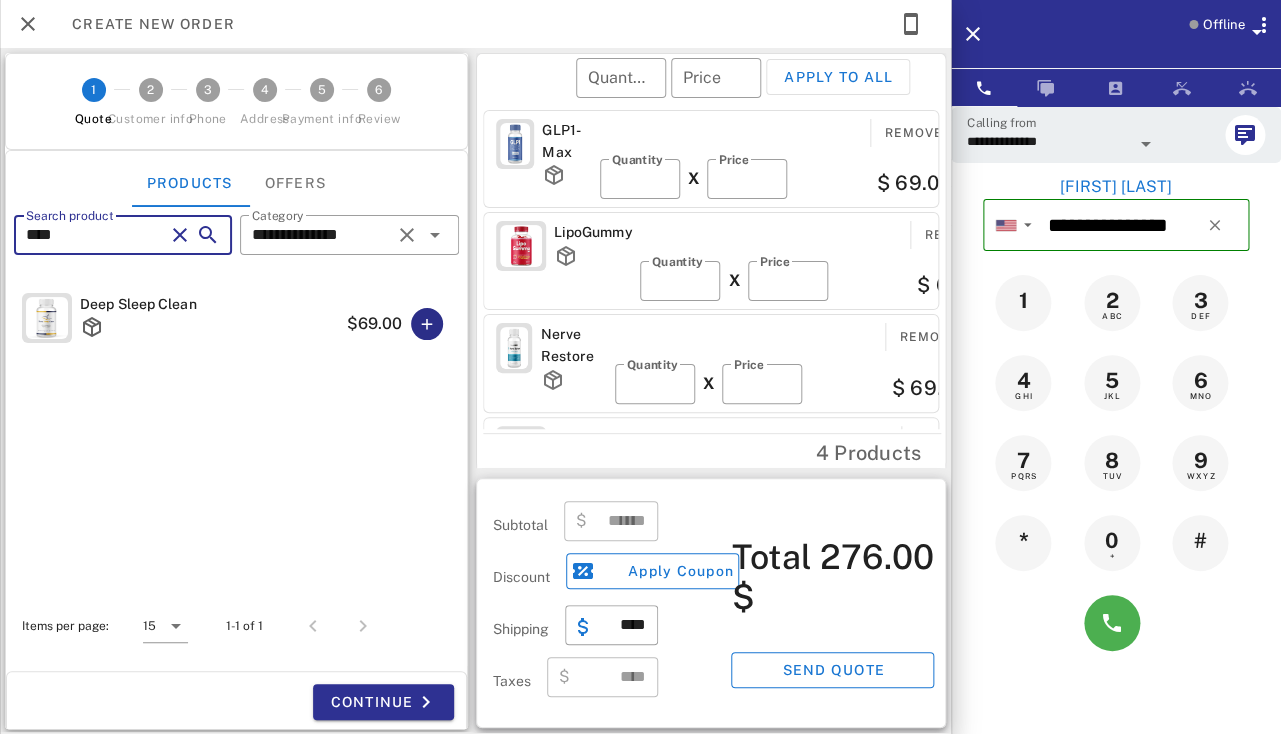 type on "****" 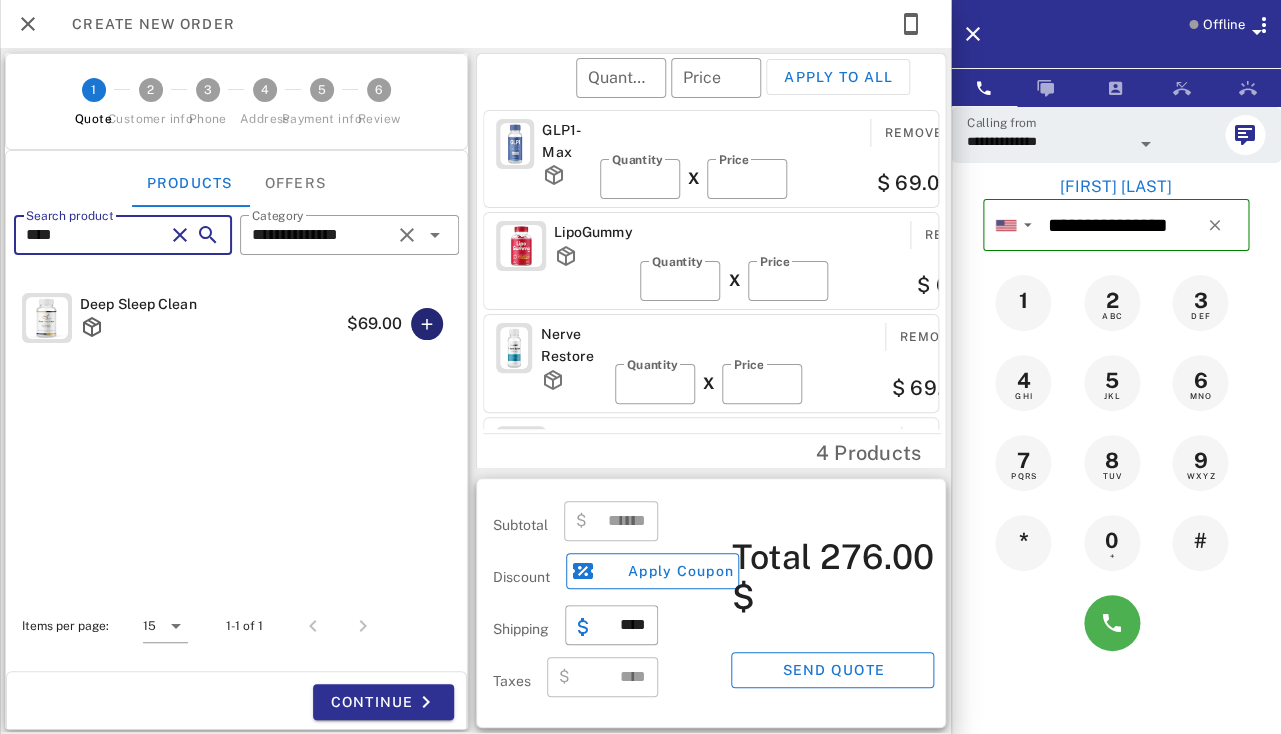 click at bounding box center (427, 324) 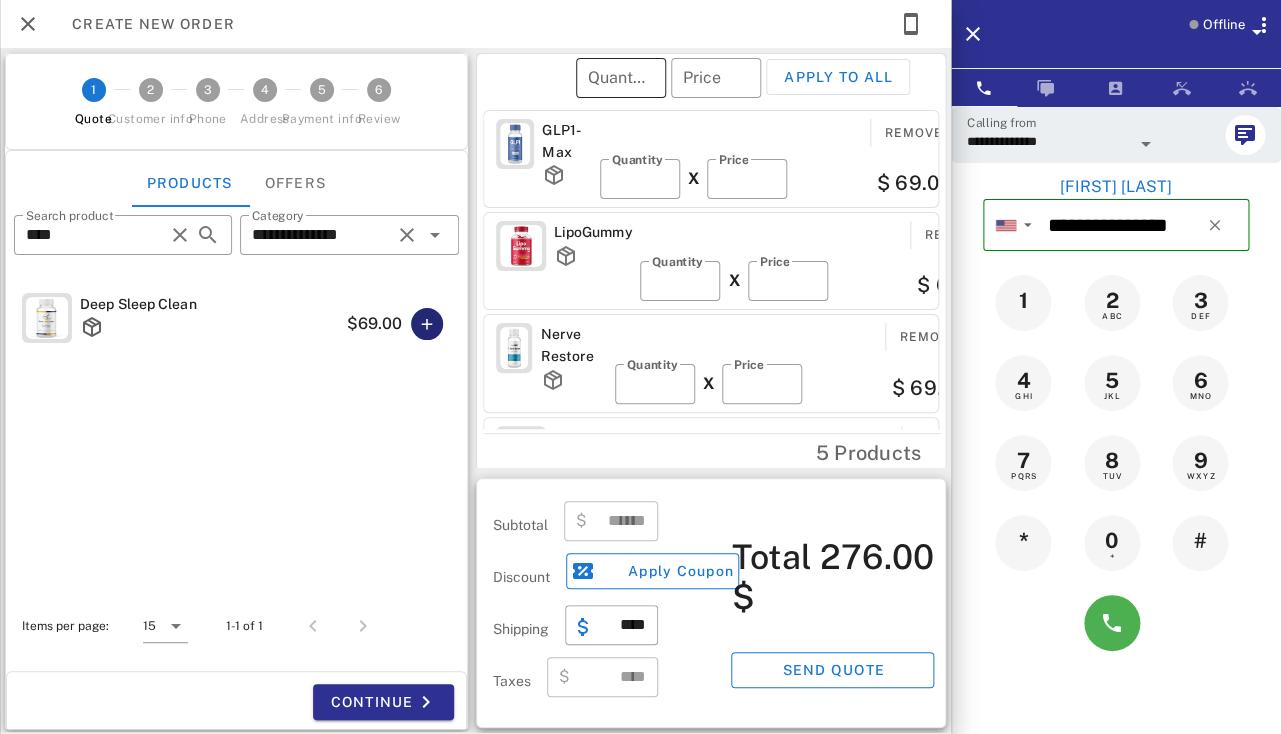 type on "******" 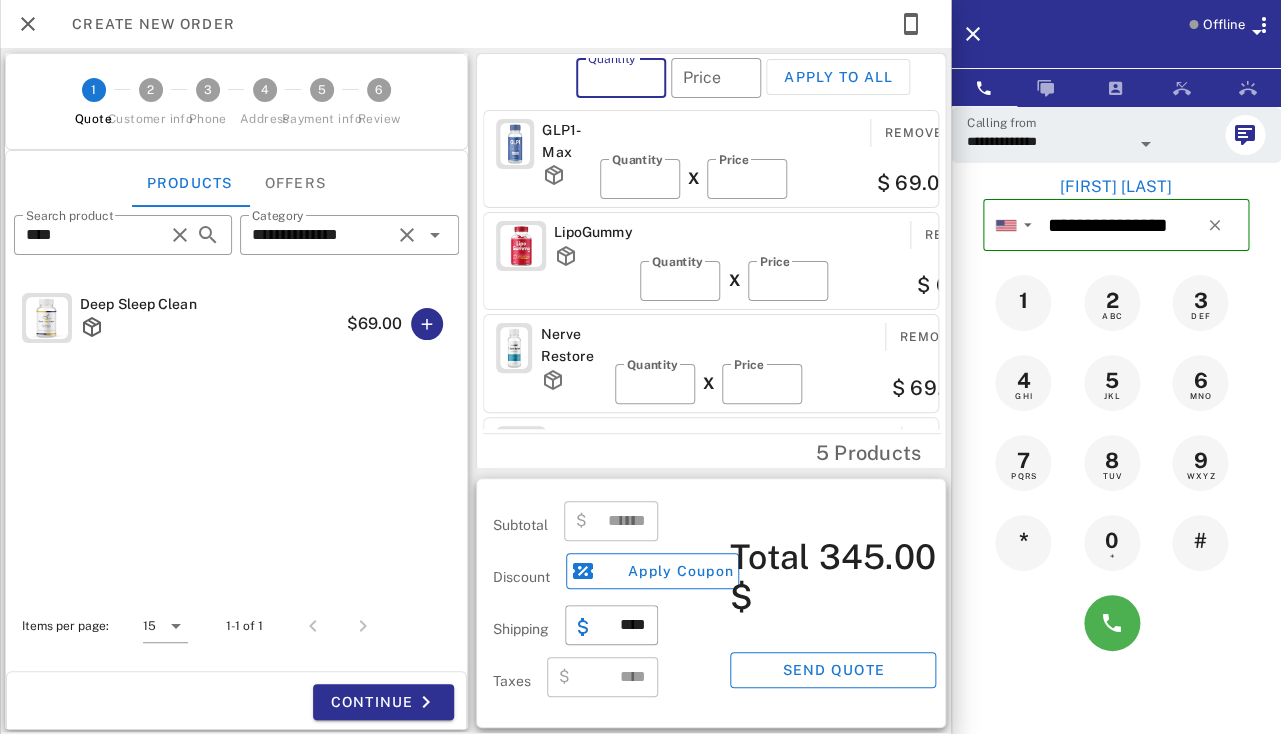 click on "Quantity" at bounding box center [621, 78] 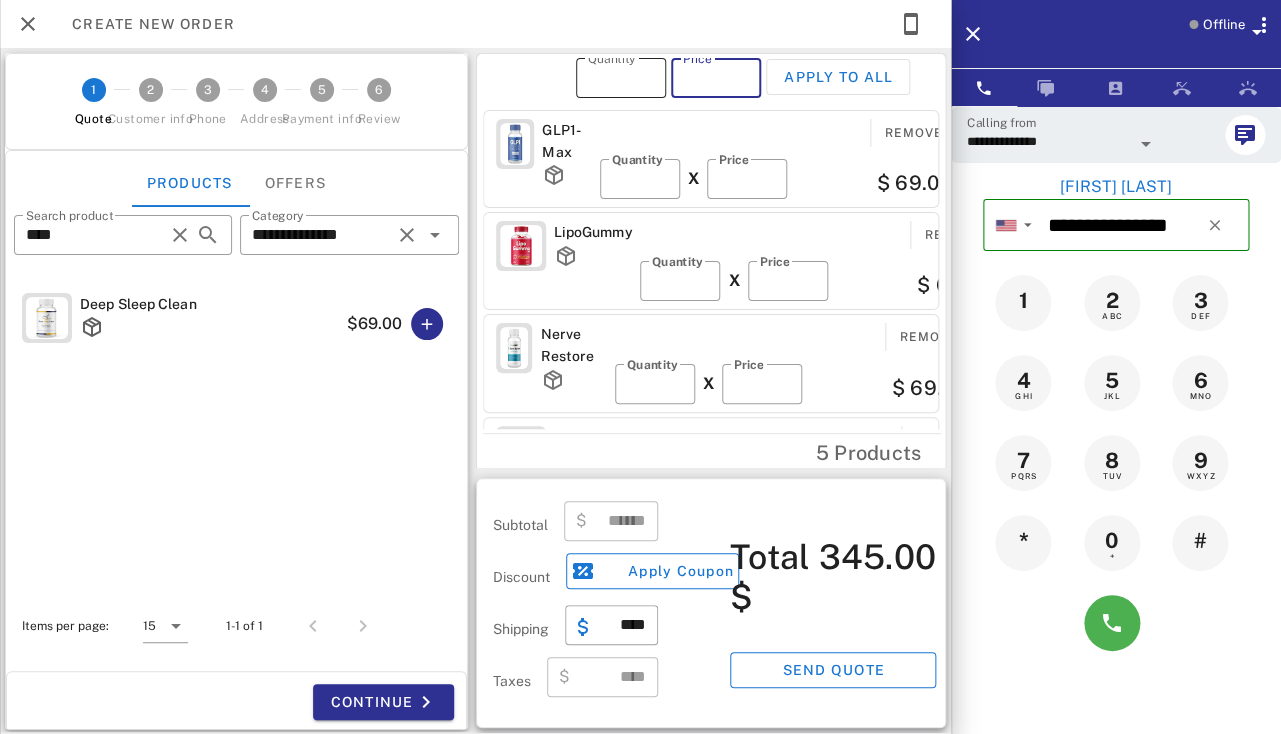 type on "**" 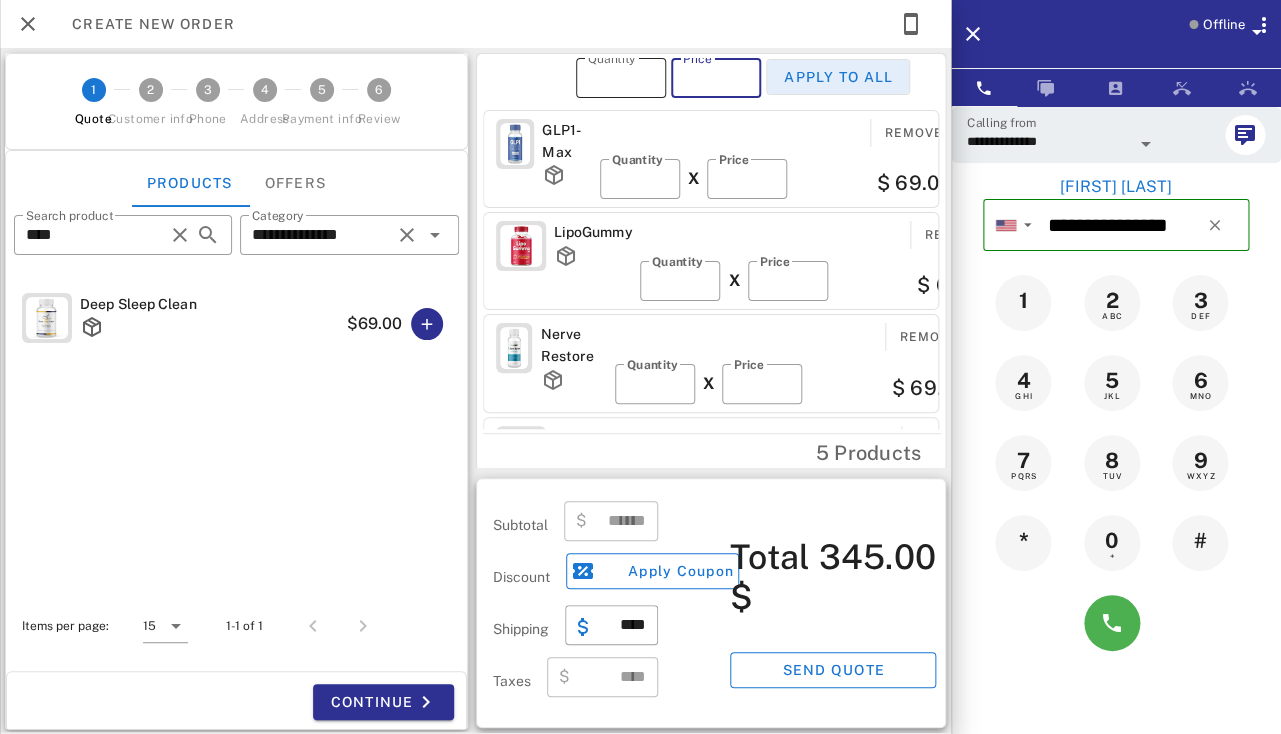 type 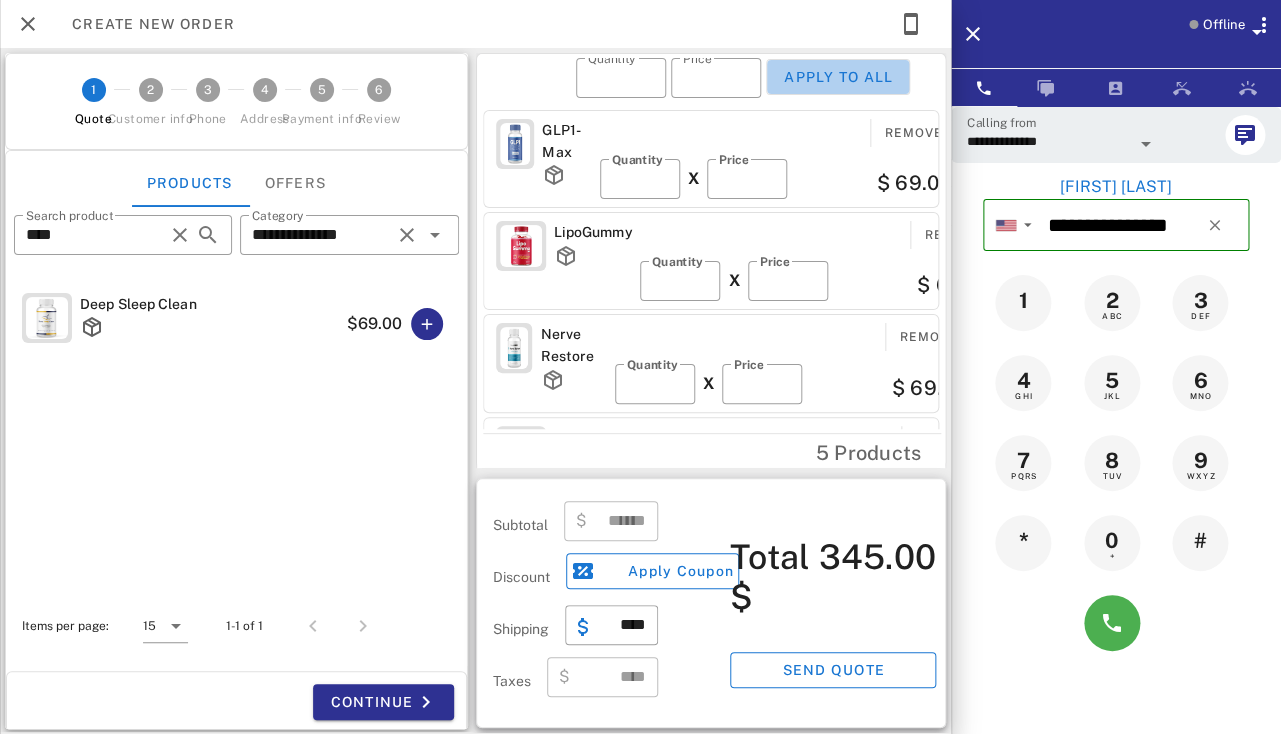 click on "Apply to all" at bounding box center [838, 77] 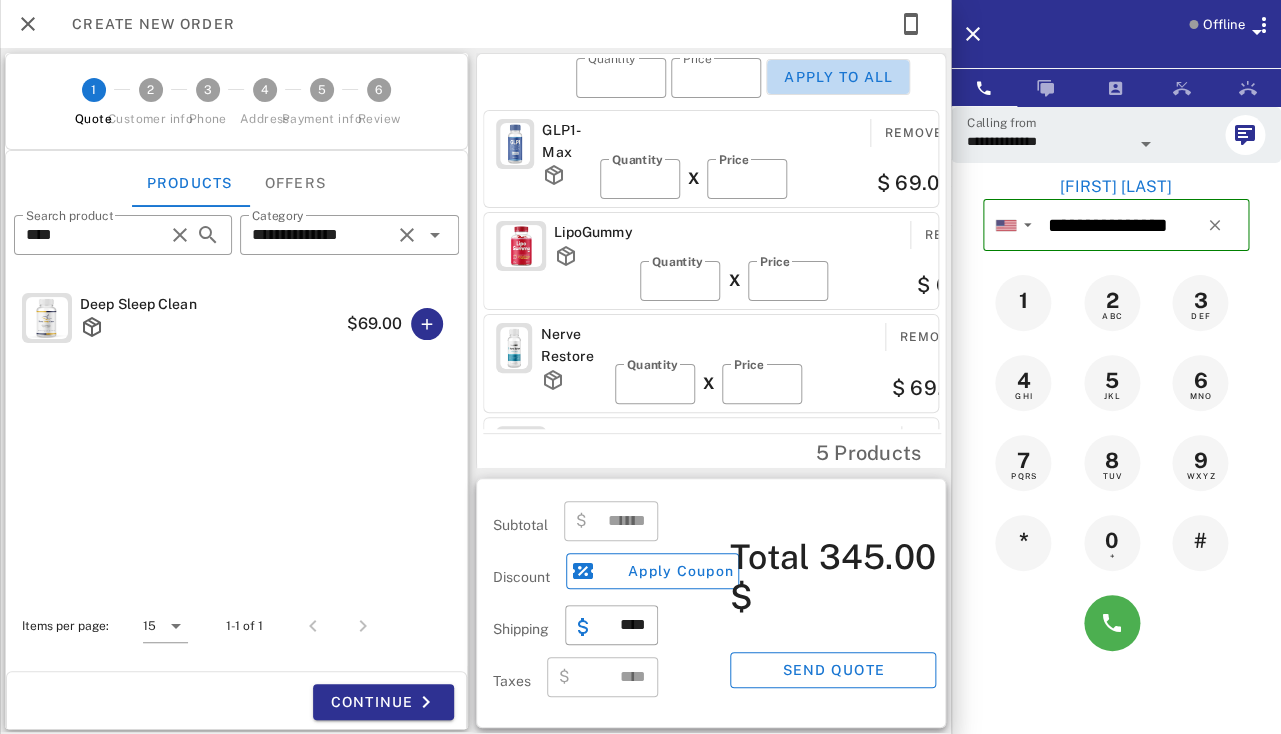 type on "**" 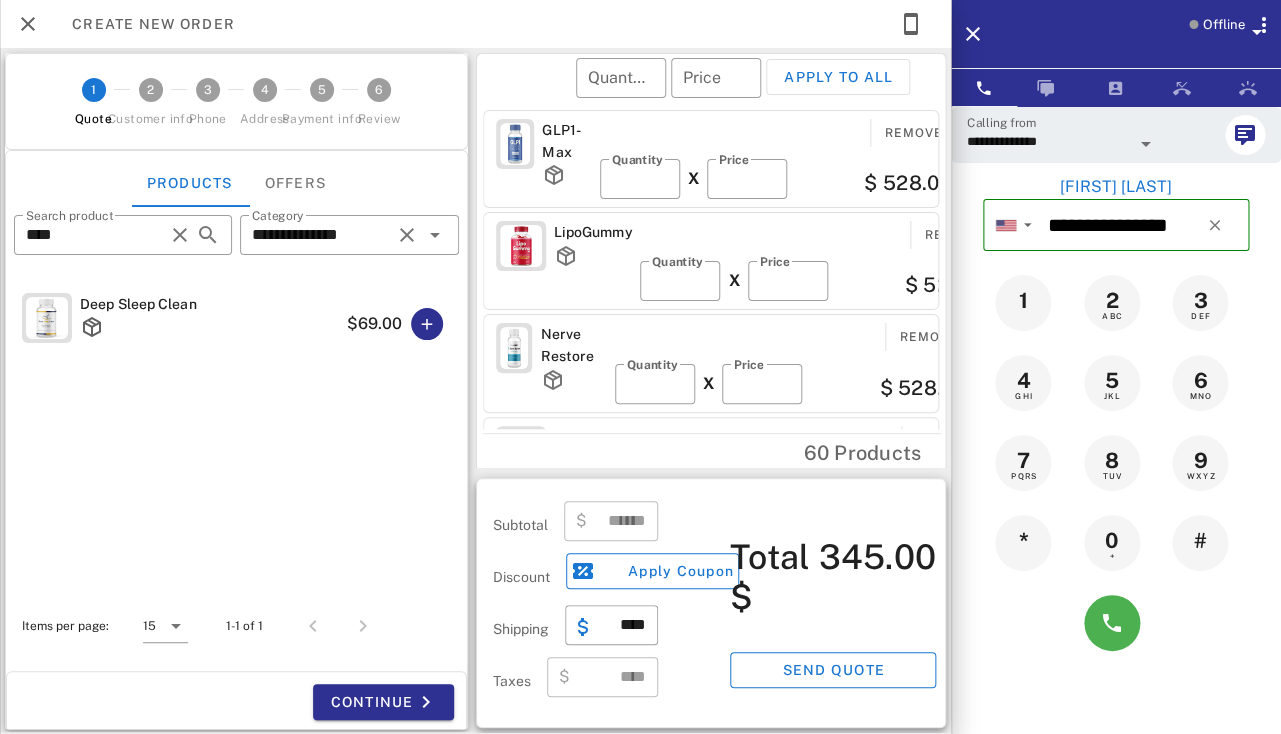 type on "*******" 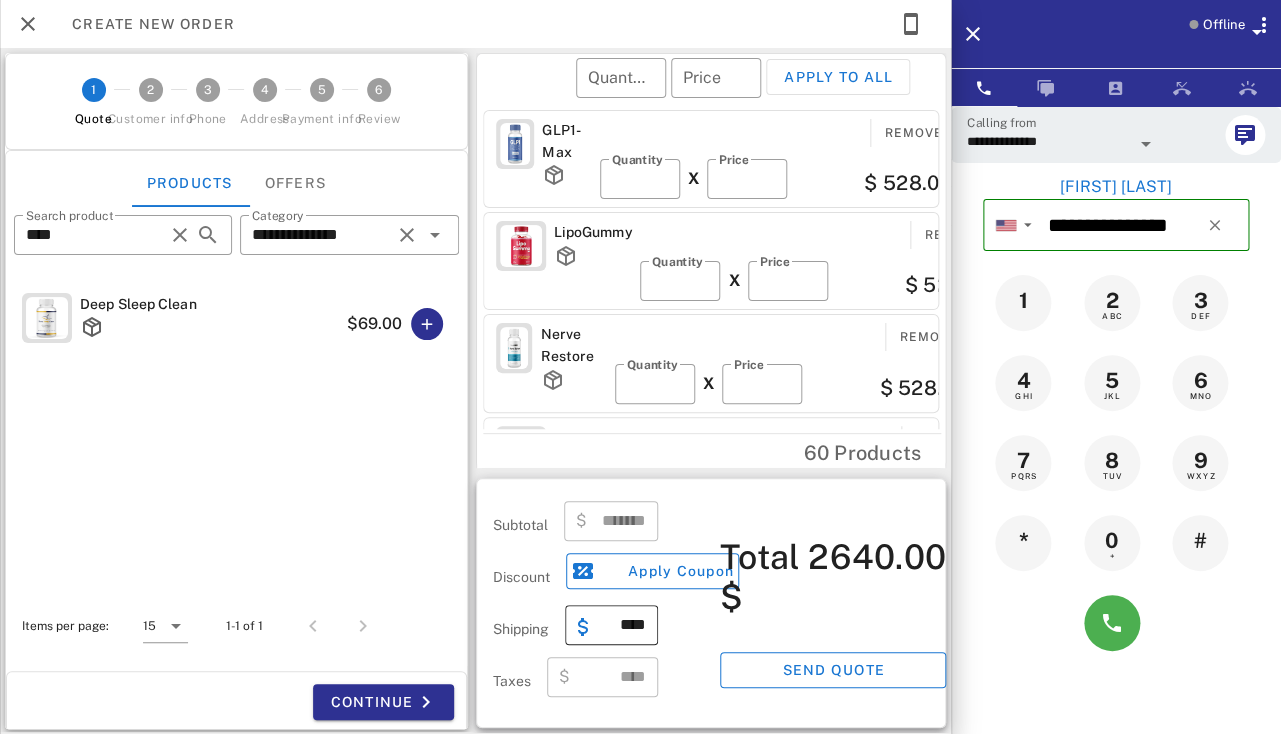 click on "****" at bounding box center (623, 625) 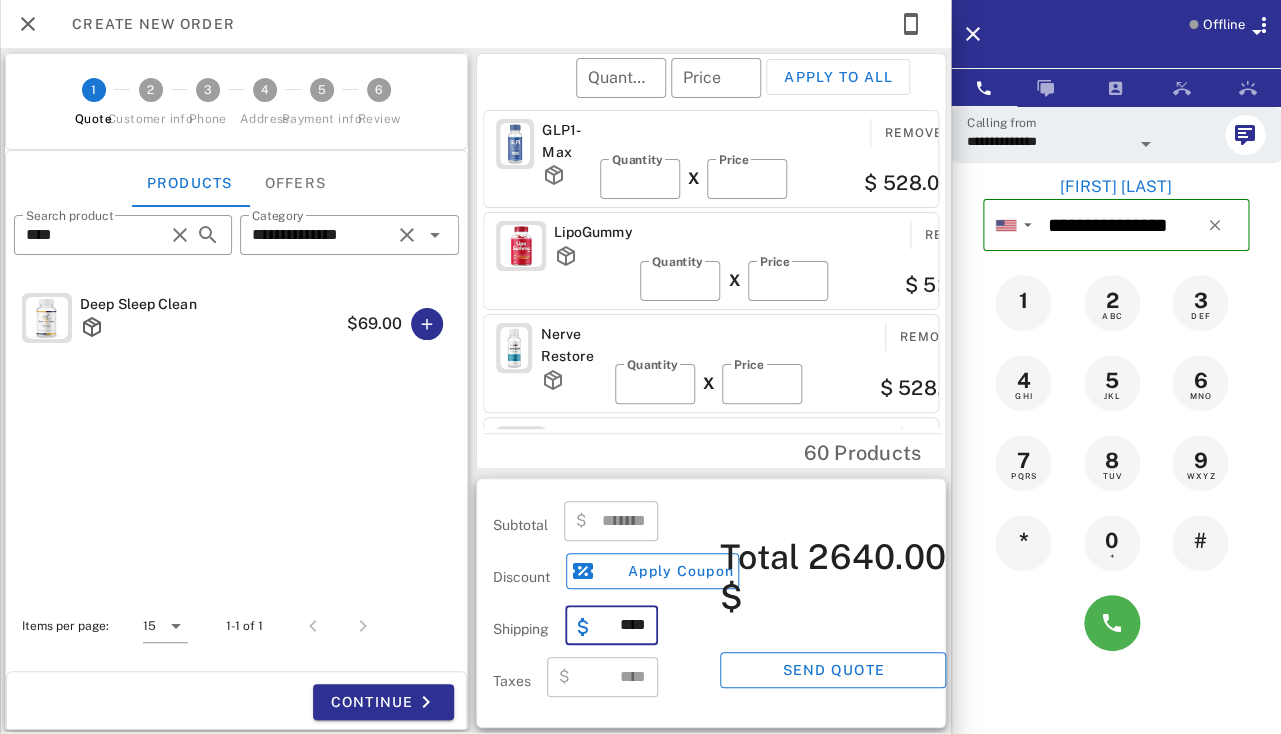 click on "****" at bounding box center (623, 625) 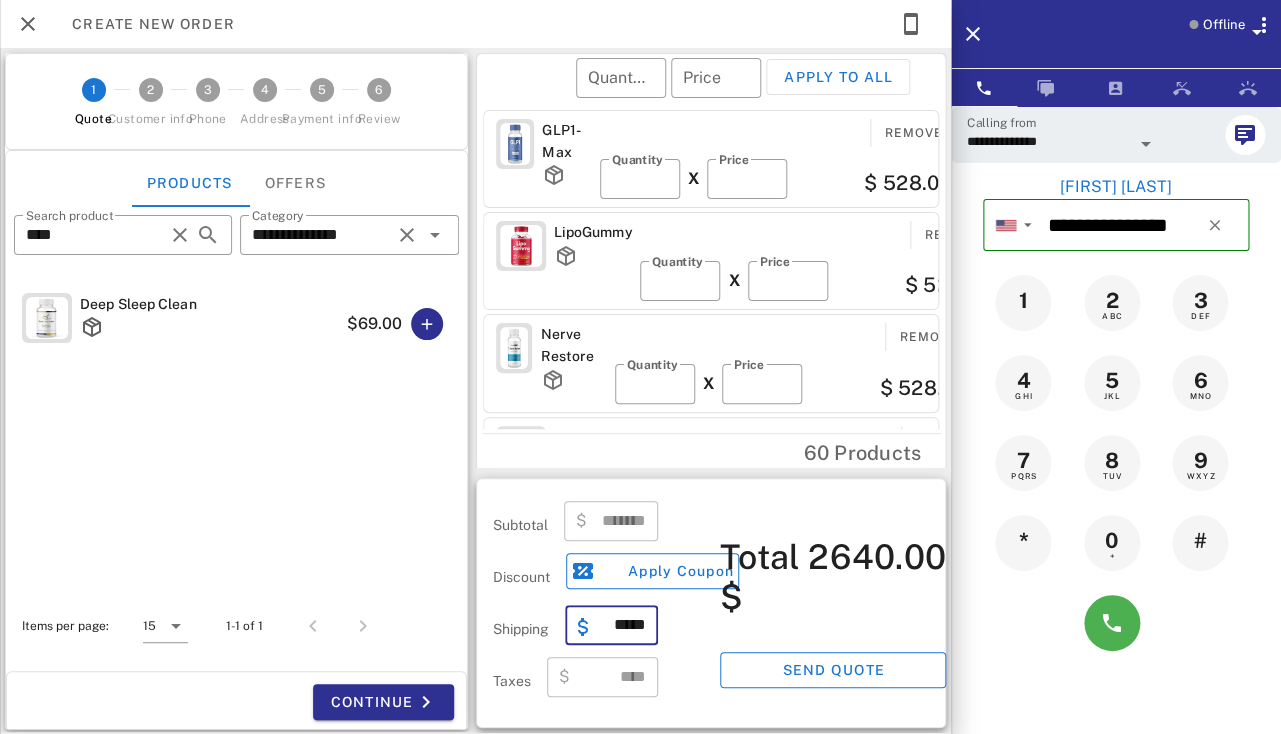 scroll, scrollTop: 0, scrollLeft: 1, axis: horizontal 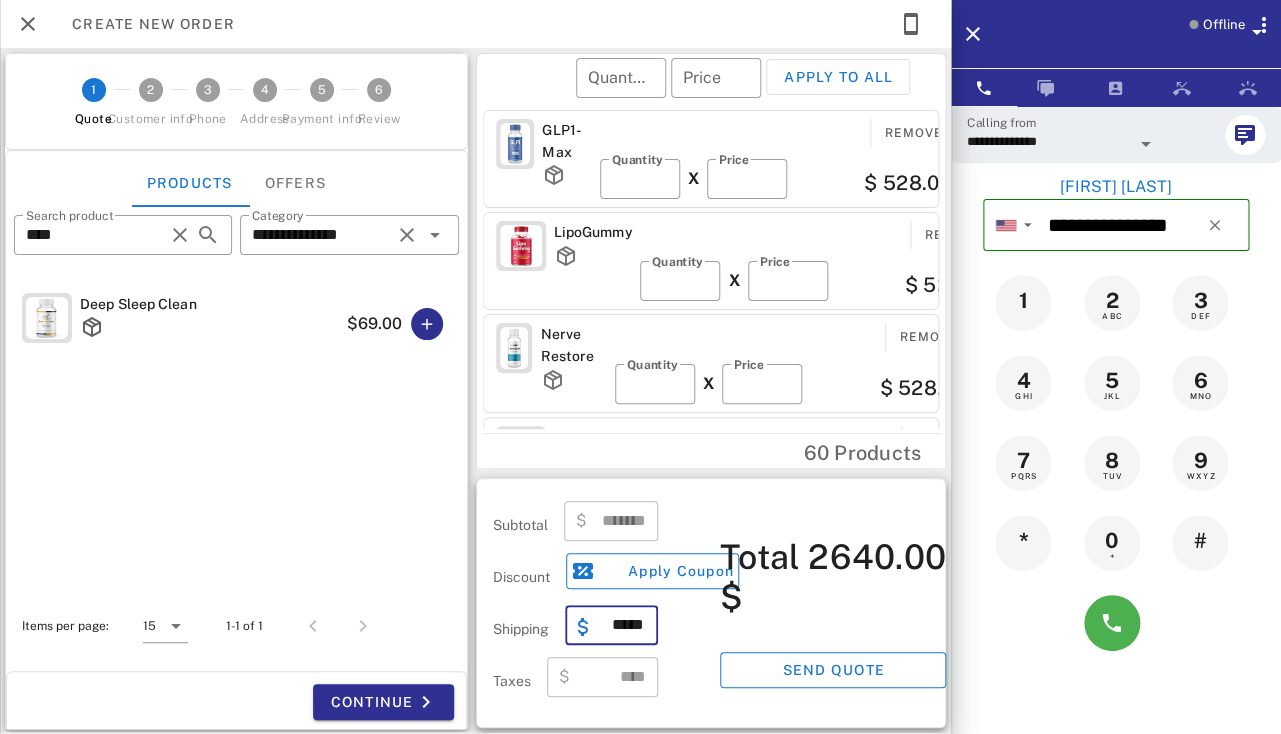 type on "*****" 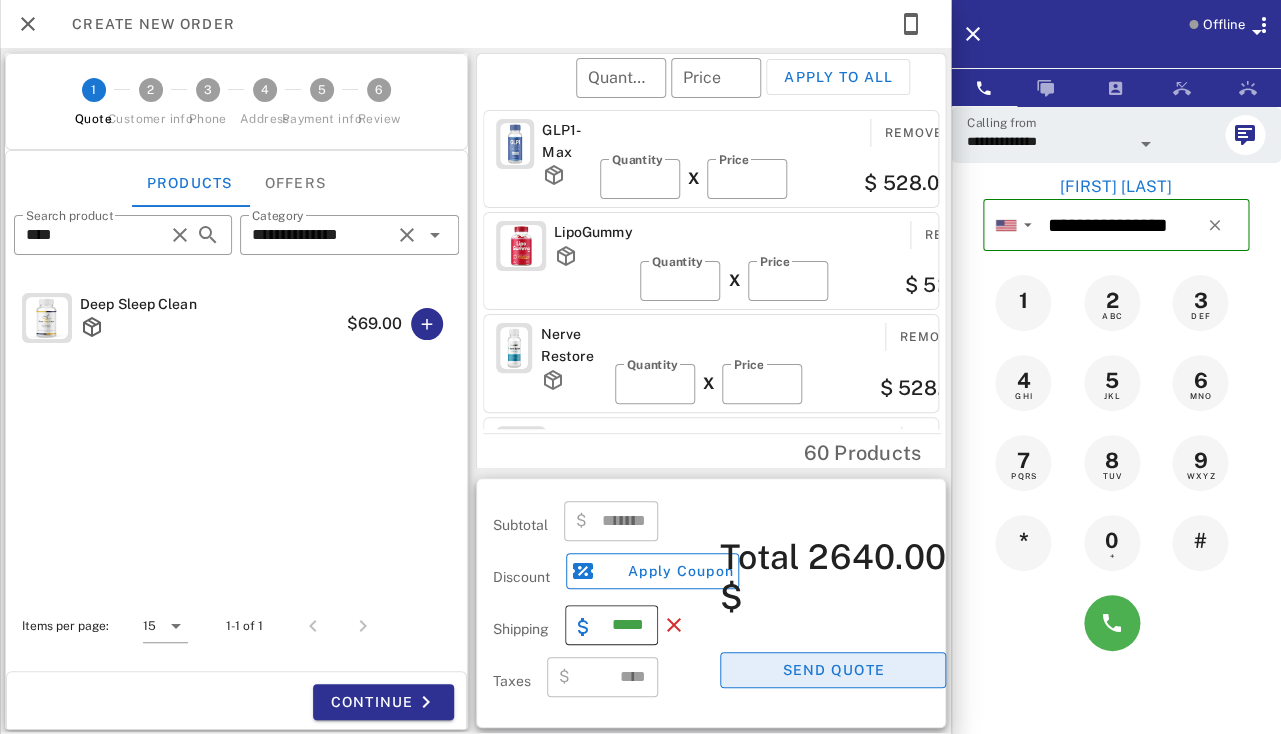 type 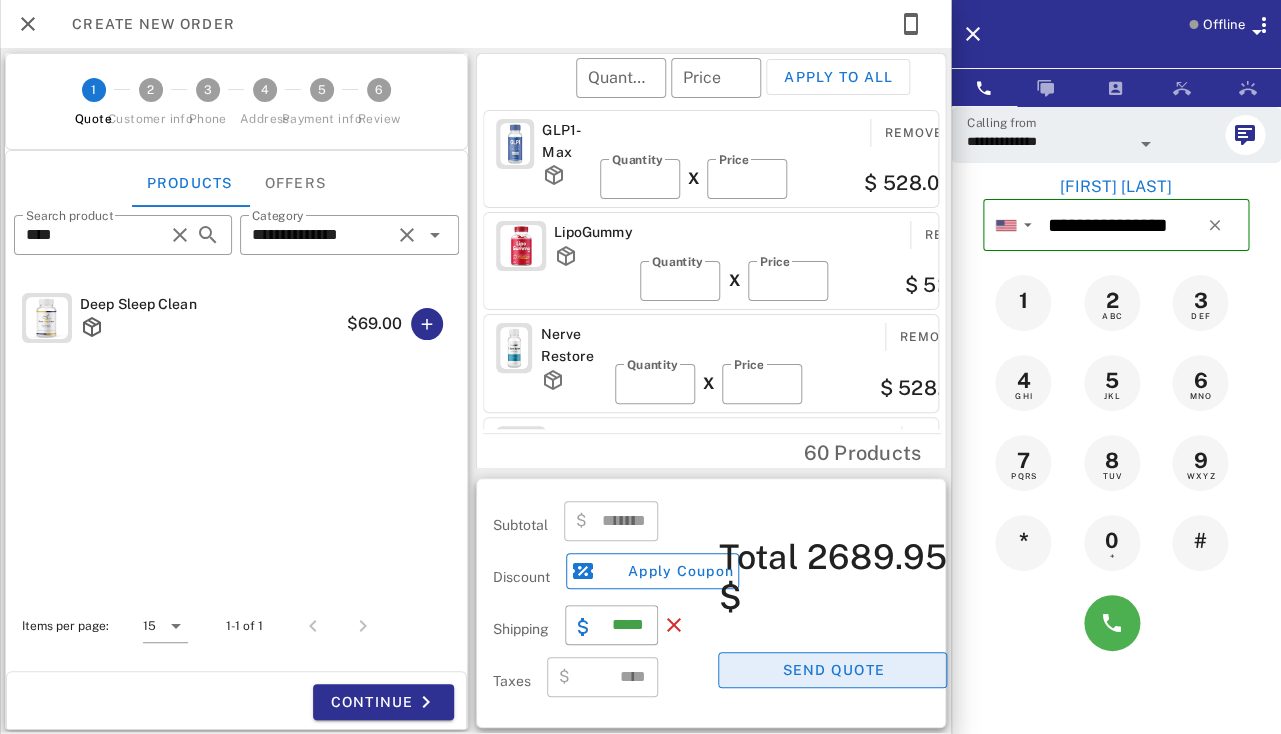 scroll, scrollTop: 999759, scrollLeft: 999610, axis: both 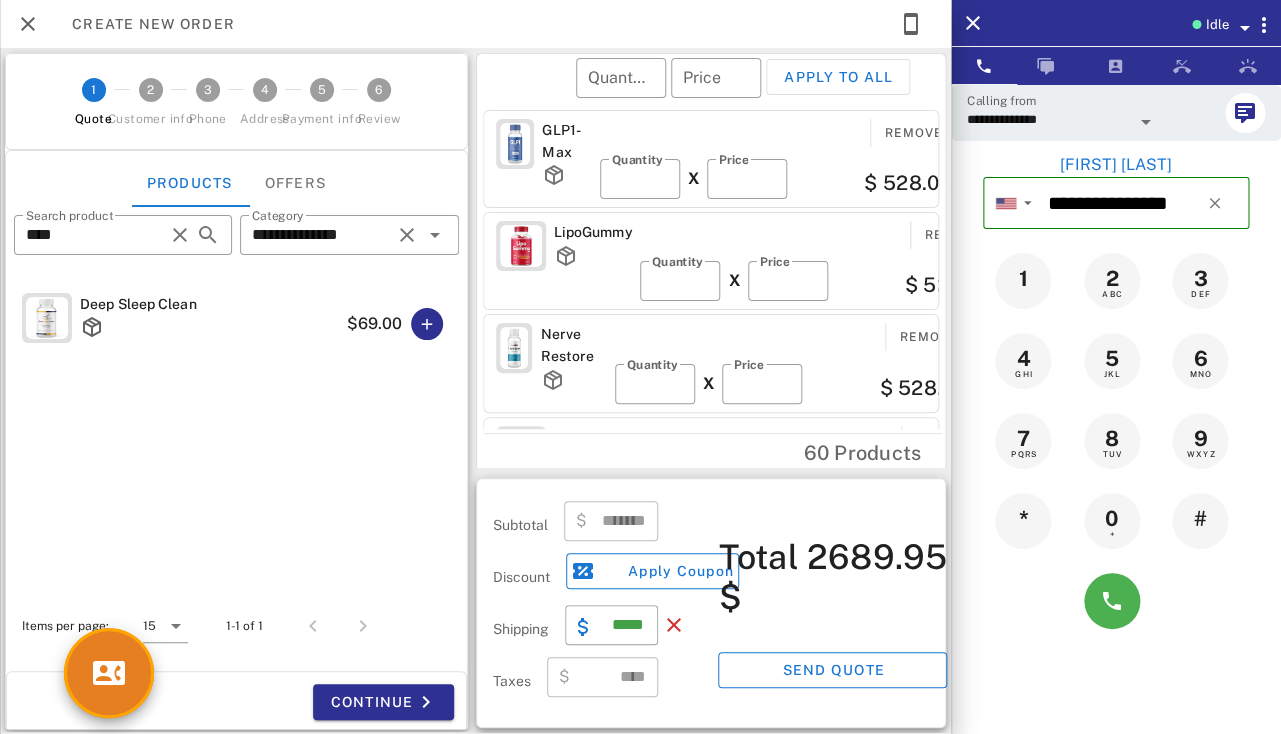 type 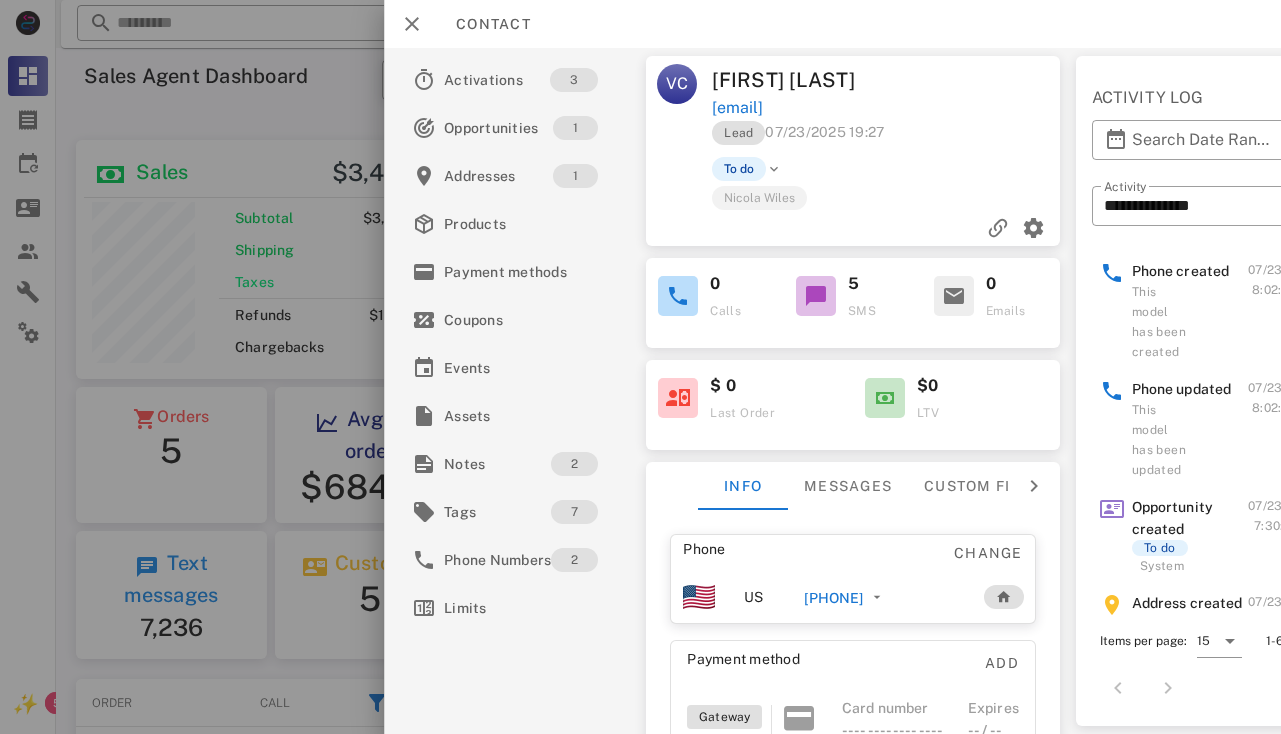 scroll, scrollTop: 0, scrollLeft: 0, axis: both 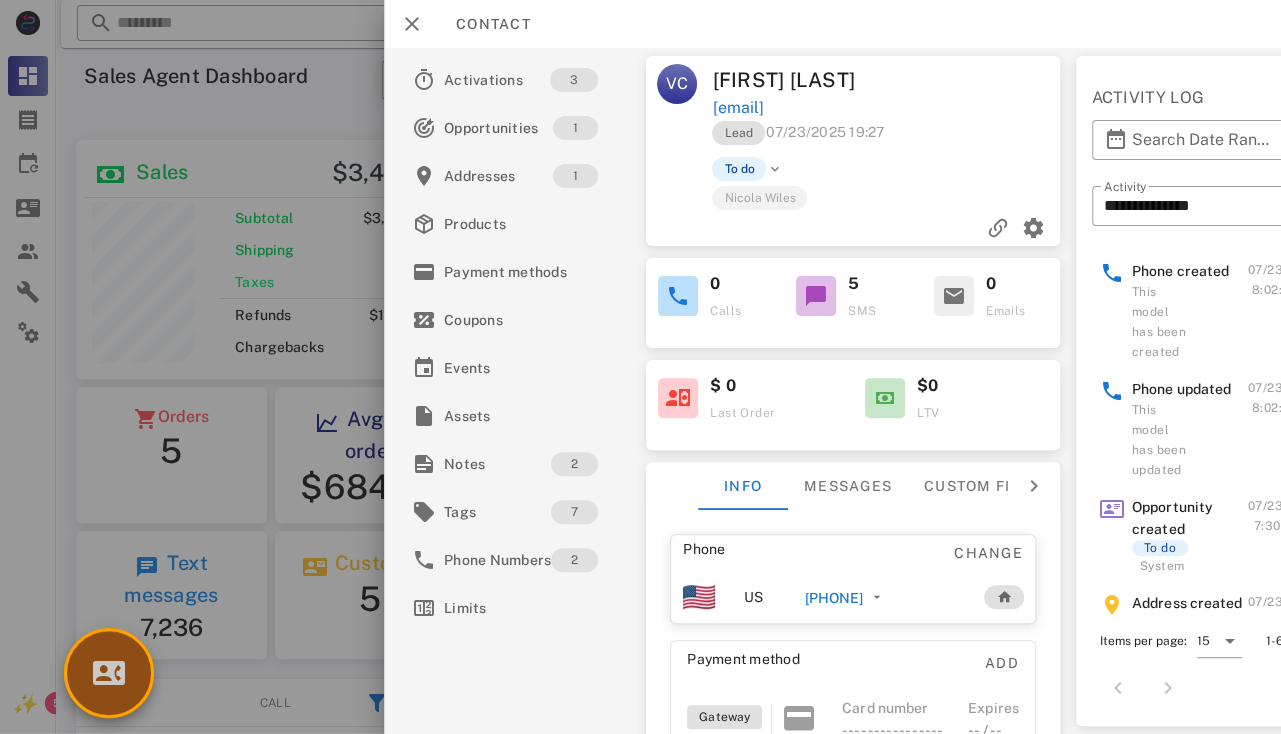 click at bounding box center (109, 673) 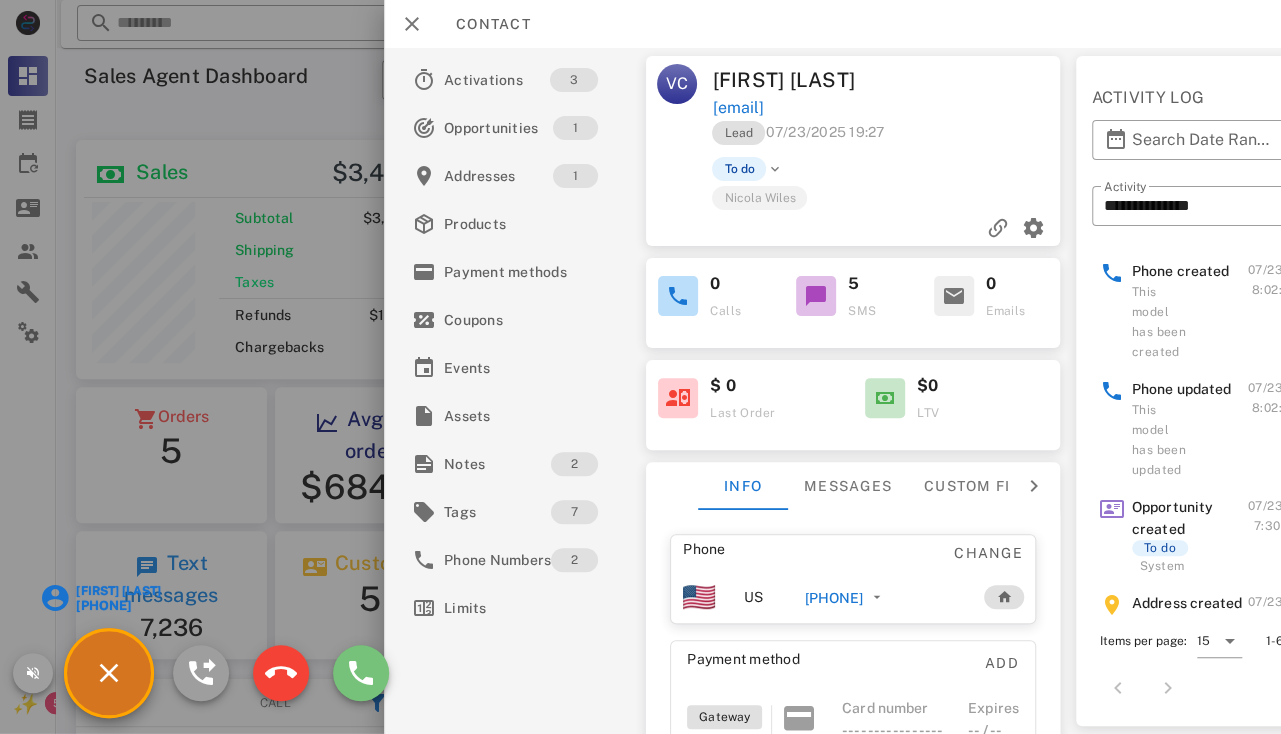 click at bounding box center [361, 673] 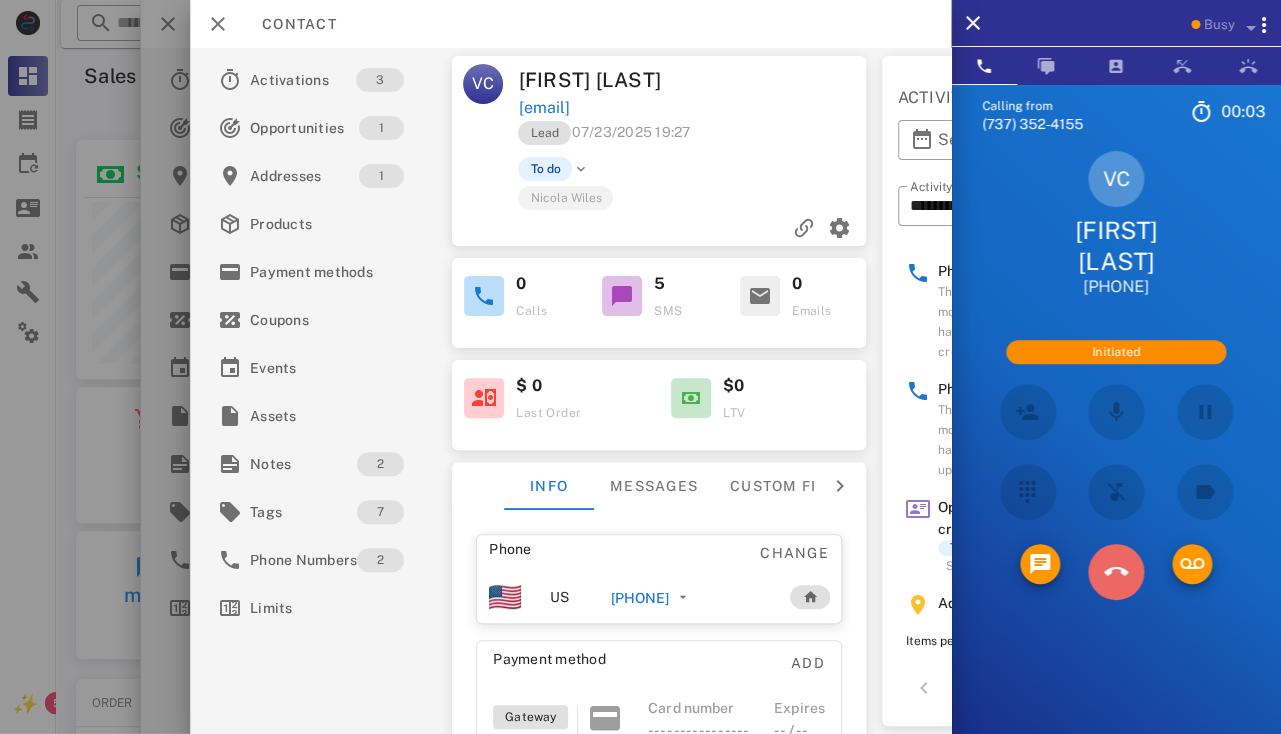 click at bounding box center [1116, 572] 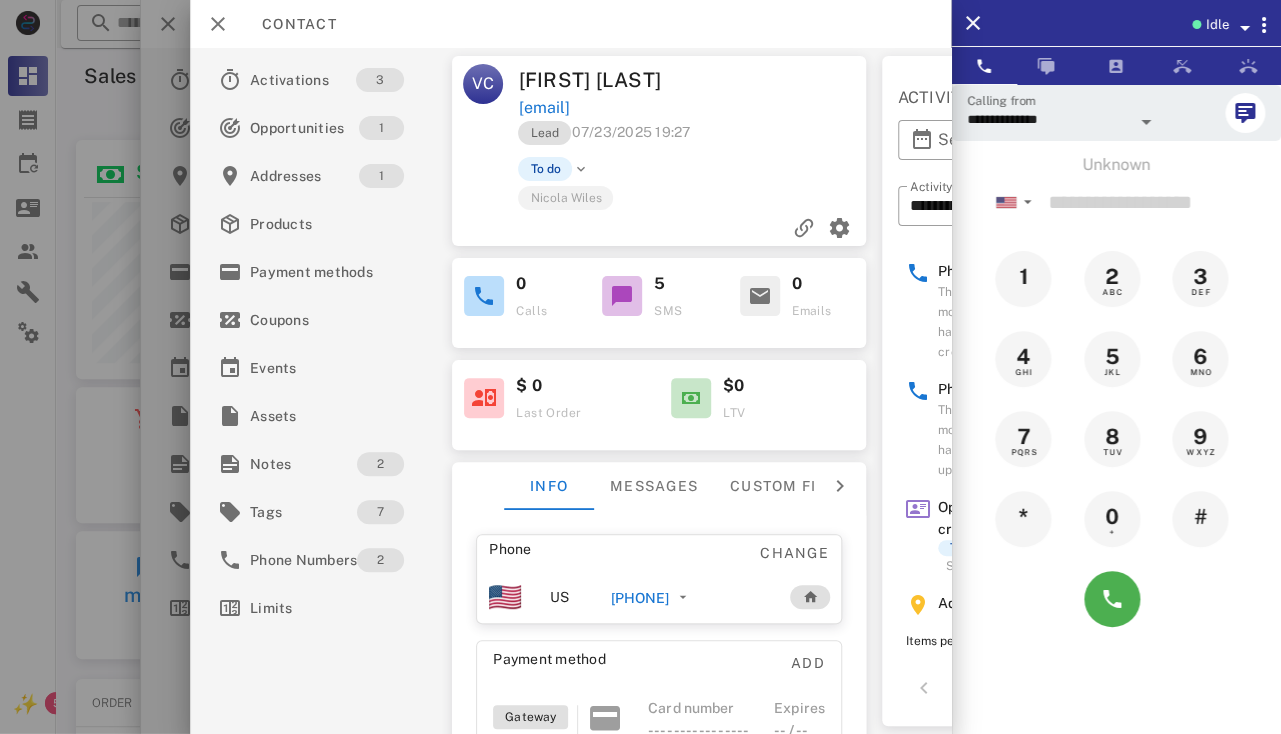 click on "[PHONE]" at bounding box center [640, 598] 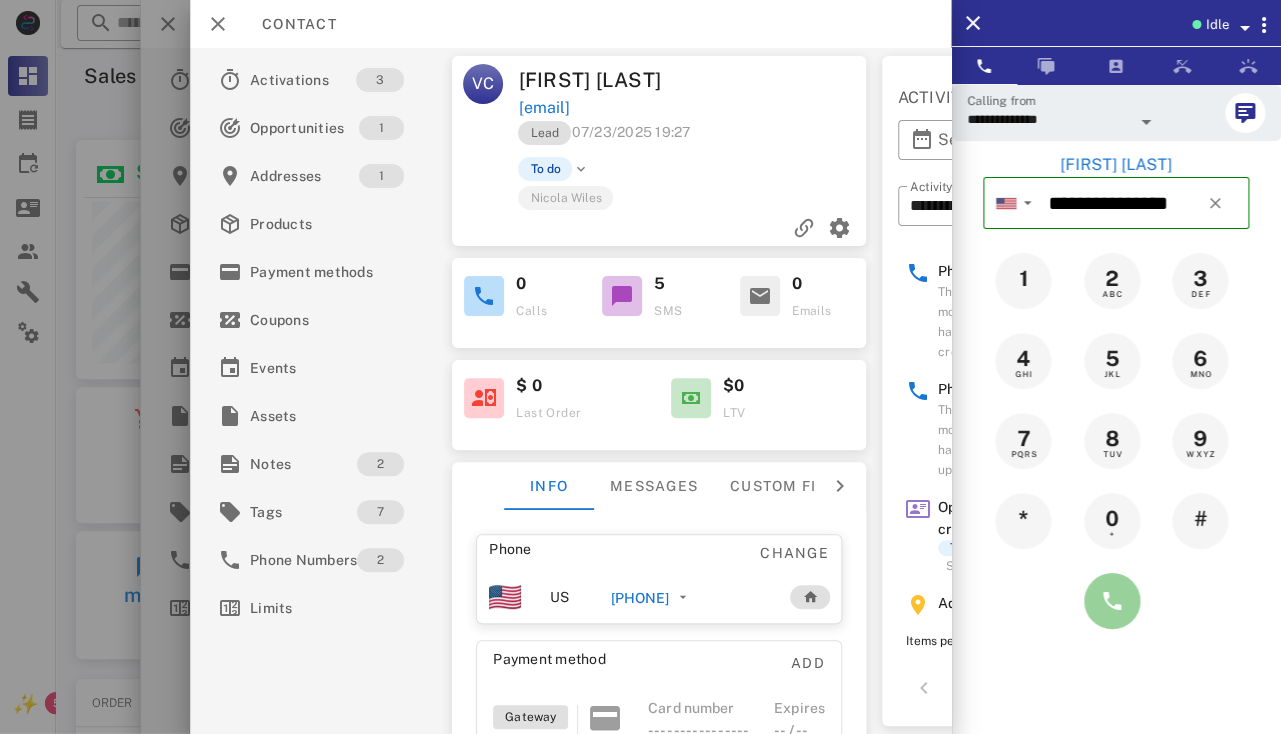 click at bounding box center [1112, 601] 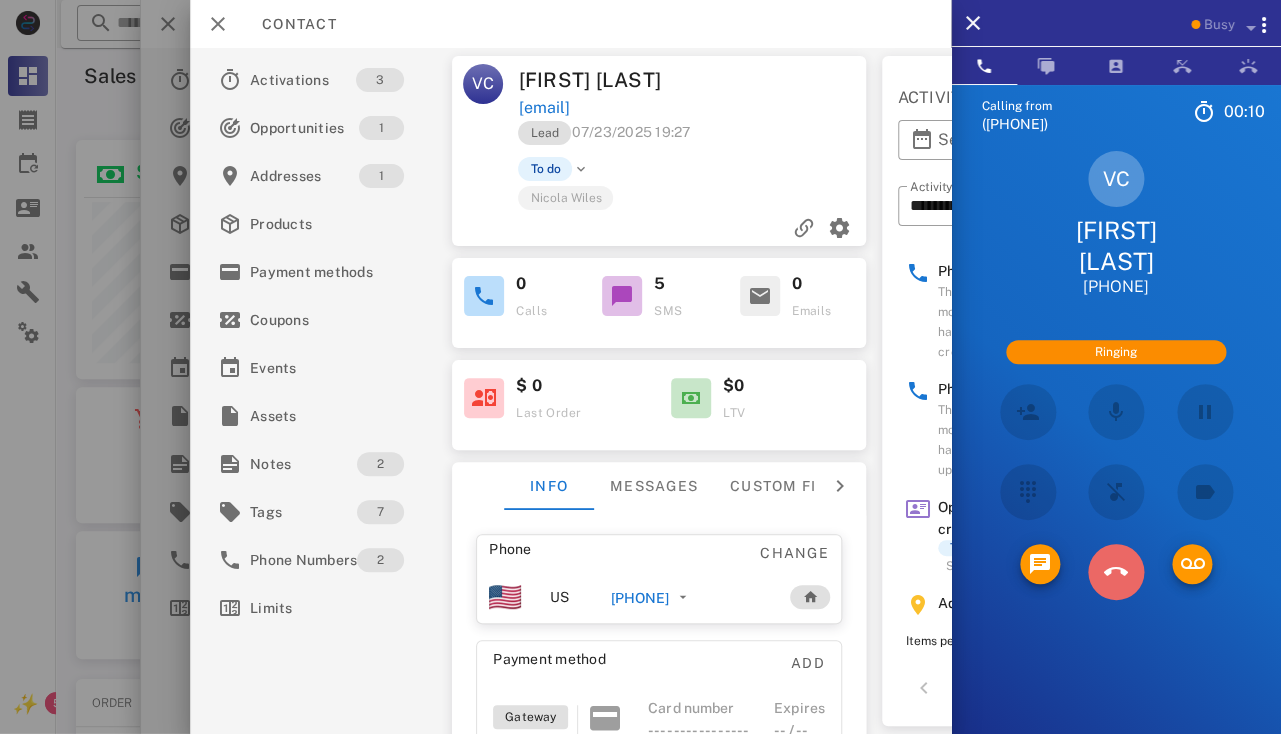 click at bounding box center (1116, 572) 